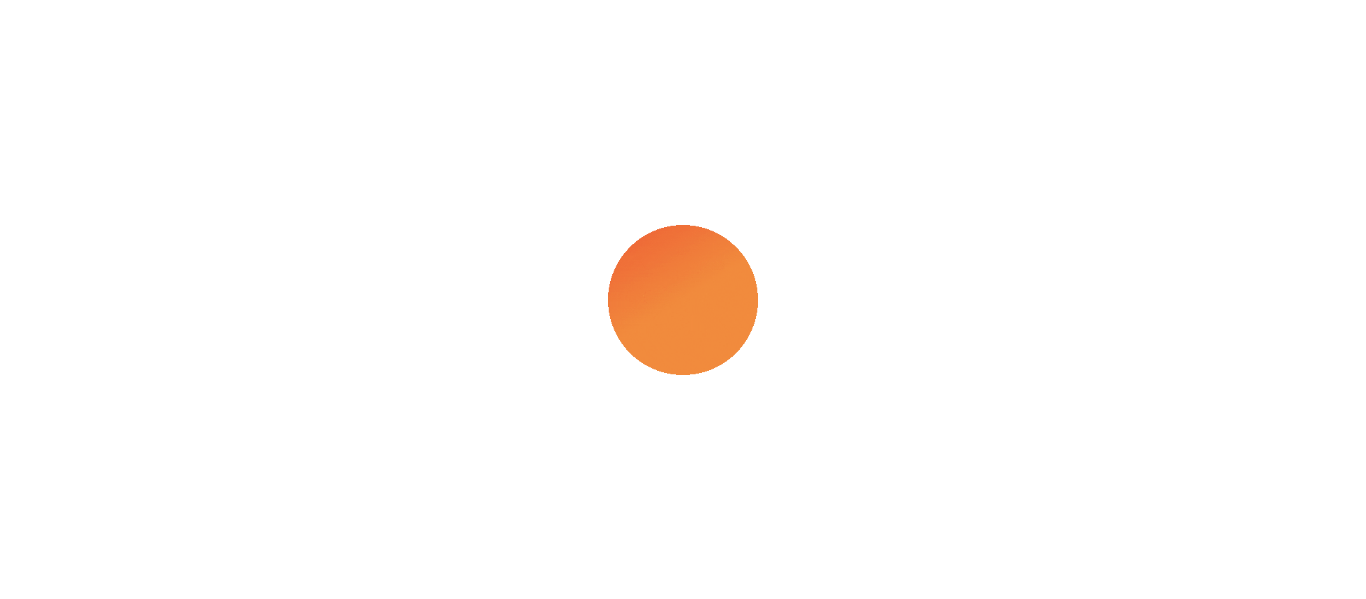scroll, scrollTop: 0, scrollLeft: 0, axis: both 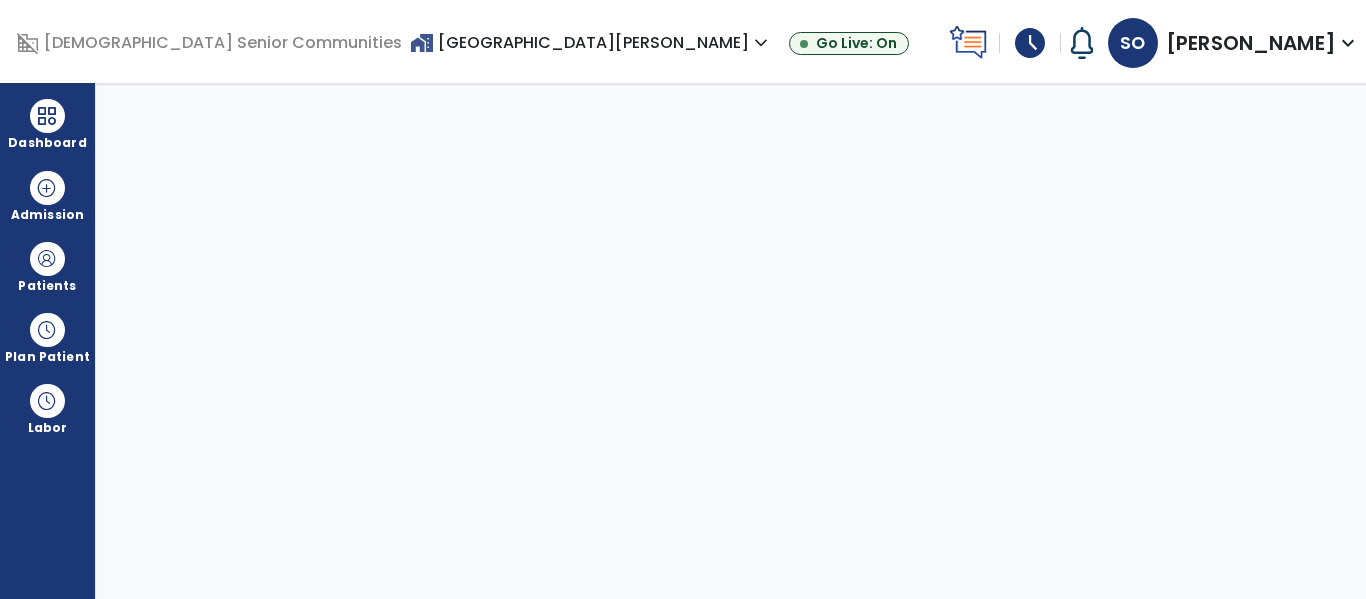 select on "****" 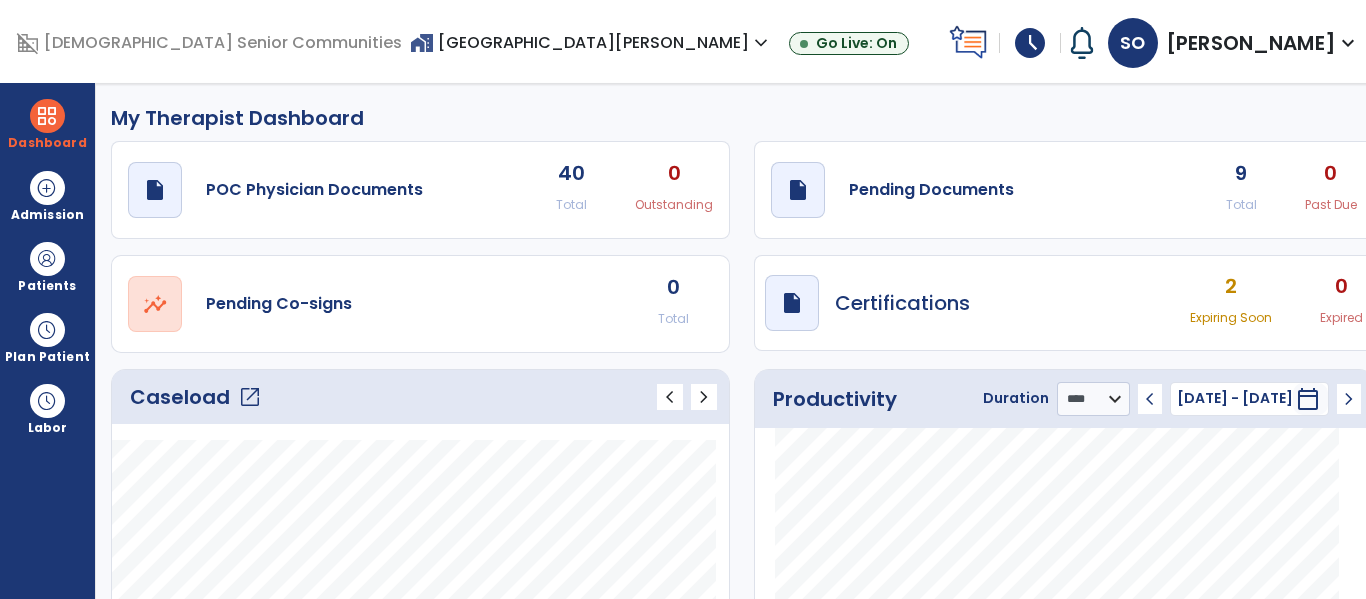 scroll, scrollTop: 135, scrollLeft: 0, axis: vertical 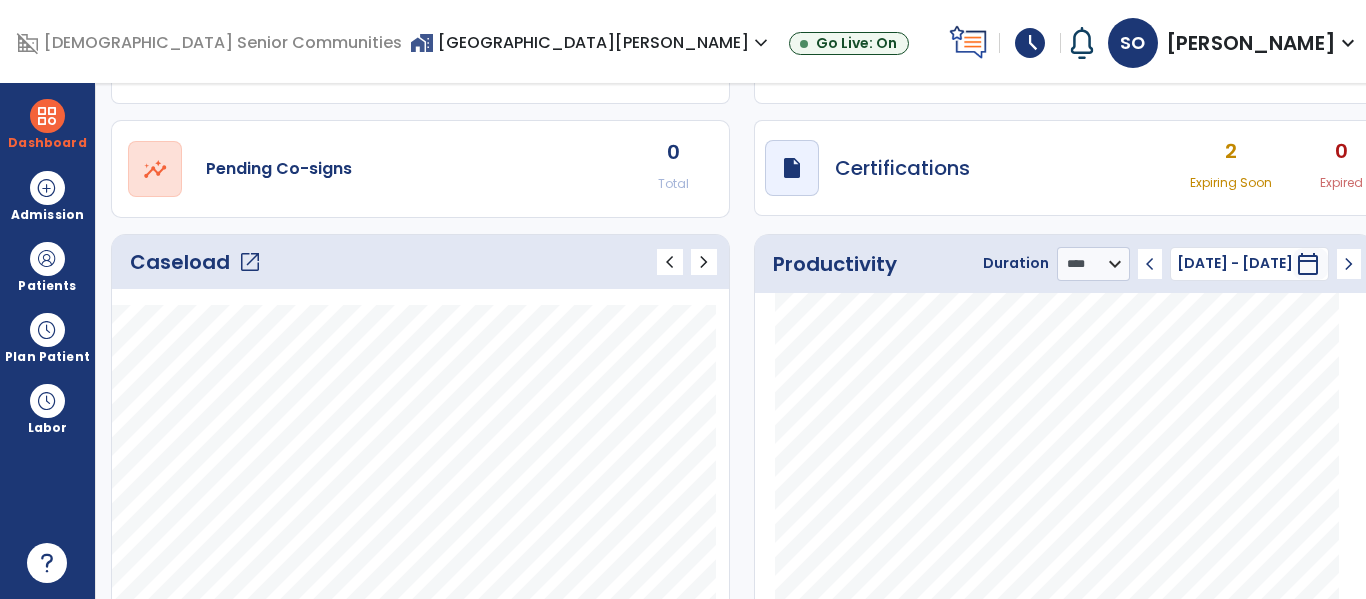 click on "open_in_new" 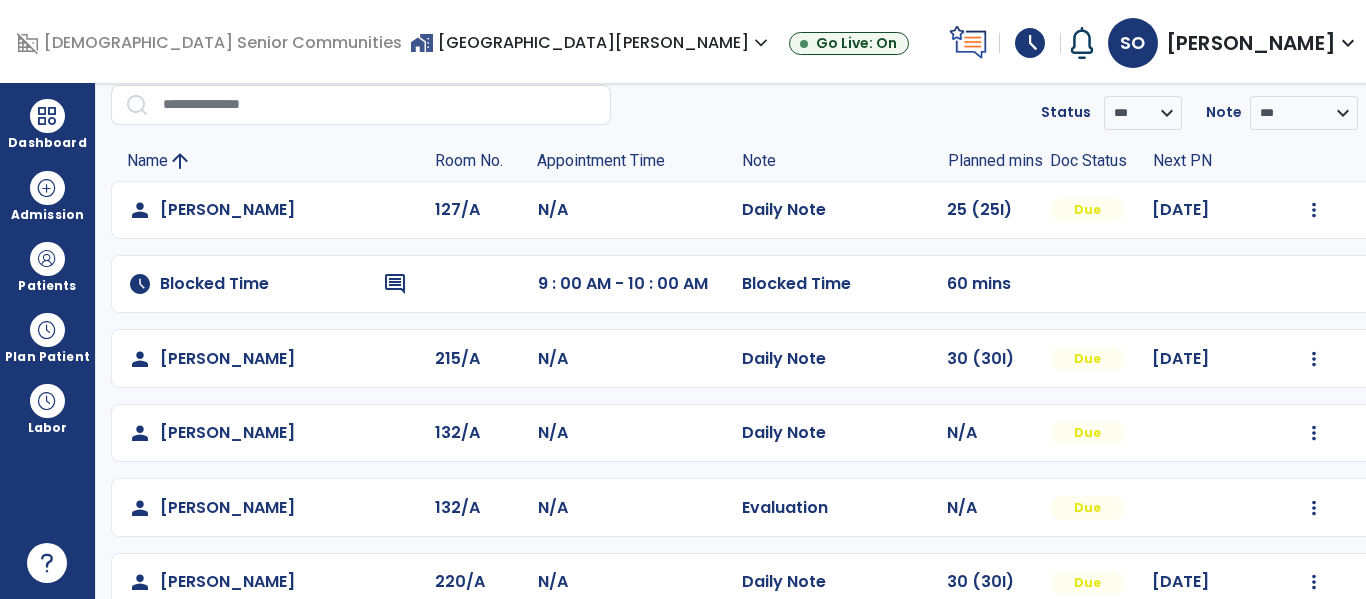 click on "home_work   Spring Mill Meadows   expand_more" at bounding box center (591, 42) 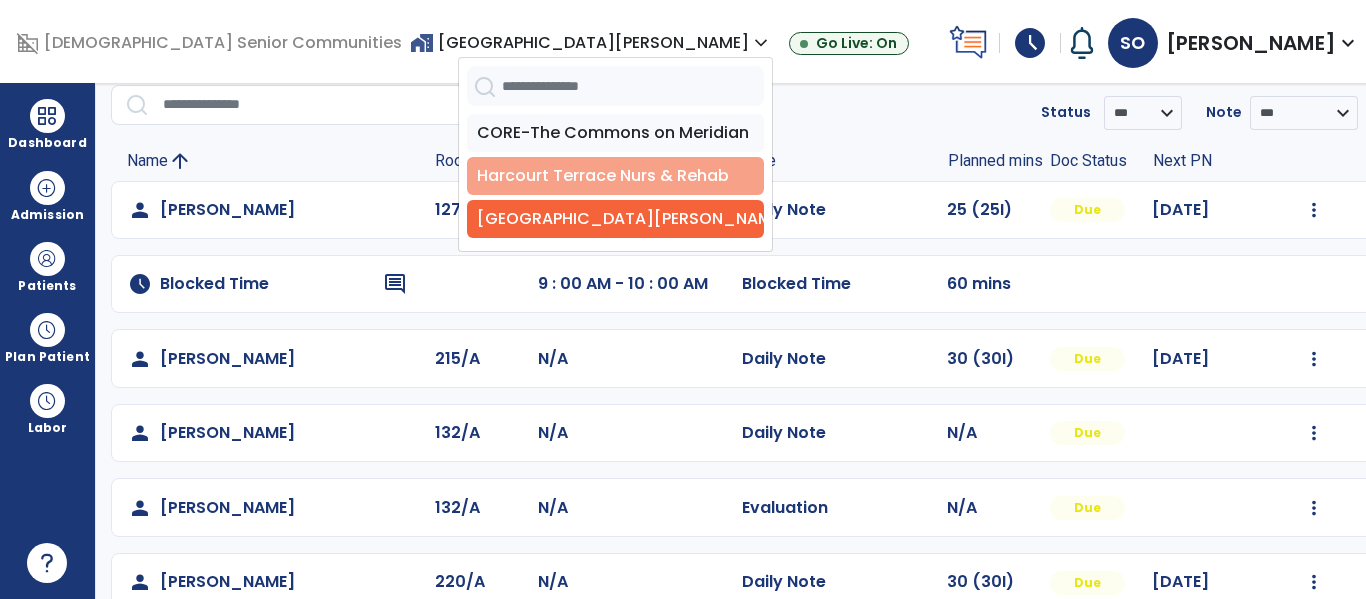 click on "Harcourt Terrace Nurs & Rehab" at bounding box center (615, 176) 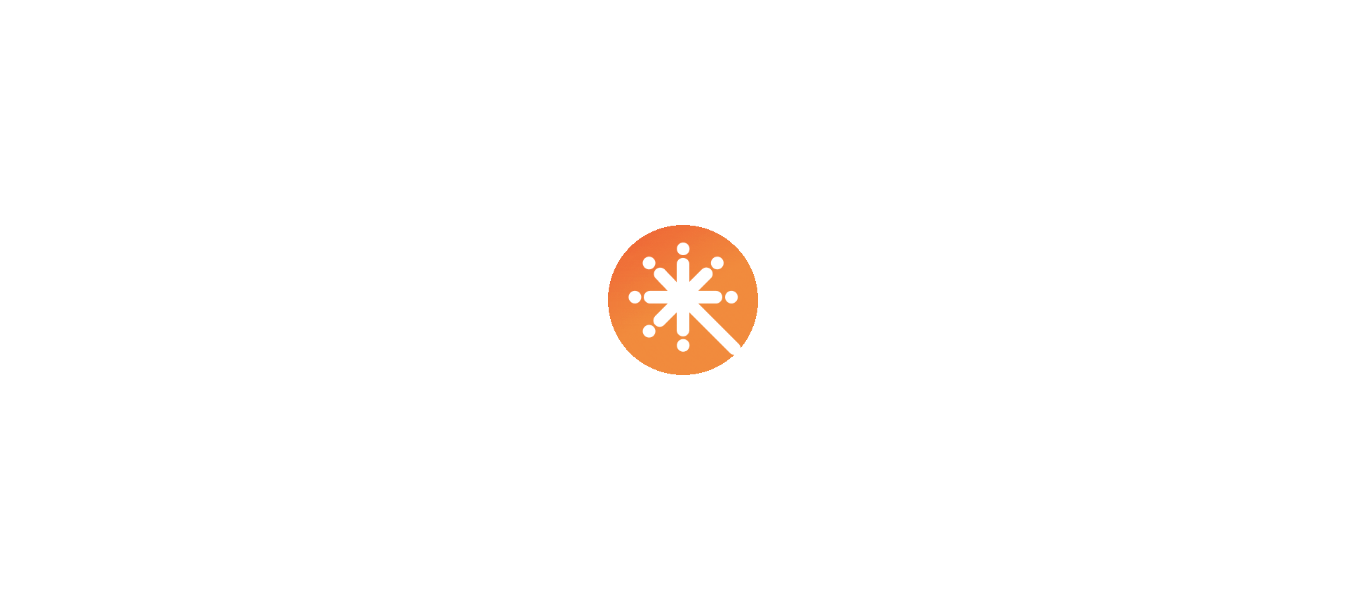 scroll, scrollTop: 0, scrollLeft: 0, axis: both 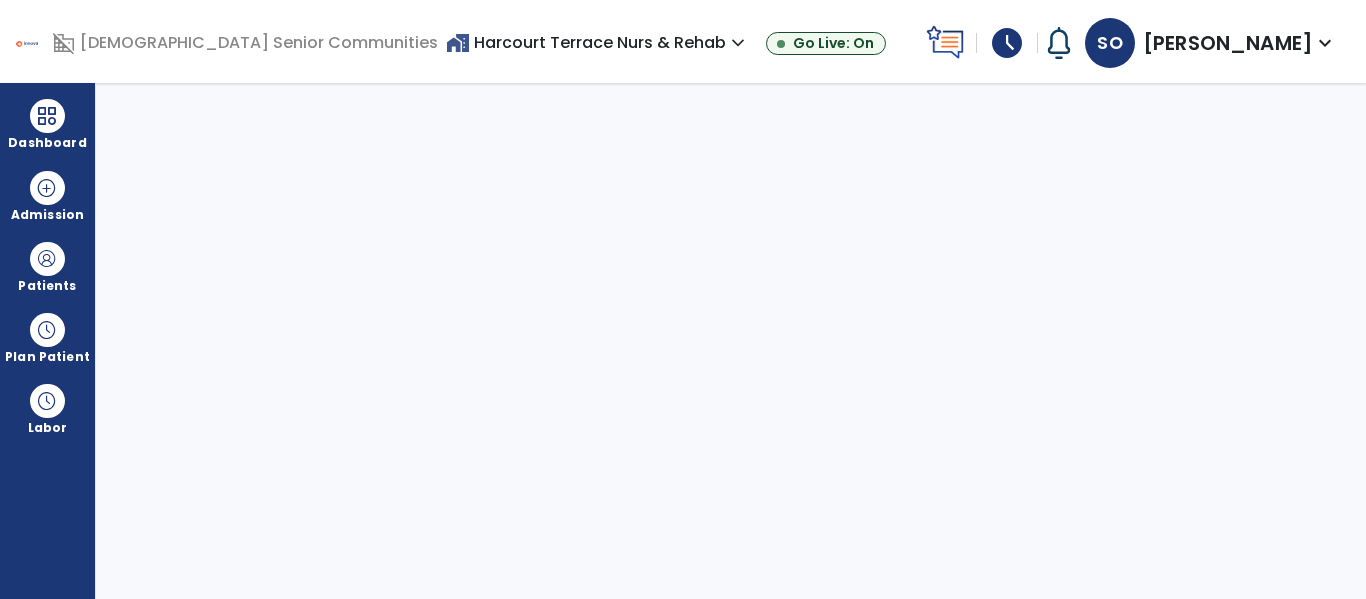 select on "****" 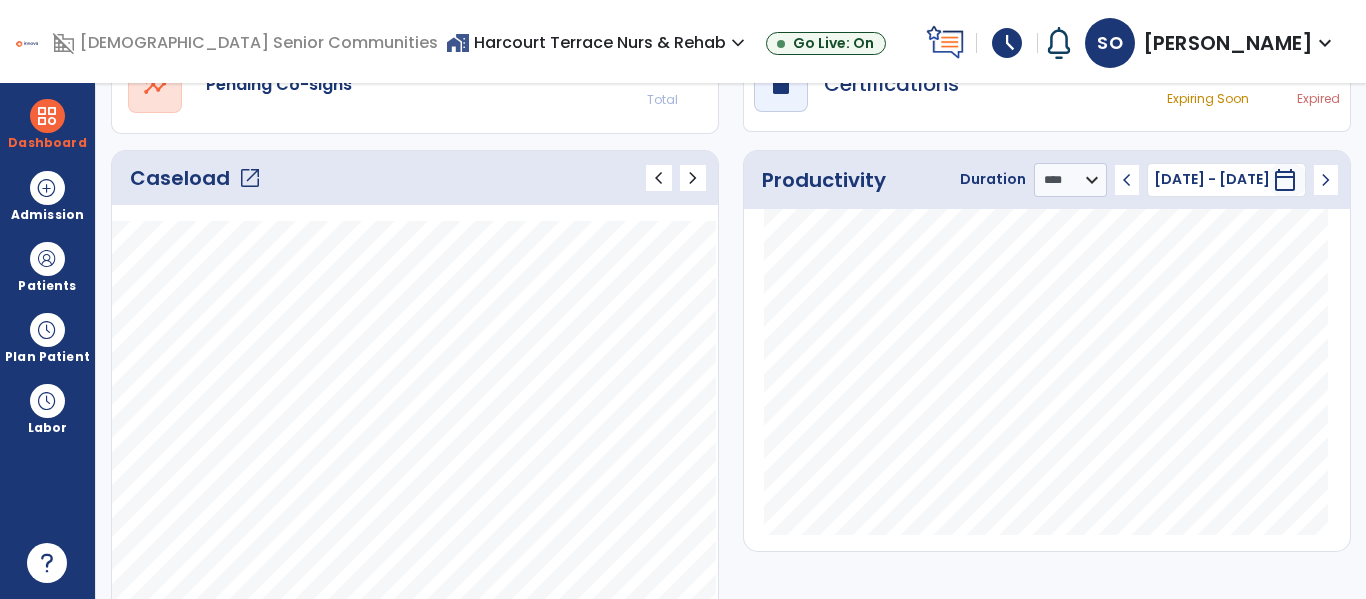 scroll, scrollTop: 180, scrollLeft: 0, axis: vertical 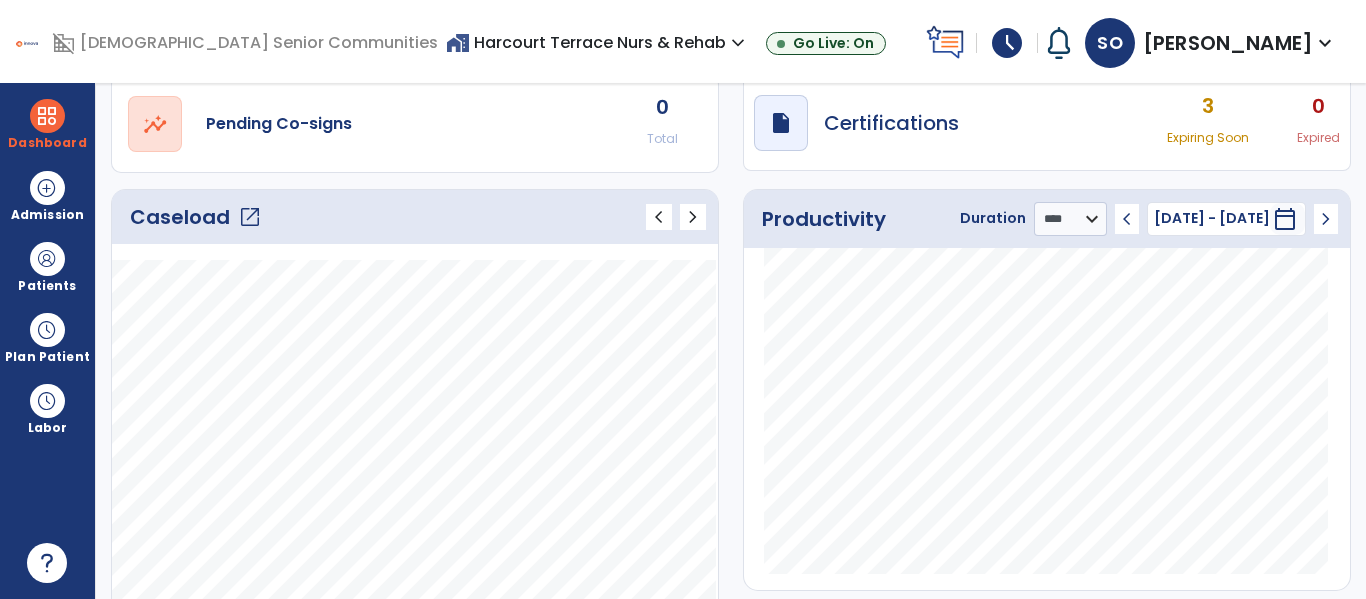 click on "Caseload   open_in_new   chevron_left   chevron_right" 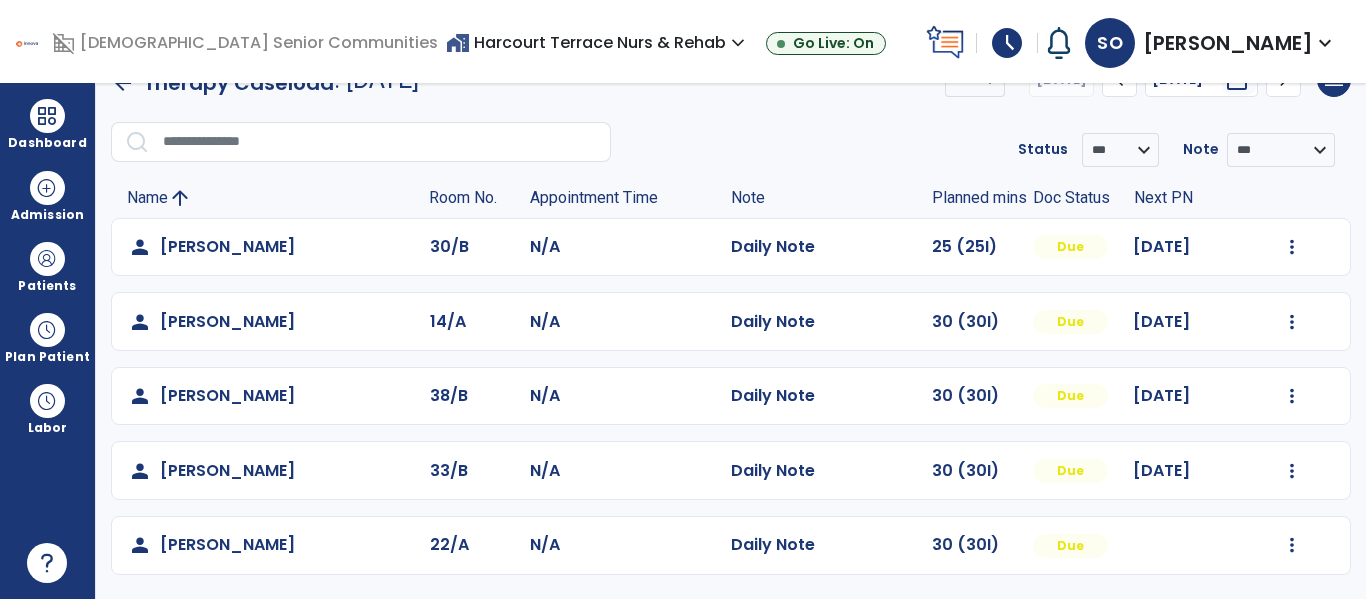 scroll, scrollTop: 41, scrollLeft: 0, axis: vertical 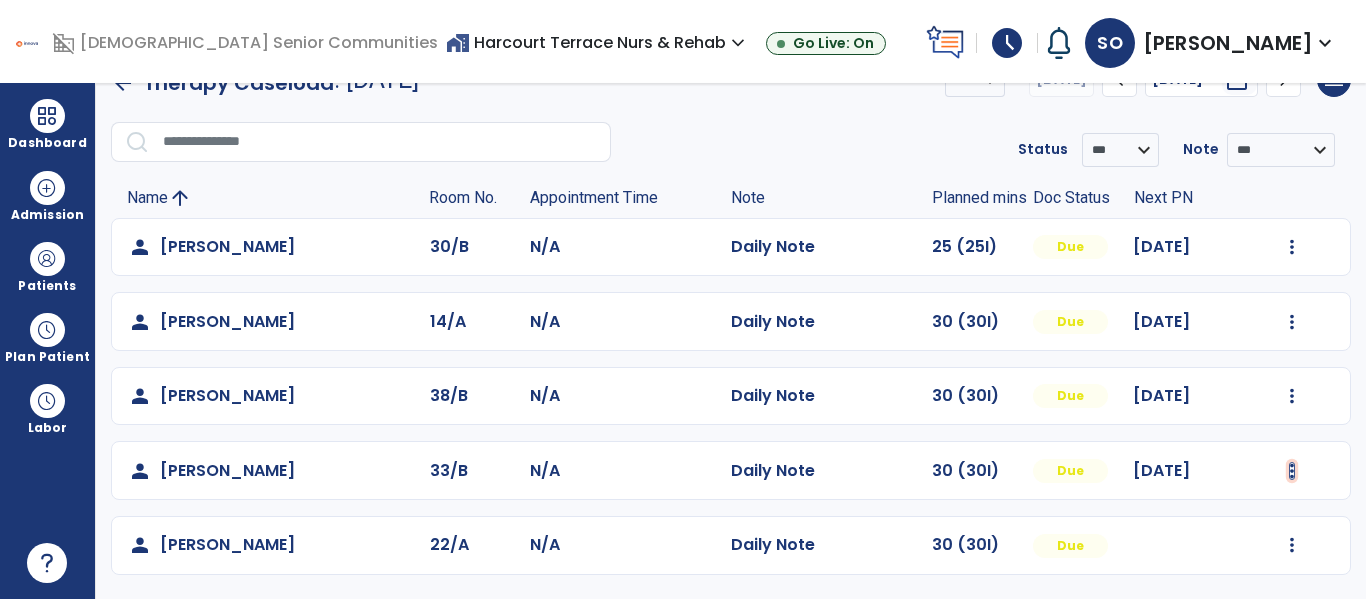 click at bounding box center [1292, 247] 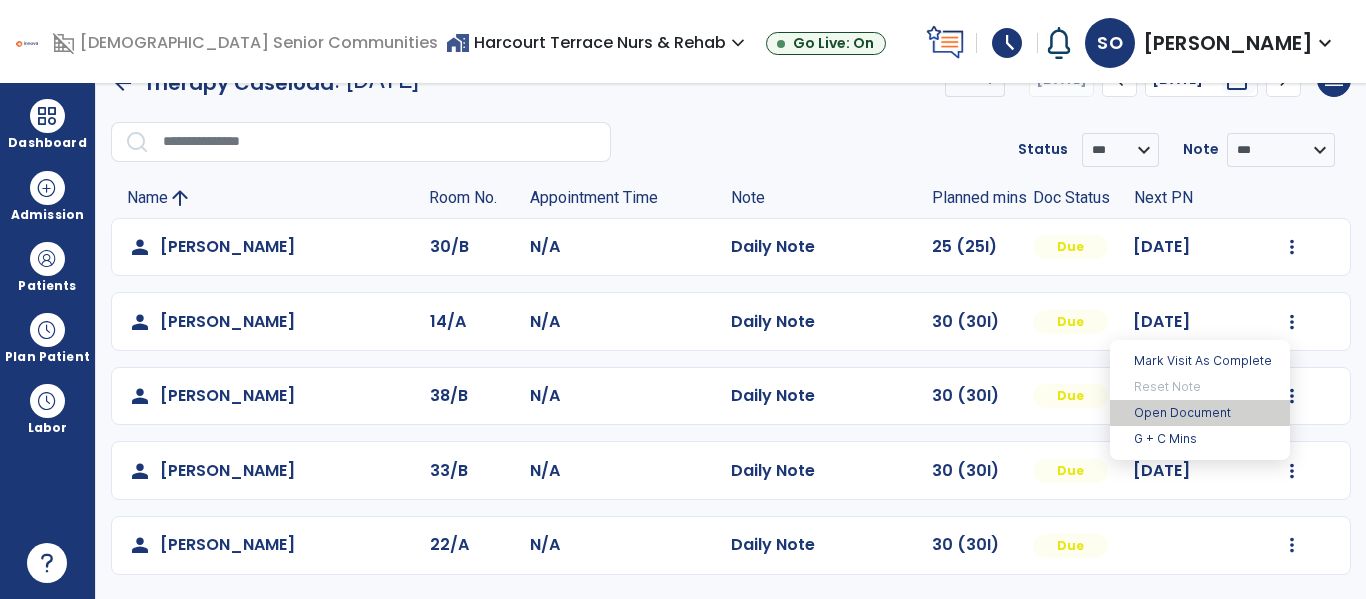 click on "Open Document" at bounding box center (1200, 413) 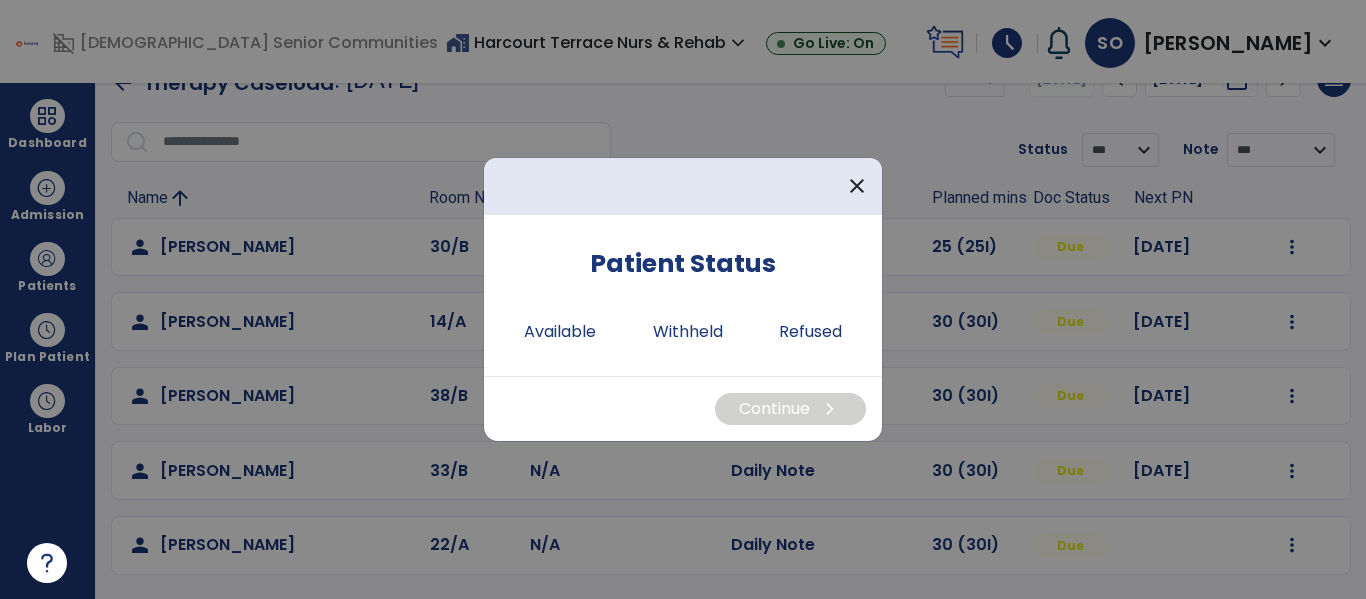 click on "Patient Status  Available   Withheld   Refused" at bounding box center [683, 295] 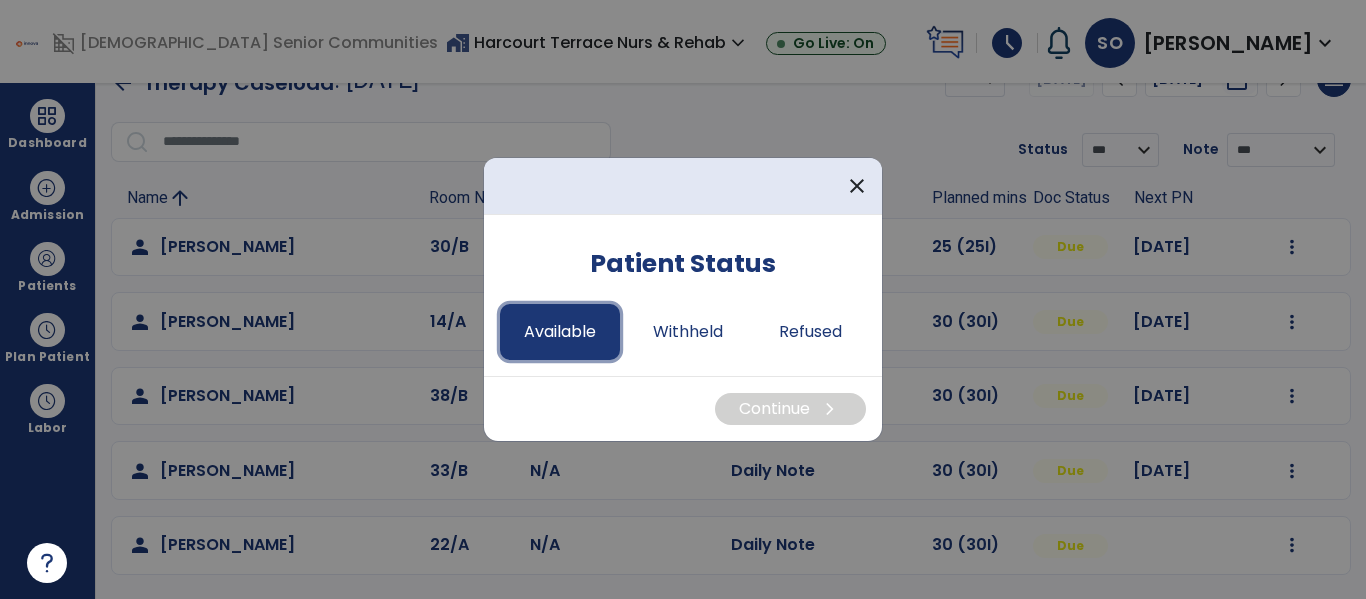 click on "Available" at bounding box center (560, 332) 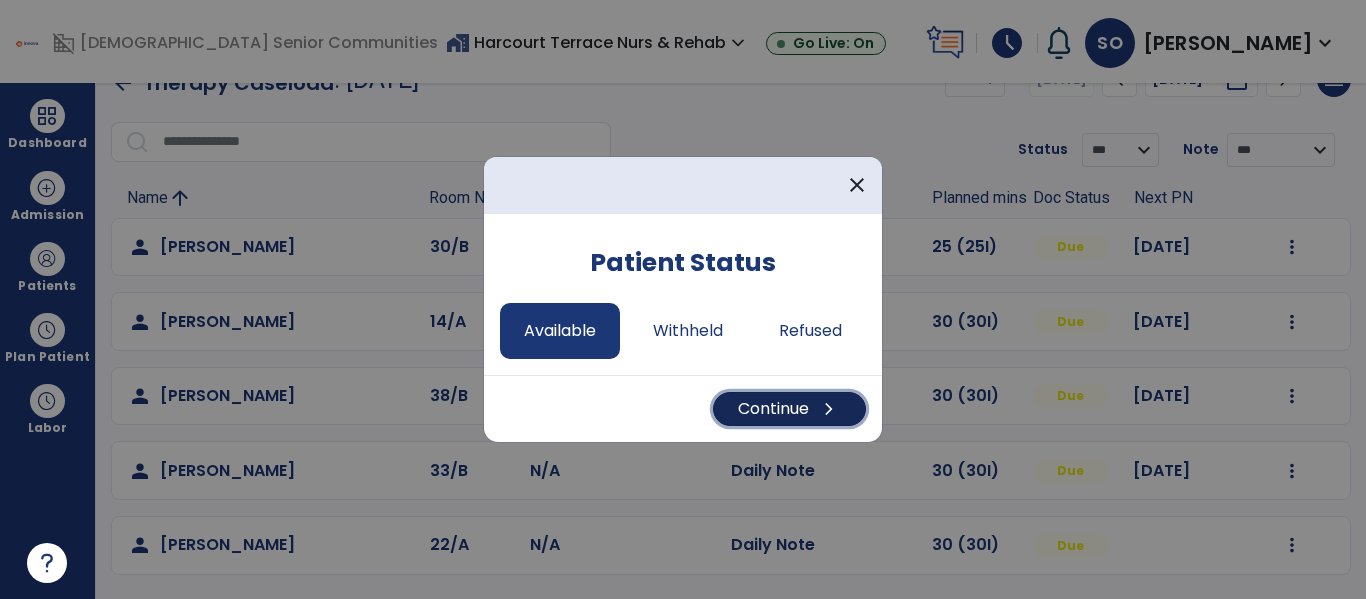 click on "Continue   chevron_right" at bounding box center (789, 409) 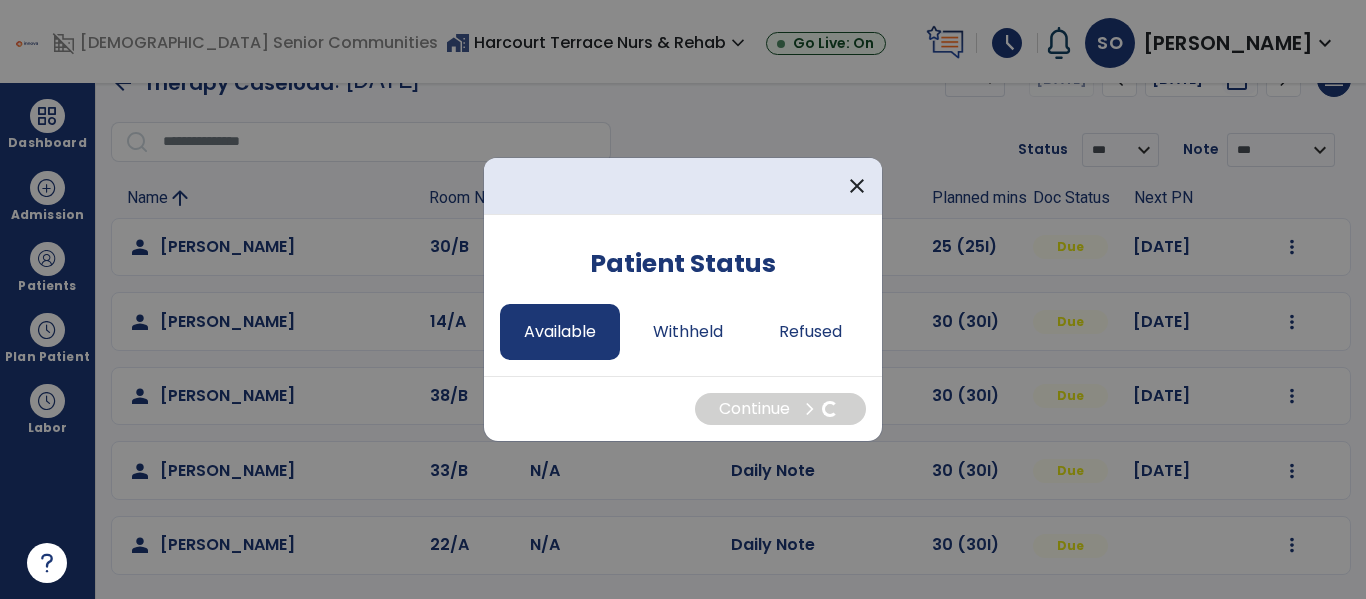 select on "*" 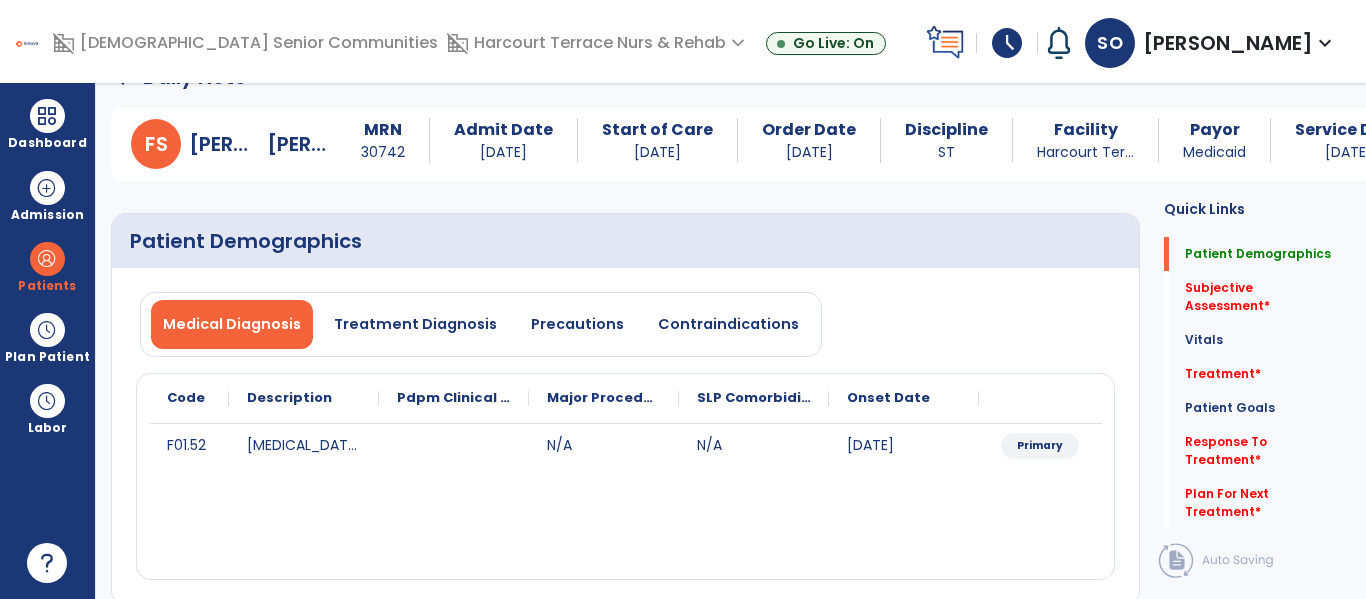 scroll, scrollTop: 0, scrollLeft: 0, axis: both 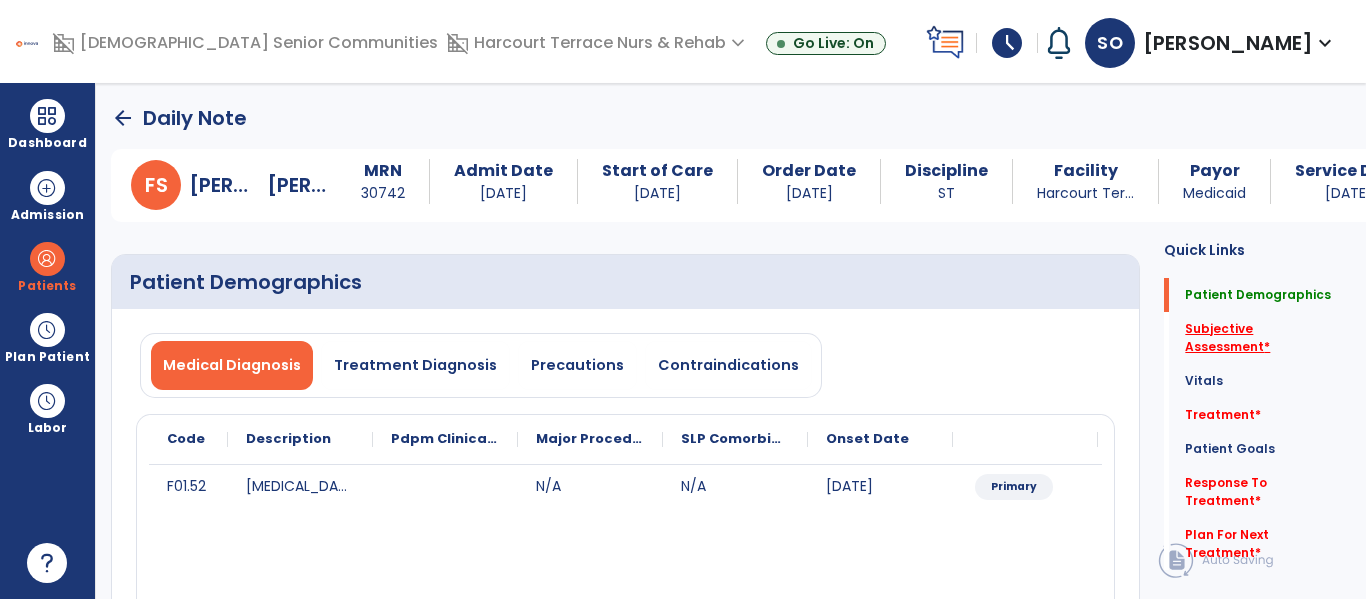 click on "Subjective Assessment   *" 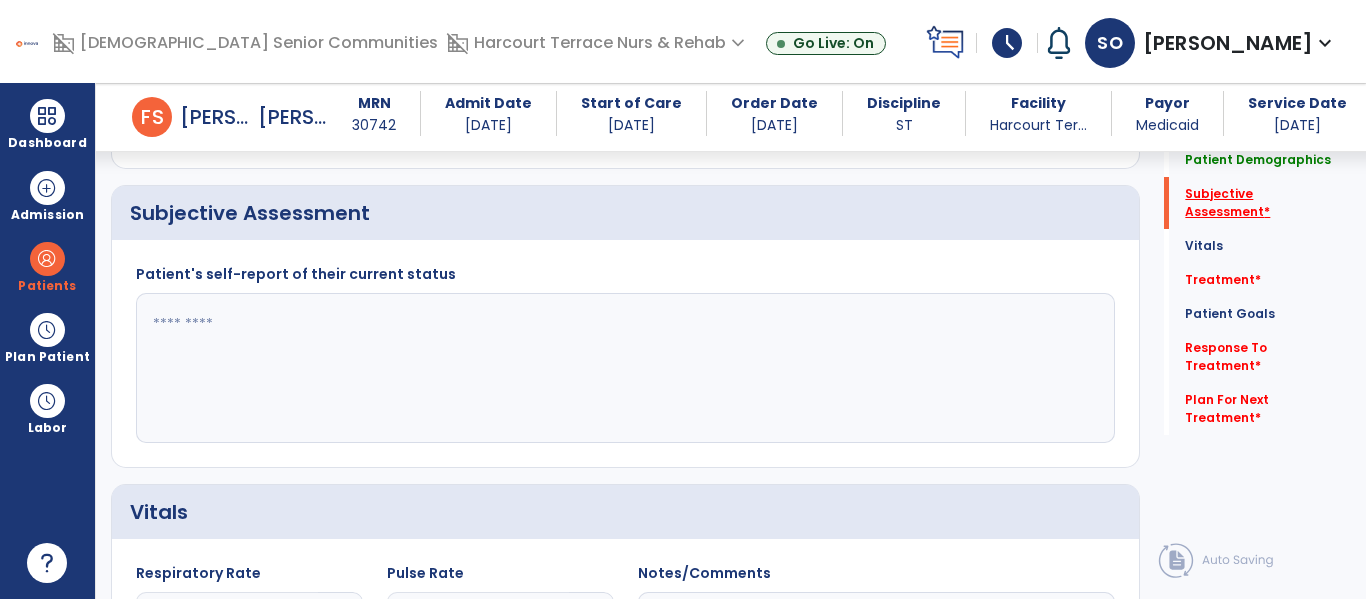 scroll, scrollTop: 457, scrollLeft: 0, axis: vertical 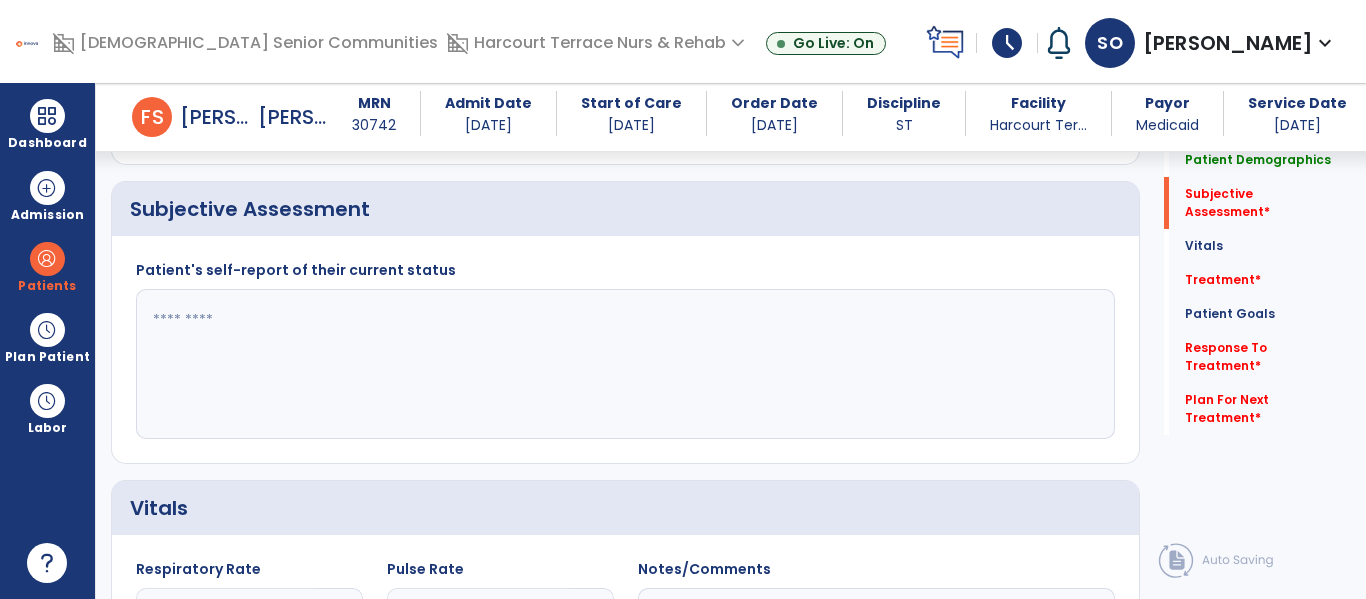 click 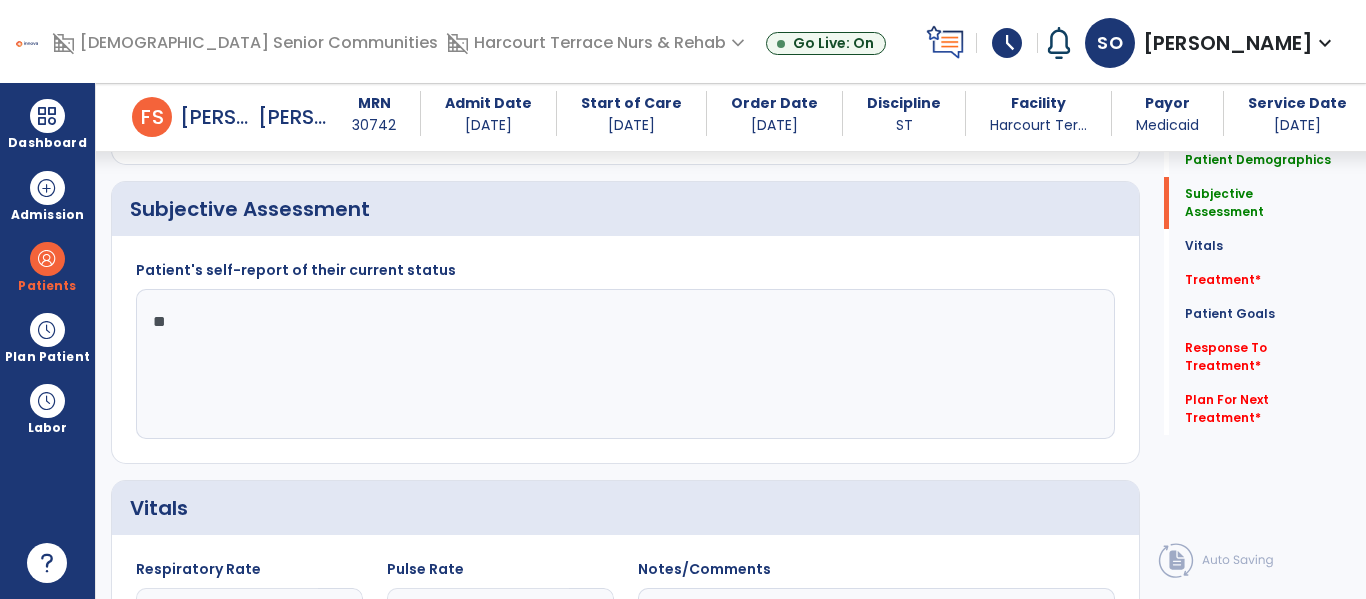 type on "*" 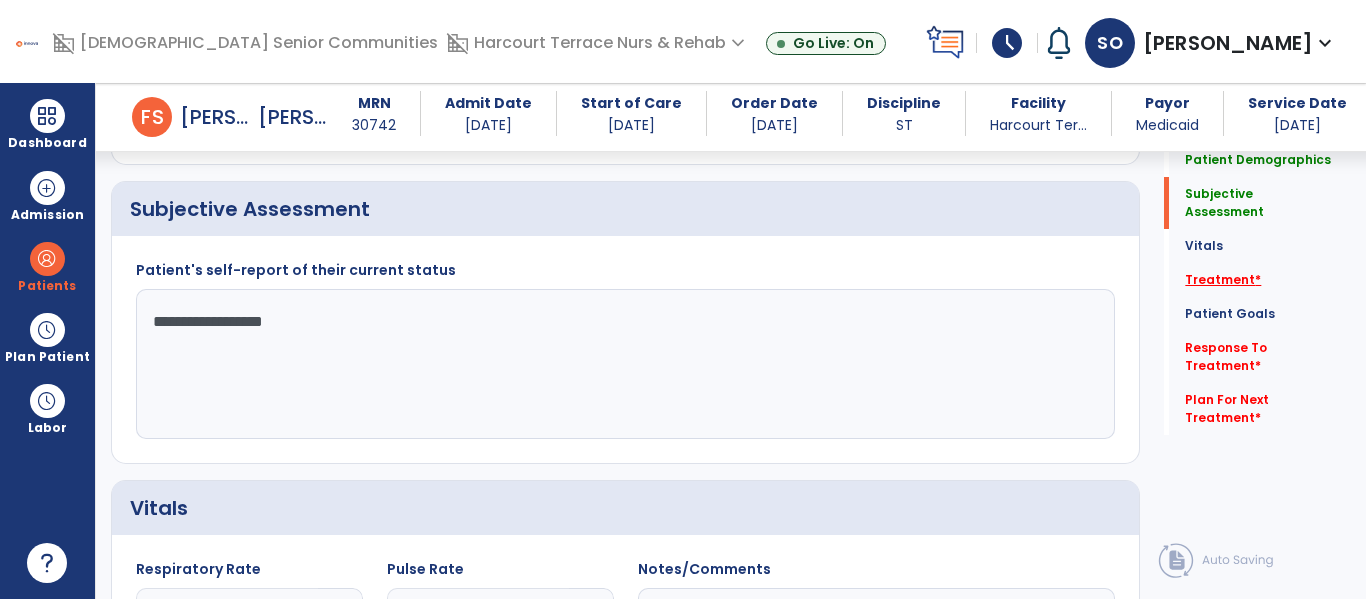 type on "**********" 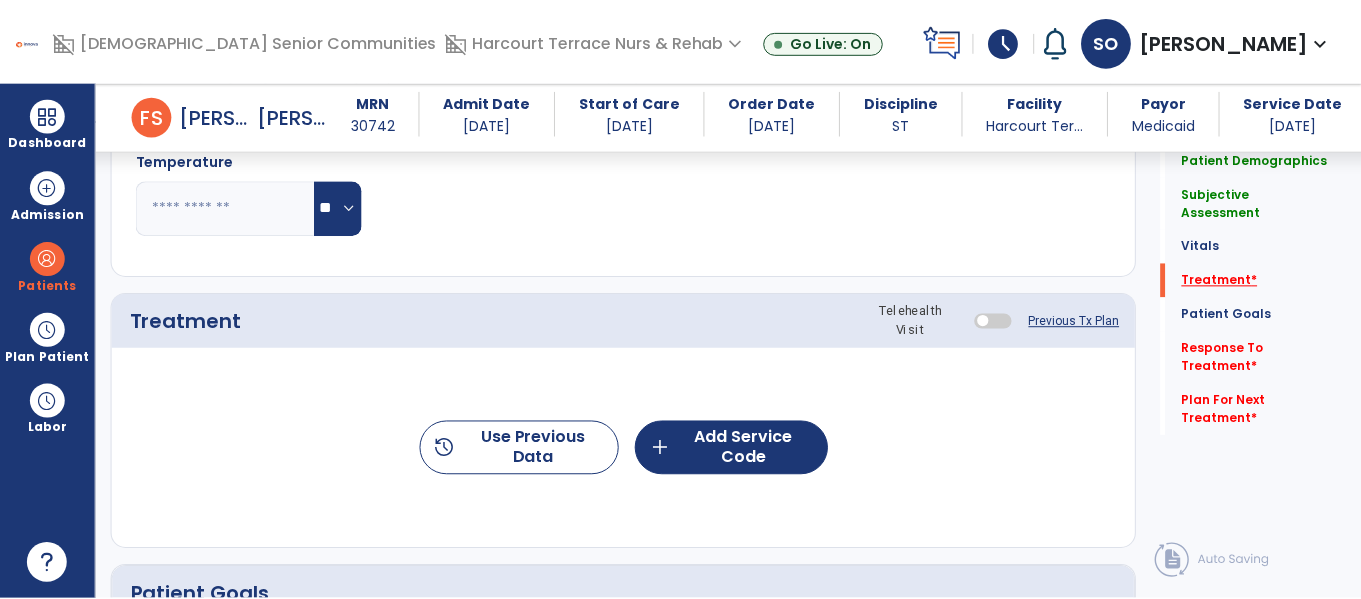 scroll, scrollTop: 1146, scrollLeft: 0, axis: vertical 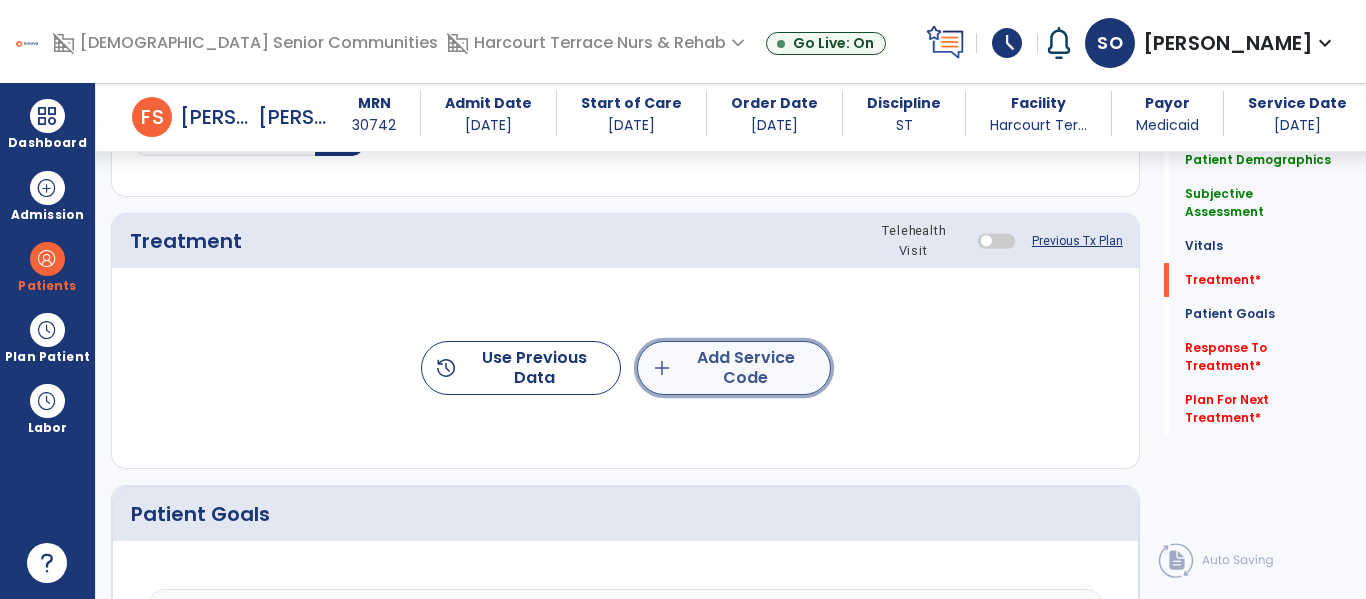 click on "add  Add Service Code" 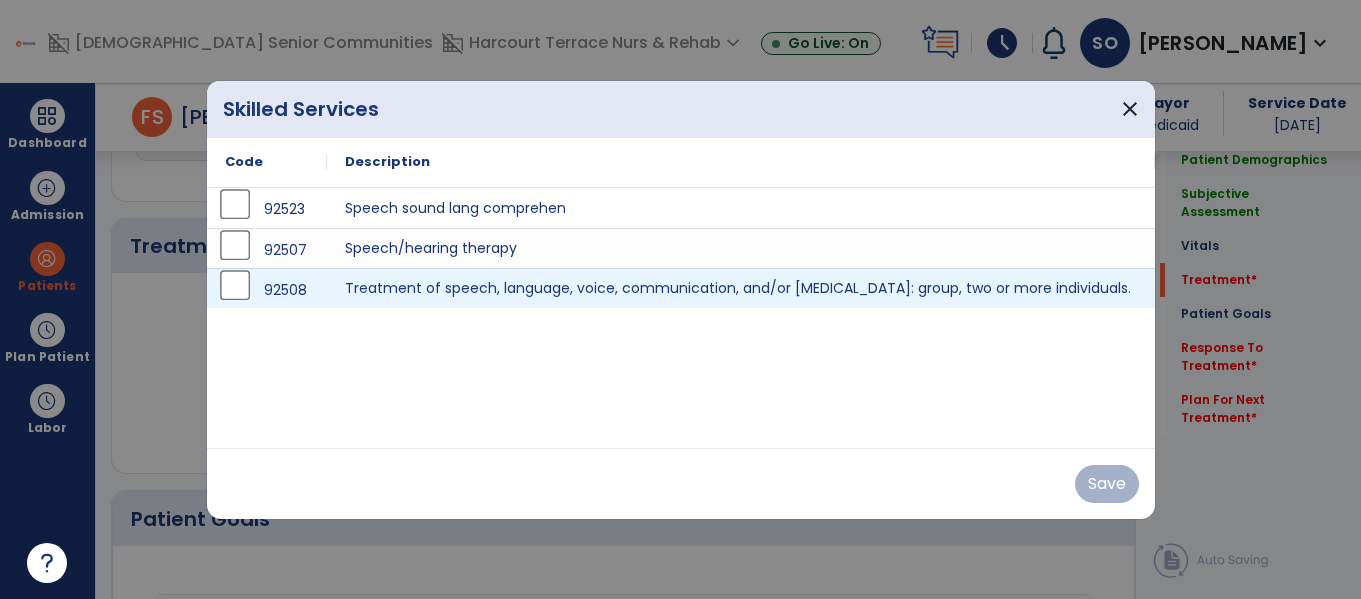 scroll, scrollTop: 1146, scrollLeft: 0, axis: vertical 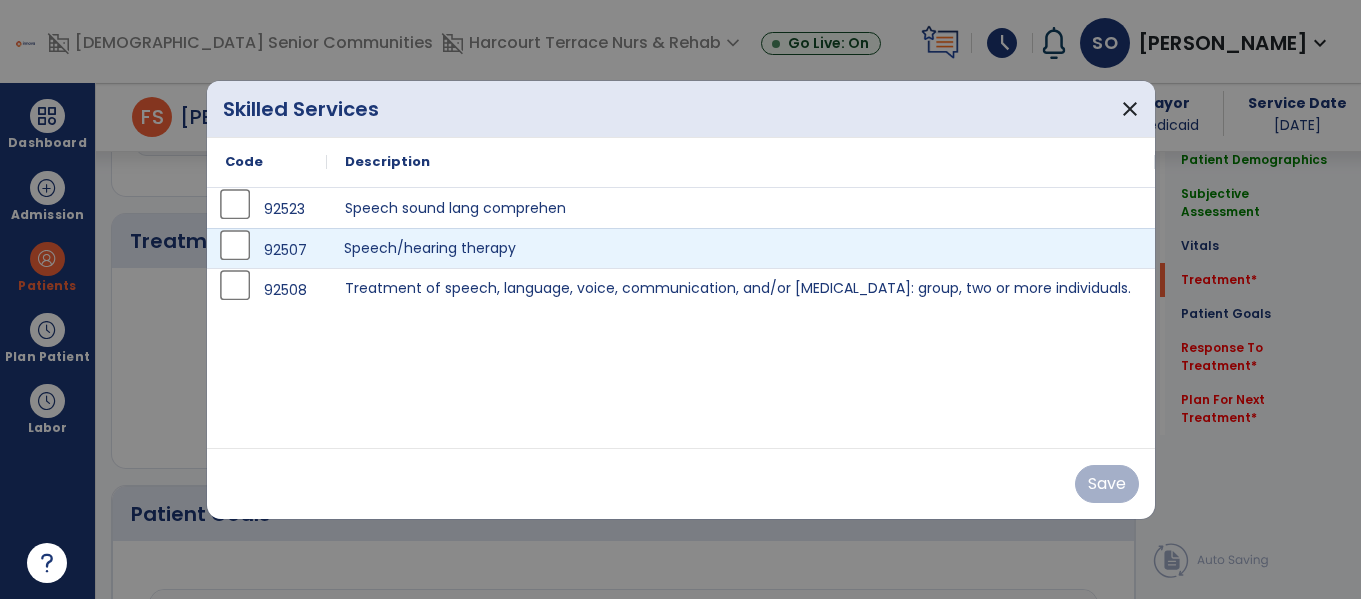 click on "Speech/hearing therapy" at bounding box center (741, 248) 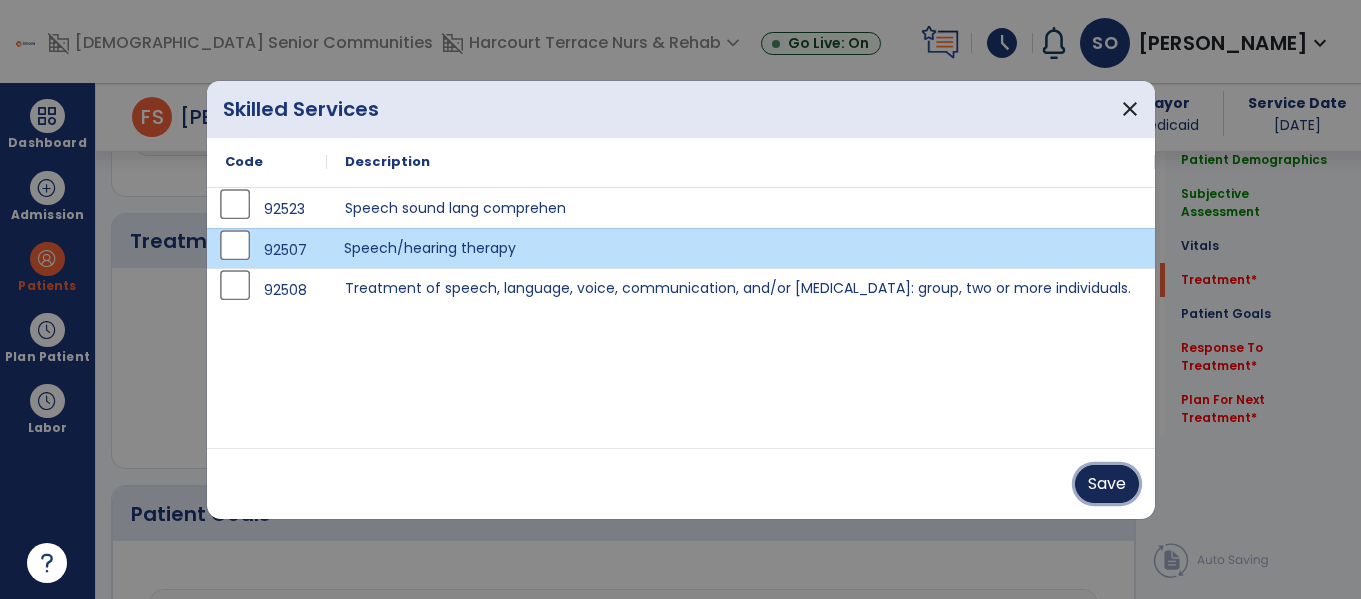click on "Save" at bounding box center [1107, 484] 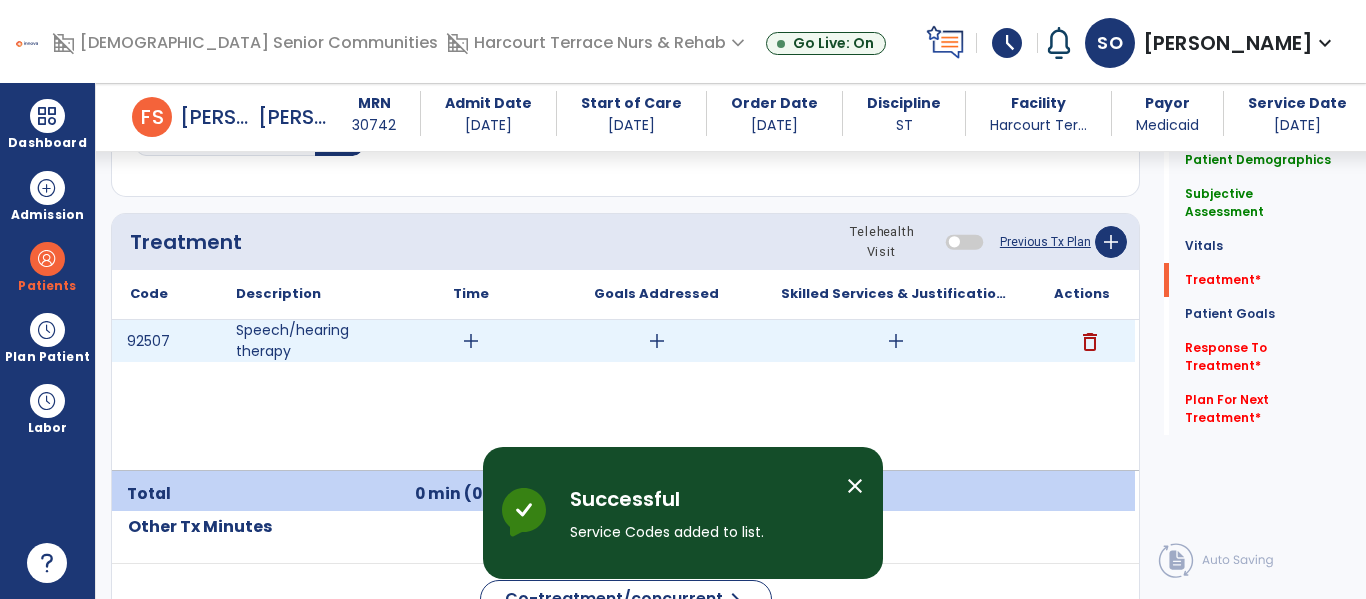 click on "add" at bounding box center (656, 341) 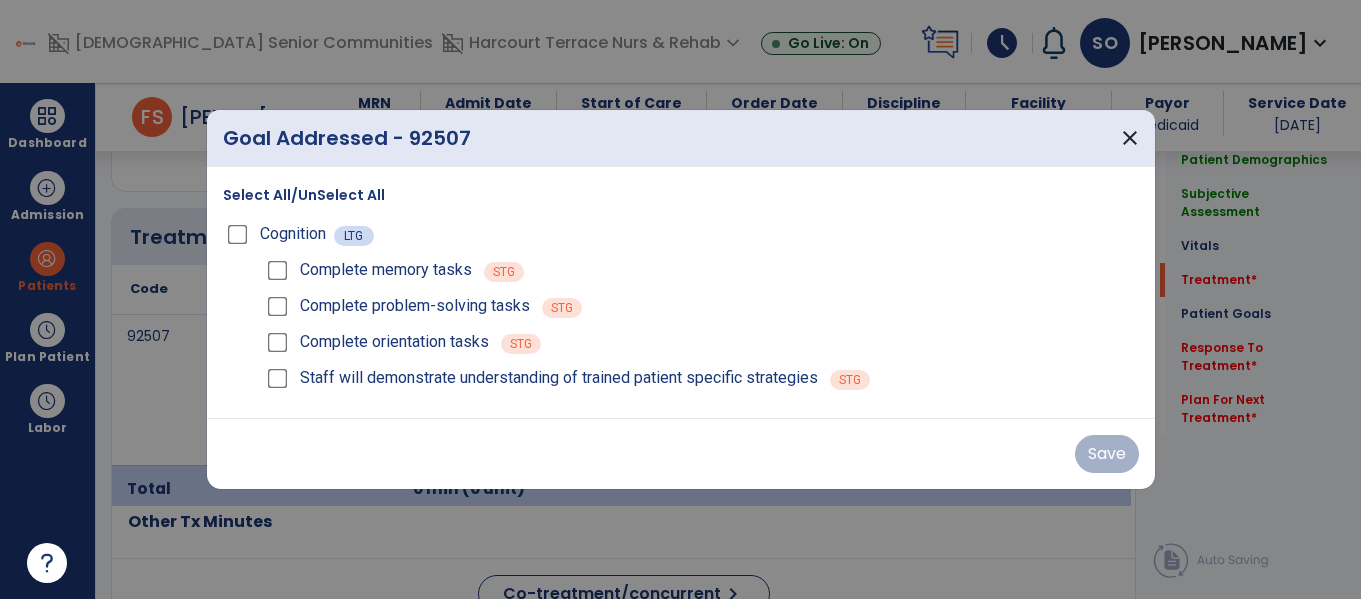 scroll, scrollTop: 1146, scrollLeft: 0, axis: vertical 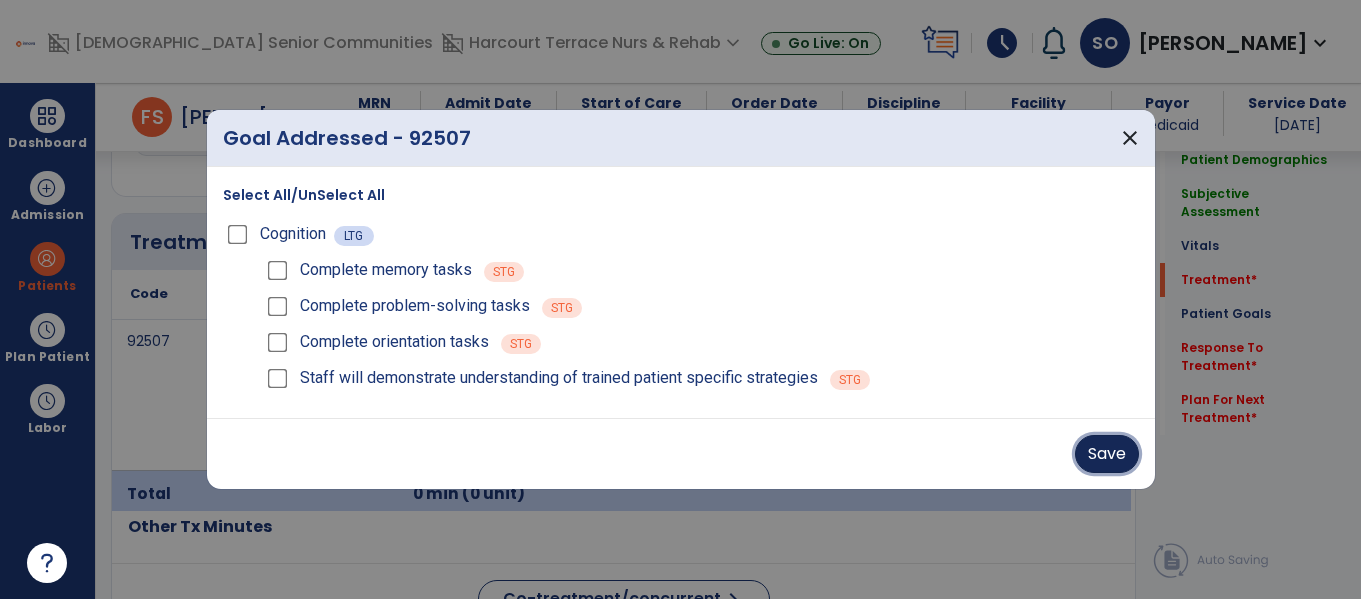 click on "Save" at bounding box center (1107, 454) 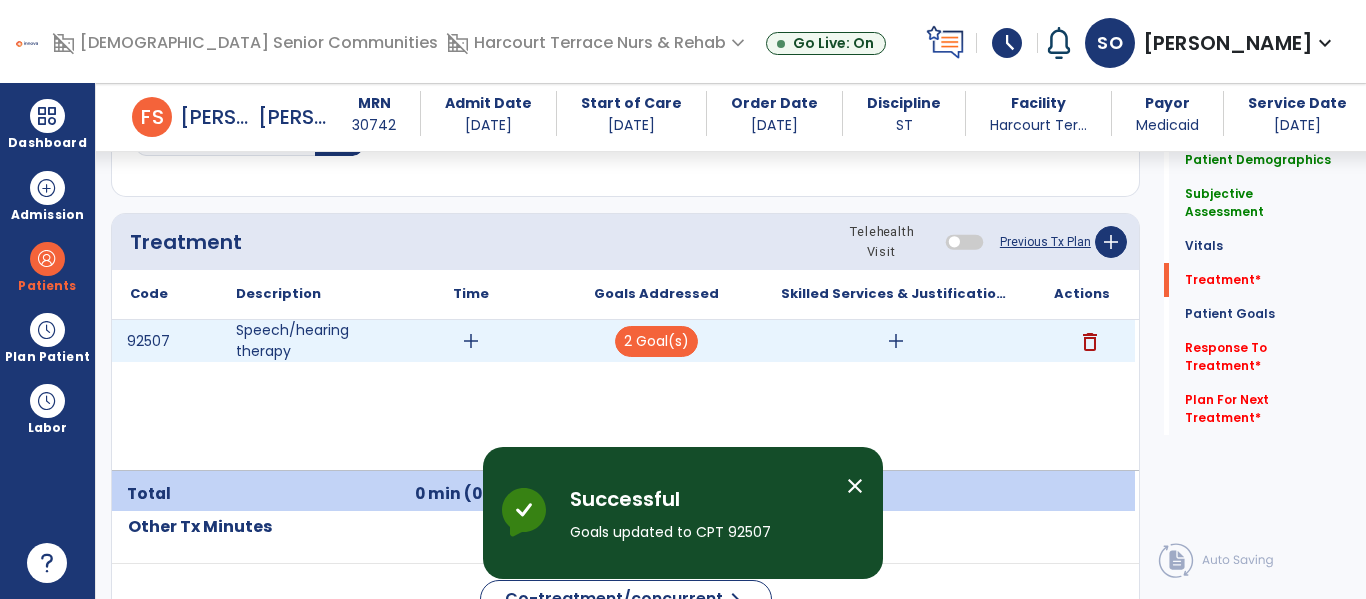 click on "add" at bounding box center (896, 341) 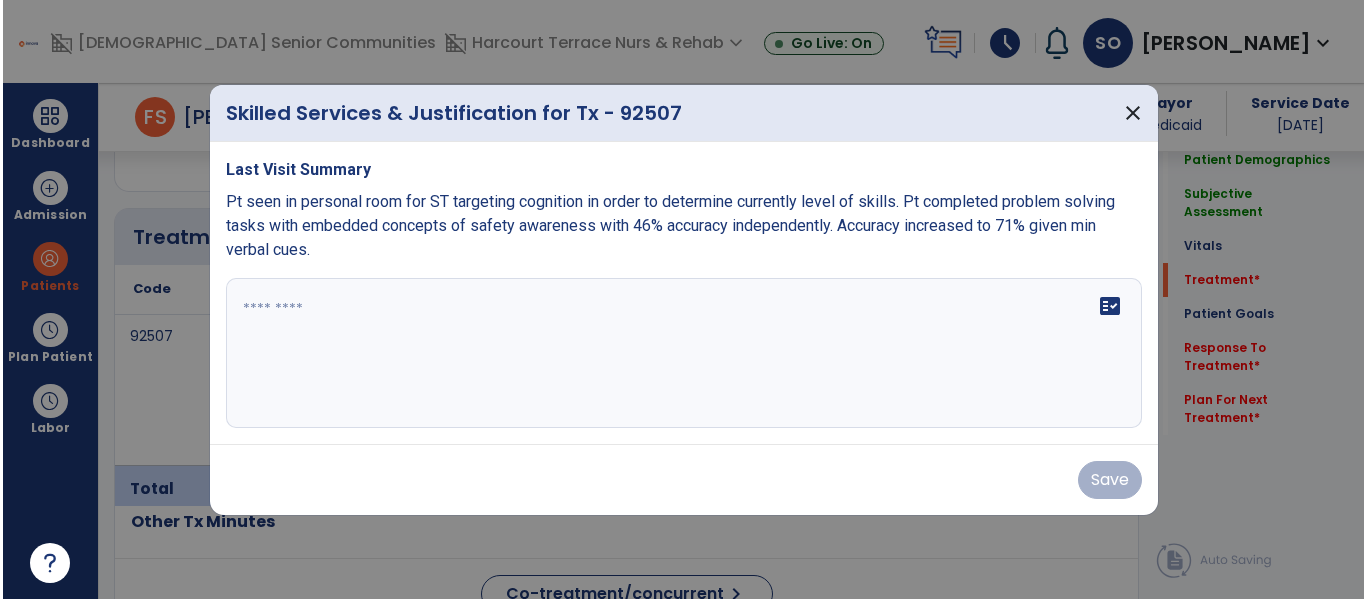 scroll, scrollTop: 1146, scrollLeft: 0, axis: vertical 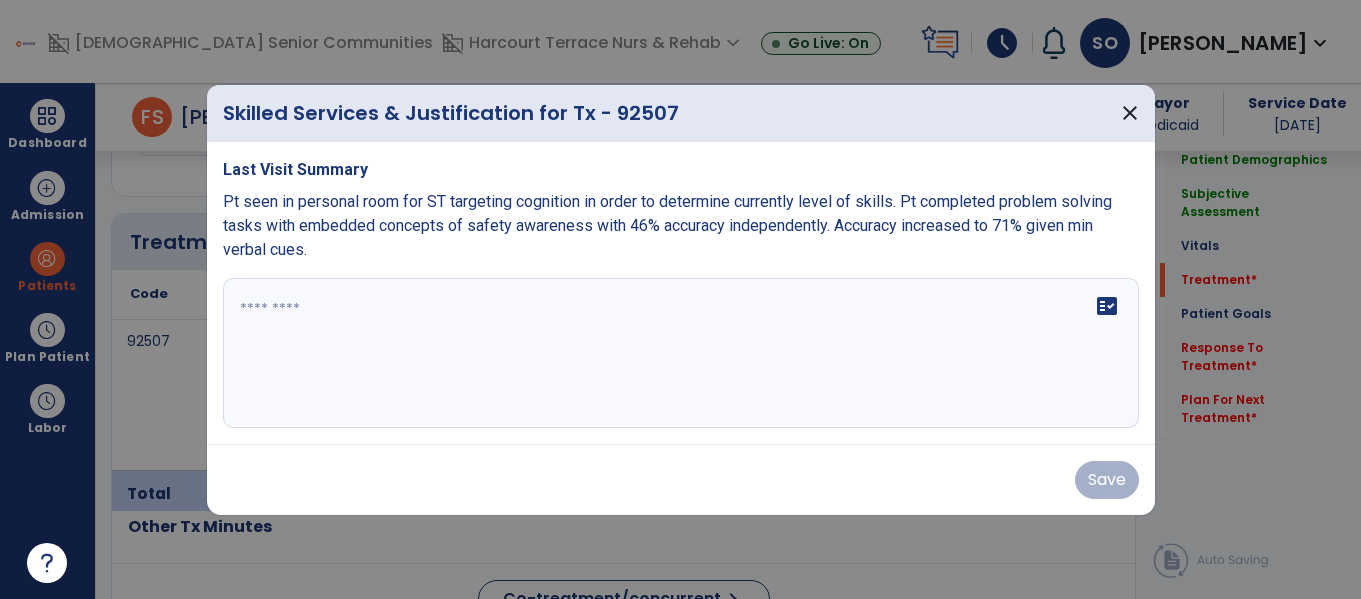 click on "fact_check" at bounding box center [681, 353] 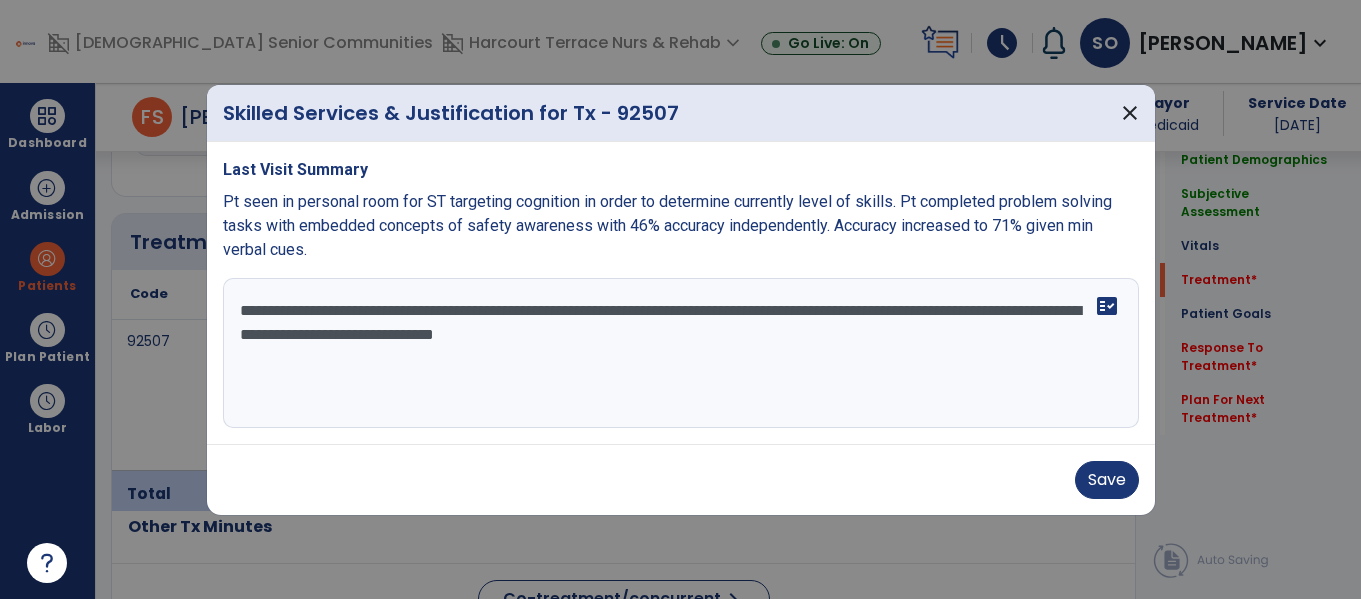 click on "**********" at bounding box center [681, 353] 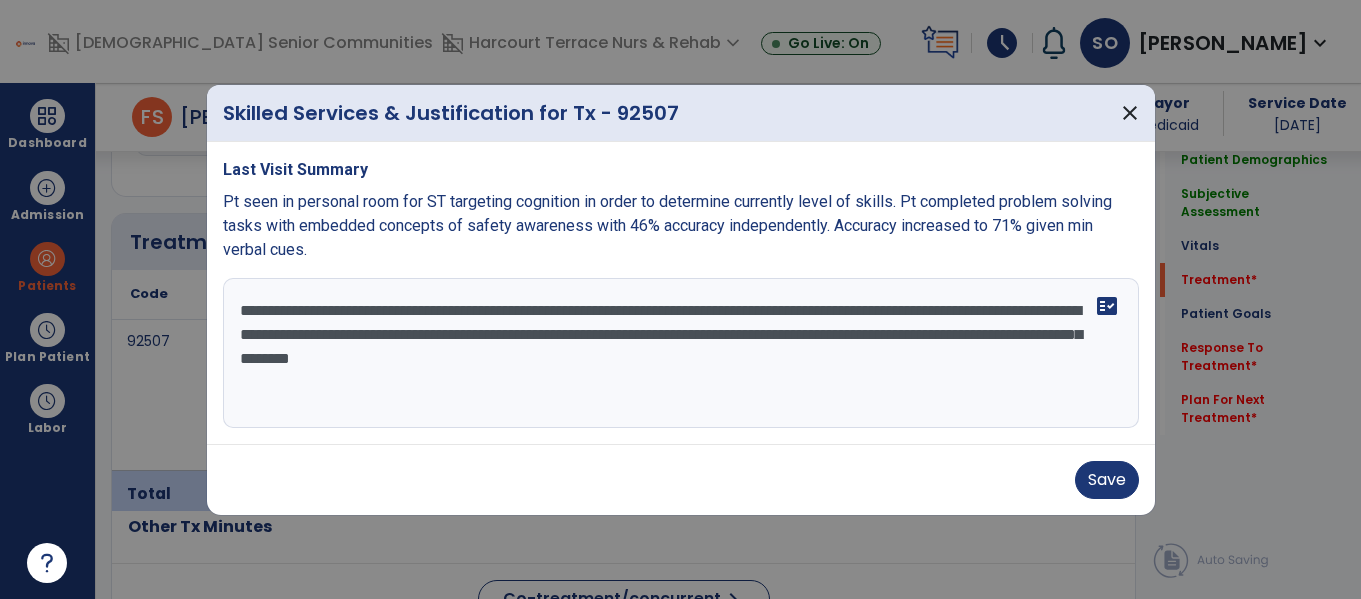 type on "**********" 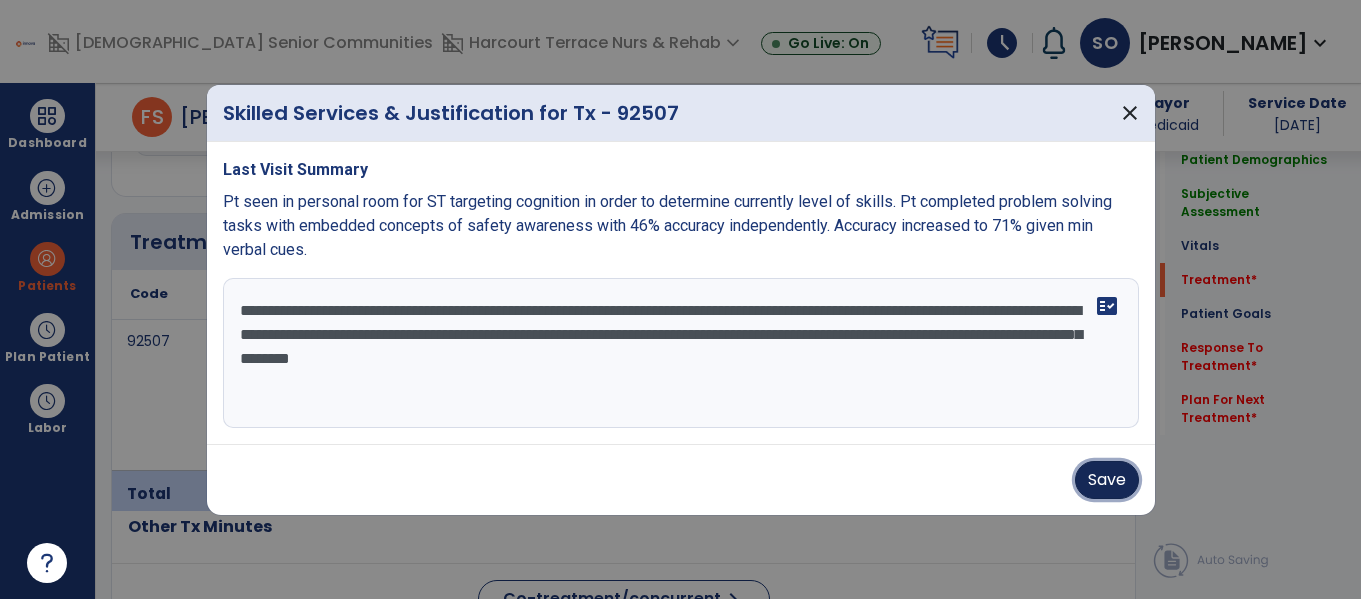 click on "Save" at bounding box center (1107, 480) 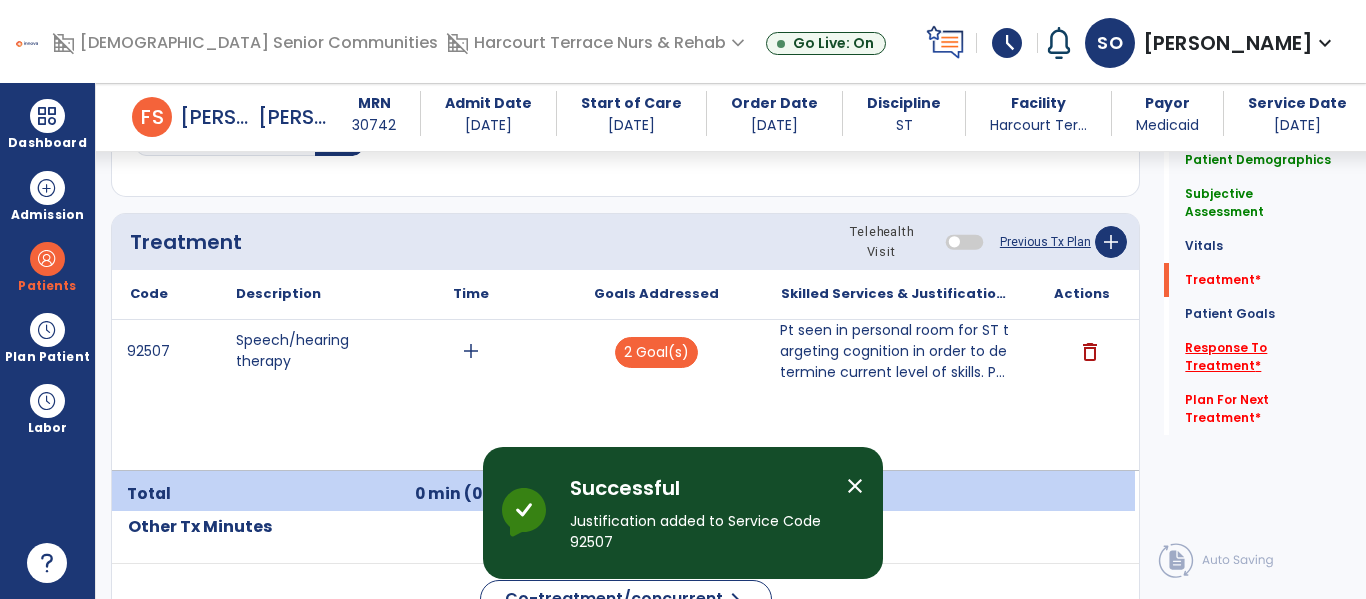 click on "Response To Treatment   *" 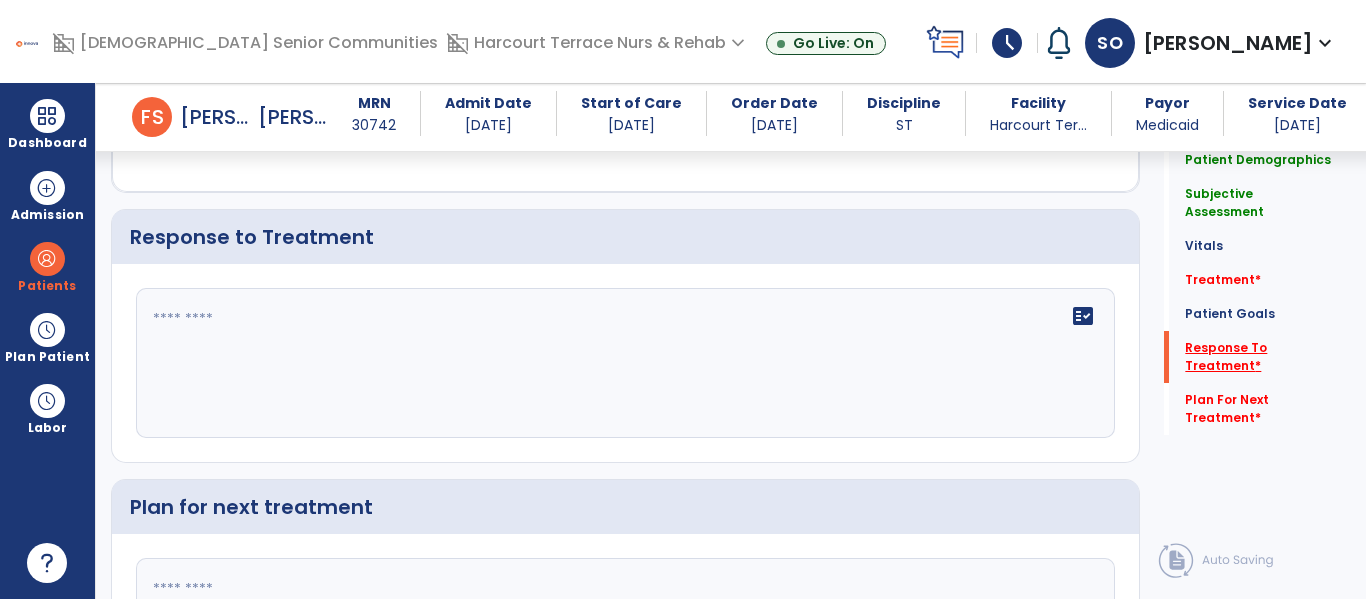 scroll, scrollTop: 2504, scrollLeft: 0, axis: vertical 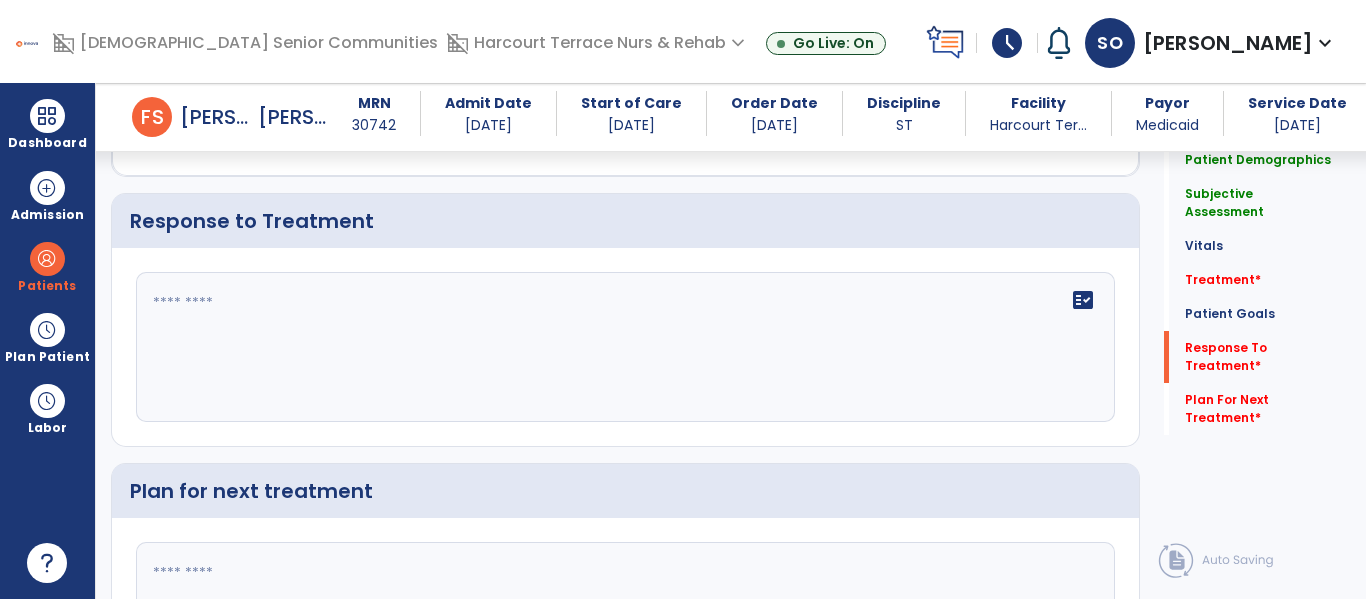 click on "fact_check" 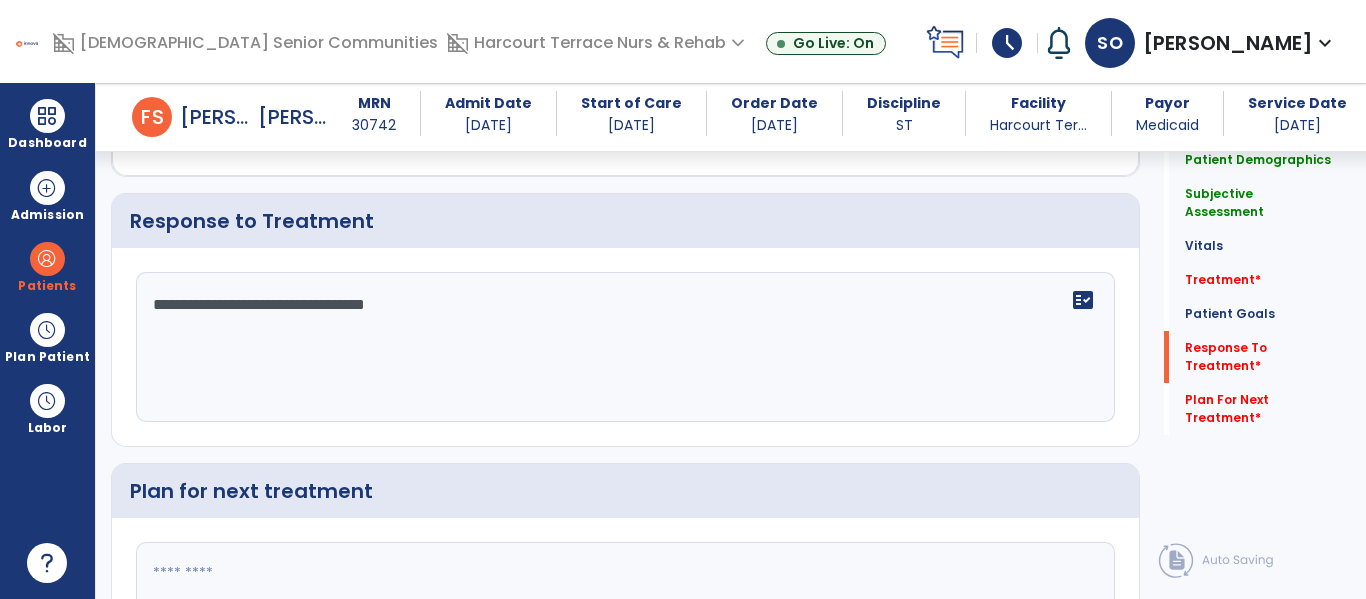 scroll, scrollTop: 2709, scrollLeft: 0, axis: vertical 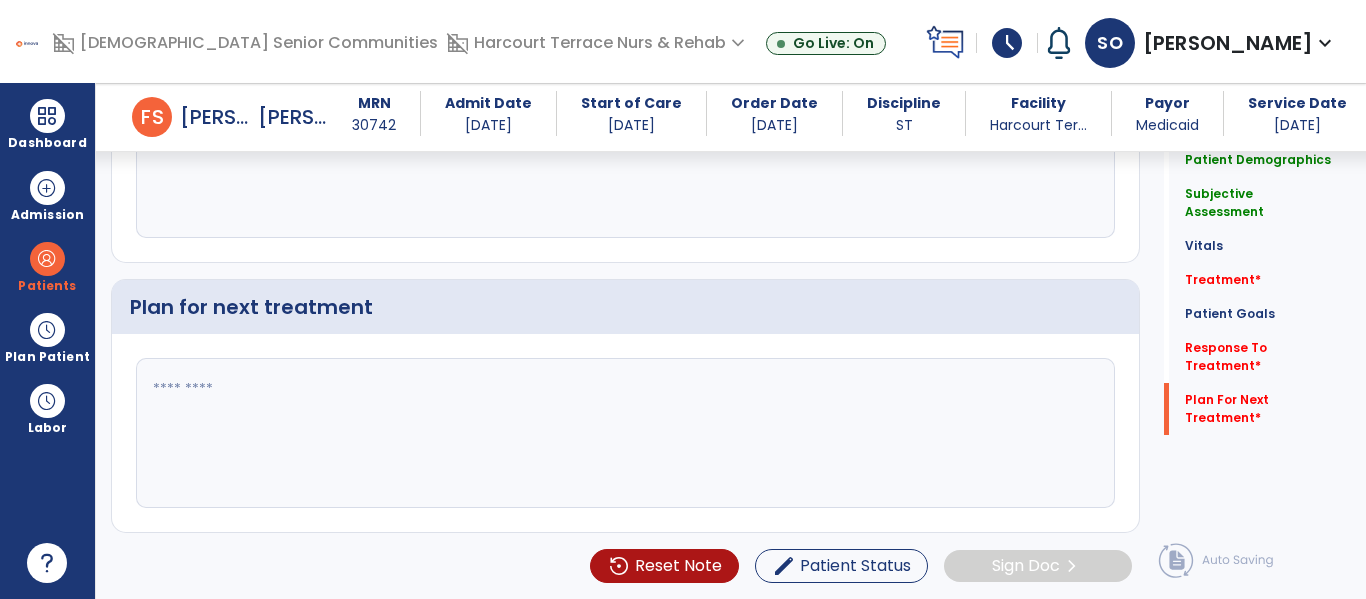 type on "**********" 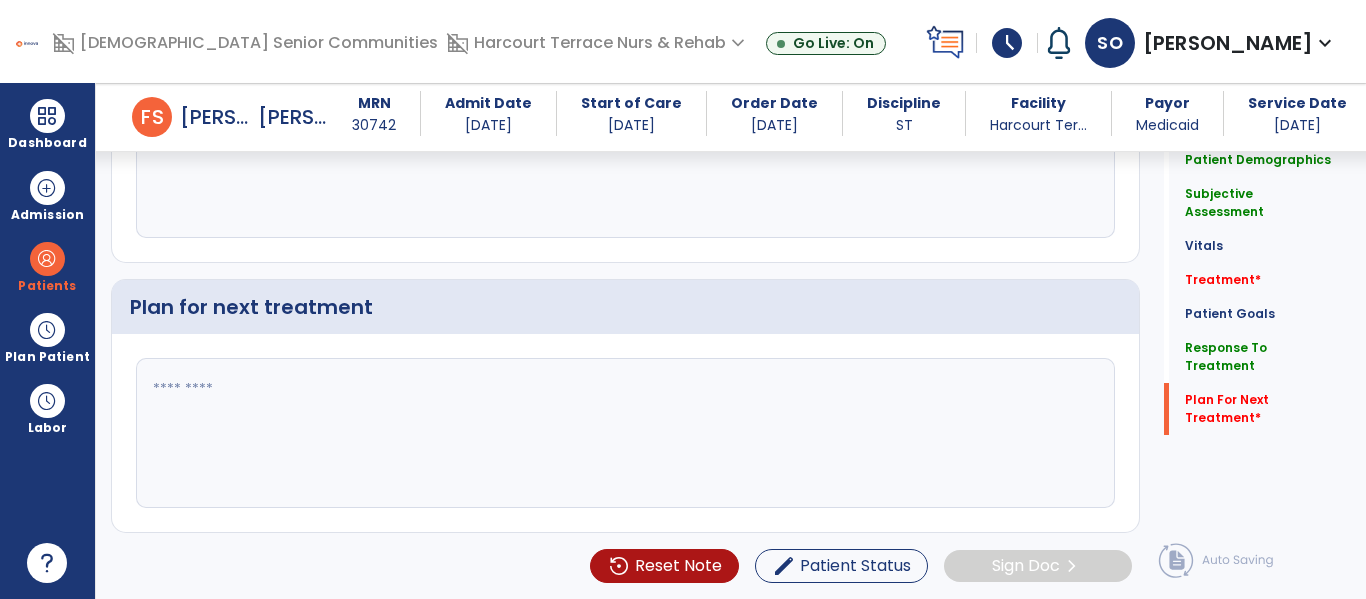 type on "*" 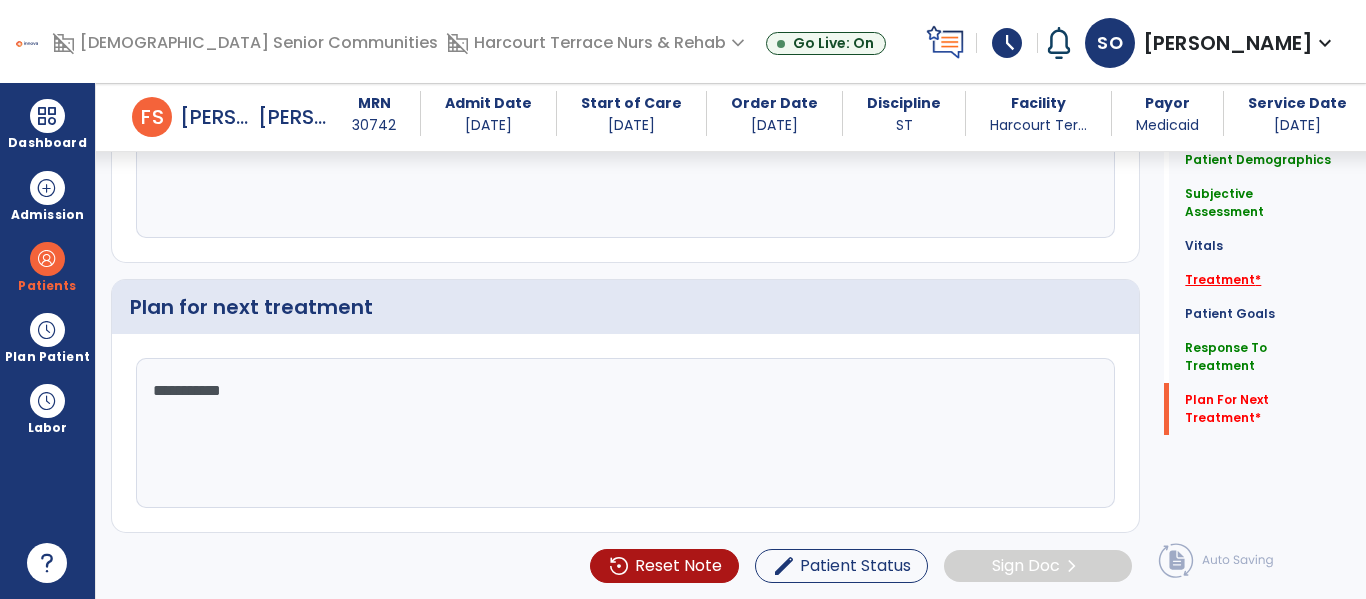 type on "**********" 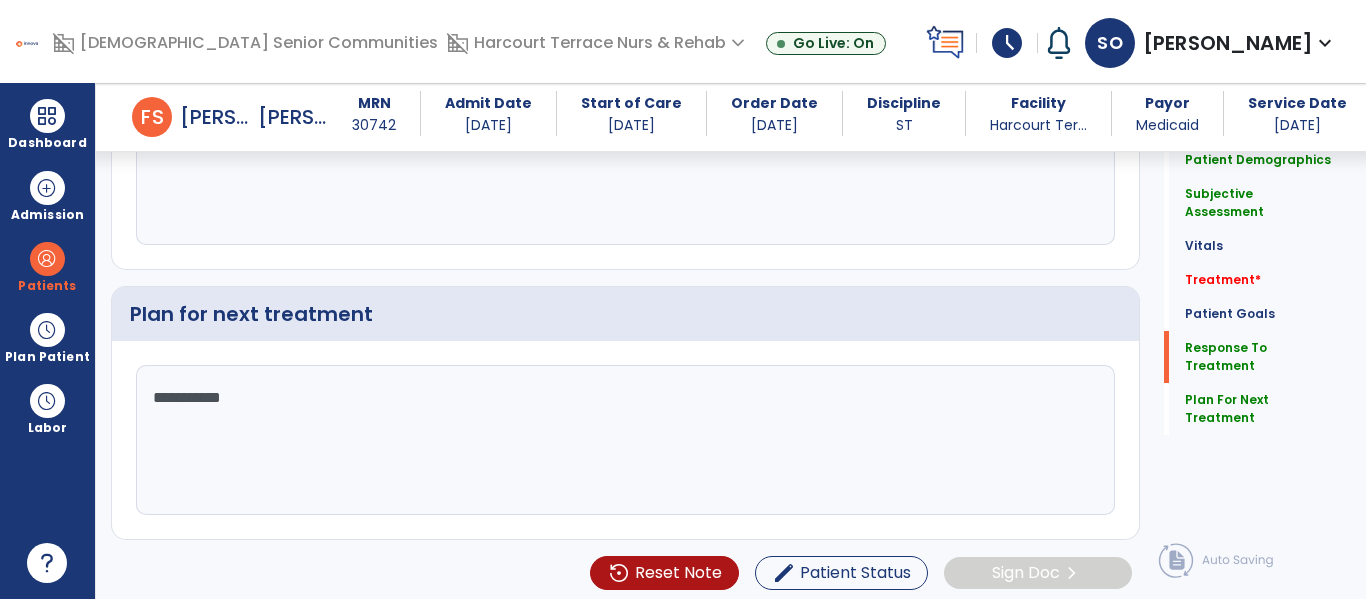 scroll, scrollTop: 2692, scrollLeft: 0, axis: vertical 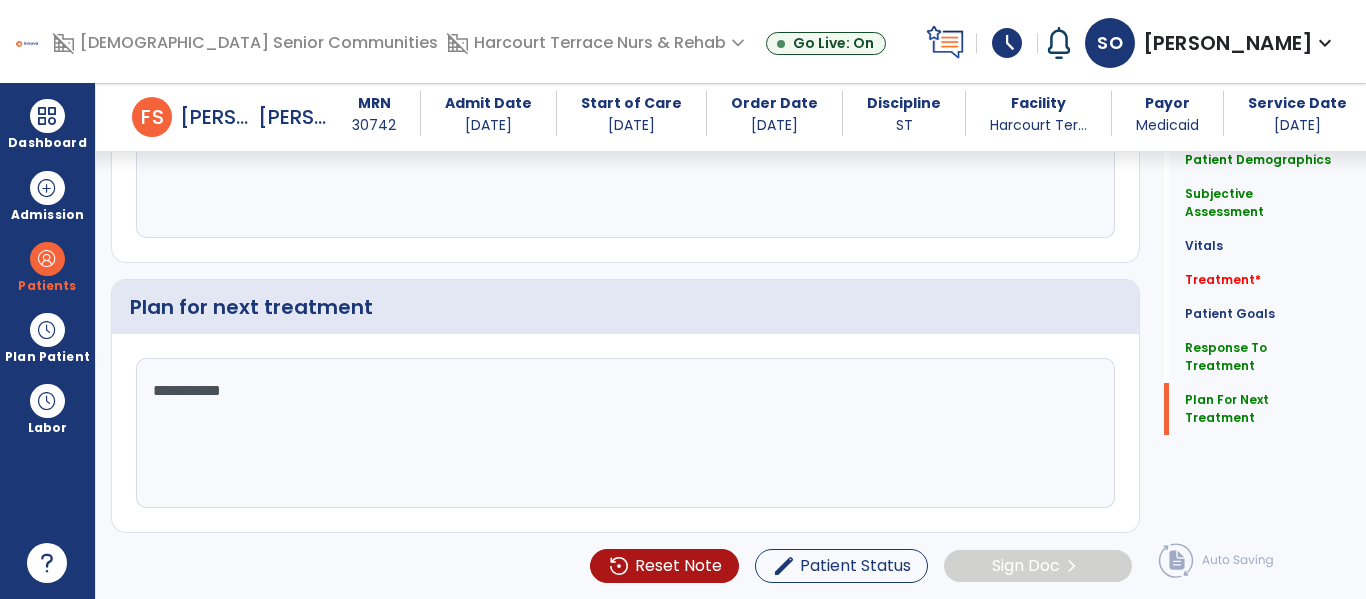 drag, startPoint x: 299, startPoint y: 426, endPoint x: 122, endPoint y: 395, distance: 179.69418 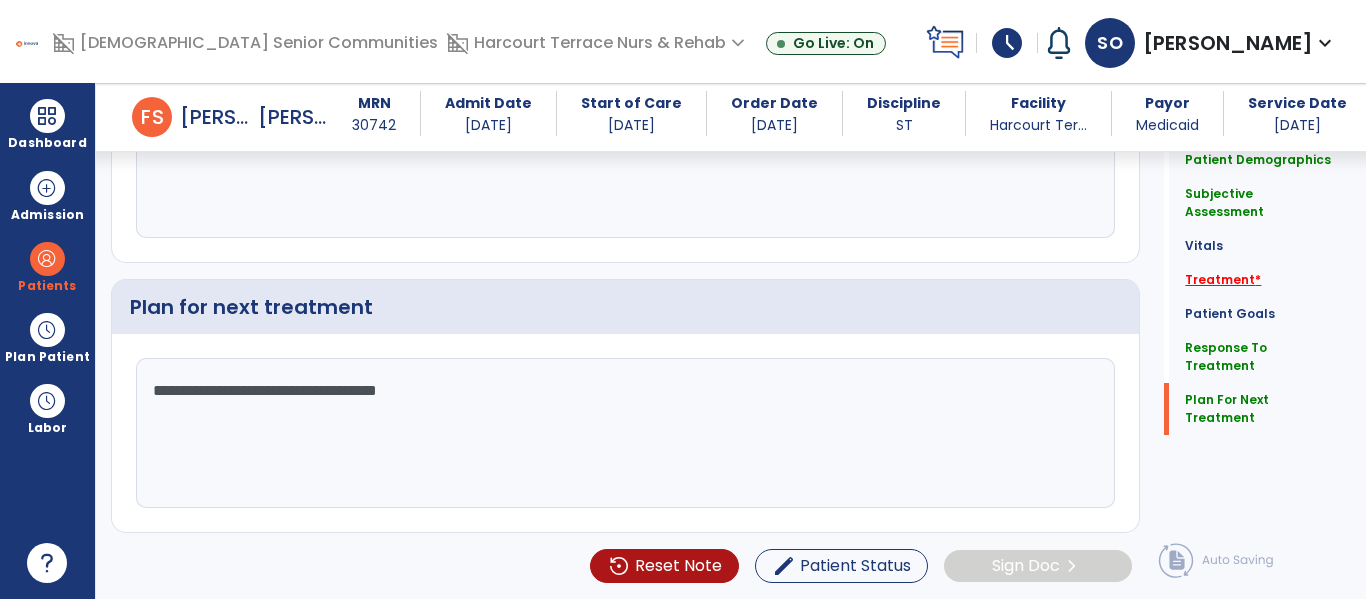type on "**********" 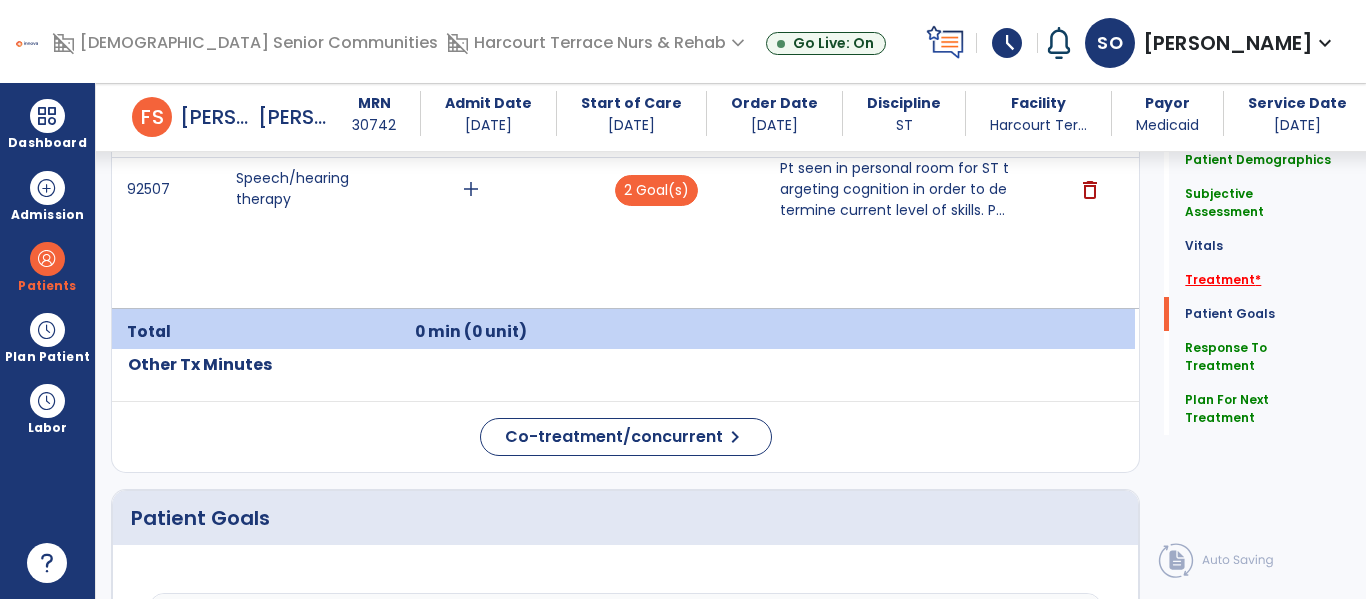 scroll, scrollTop: 1229, scrollLeft: 0, axis: vertical 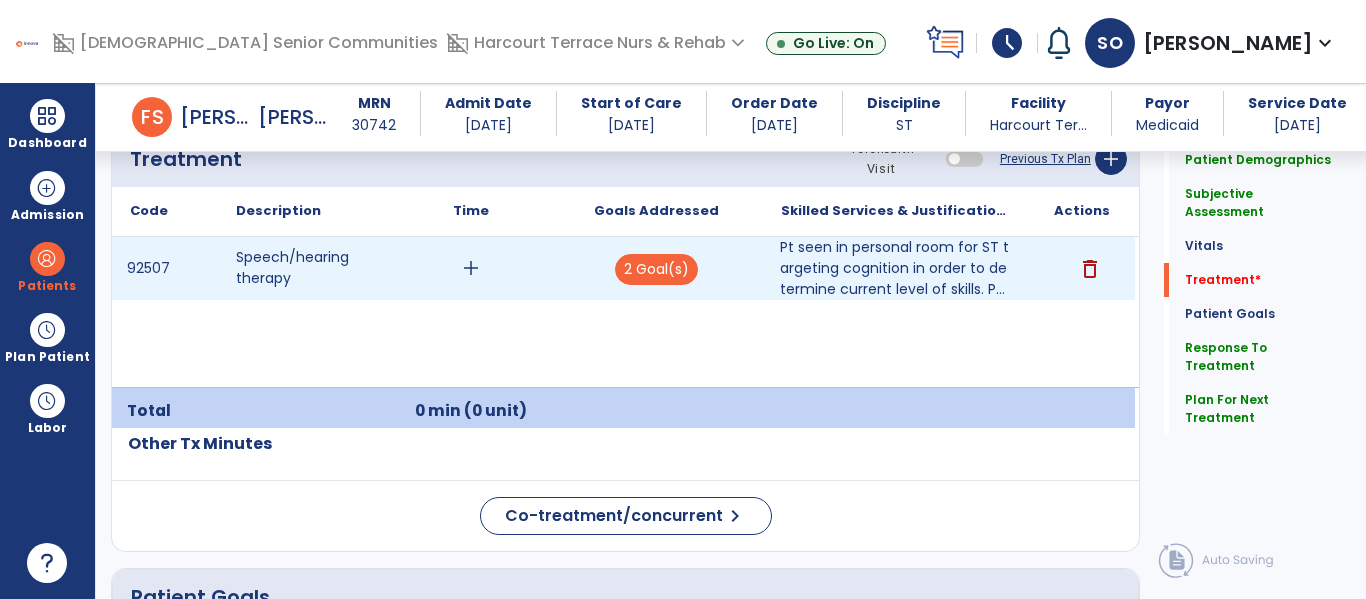 click on "add" at bounding box center [471, 268] 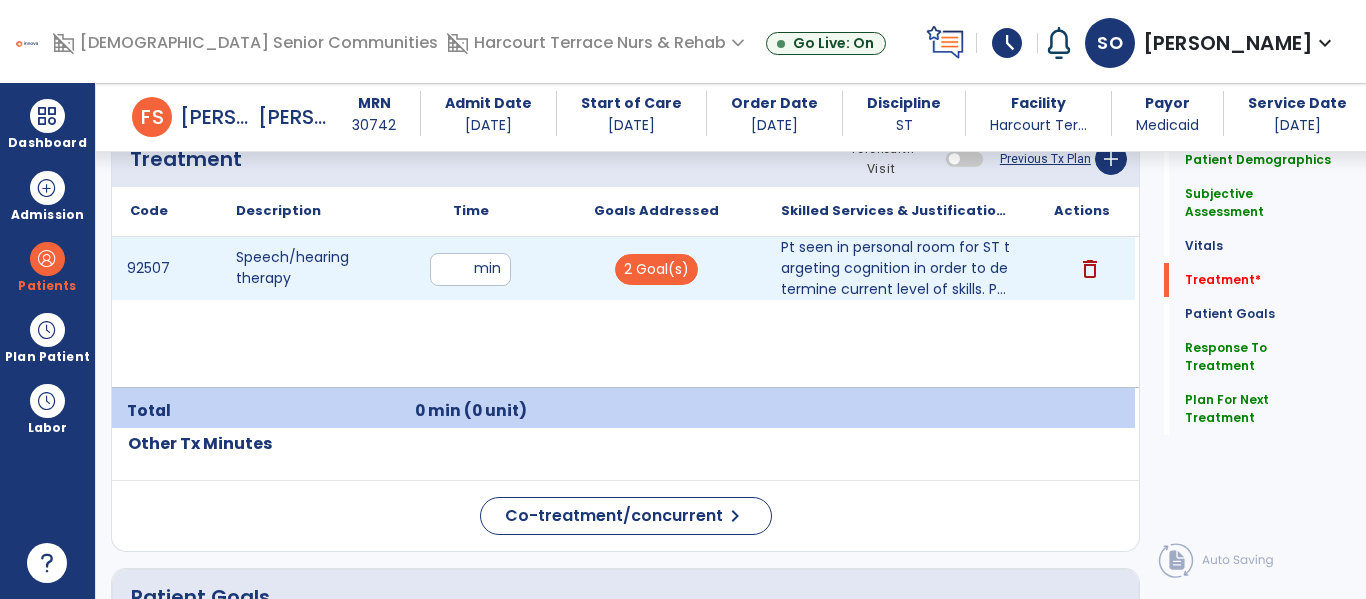 type on "**" 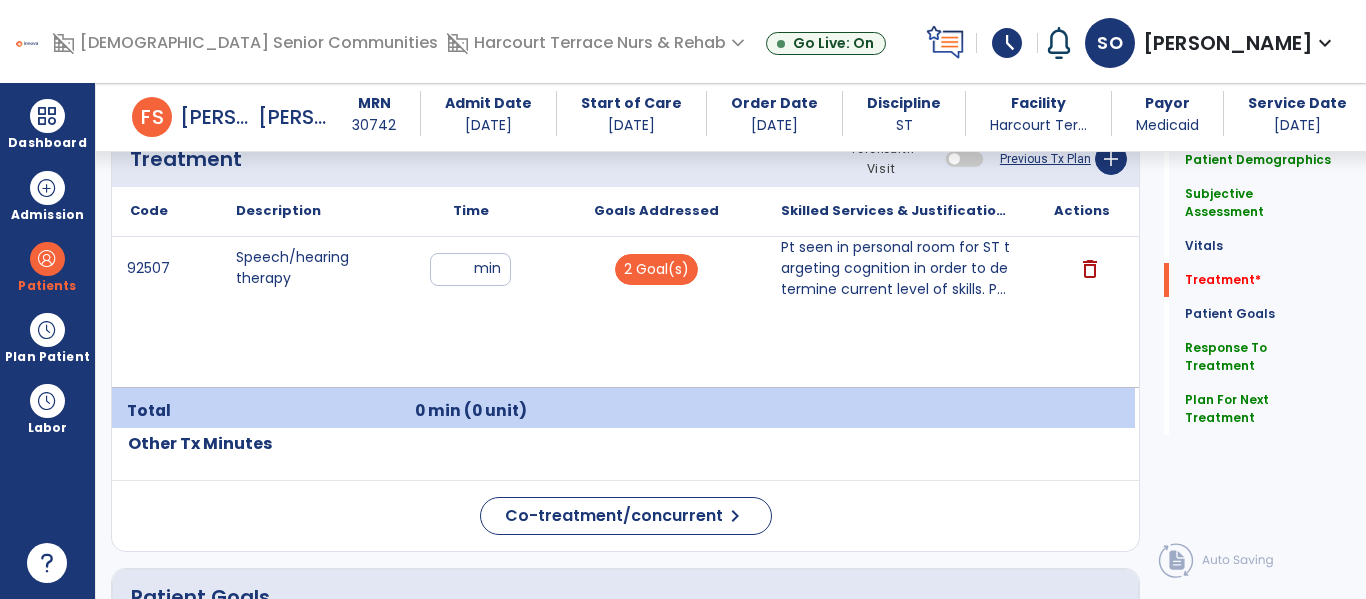 click on "92507  Speech/hearing therapy  ** min  2 Goal(s)  Pt seen in personal room for ST targeting cognition in order to determine current level of skills. P...   Pt seen in personal room for ST targeting cognition in order to determine current level of skills. Pt completed problem solving tasks with embedded concepts of safety with 53% accuracy independently. Accuracy increased to 76% given min verbal cues. Pt demonstrates poor safety awareness.   delete" at bounding box center [623, 312] 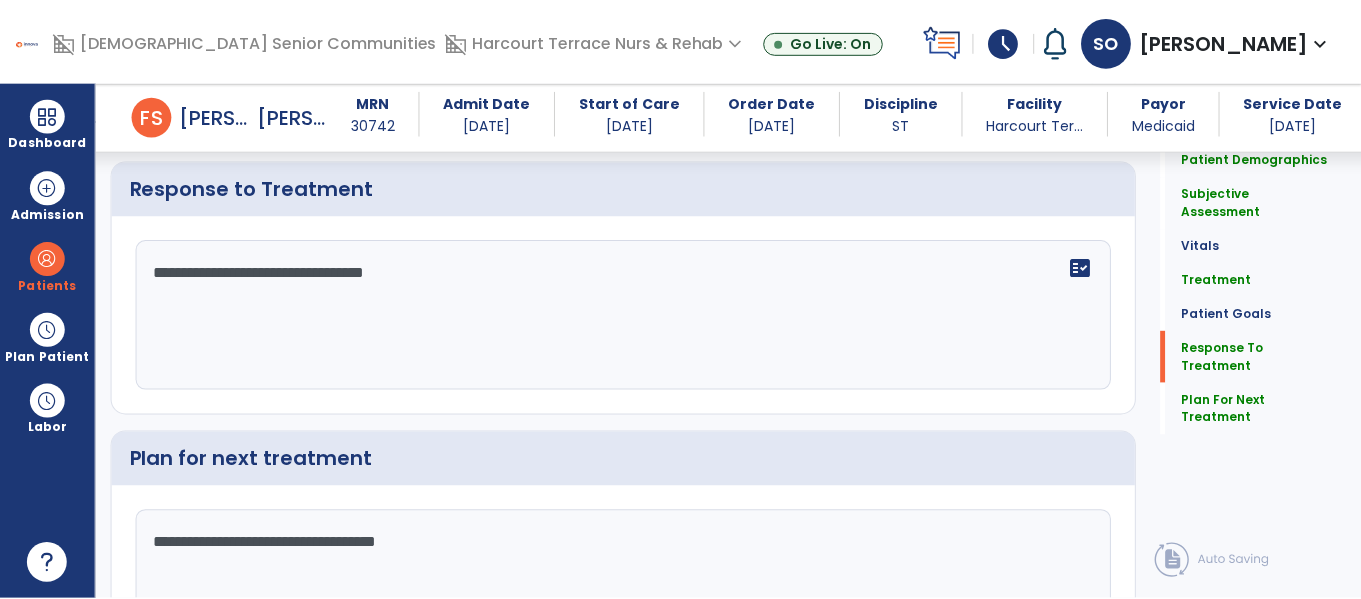 scroll, scrollTop: 2709, scrollLeft: 0, axis: vertical 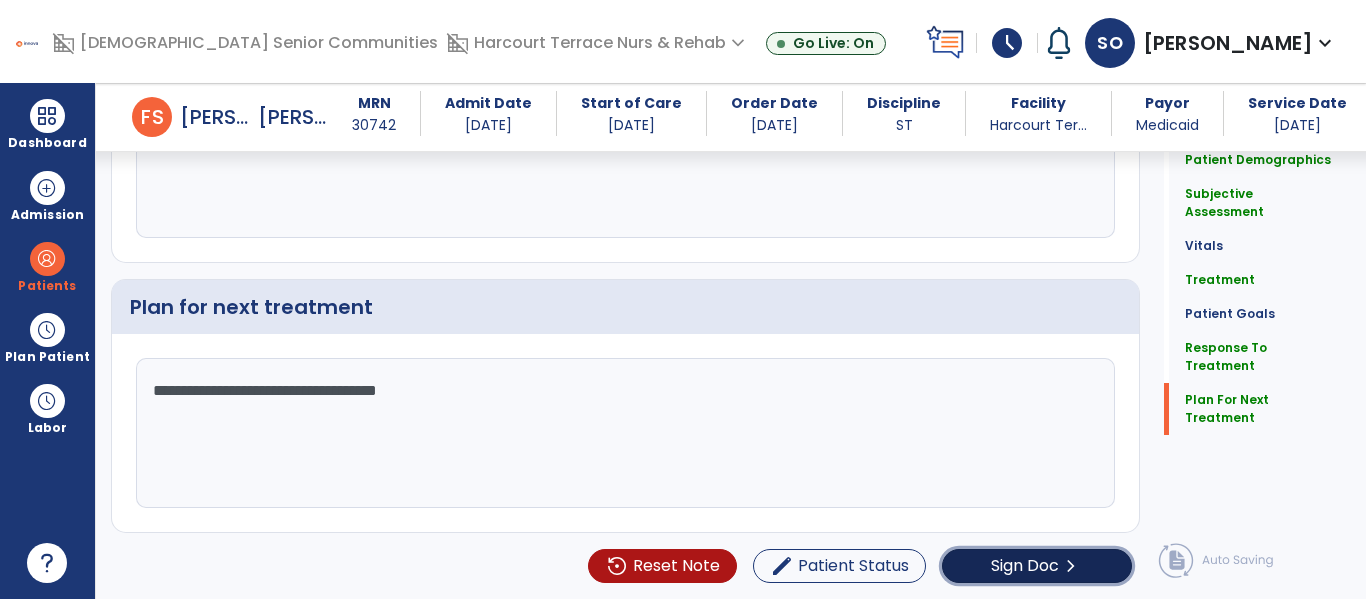 click on "Sign Doc  chevron_right" 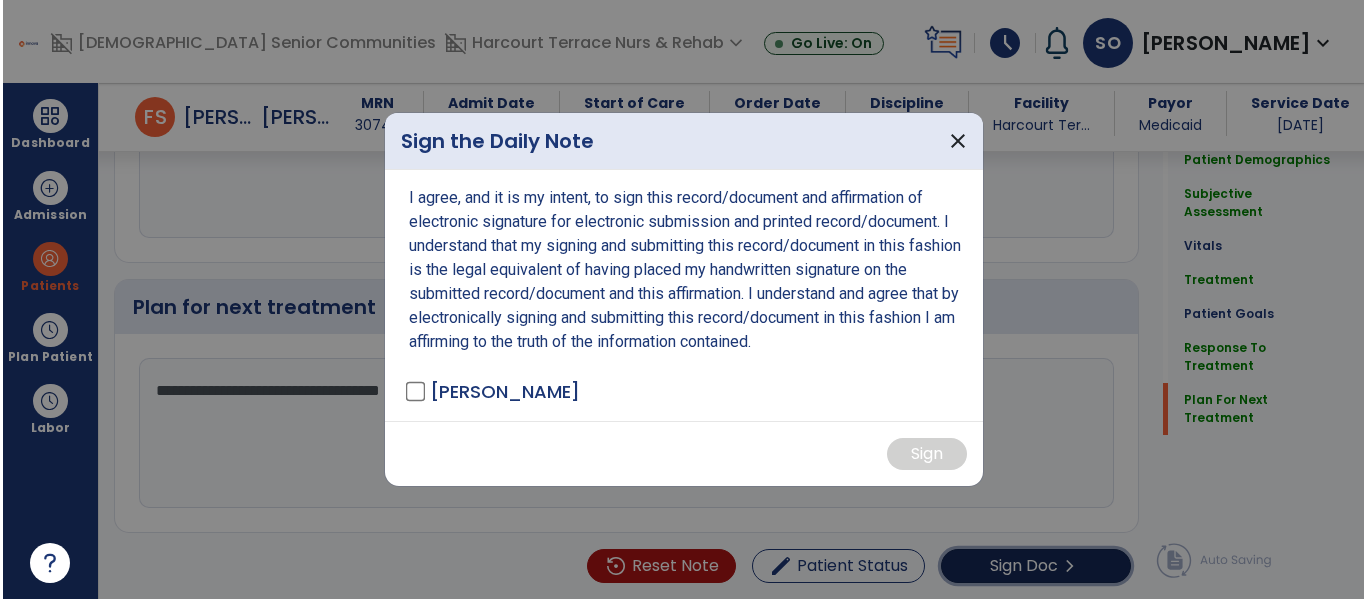 scroll, scrollTop: 2709, scrollLeft: 0, axis: vertical 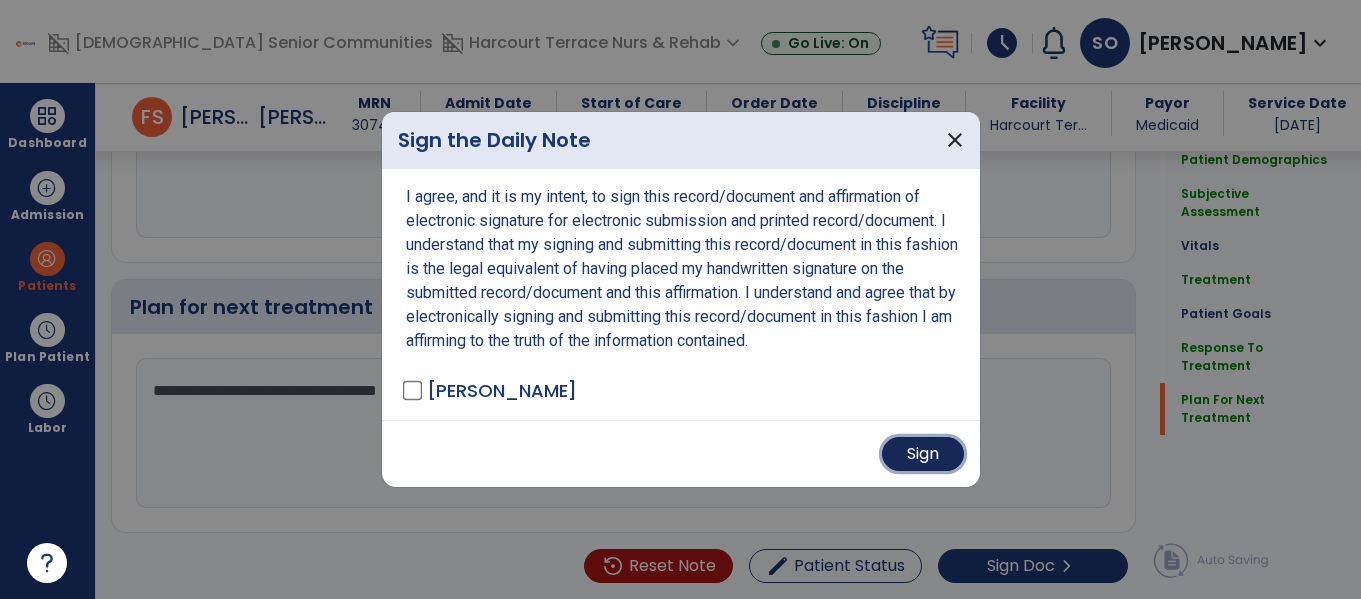 click on "Sign" at bounding box center (923, 454) 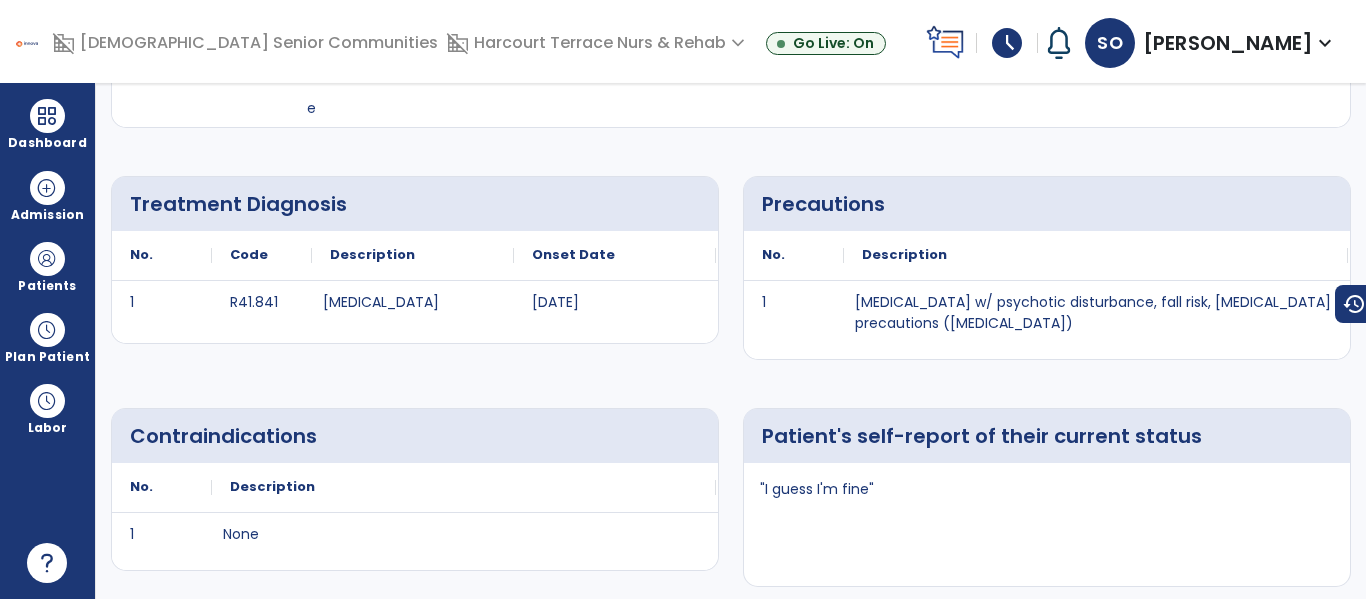 scroll, scrollTop: 0, scrollLeft: 0, axis: both 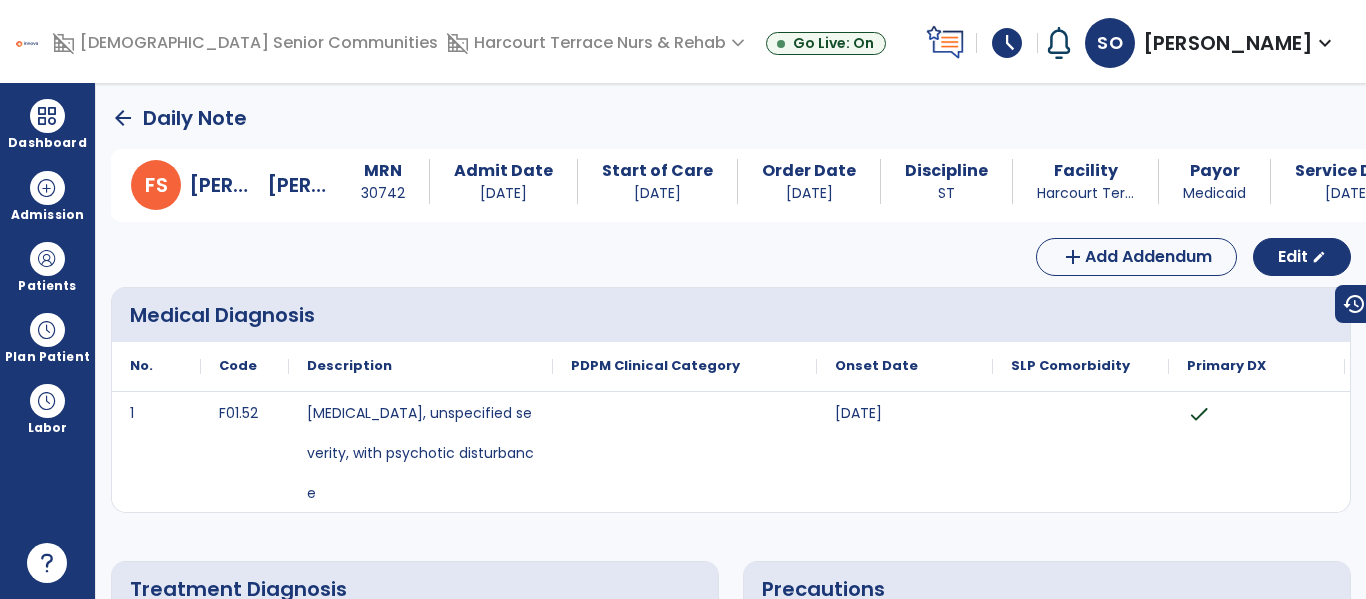click on "arrow_back" 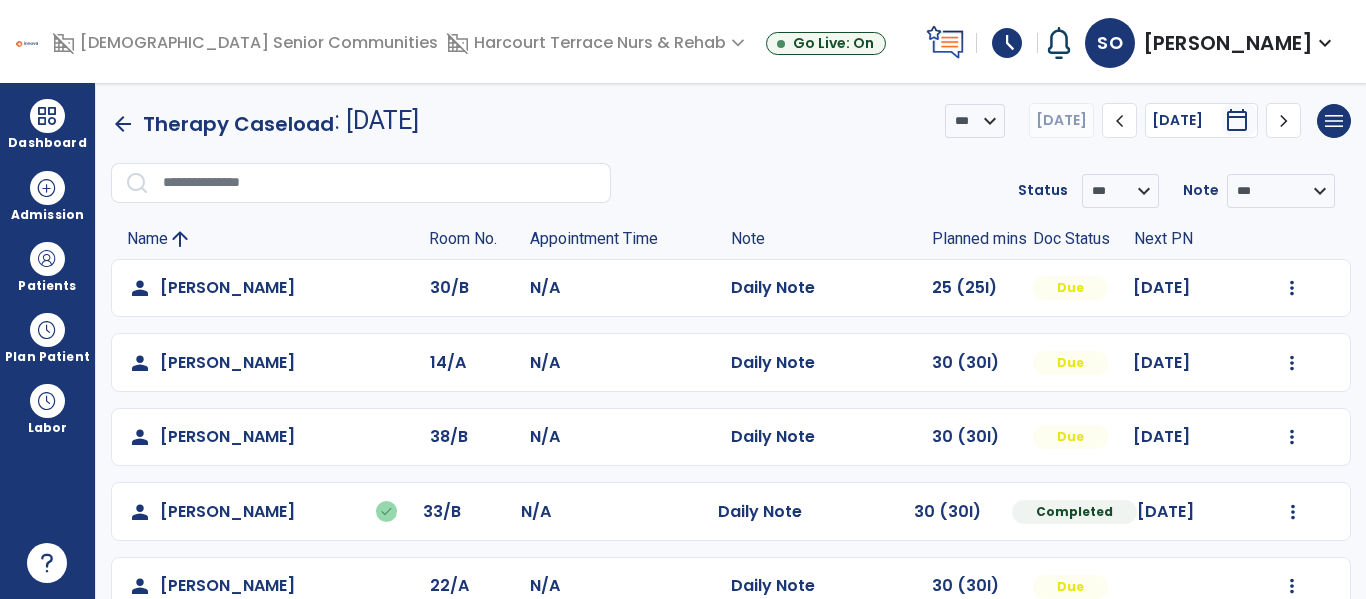 scroll, scrollTop: 41, scrollLeft: 0, axis: vertical 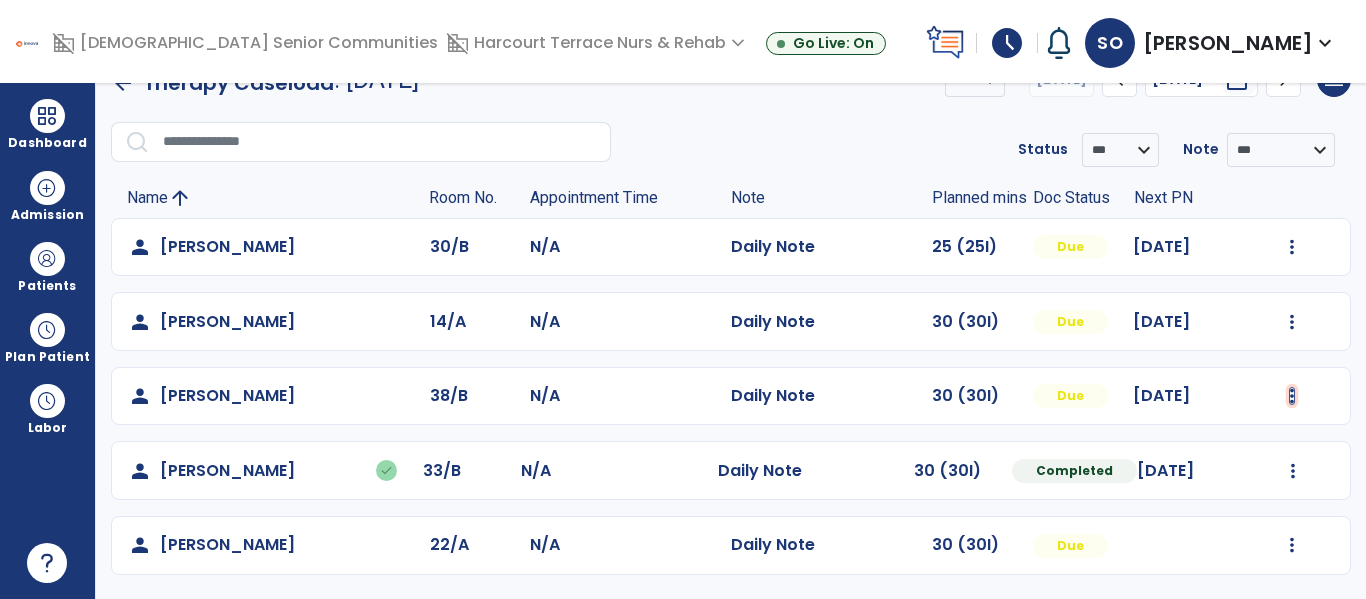 click at bounding box center (1292, 247) 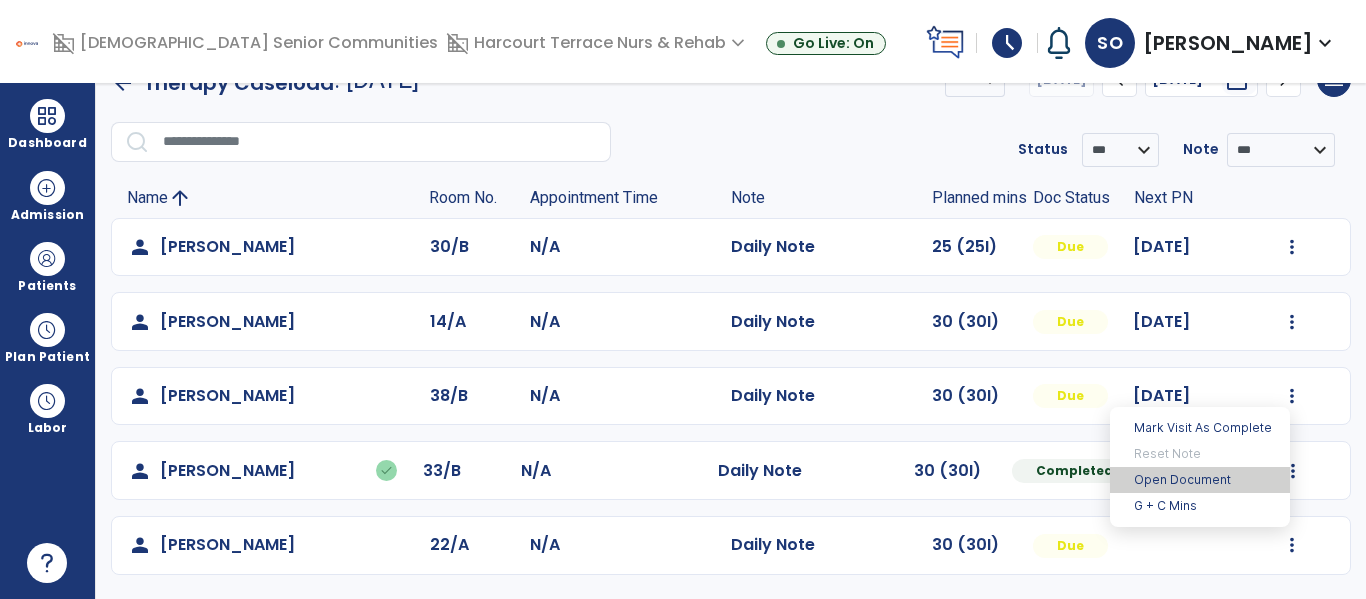click on "Open Document" at bounding box center (1200, 480) 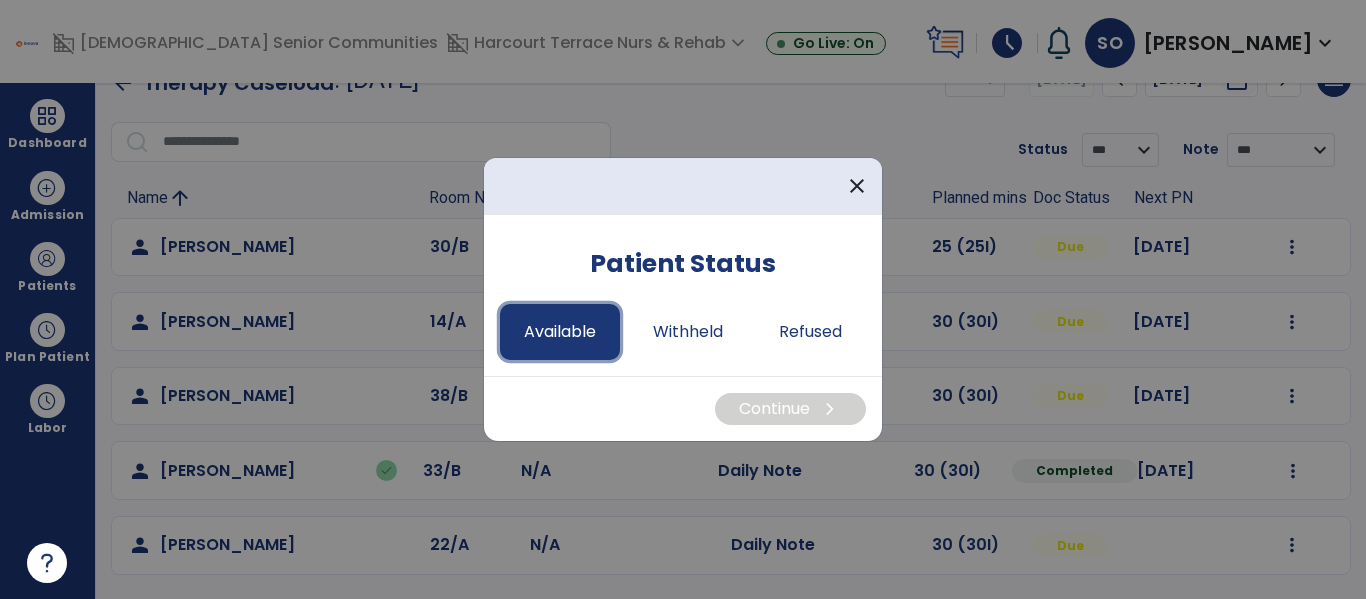 click on "Available" at bounding box center [560, 332] 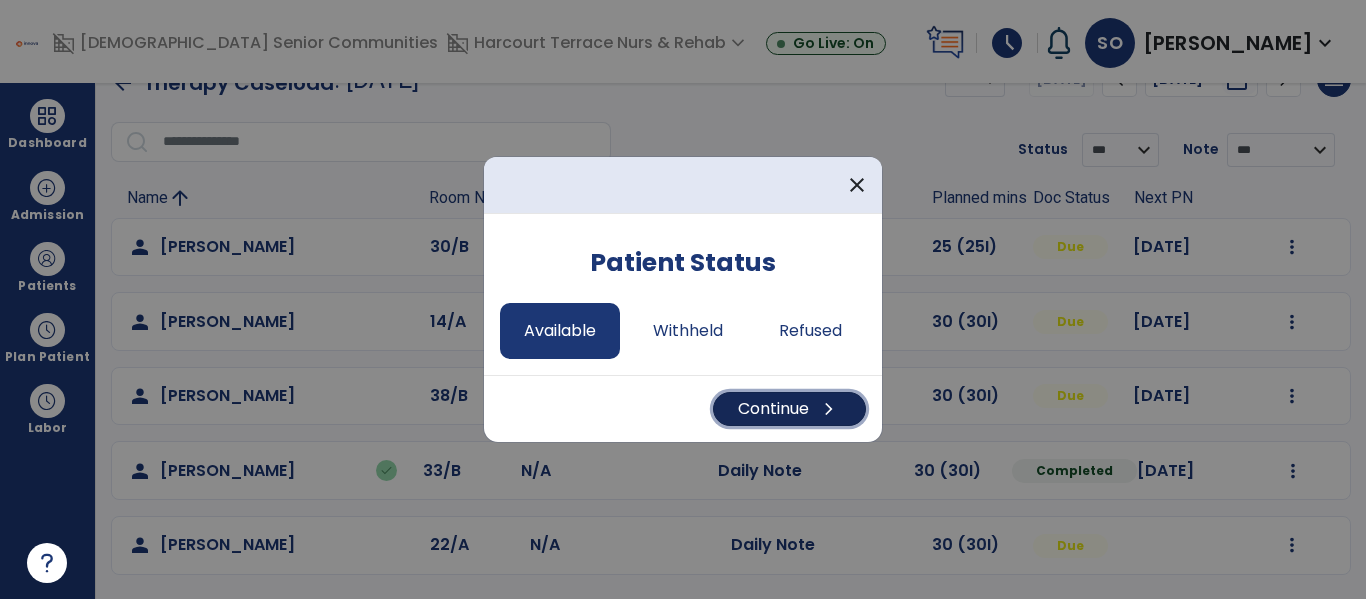 click on "Continue   chevron_right" at bounding box center [789, 409] 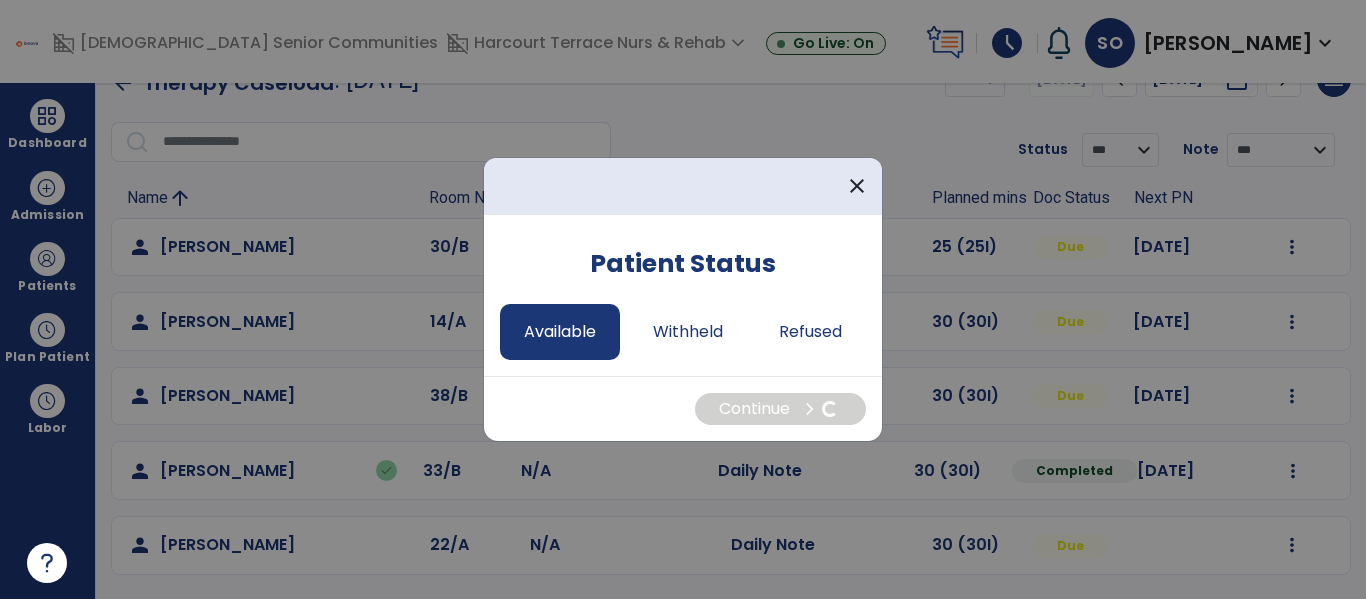 select on "*" 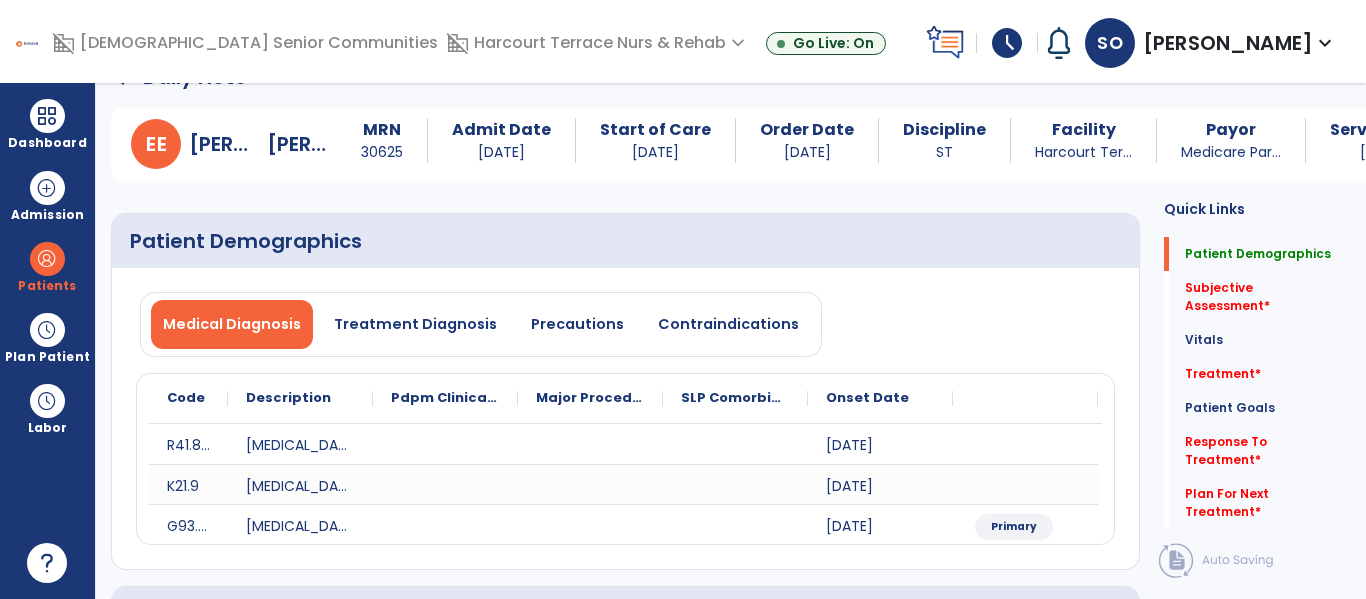 scroll, scrollTop: 0, scrollLeft: 0, axis: both 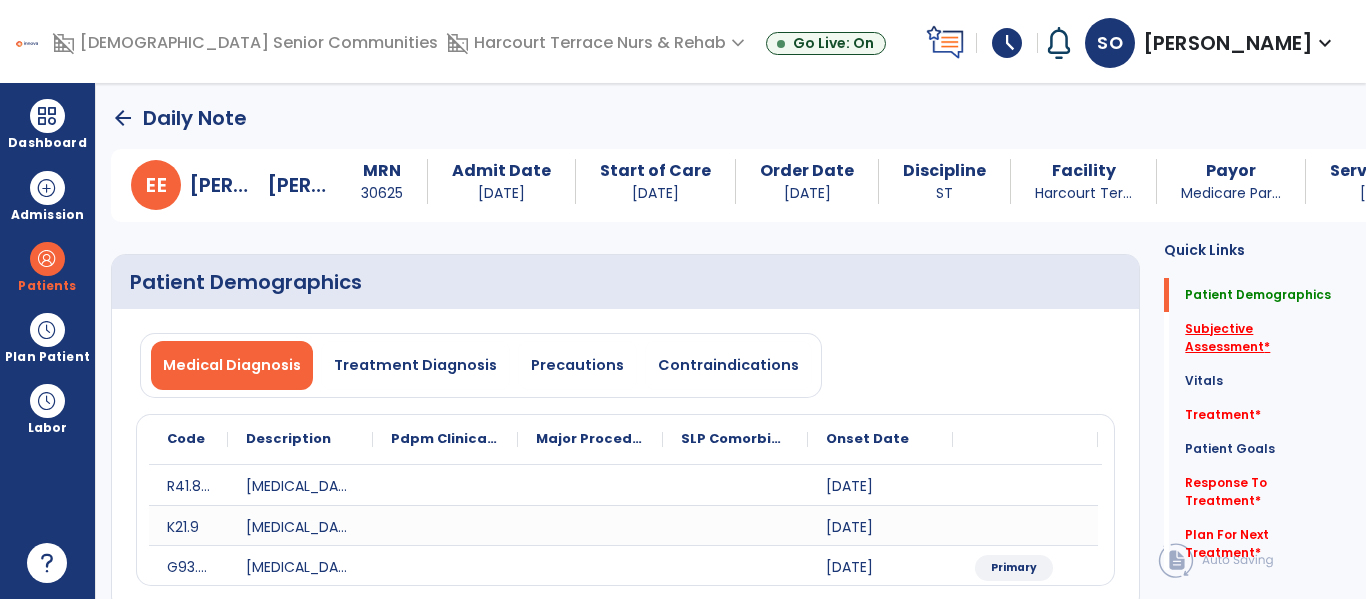 click on "Subjective Assessment   *" 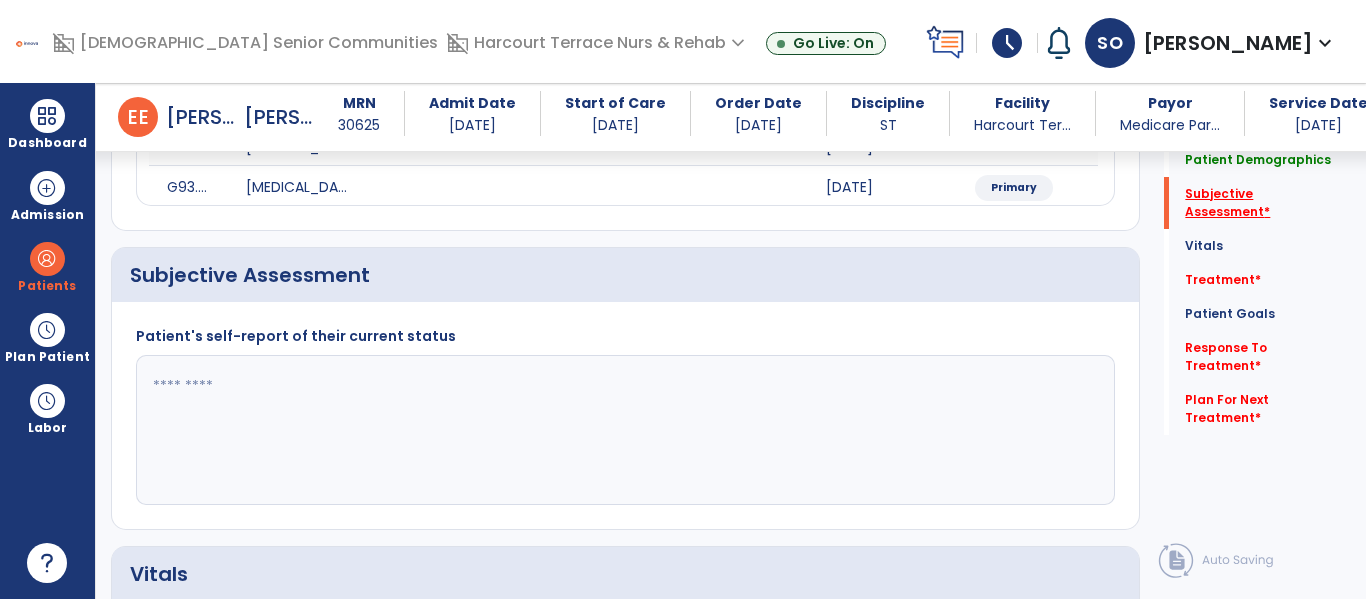 scroll, scrollTop: 427, scrollLeft: 0, axis: vertical 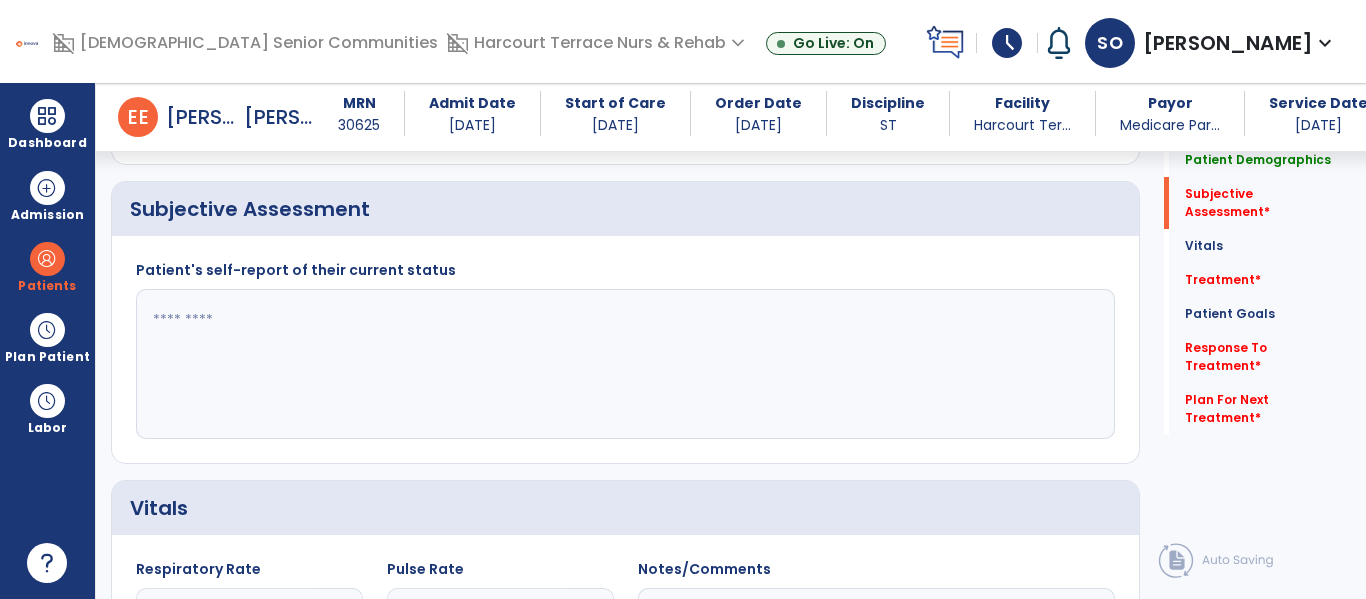 click 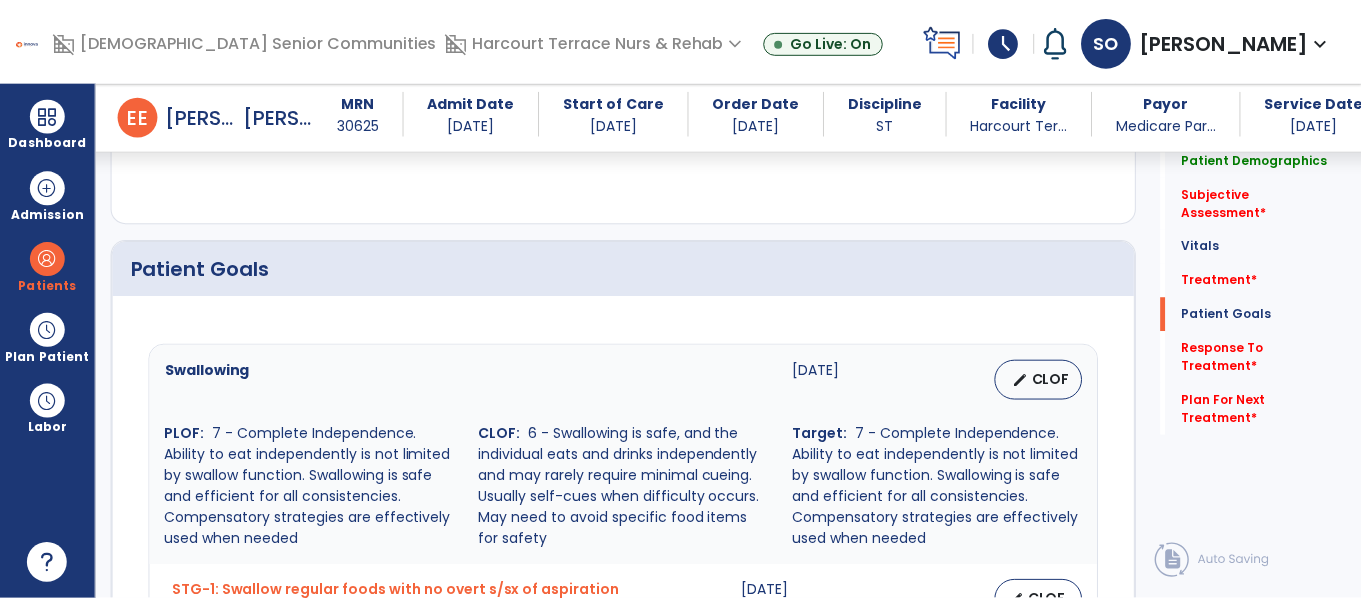 scroll, scrollTop: 1100, scrollLeft: 0, axis: vertical 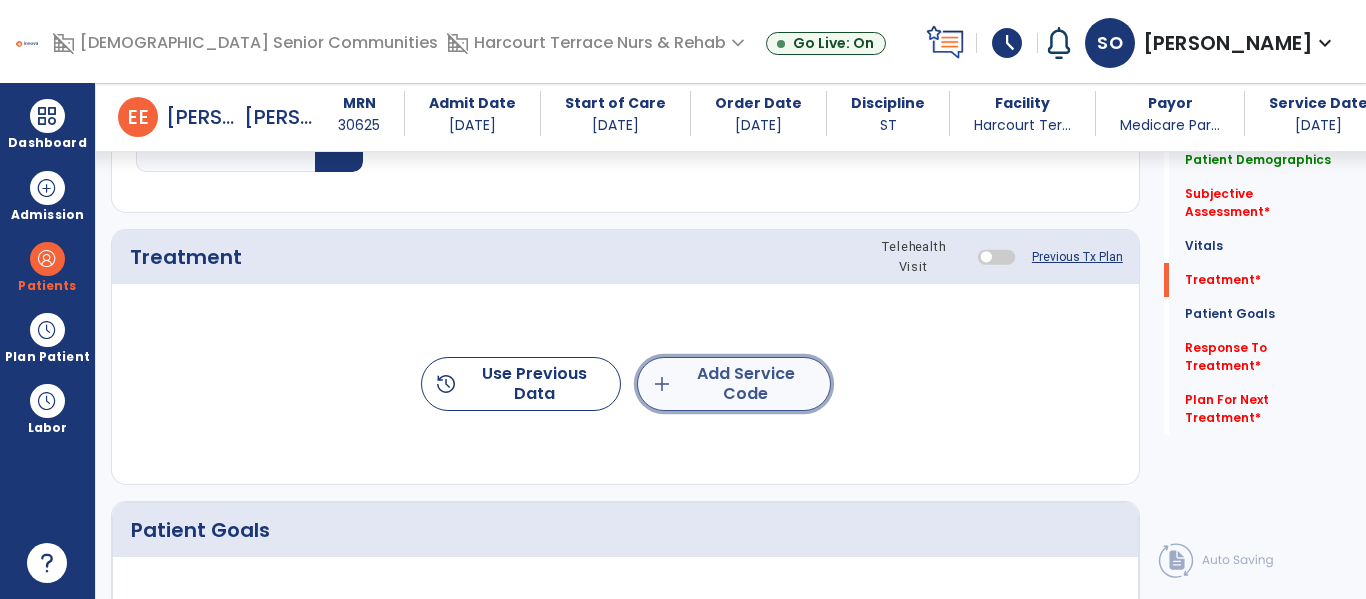 click on "add  Add Service Code" 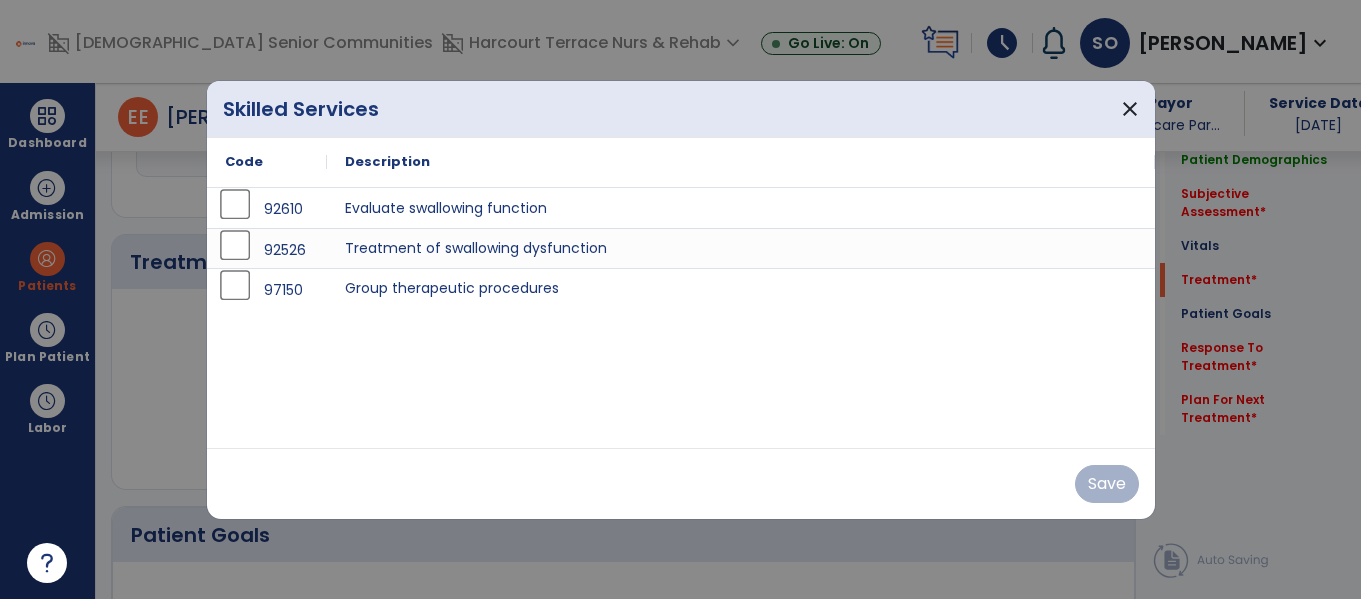 scroll, scrollTop: 1100, scrollLeft: 0, axis: vertical 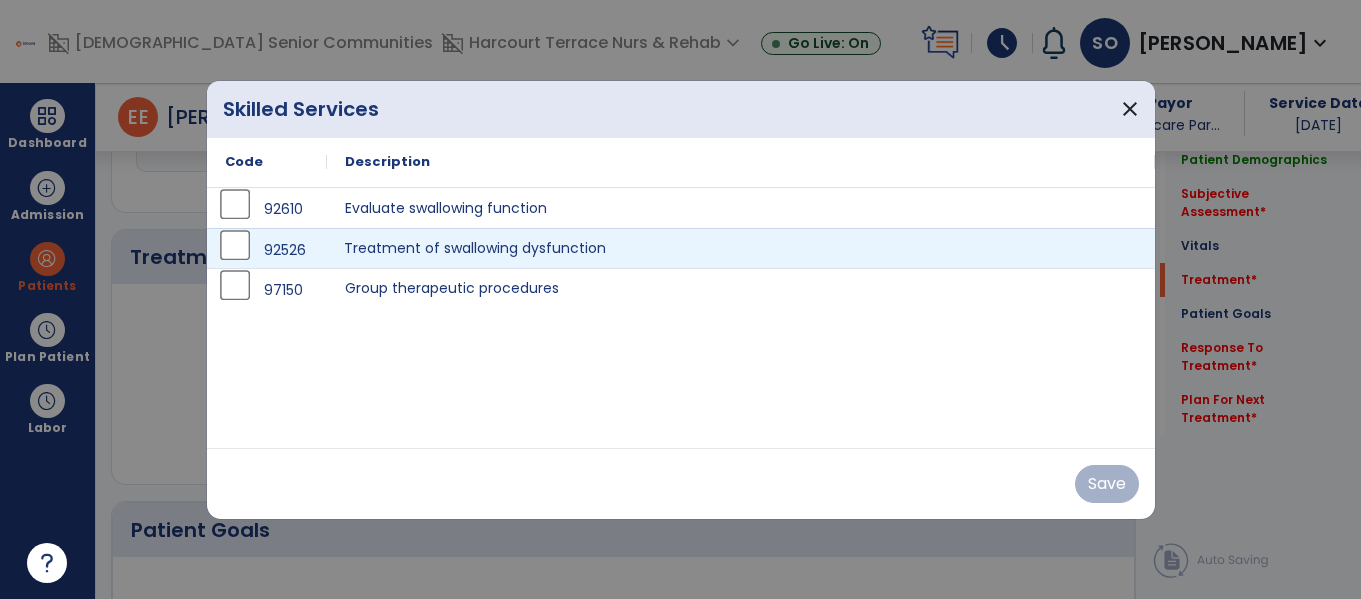 click on "Treatment of swallowing dysfunction" at bounding box center (741, 248) 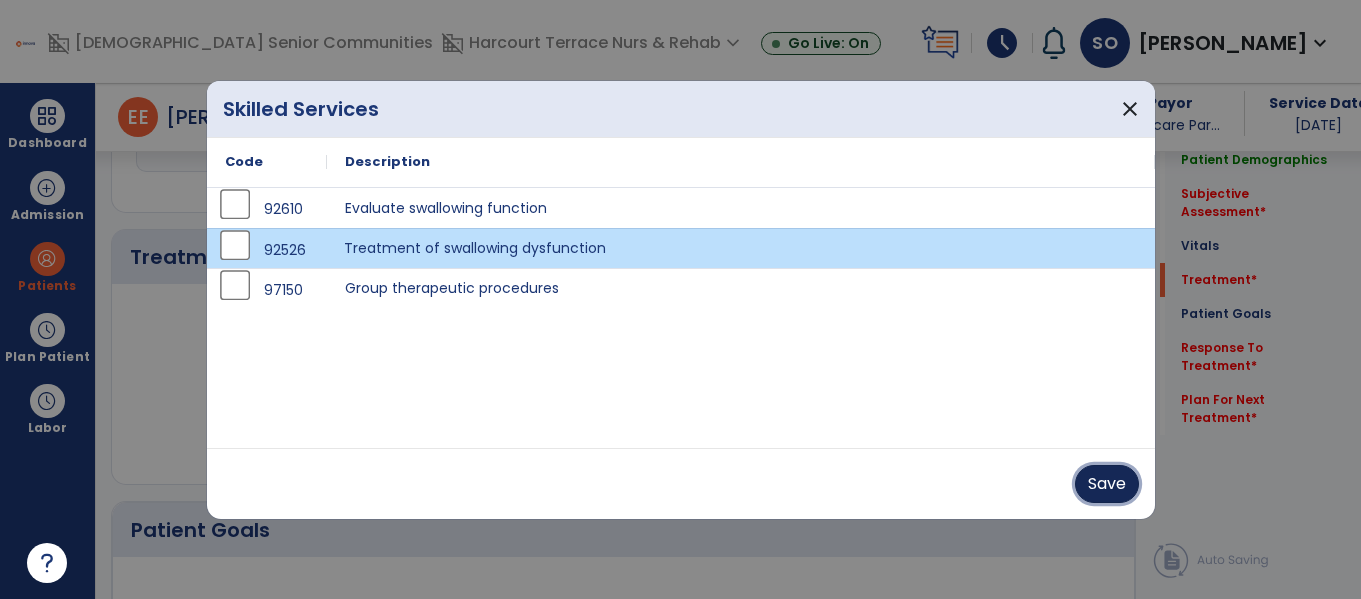 click on "Save" at bounding box center (1107, 484) 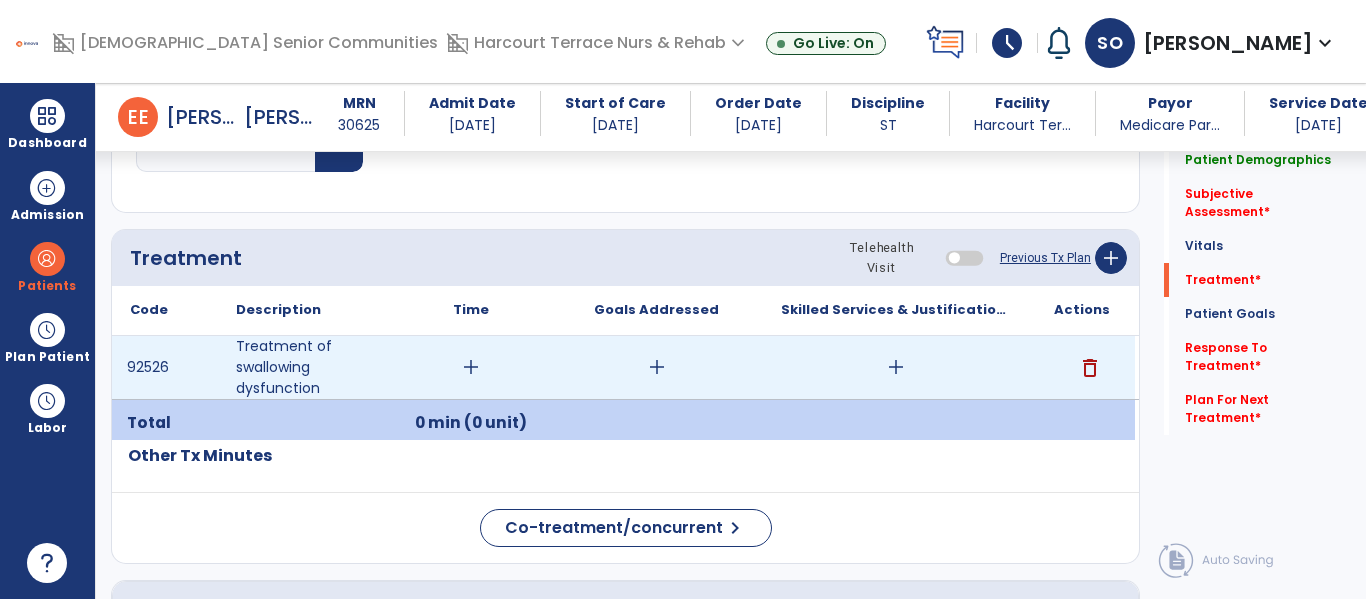 click on "add" at bounding box center (656, 367) 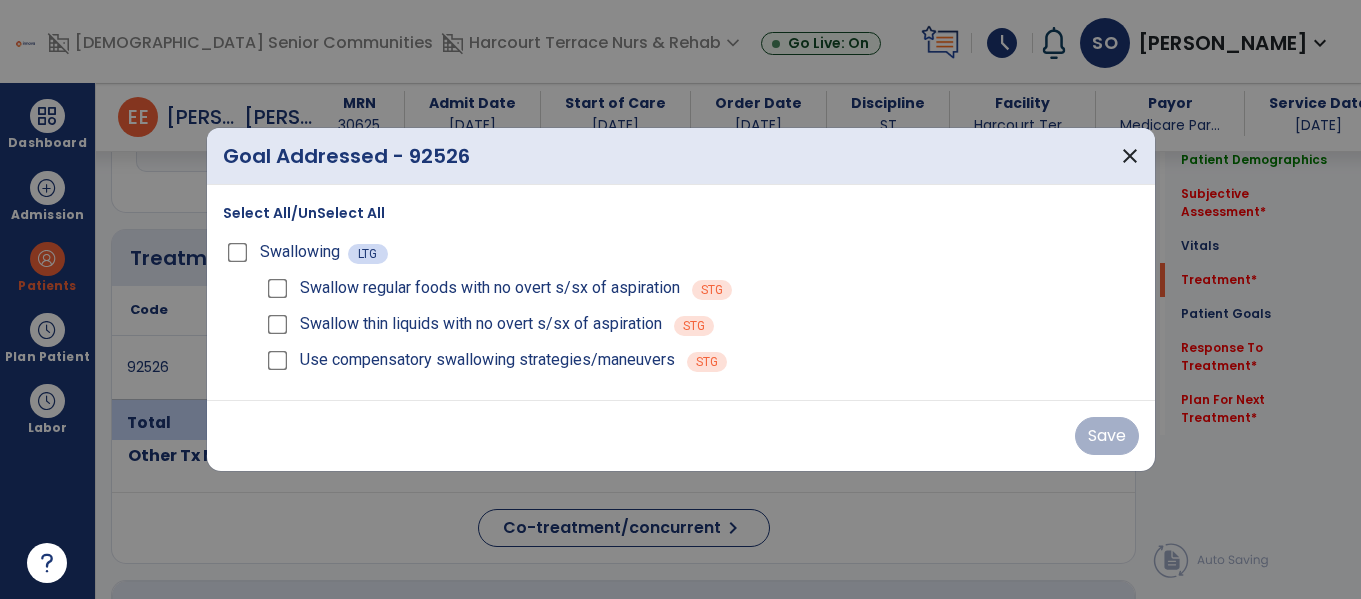 scroll, scrollTop: 1100, scrollLeft: 0, axis: vertical 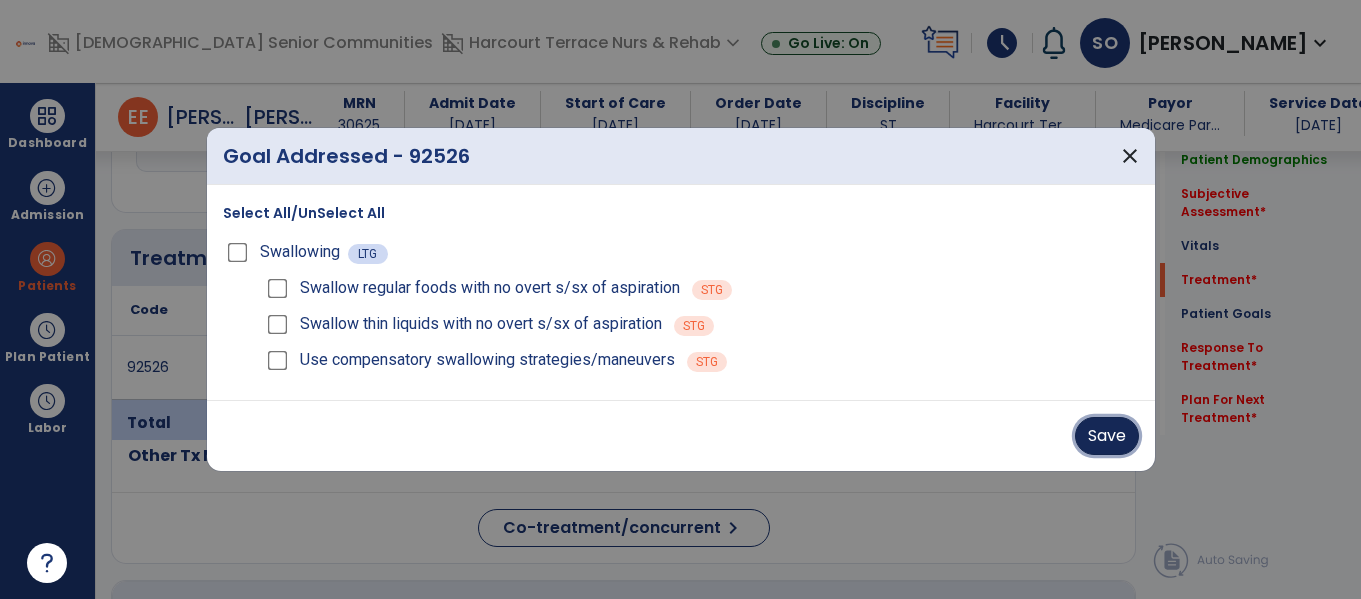 click on "Save" at bounding box center [1107, 436] 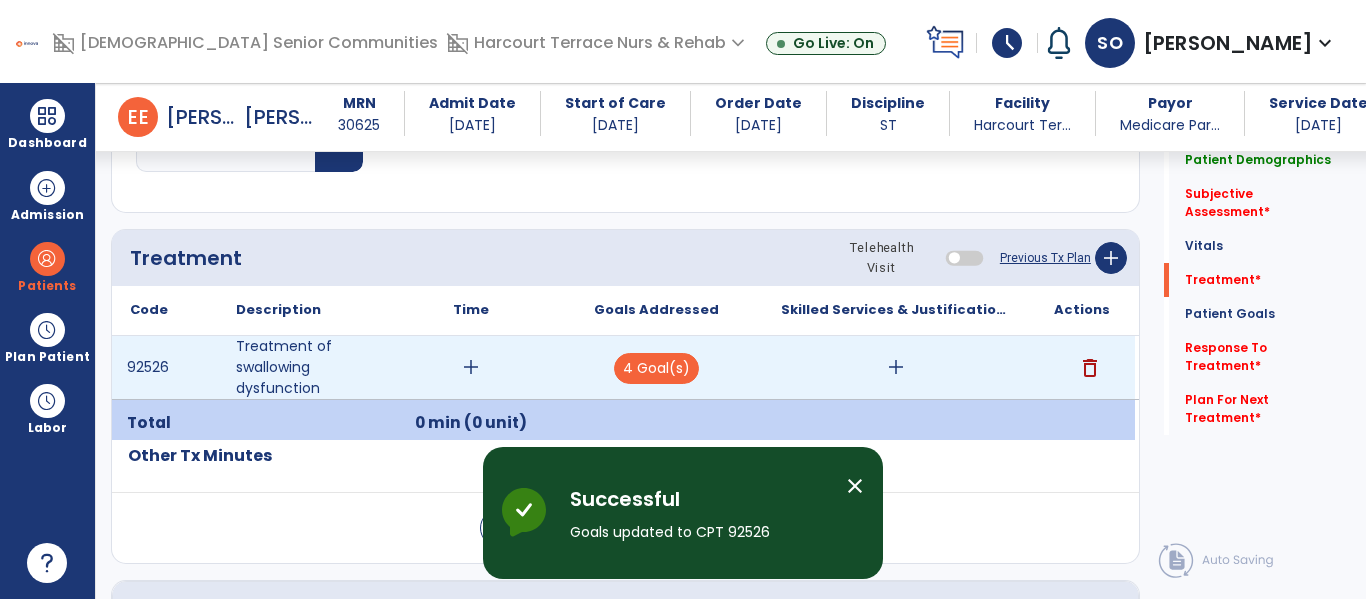 click on "add" at bounding box center [896, 367] 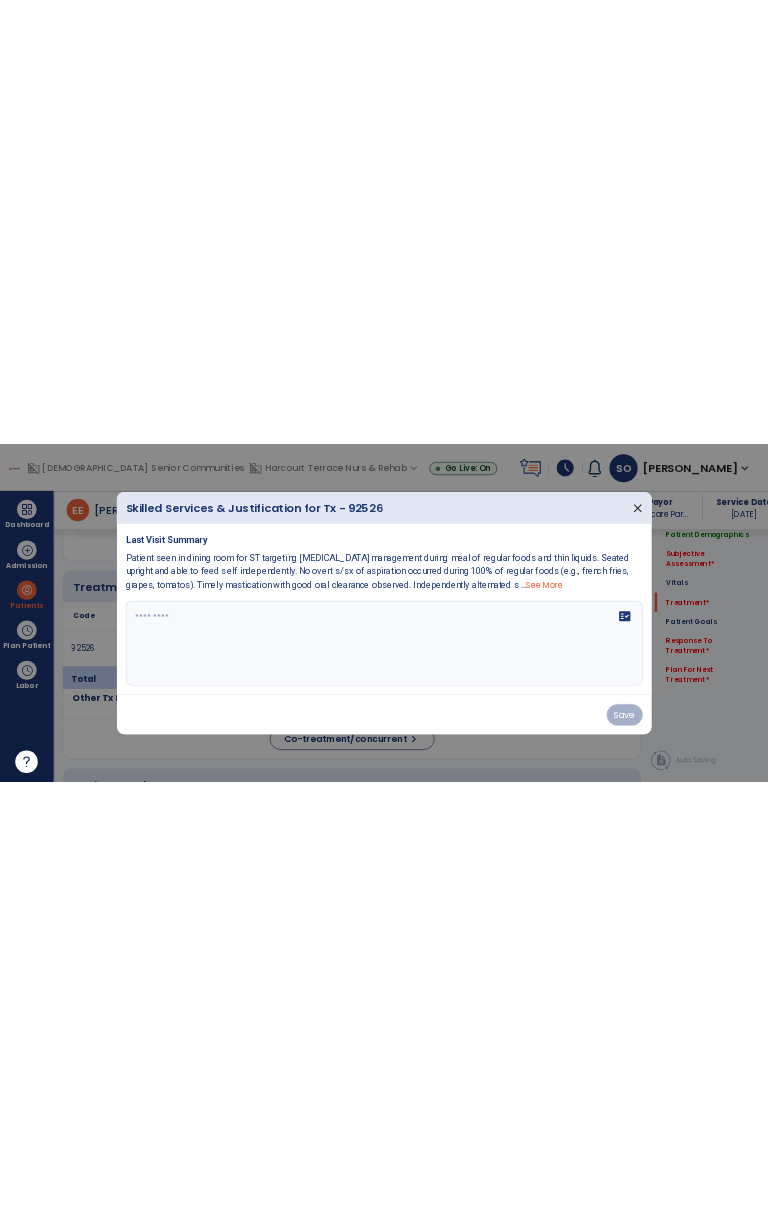 scroll, scrollTop: 1100, scrollLeft: 0, axis: vertical 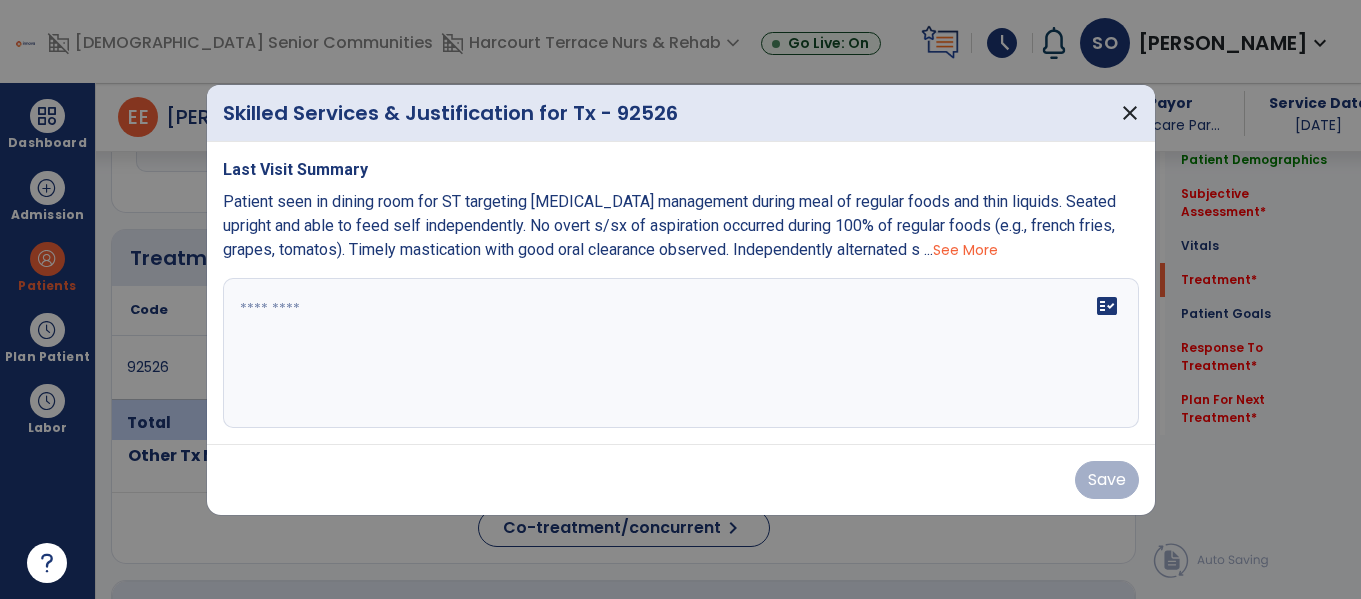 click on "fact_check" at bounding box center [681, 353] 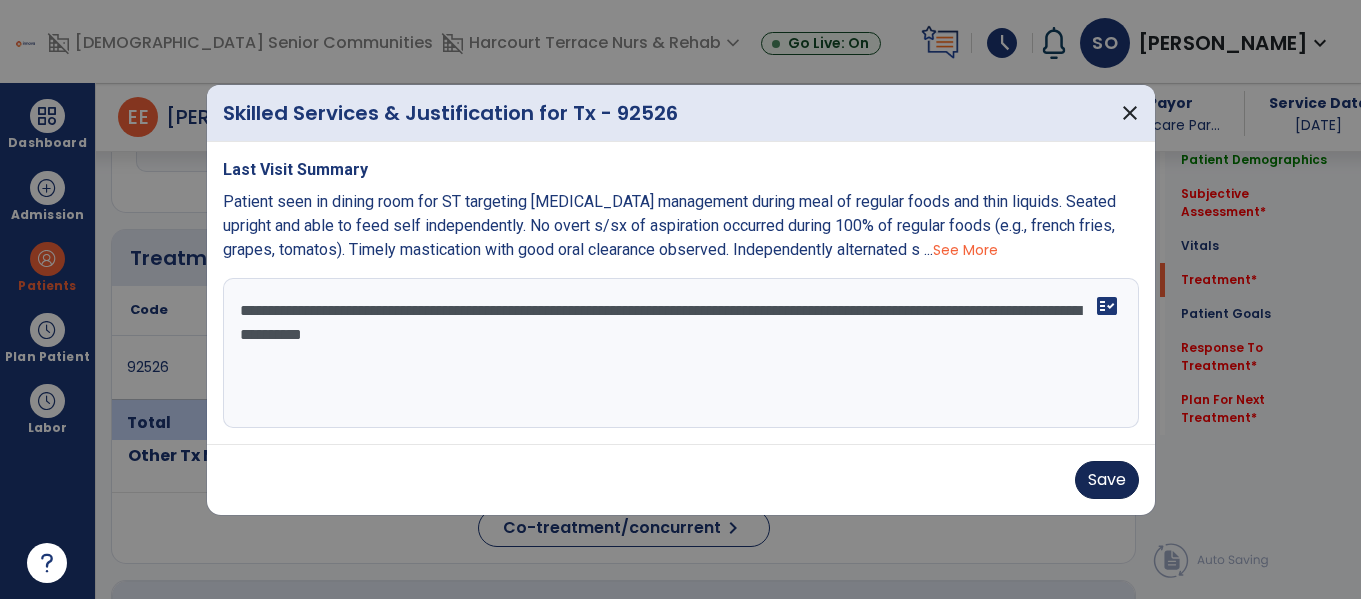 type on "**********" 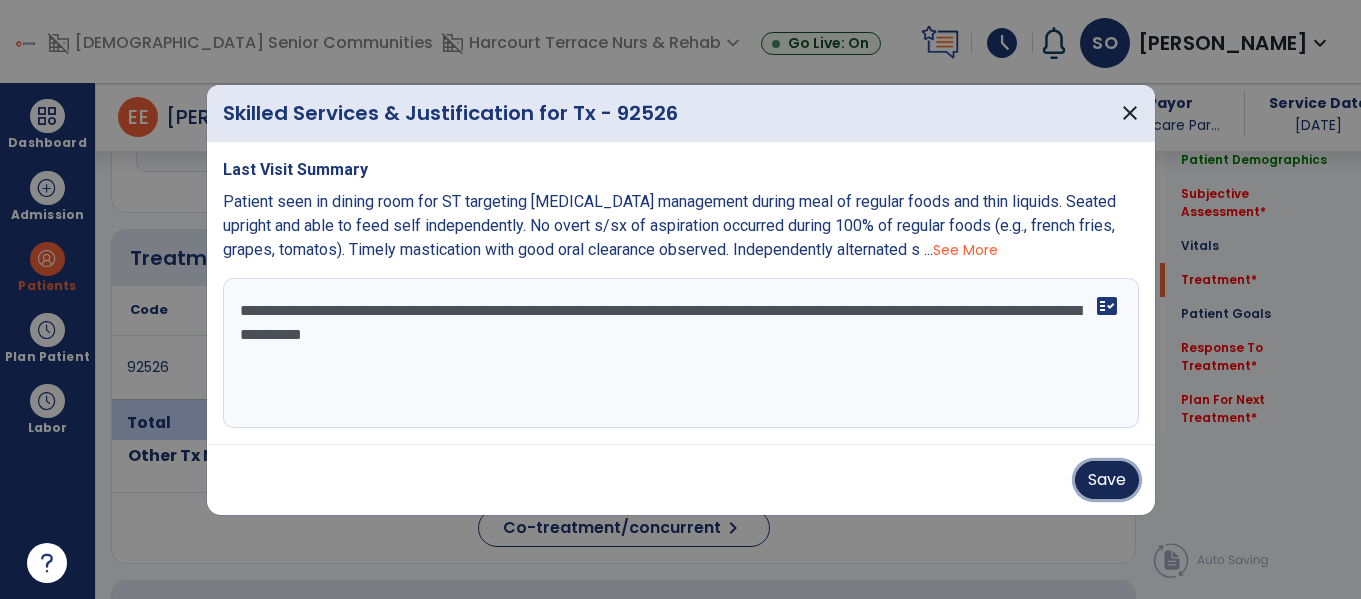 click on "Save" at bounding box center [1107, 480] 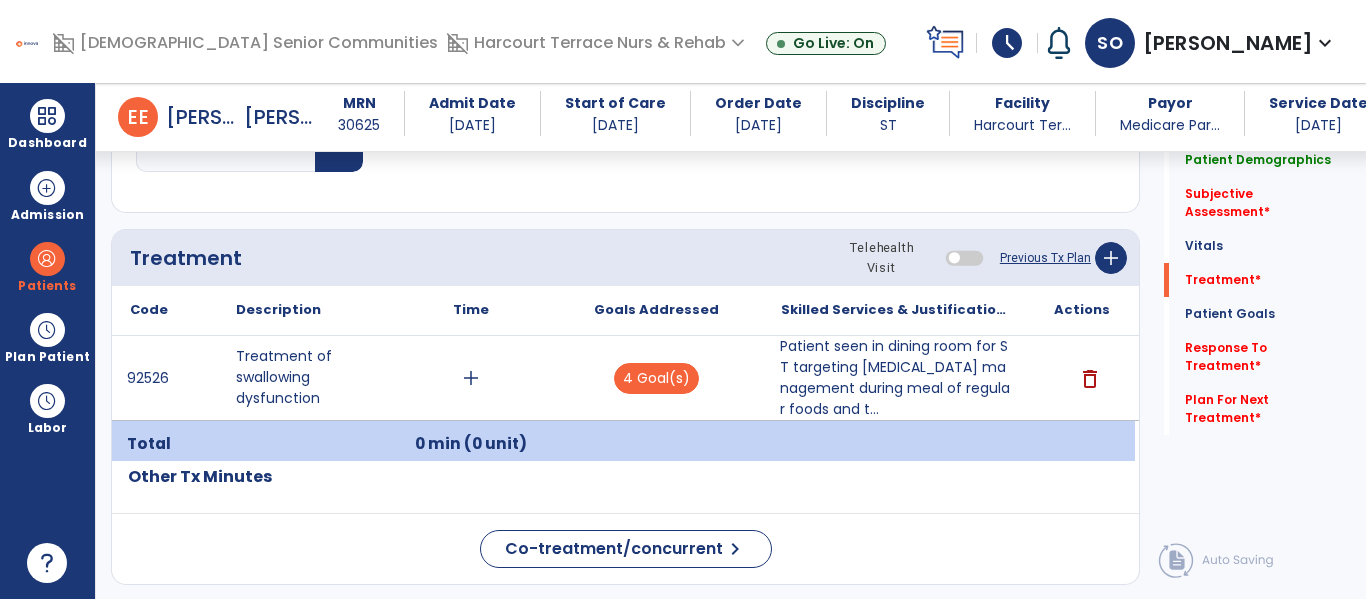 click on "Patient Demographics  Medical Diagnosis   Treatment Diagnosis   Precautions   Contraindications
Code
Description
Pdpm Clinical Category
R41.841" 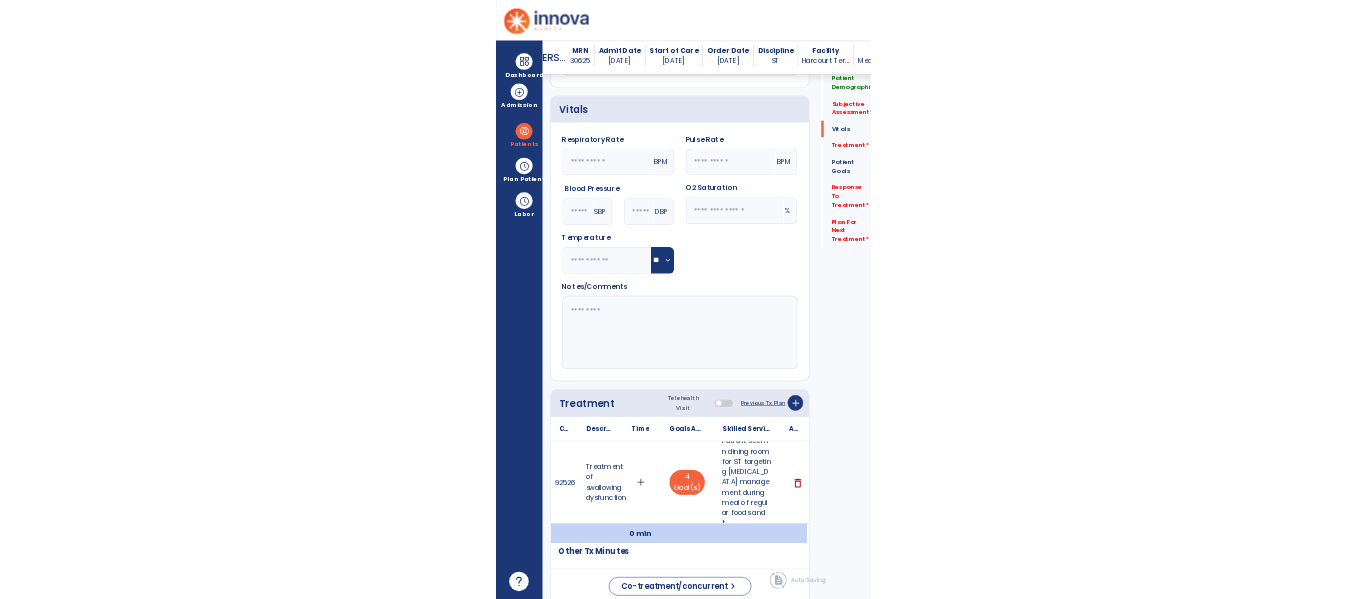 scroll, scrollTop: 0, scrollLeft: 0, axis: both 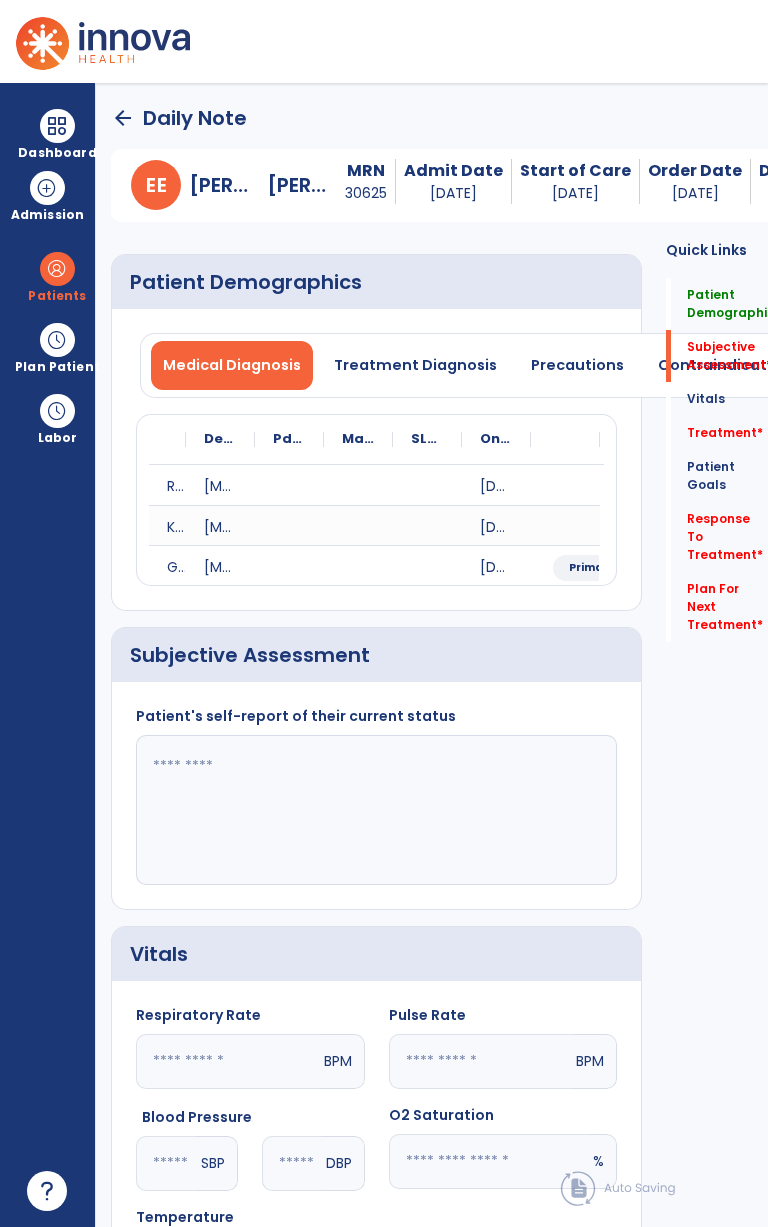 click on "arrow_back" 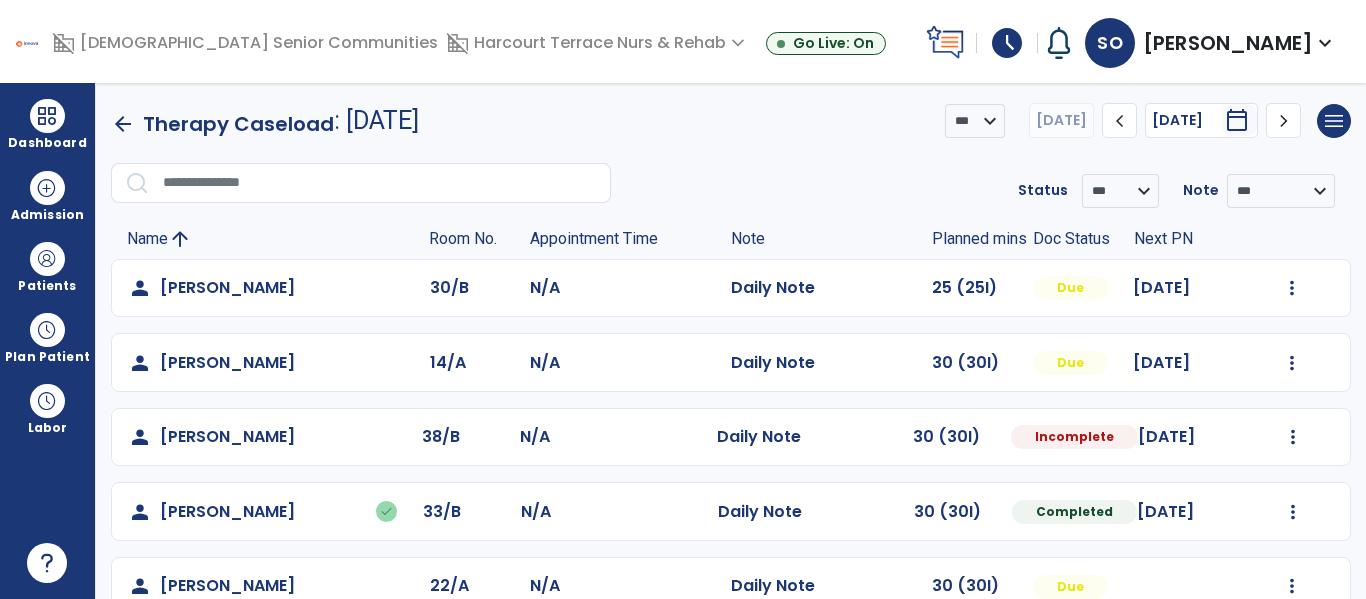 scroll, scrollTop: 41, scrollLeft: 0, axis: vertical 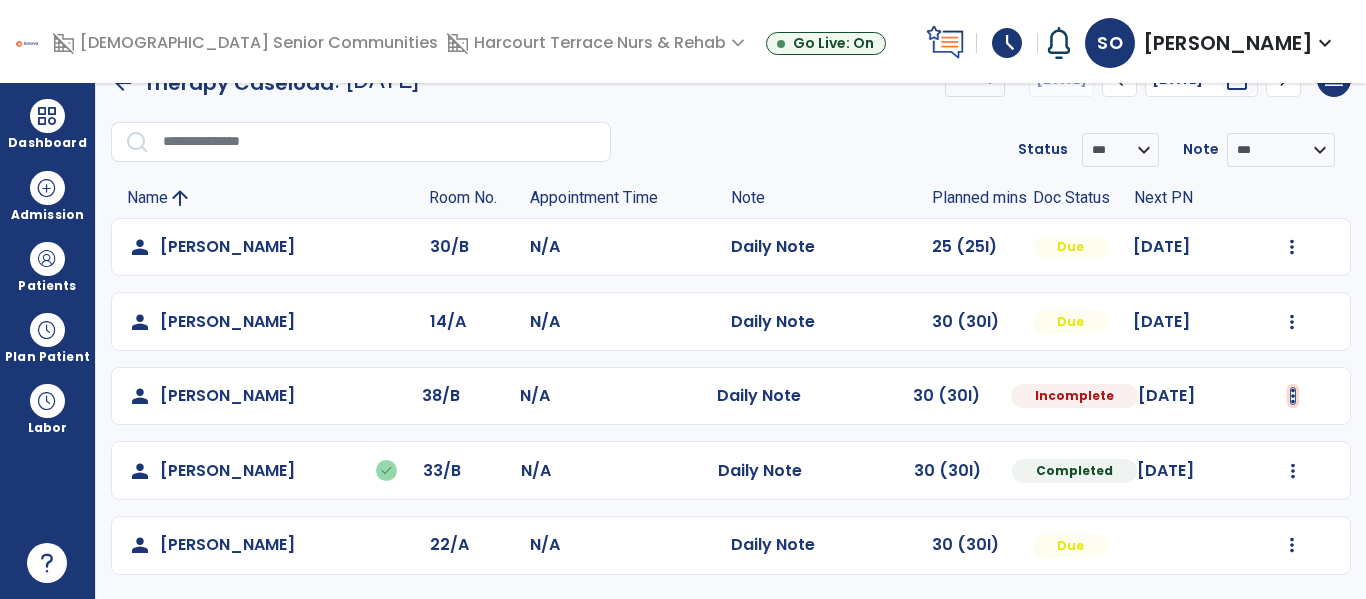 click at bounding box center (1292, 247) 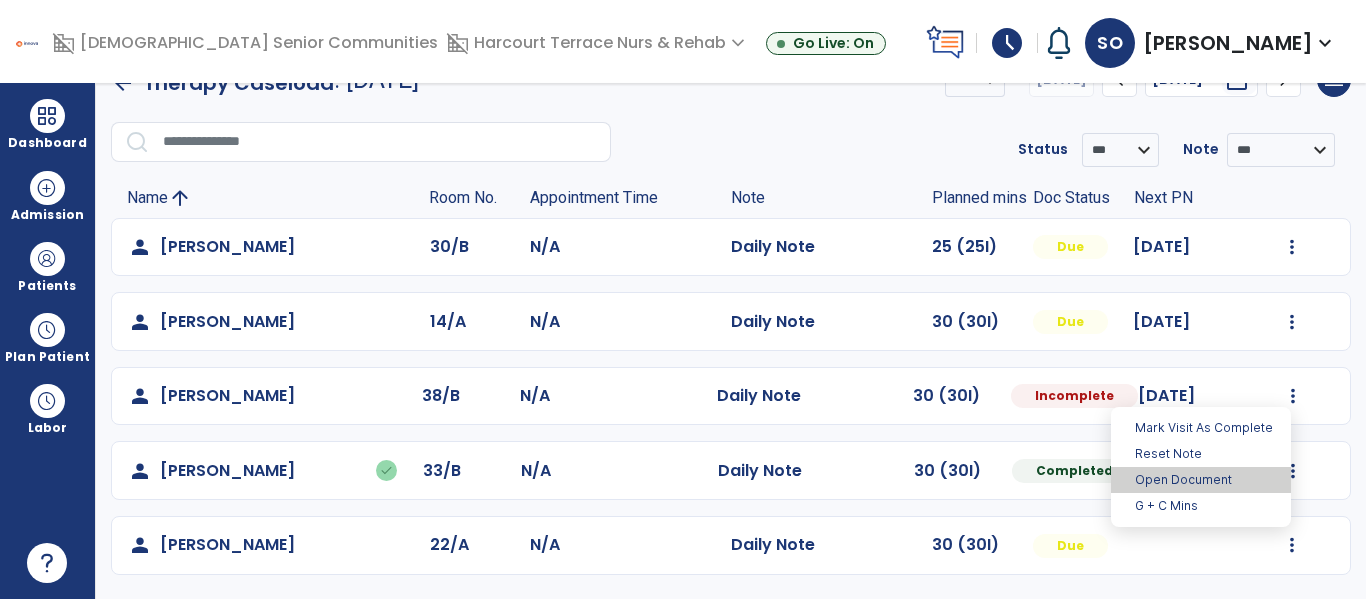 click on "Open Document" at bounding box center (1201, 480) 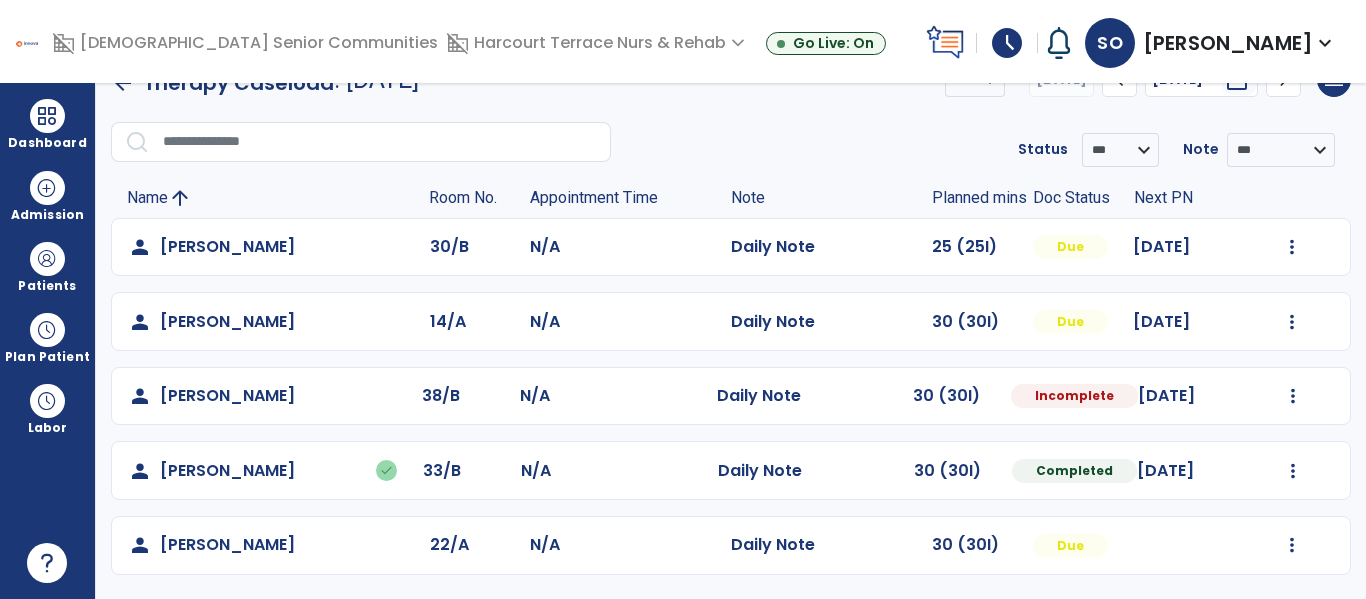 select on "*" 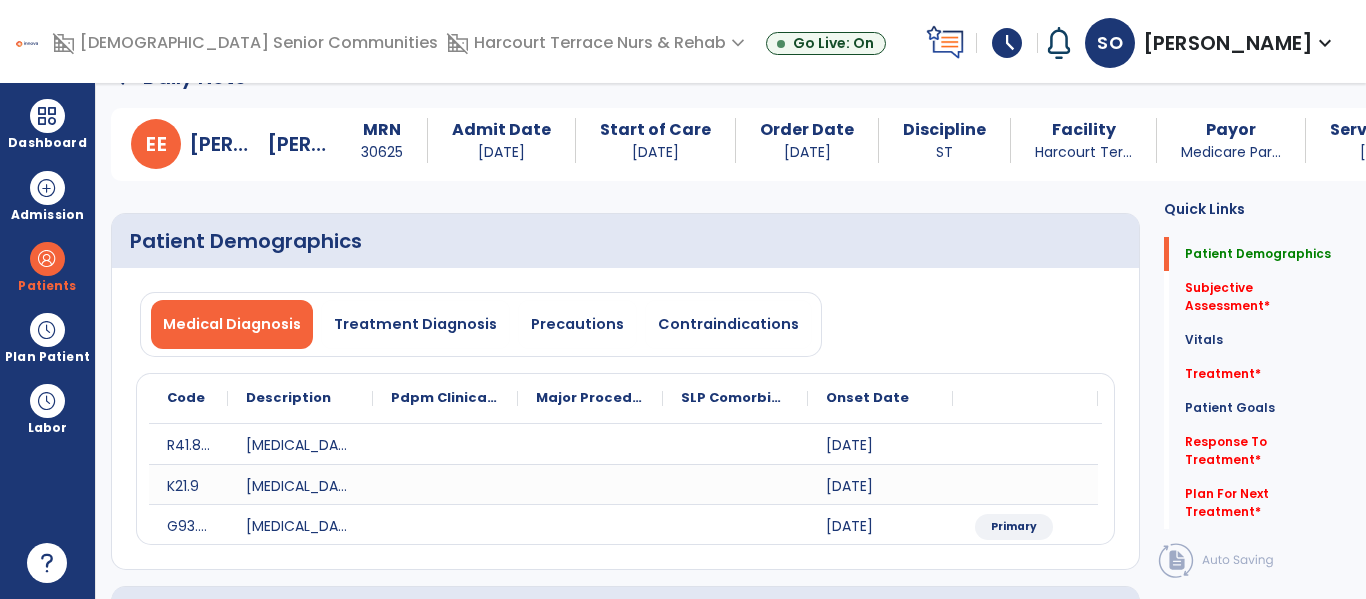 scroll, scrollTop: 0, scrollLeft: 0, axis: both 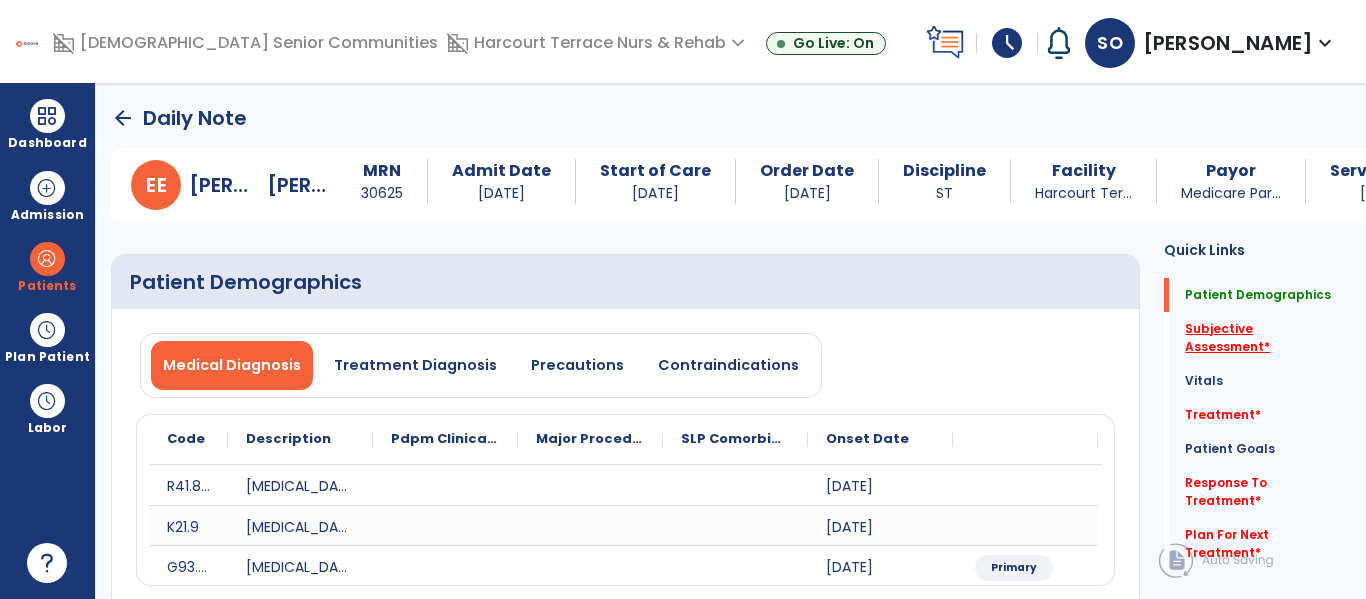 click on "Subjective Assessment   *" 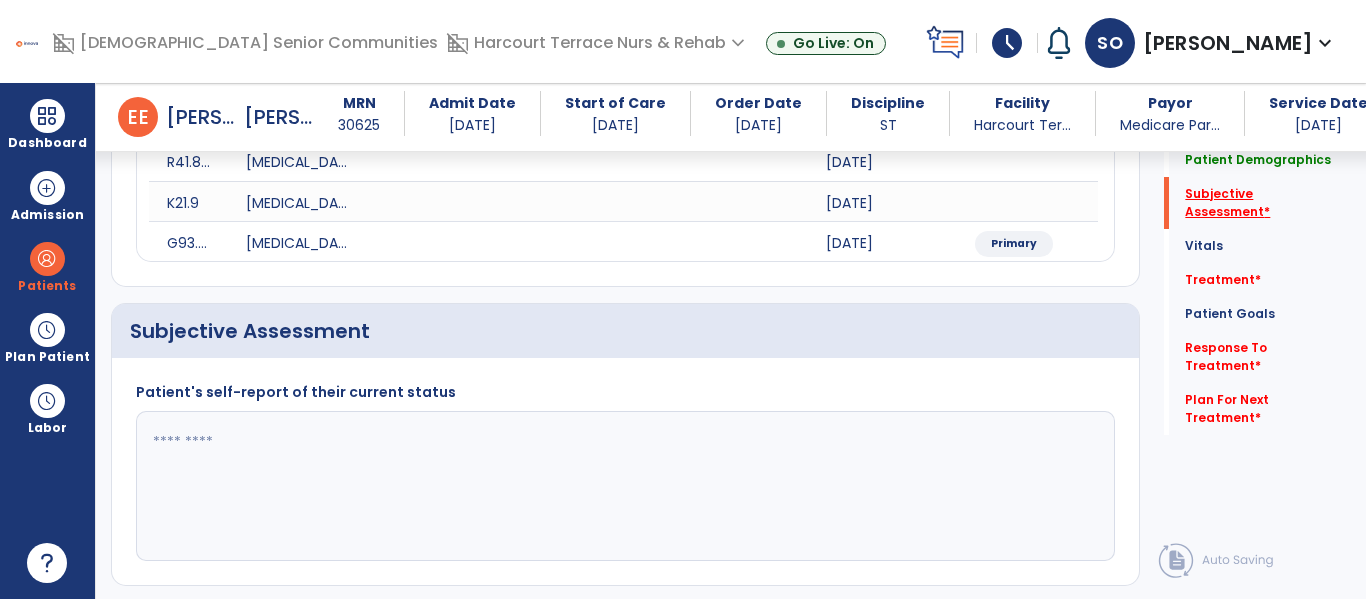 scroll, scrollTop: 427, scrollLeft: 0, axis: vertical 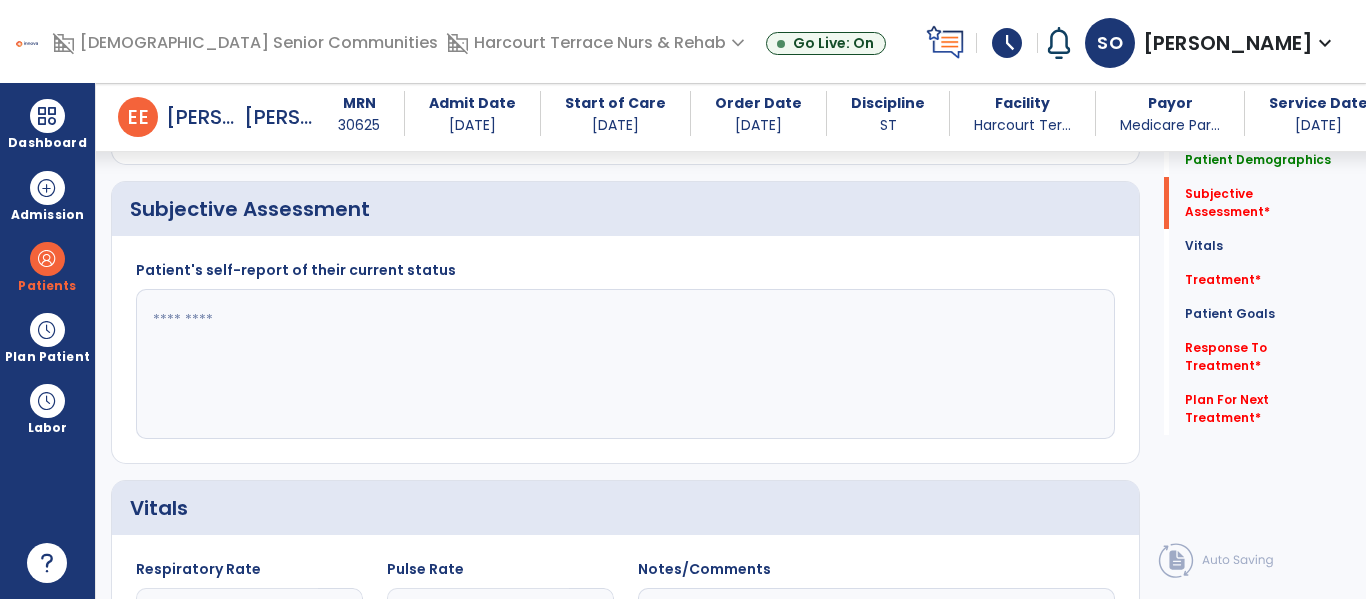 click 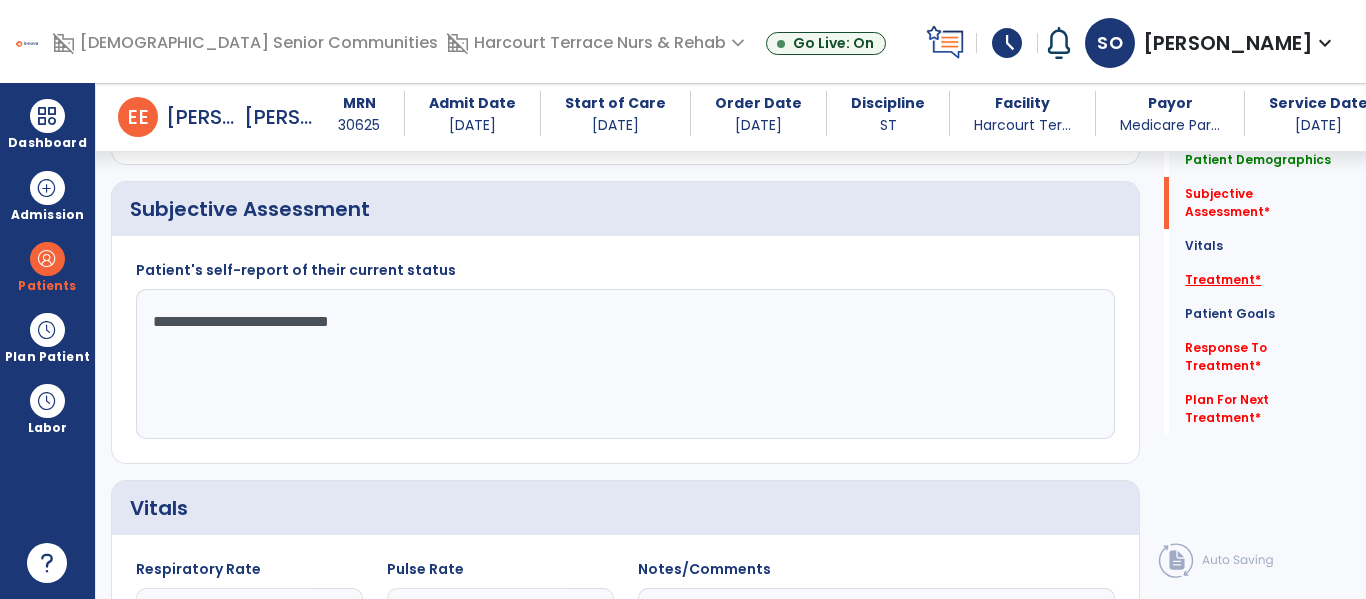 type on "**********" 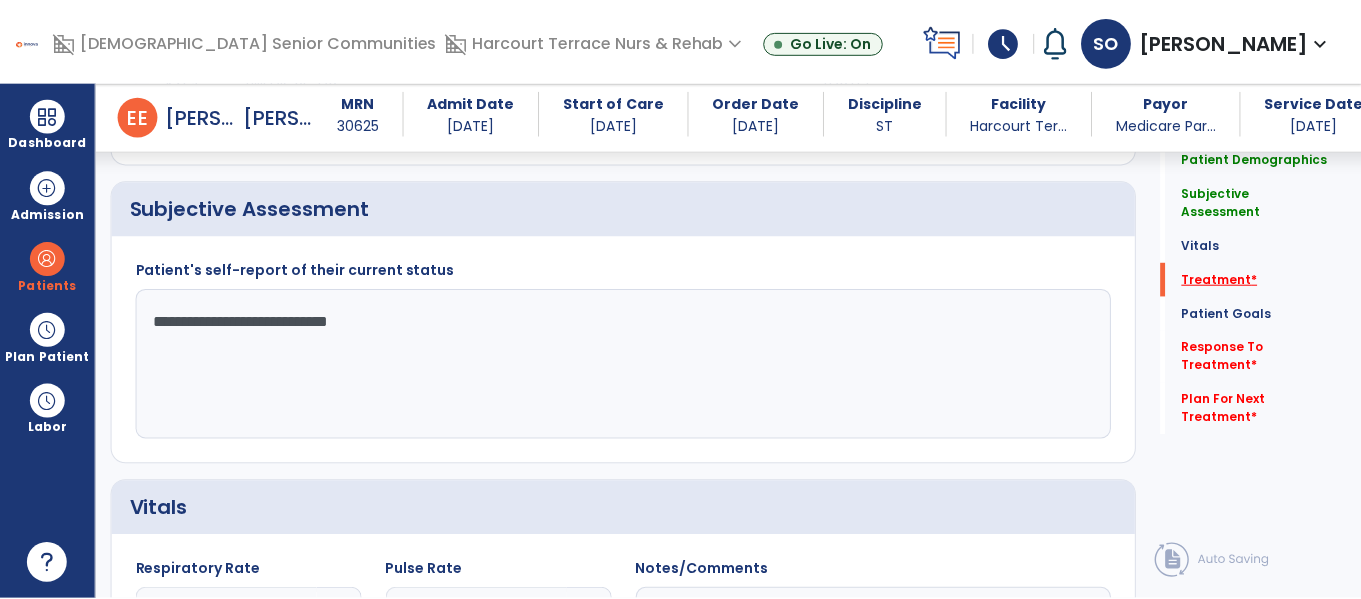 scroll, scrollTop: 1166, scrollLeft: 0, axis: vertical 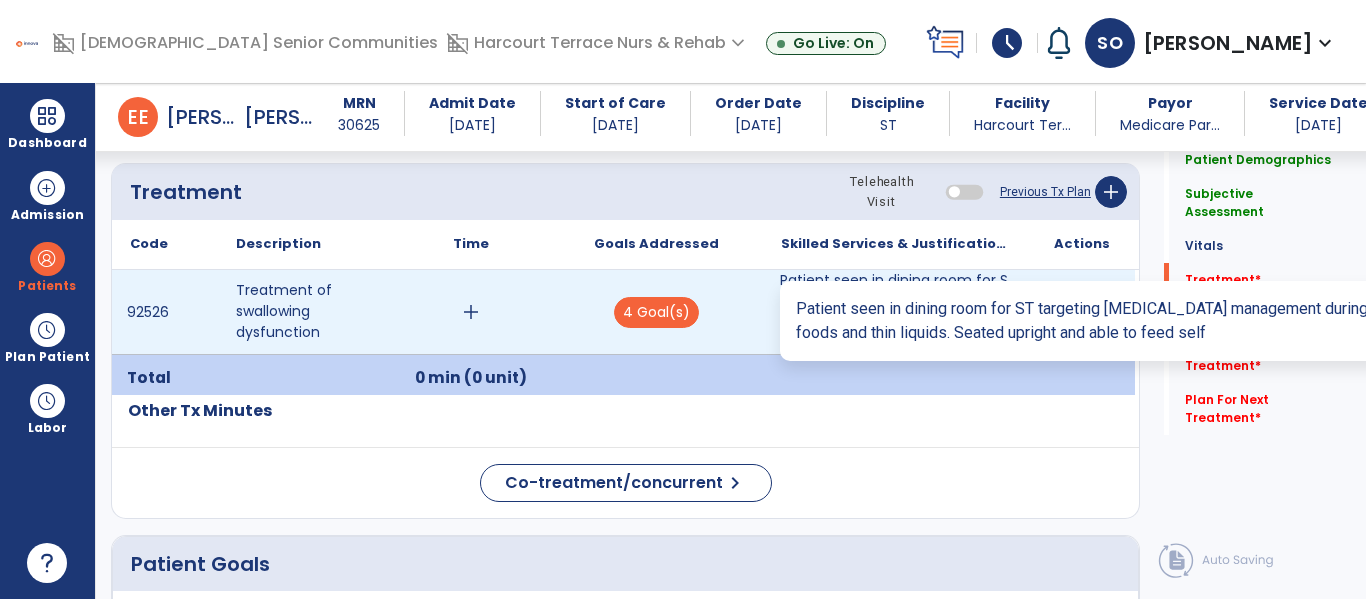click on "Patient seen in dining room for ST targeting dysphagia management during meal of regular foods and t..." at bounding box center (896, 312) 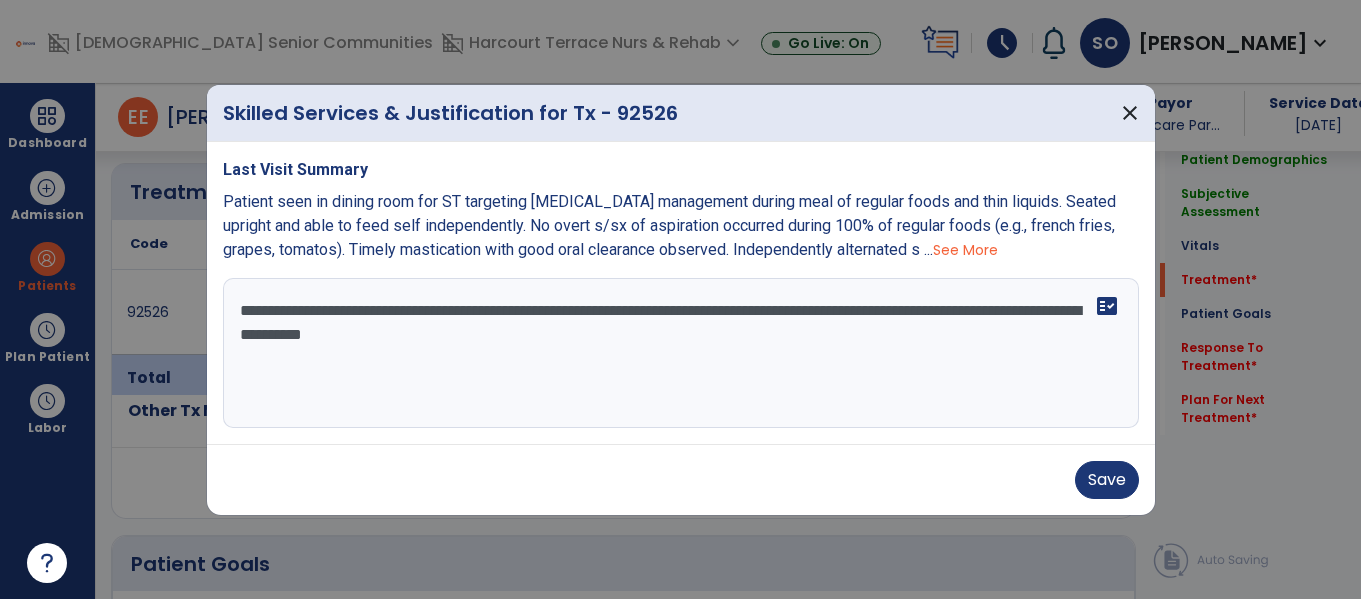 scroll, scrollTop: 1166, scrollLeft: 0, axis: vertical 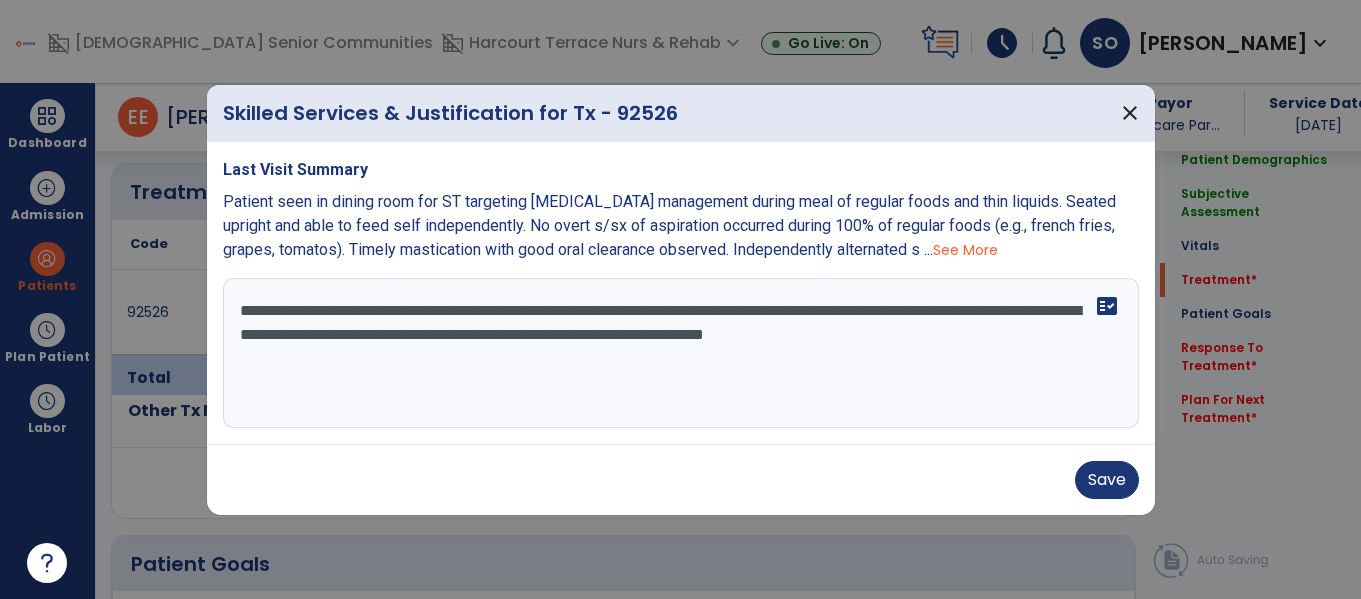 click on "**********" at bounding box center (681, 353) 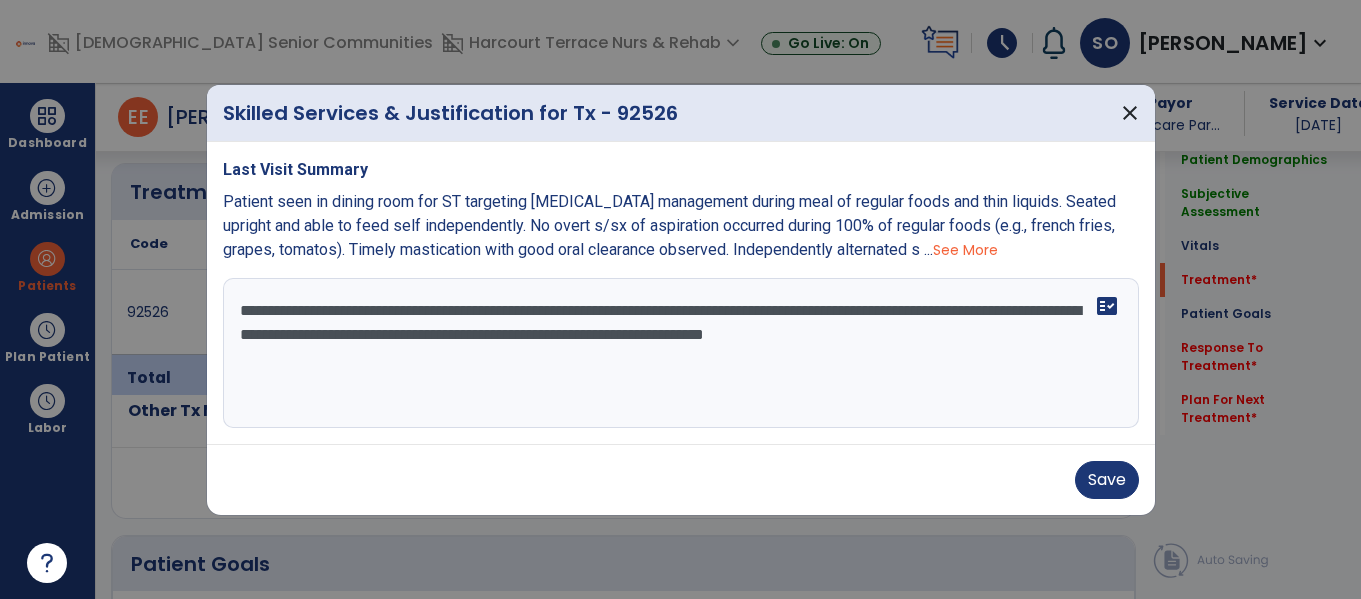 click on "**********" at bounding box center [681, 353] 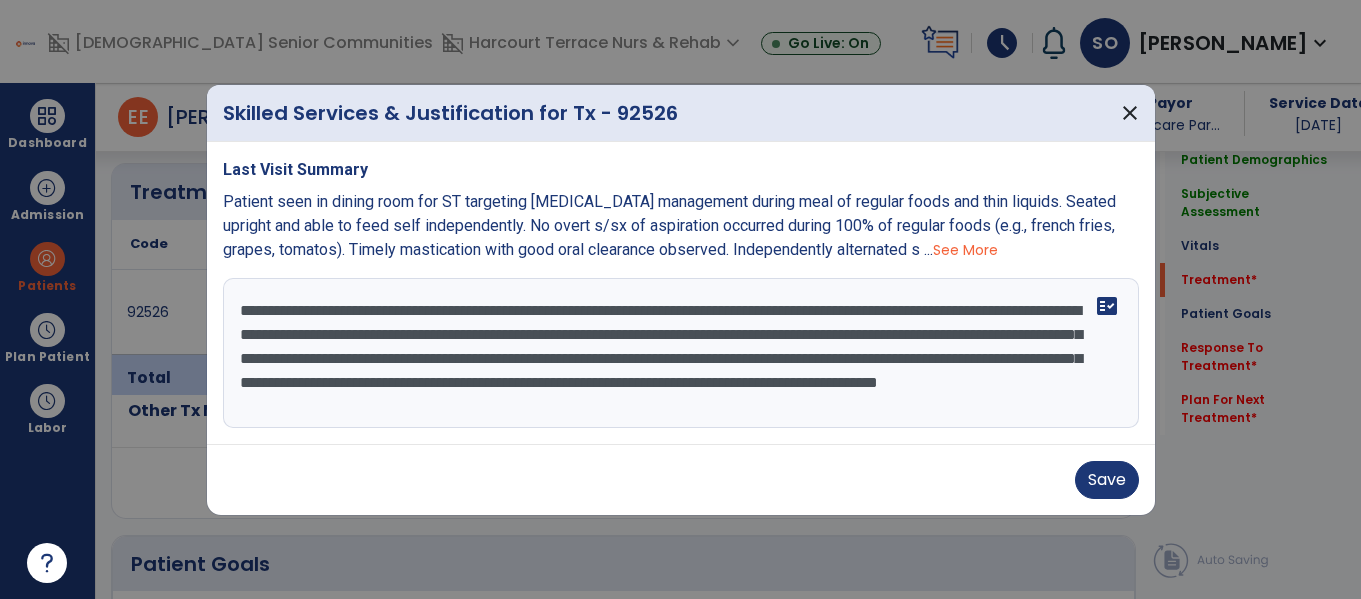 scroll, scrollTop: 16, scrollLeft: 0, axis: vertical 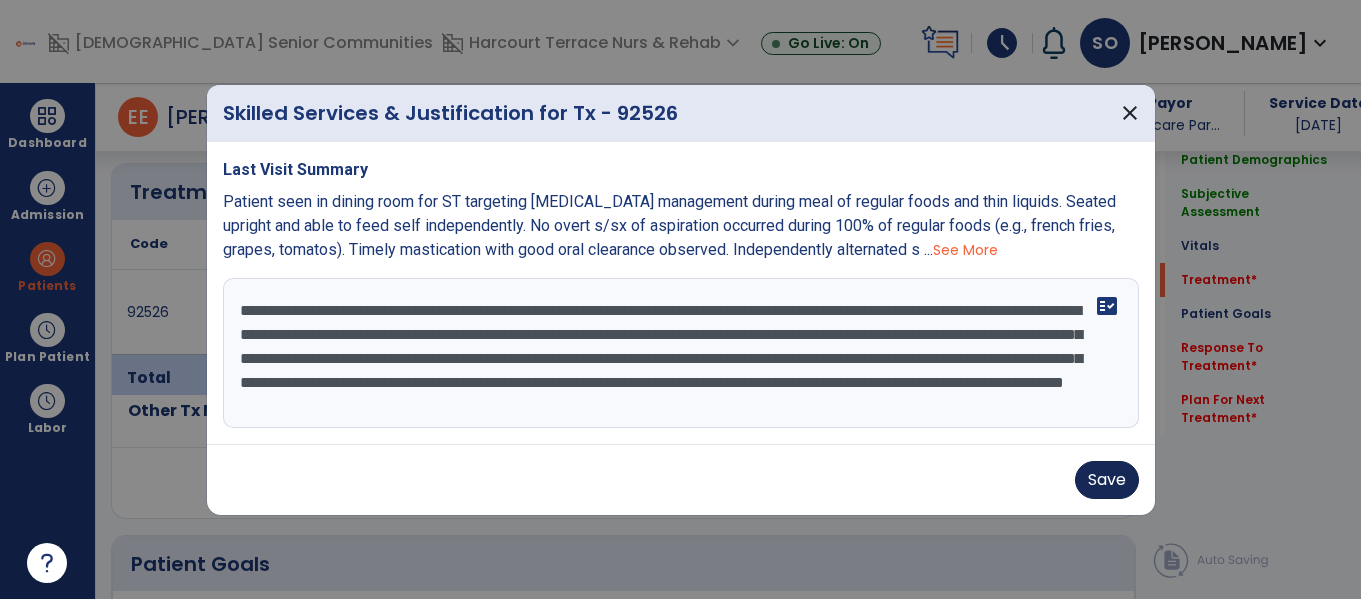 type on "**********" 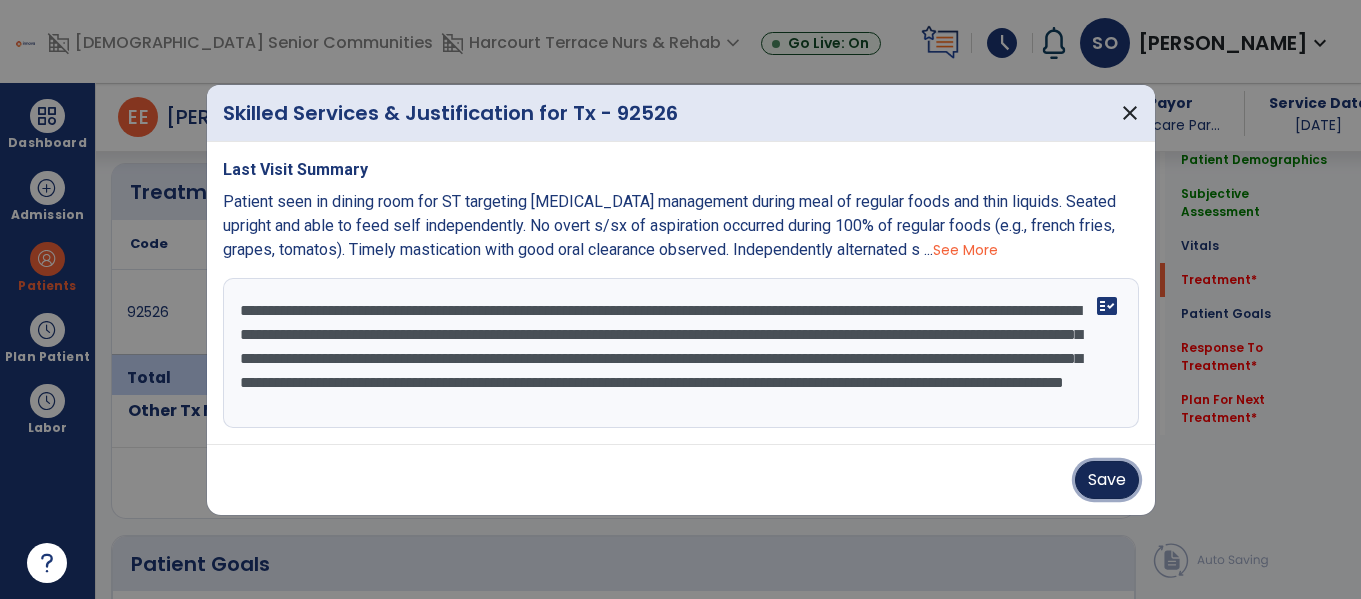 click on "Save" at bounding box center [1107, 480] 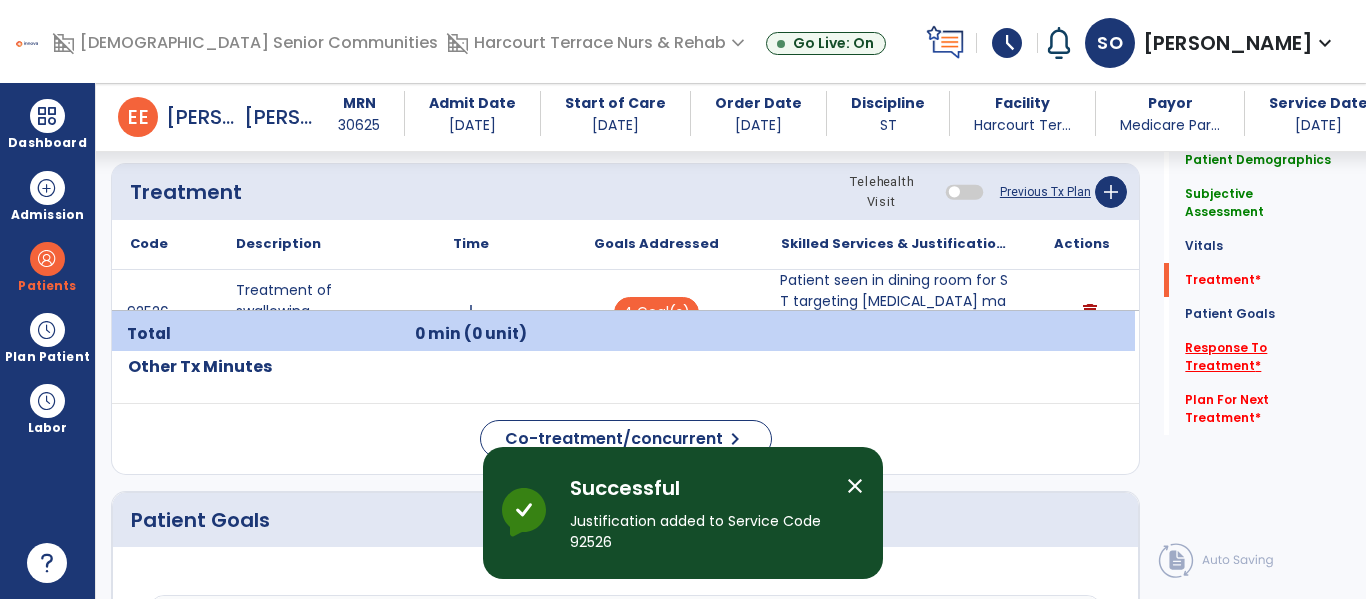 click on "Response To Treatment   *" 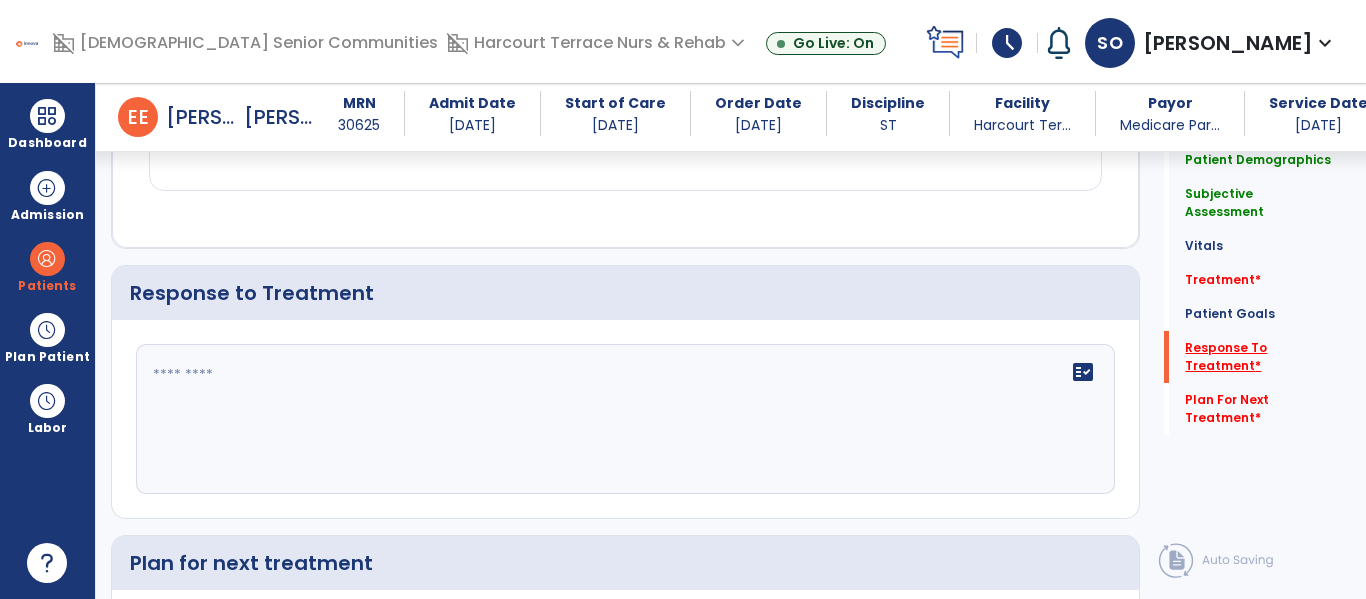 scroll, scrollTop: 2324, scrollLeft: 0, axis: vertical 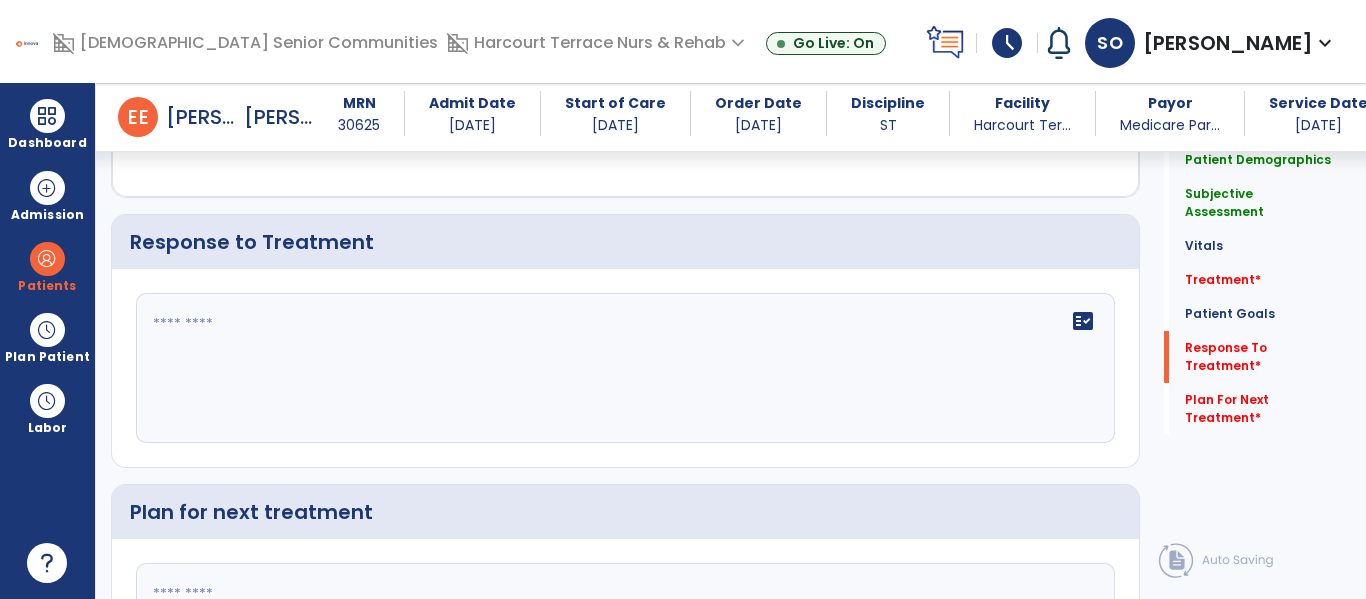 click on "fact_check" 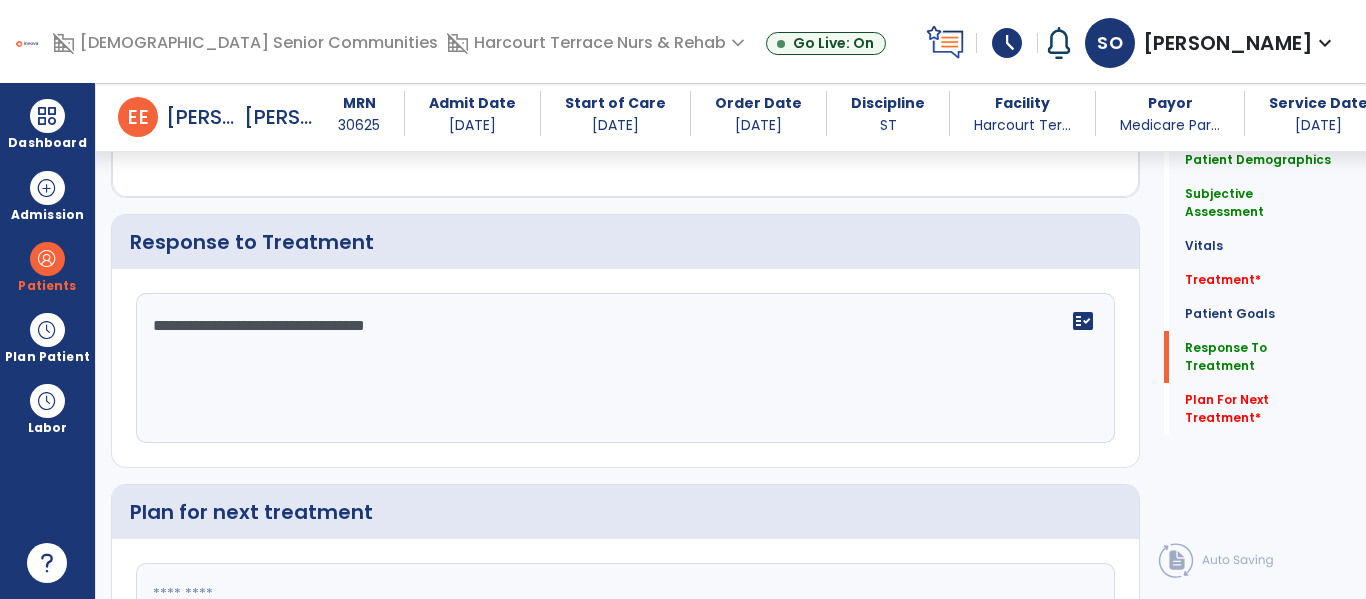scroll, scrollTop: 2529, scrollLeft: 0, axis: vertical 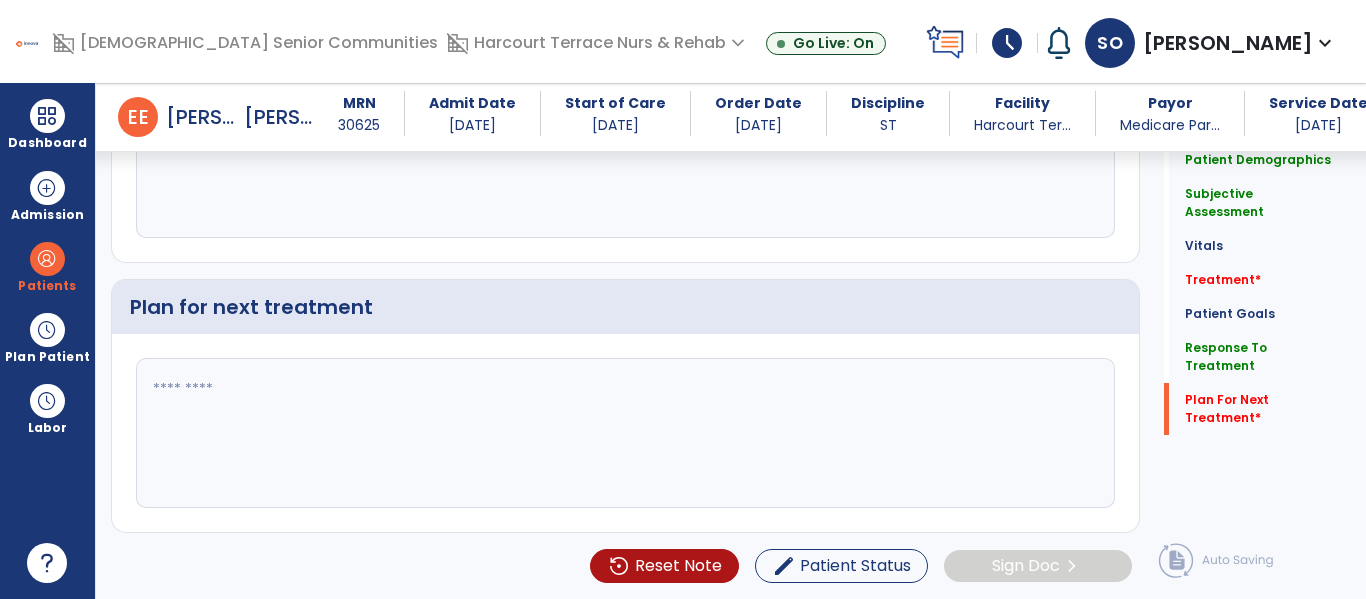 type on "**********" 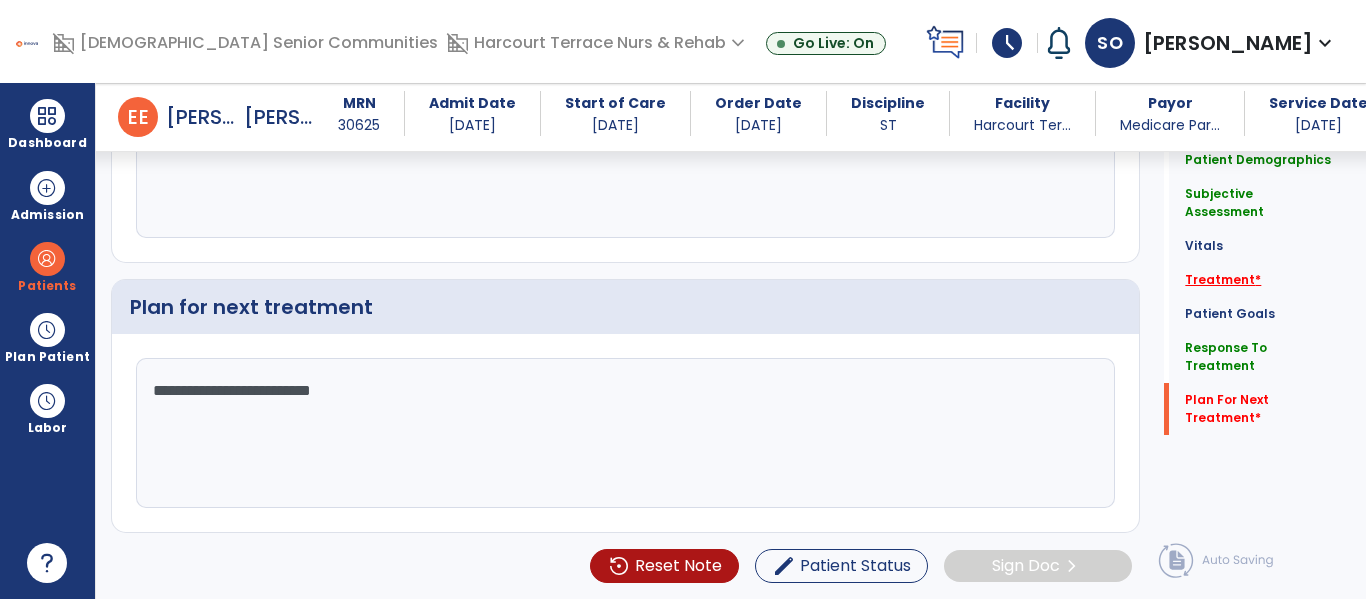 type on "**********" 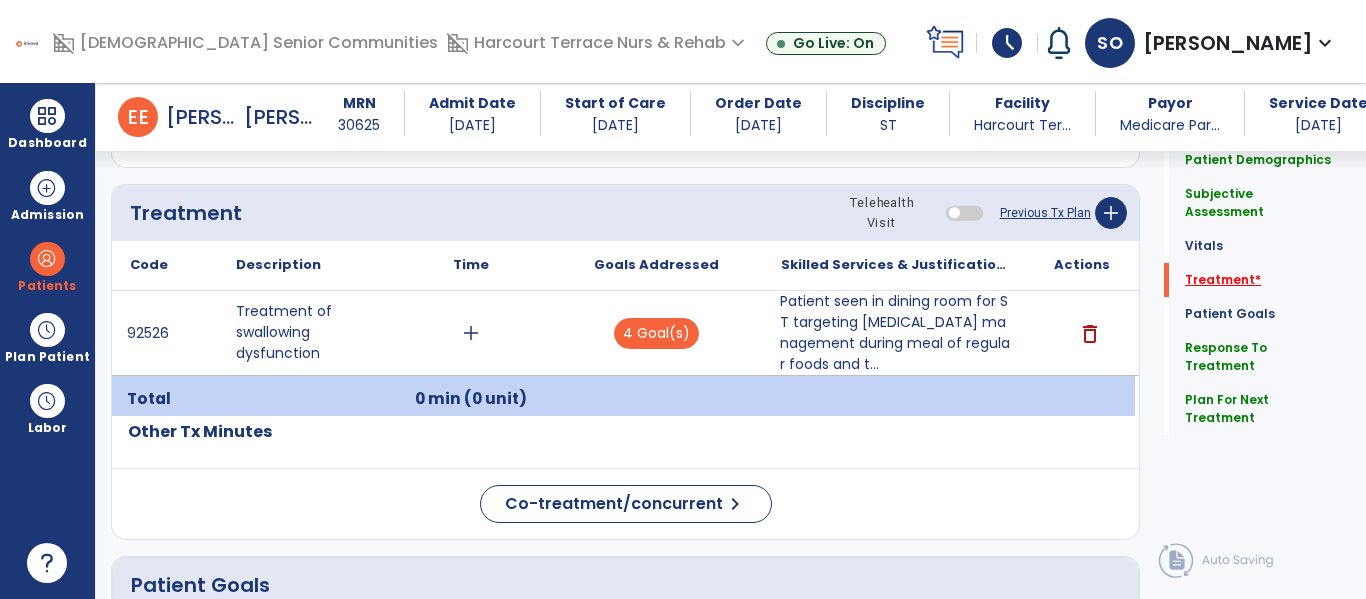 scroll, scrollTop: 1144, scrollLeft: 0, axis: vertical 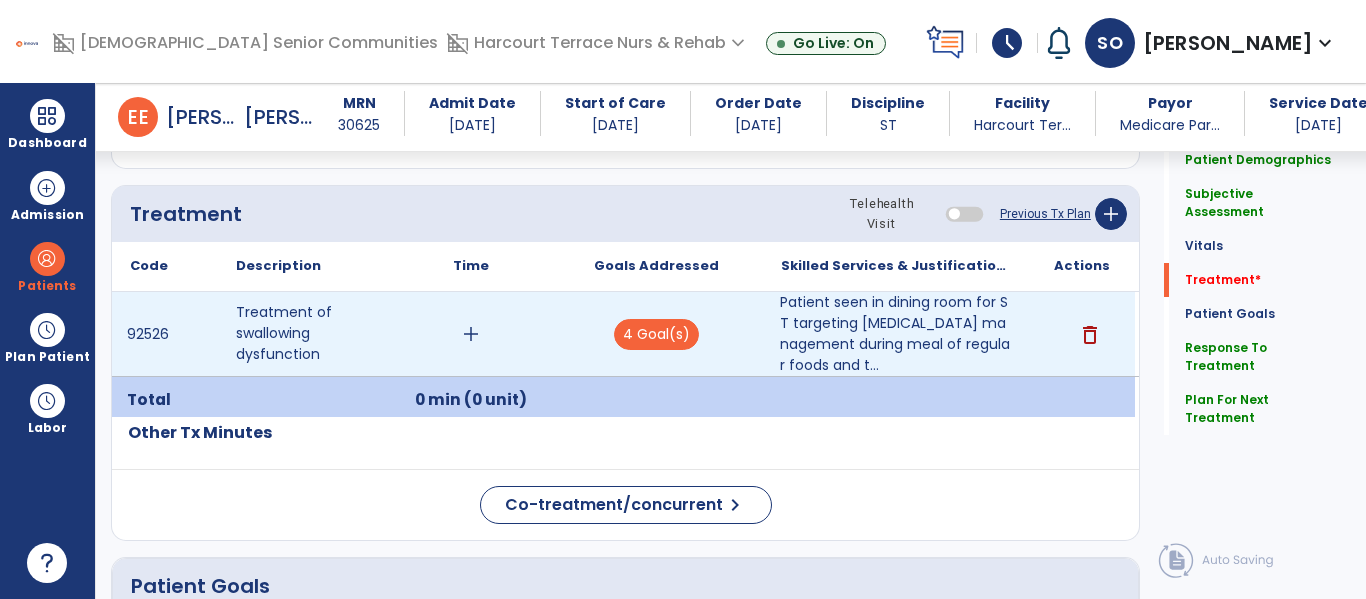 click on "add" at bounding box center [471, 334] 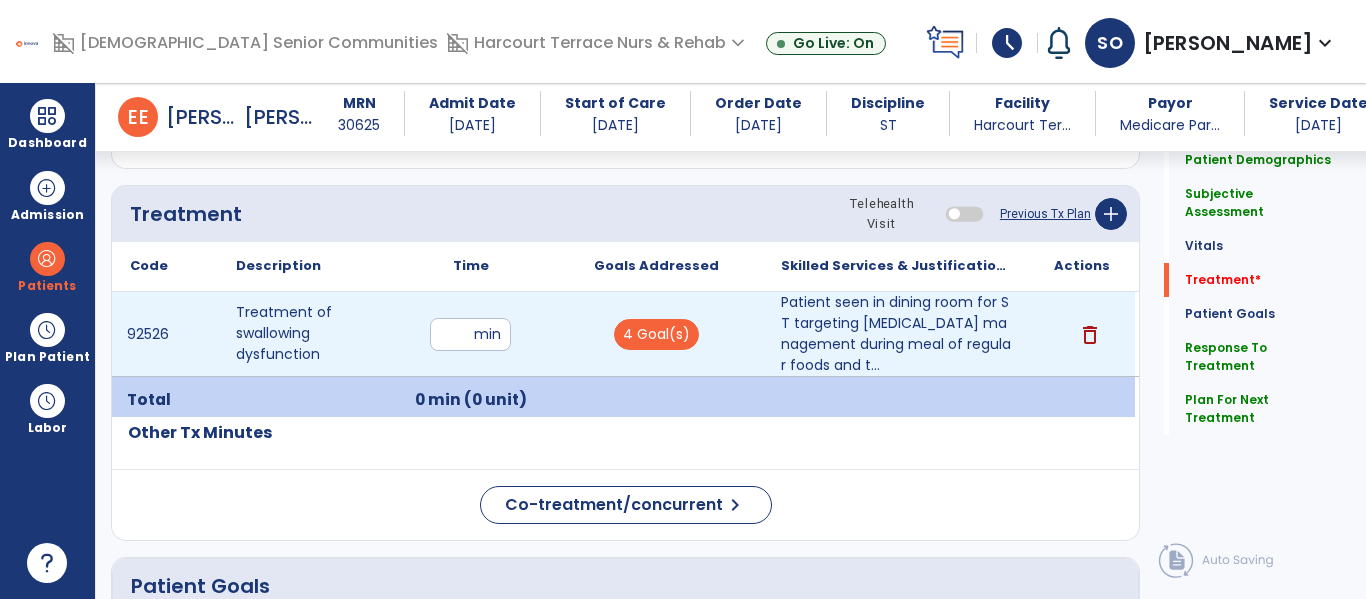 type on "**" 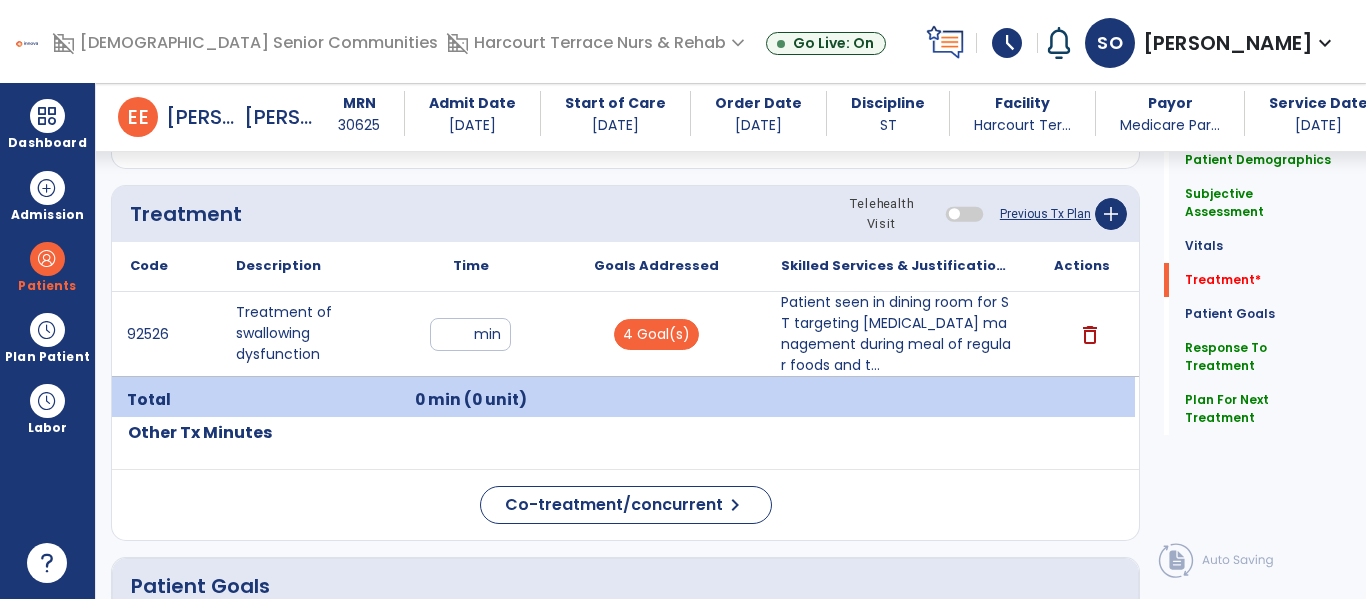 click on "Code
Description
Time" 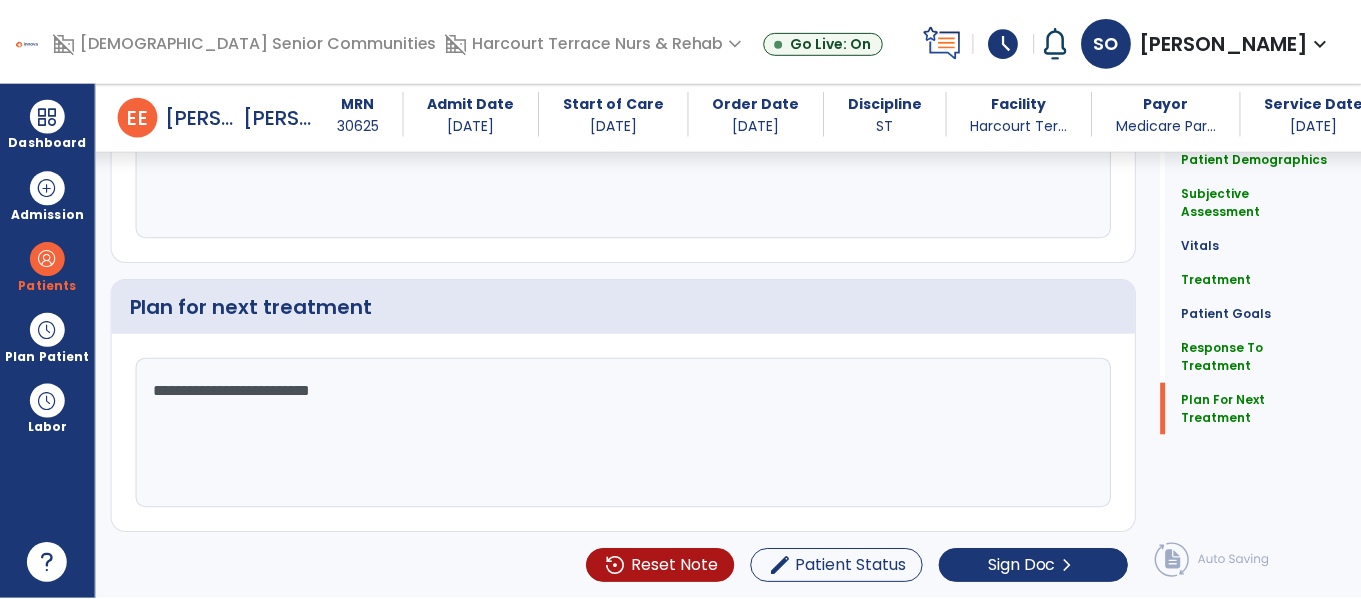 scroll, scrollTop: 2529, scrollLeft: 0, axis: vertical 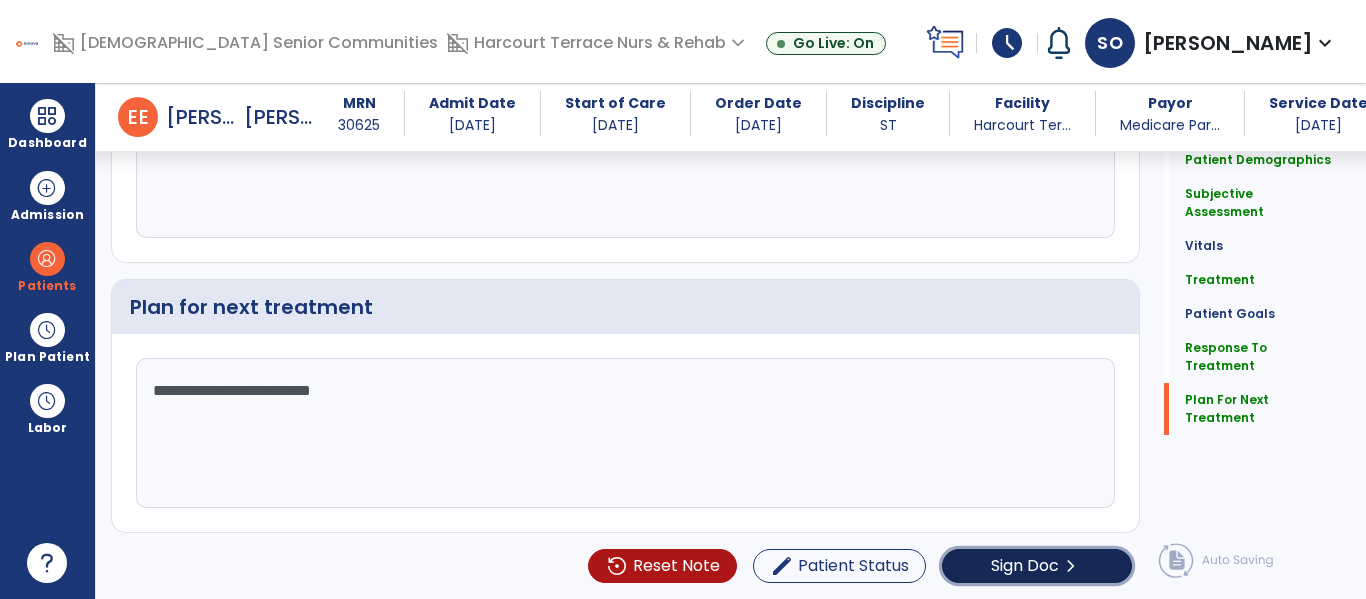 click on "Sign Doc" 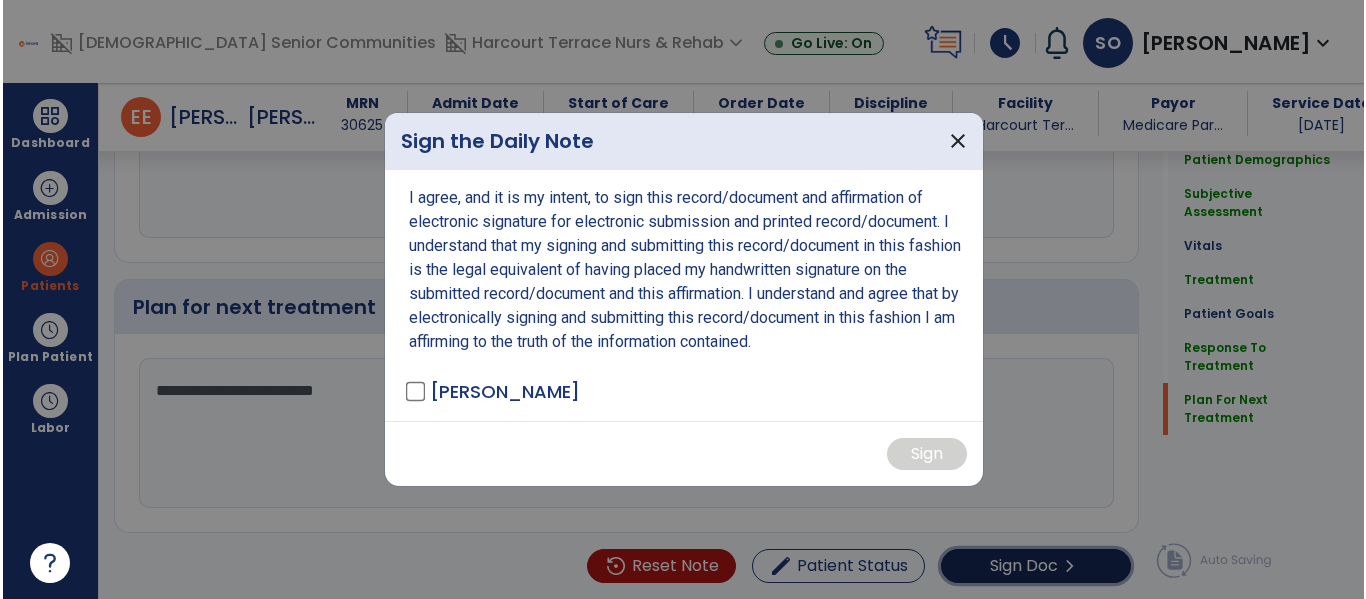scroll, scrollTop: 2529, scrollLeft: 0, axis: vertical 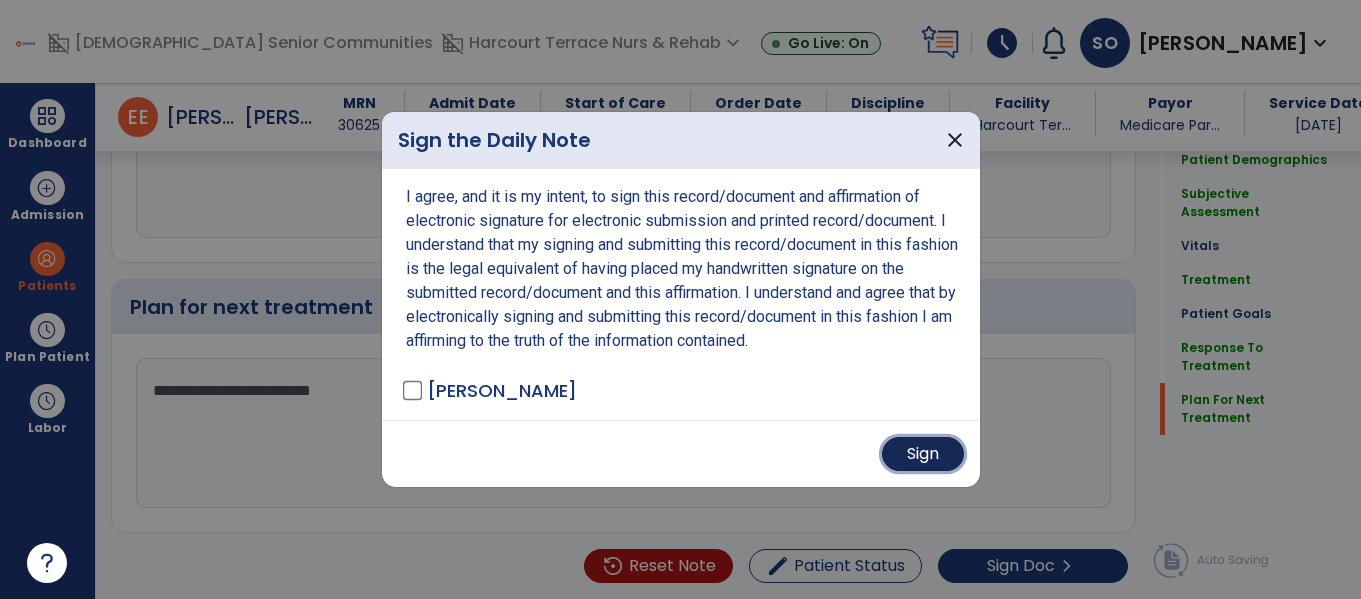 click on "Sign" at bounding box center [923, 454] 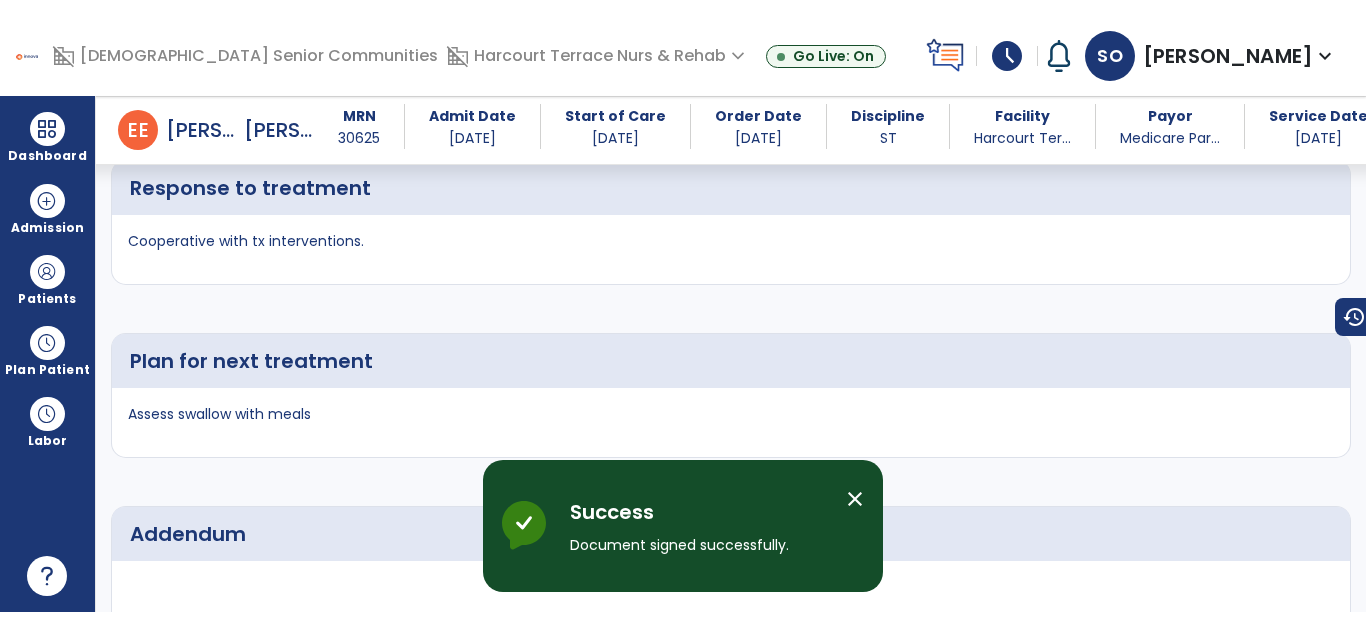 scroll, scrollTop: 21, scrollLeft: 0, axis: vertical 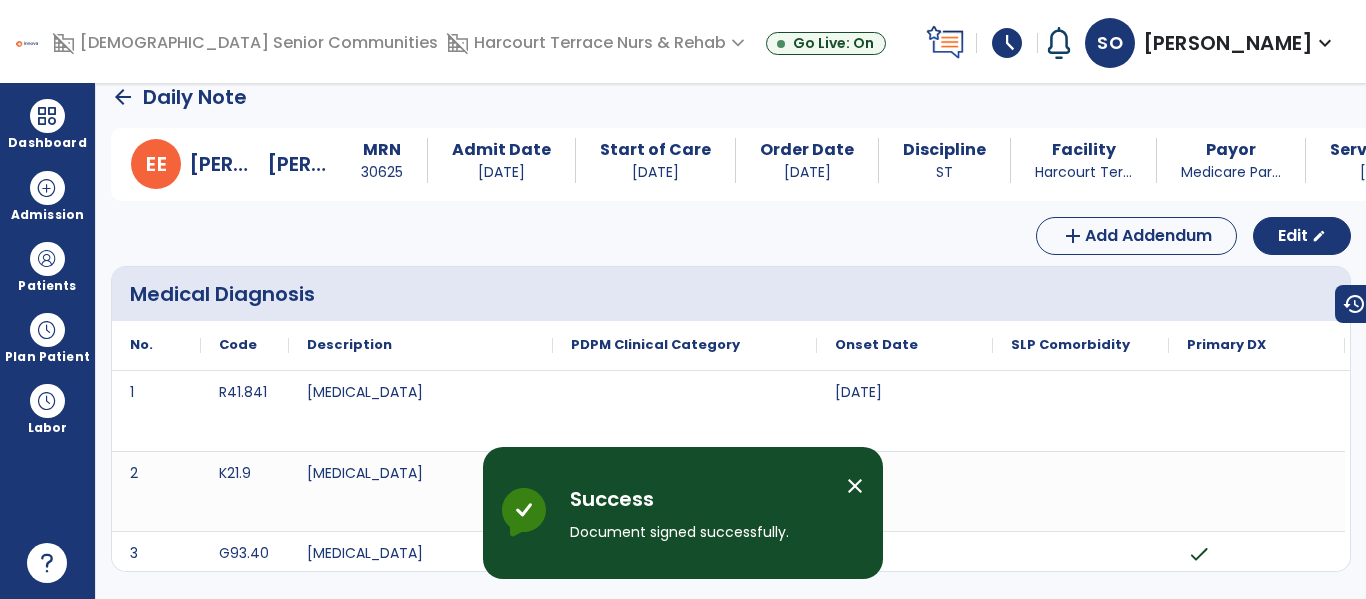 click on "arrow_back" 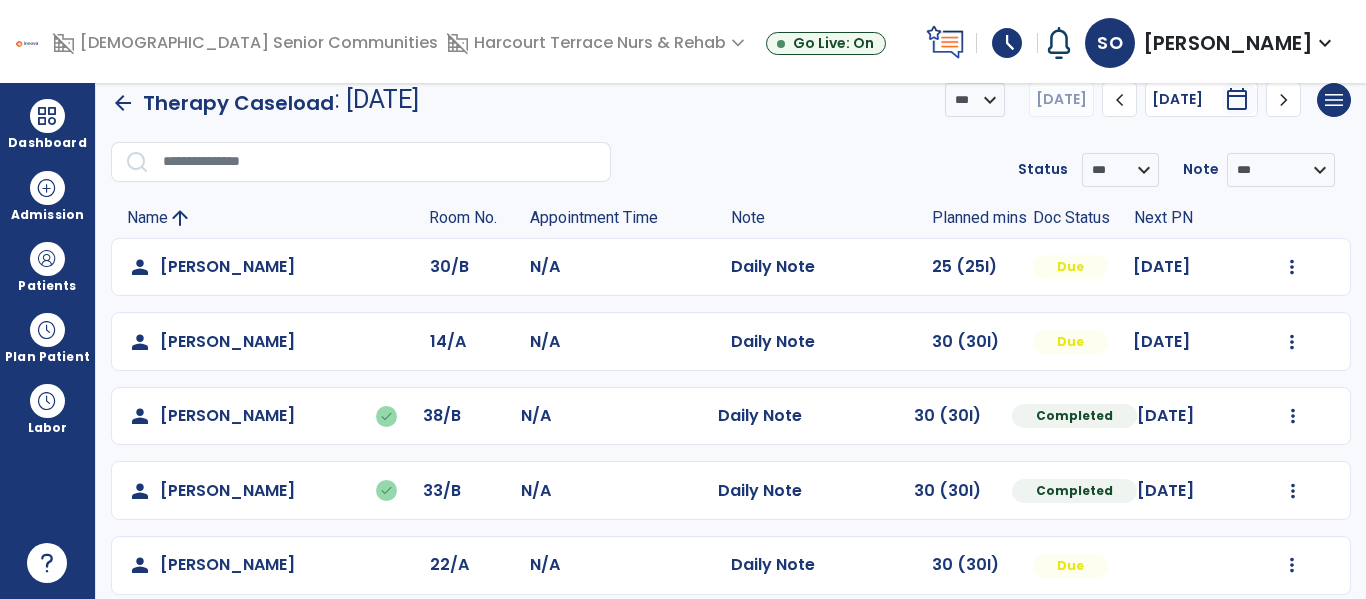 click on "arrow_back" 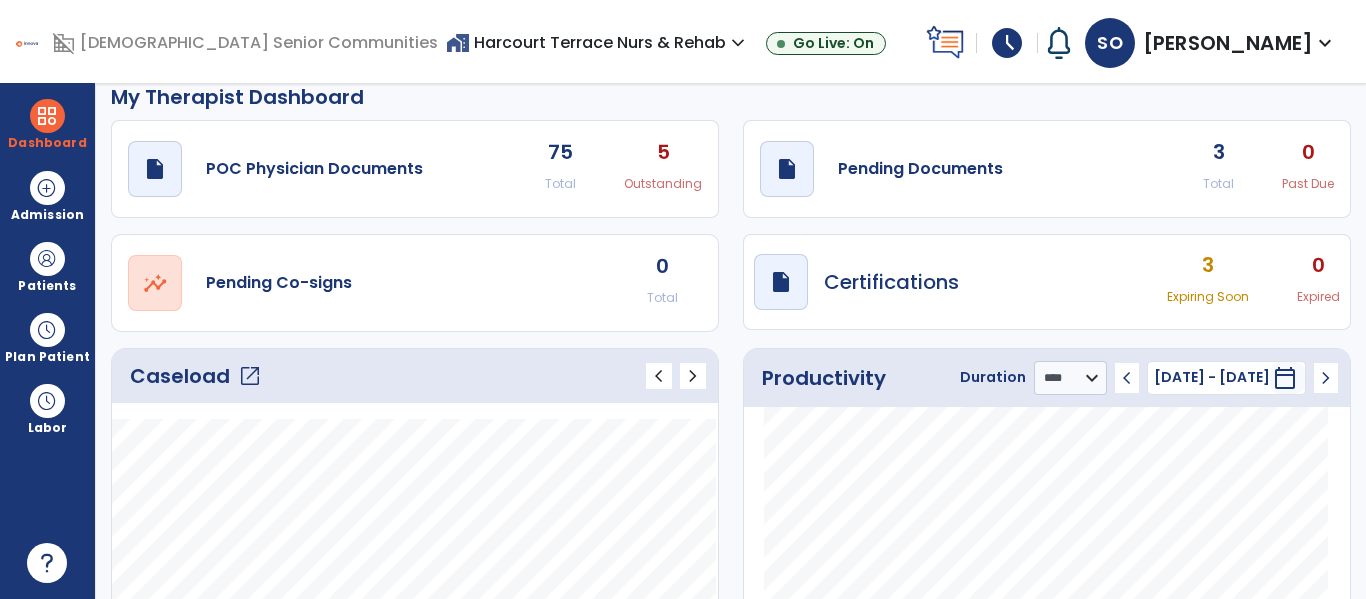 click on "3 Expiring Soon 0 Expired" at bounding box center (1253, 282) 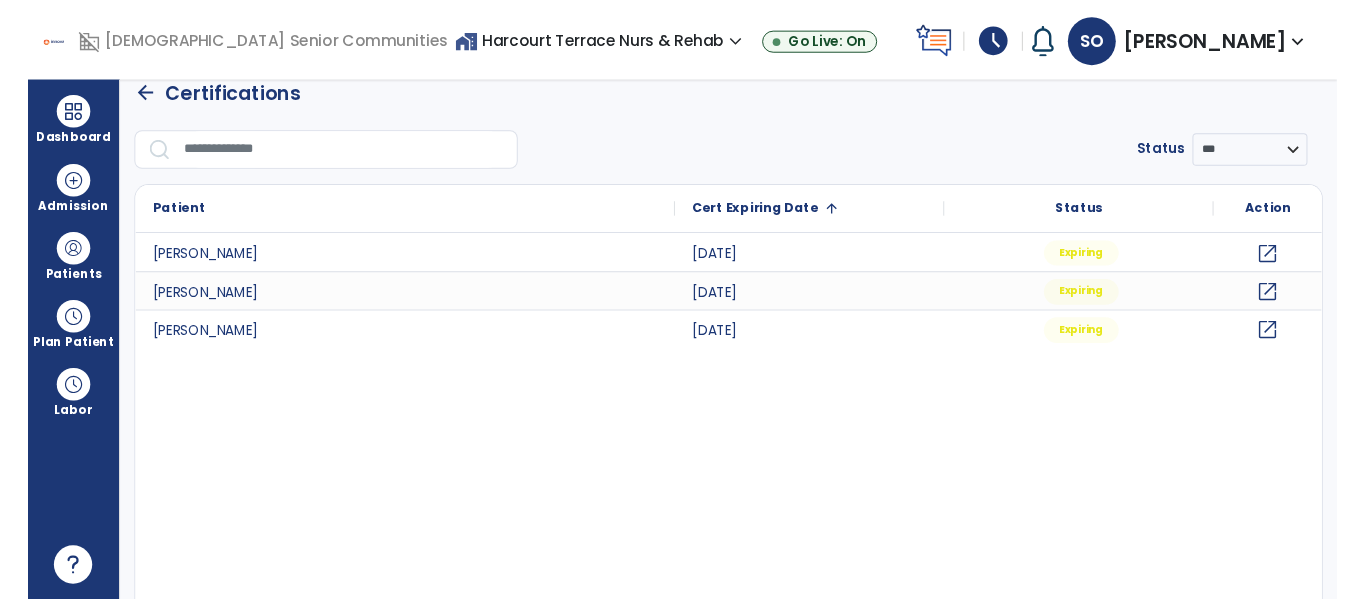 scroll, scrollTop: 0, scrollLeft: 0, axis: both 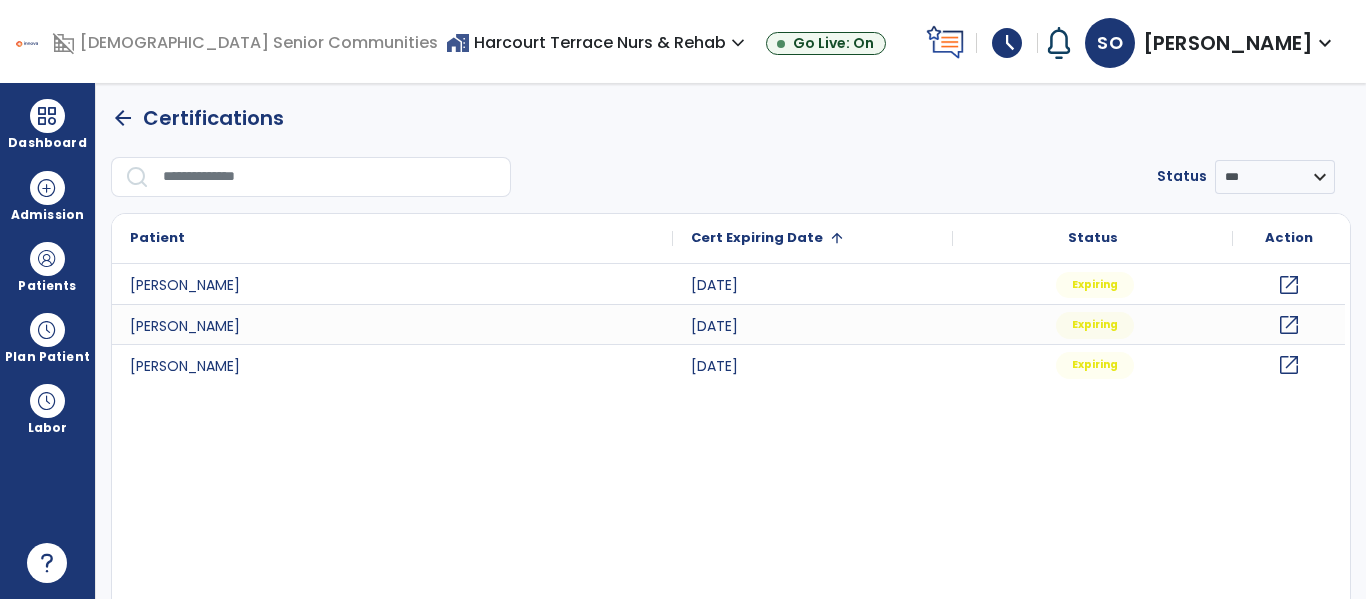 click on "arrow_back" 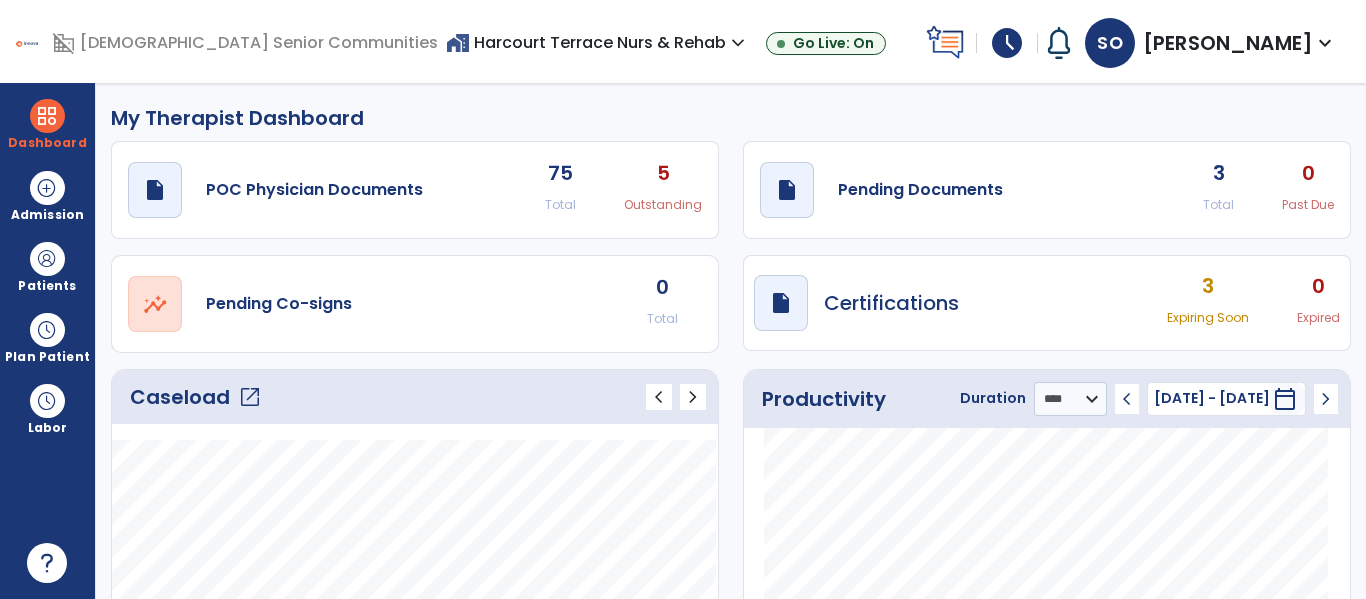 click on "open_in_new" 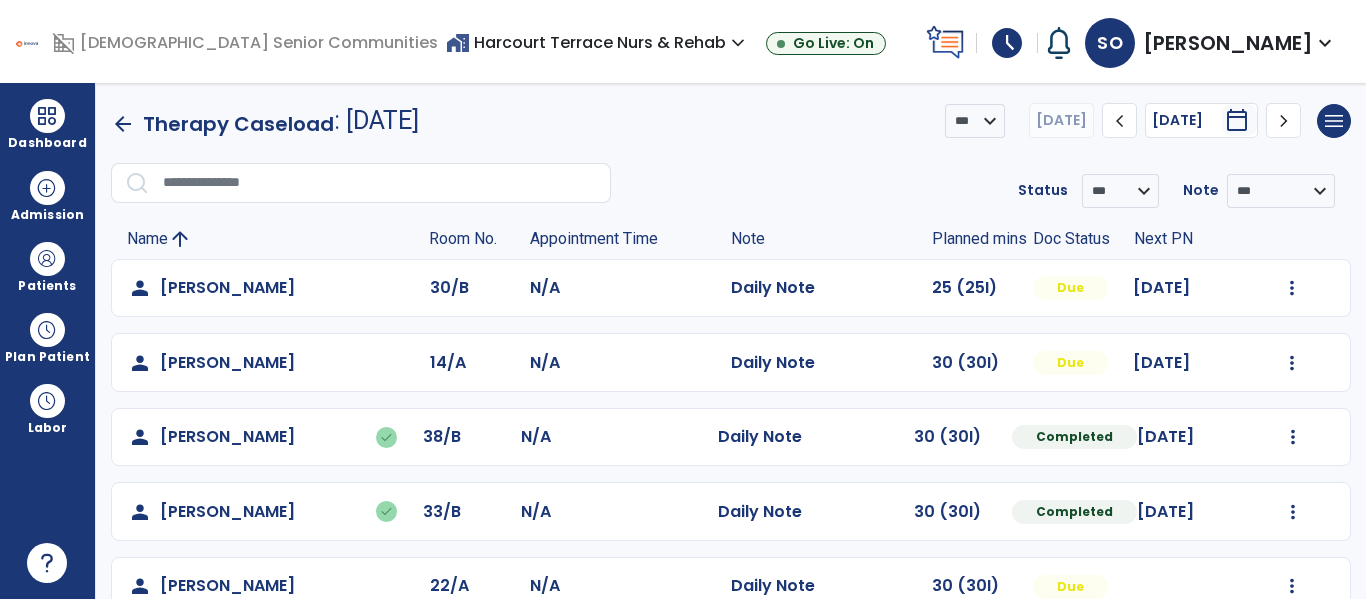 scroll, scrollTop: 41, scrollLeft: 0, axis: vertical 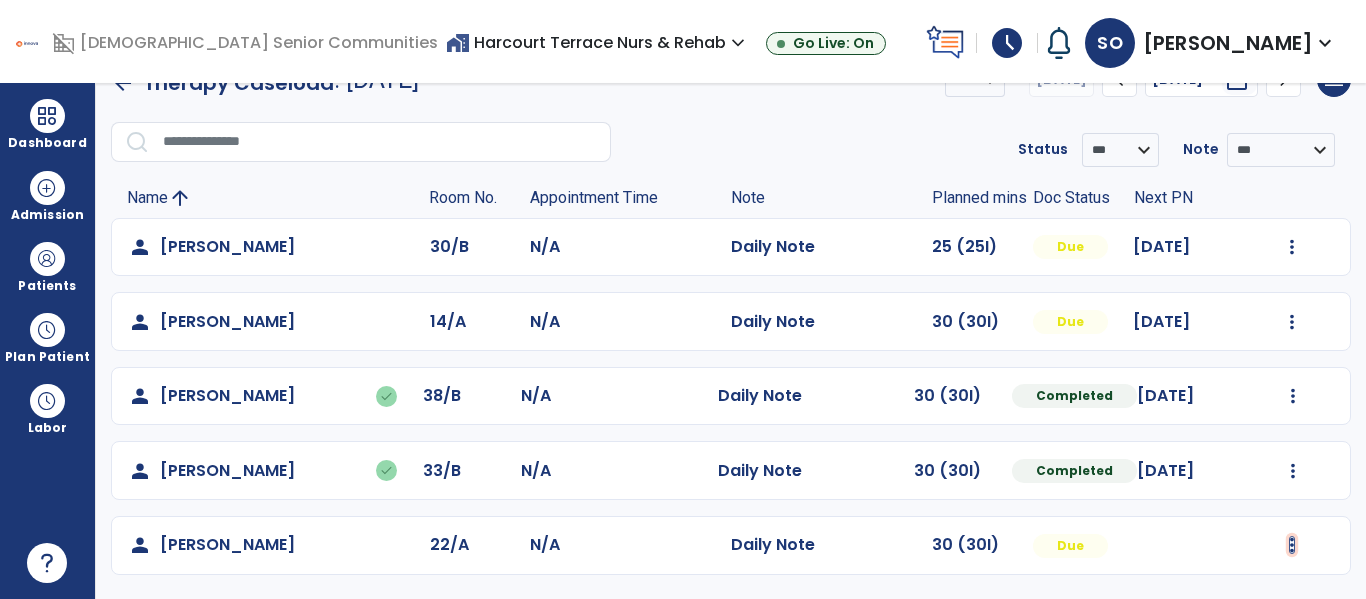 click at bounding box center [1292, 247] 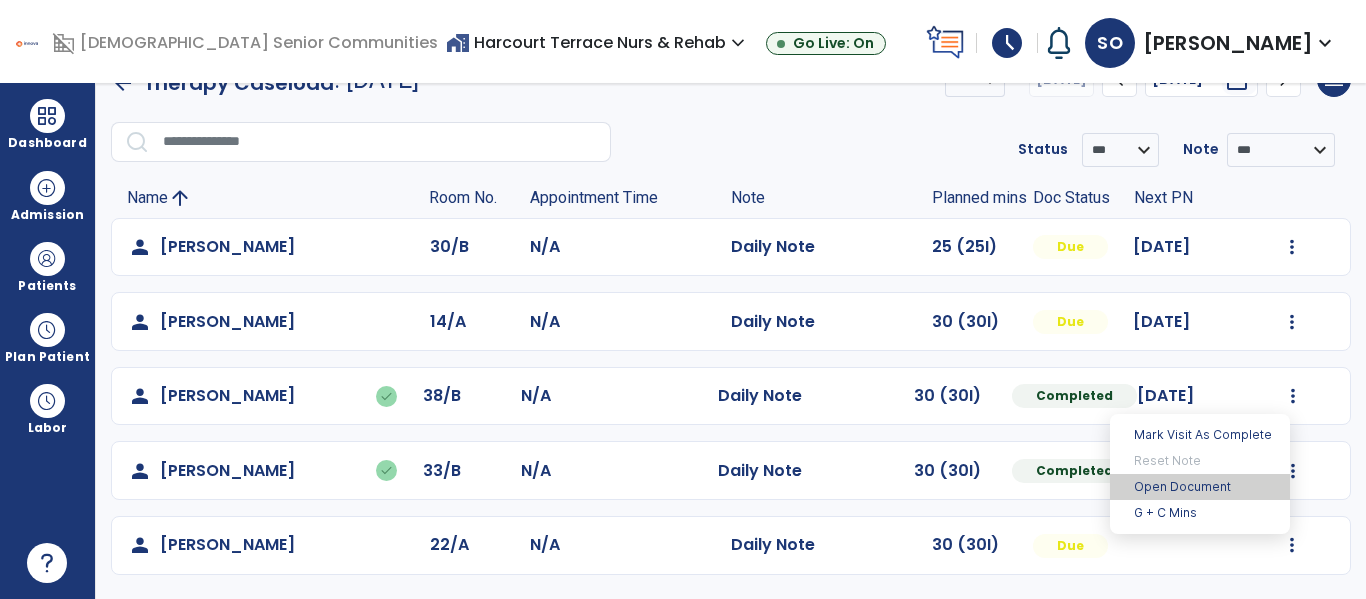 click on "Open Document" at bounding box center (1200, 487) 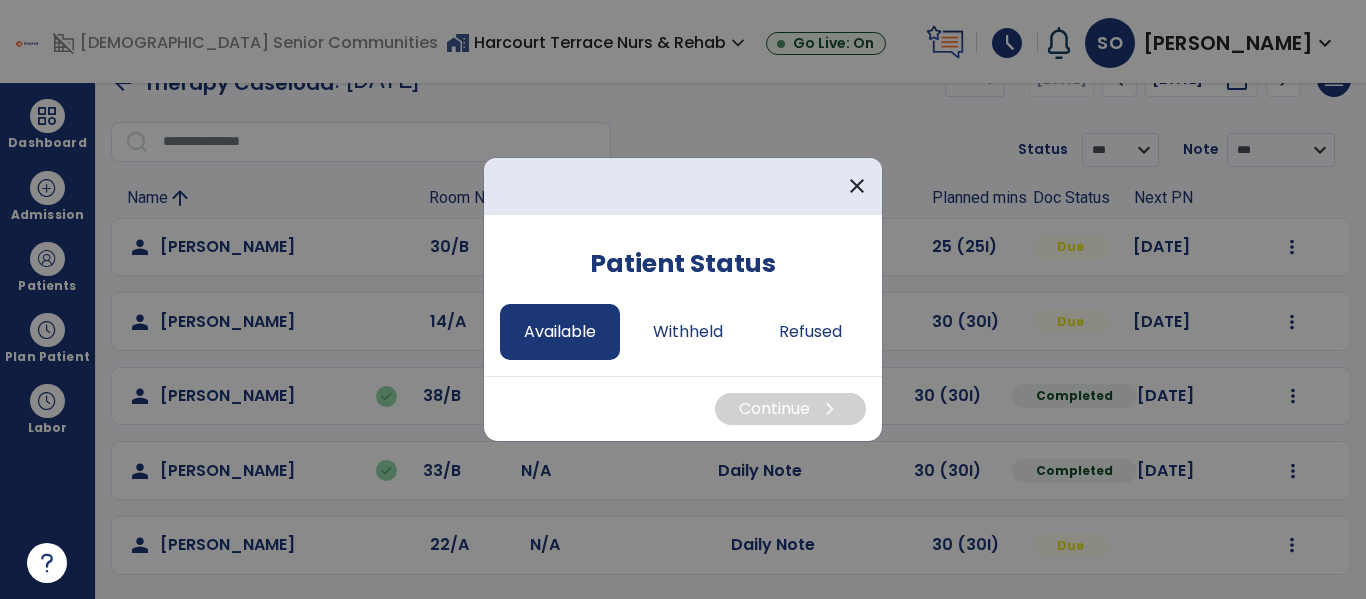 click on "Available" at bounding box center (560, 332) 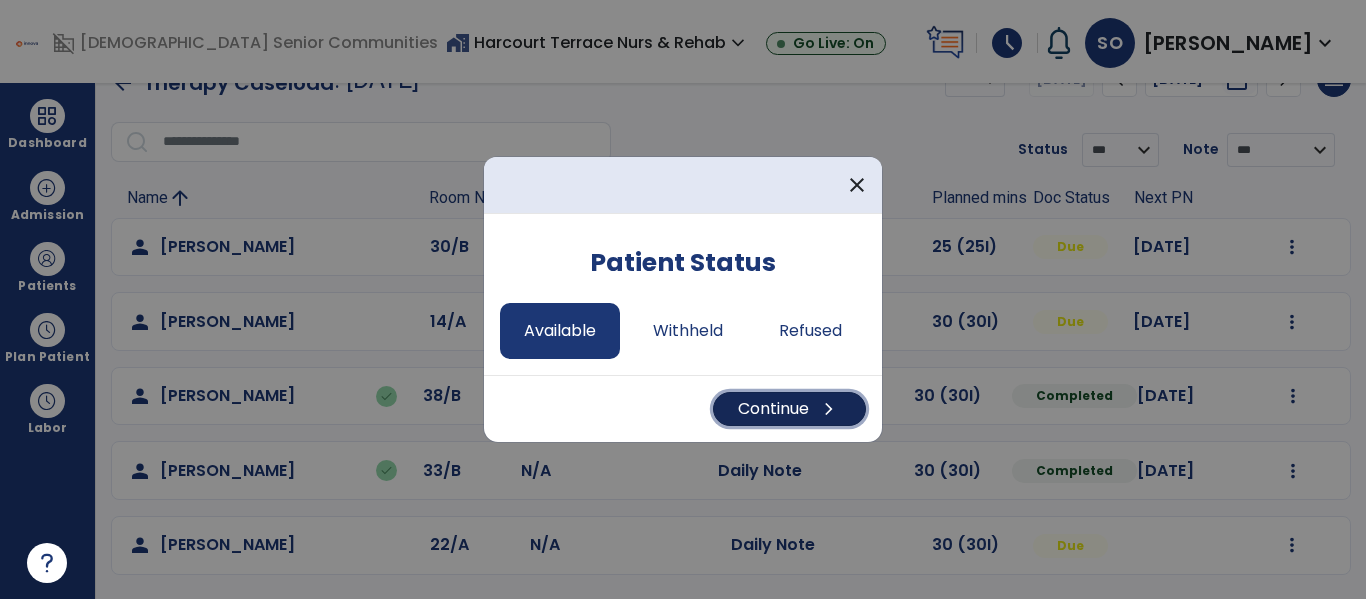 click on "Continue   chevron_right" at bounding box center [789, 409] 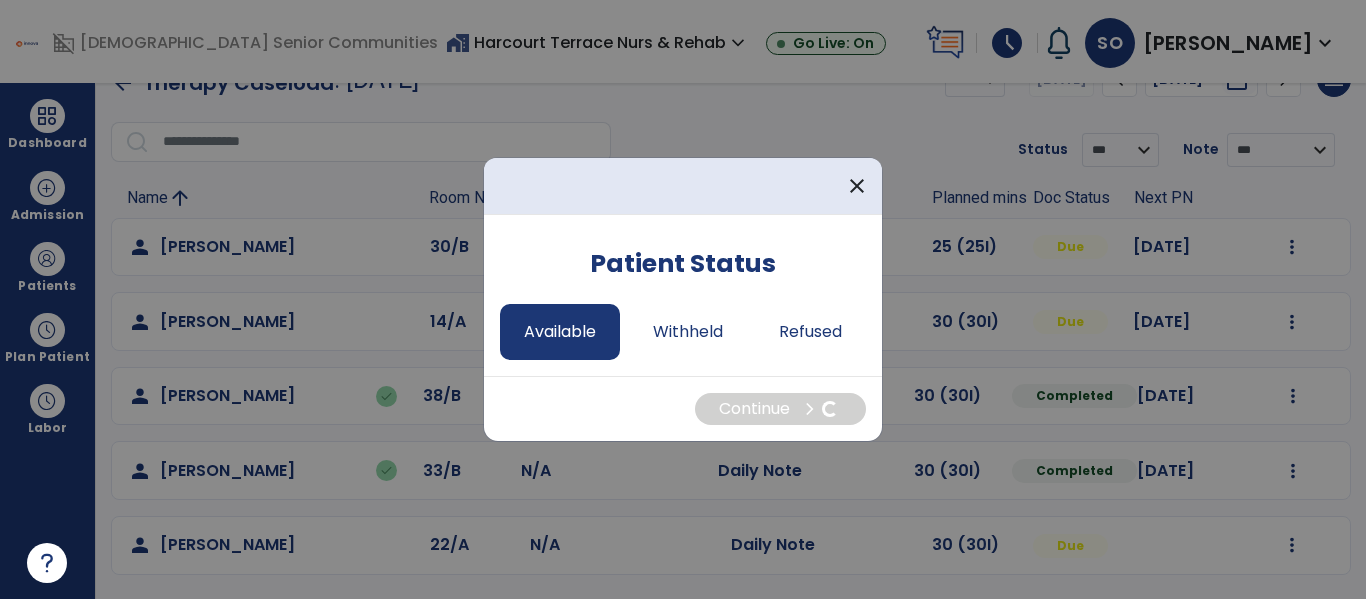 select on "*" 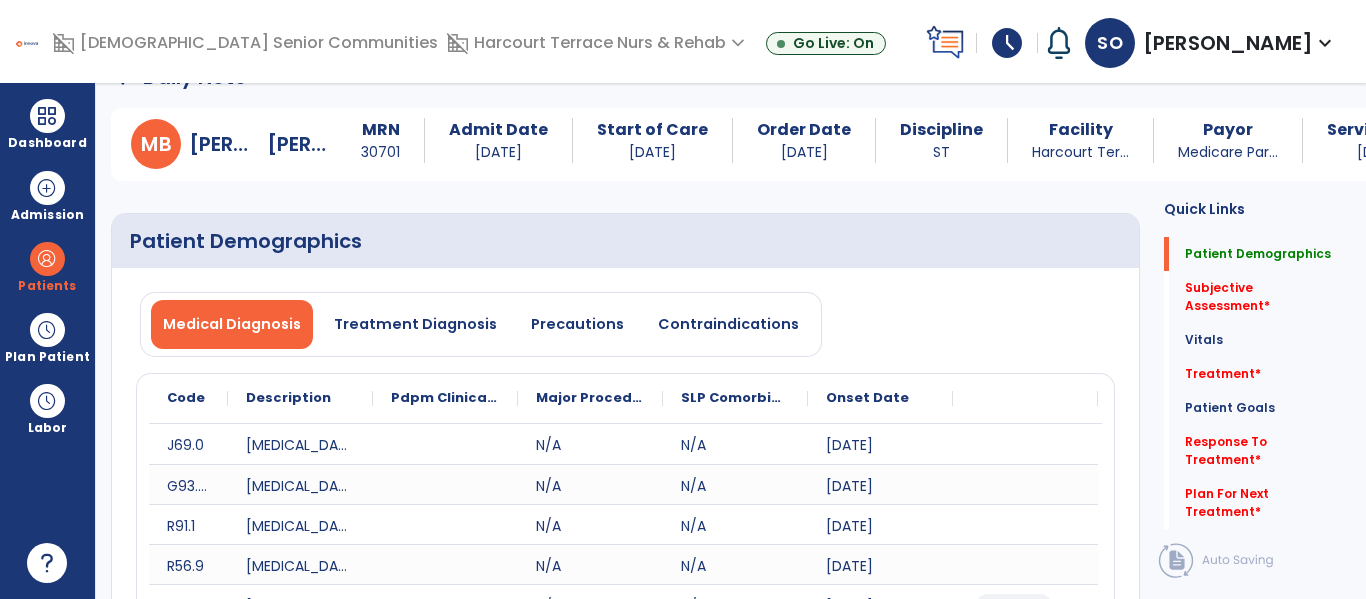 scroll, scrollTop: 0, scrollLeft: 0, axis: both 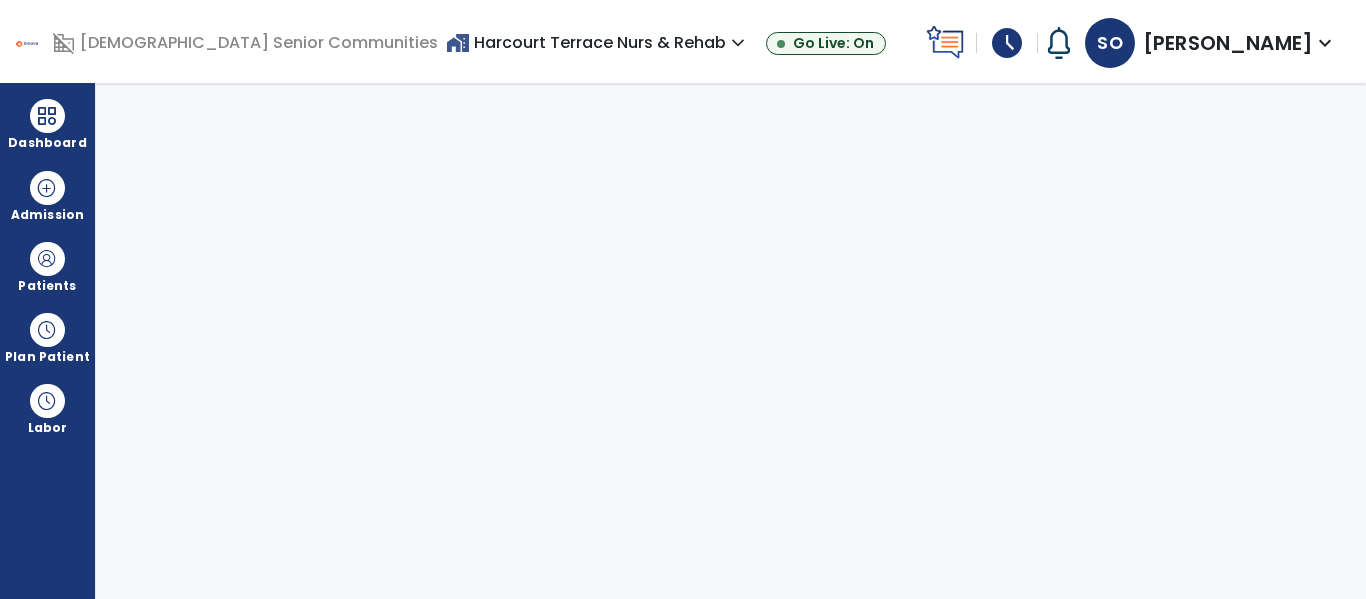 select on "****" 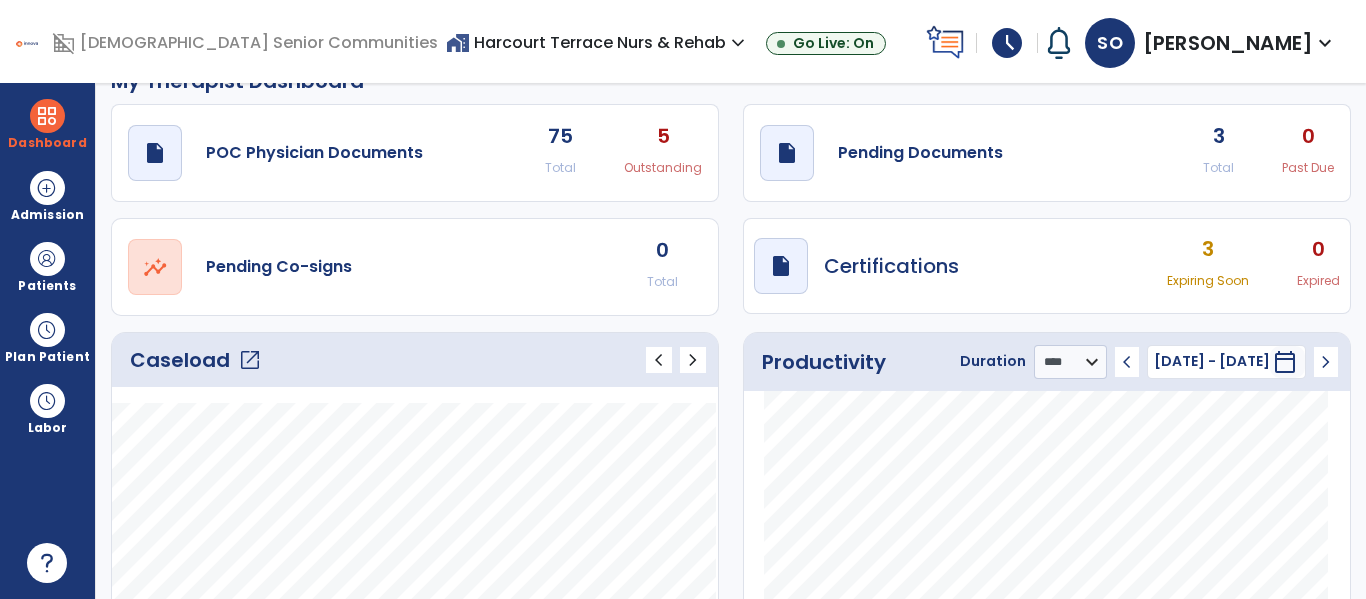 scroll, scrollTop: 38, scrollLeft: 0, axis: vertical 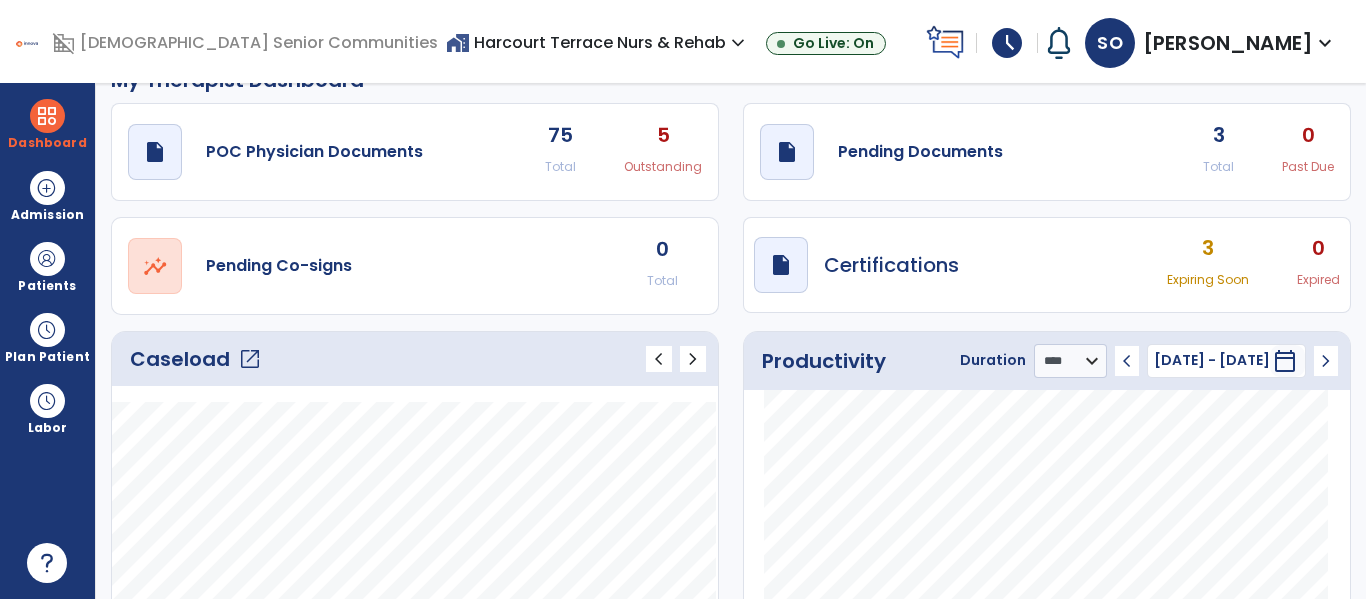 click on "open_in_new" 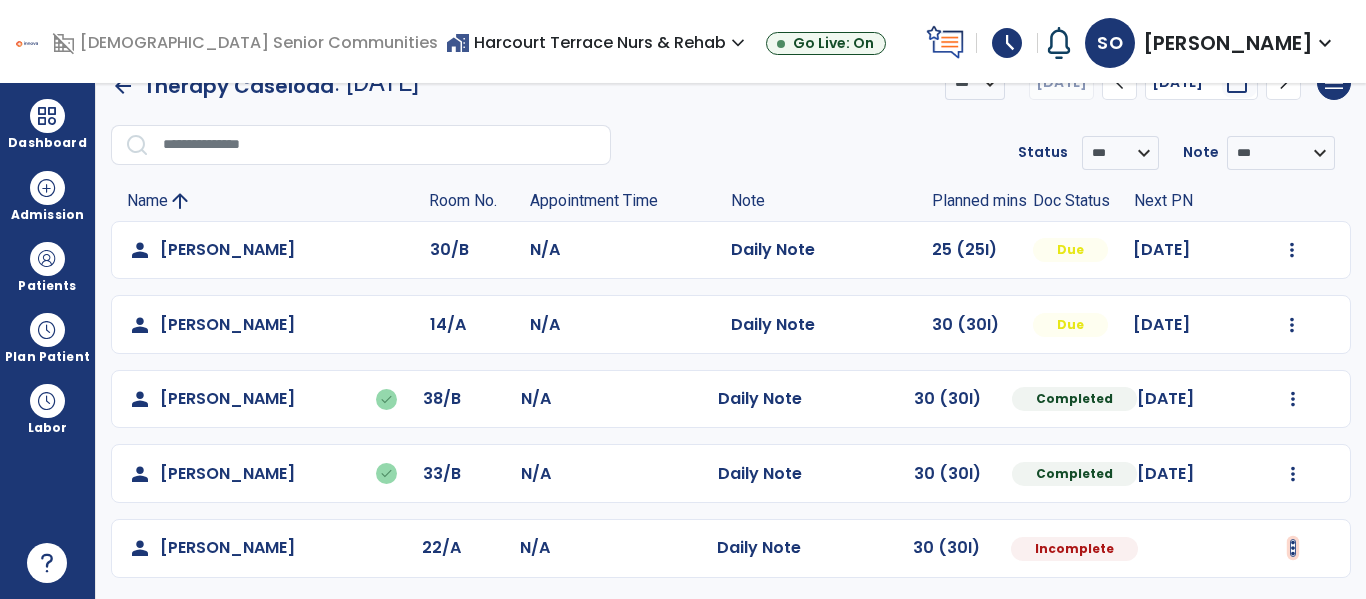 click at bounding box center (1292, 250) 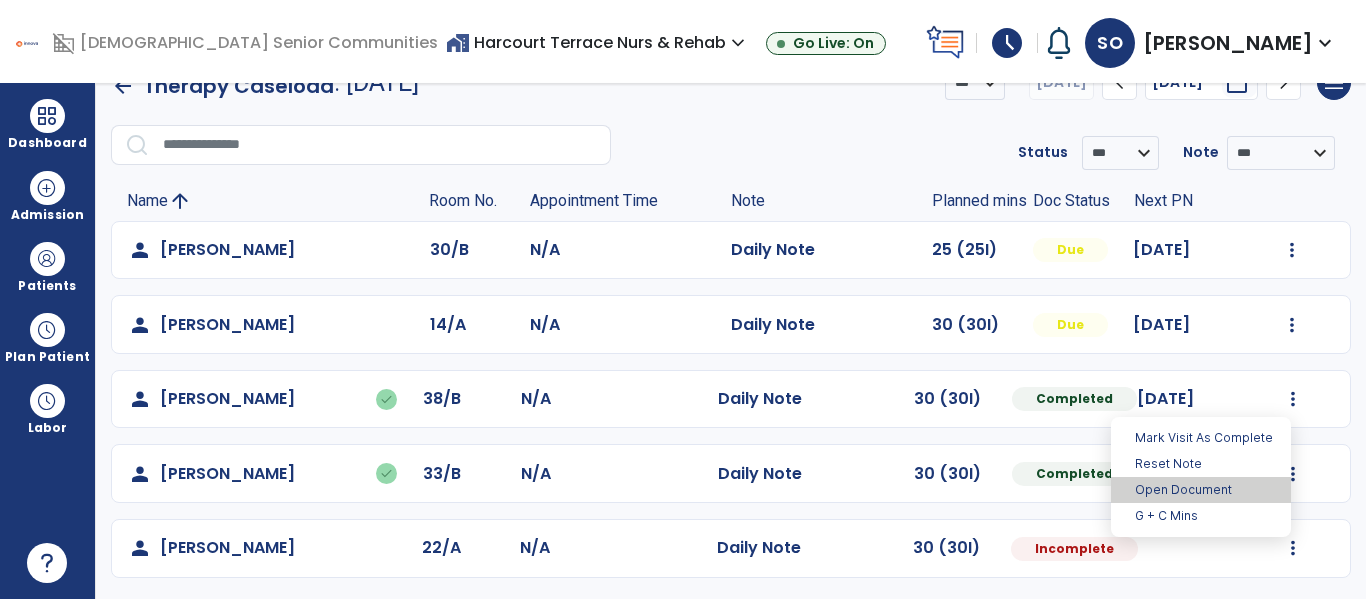 click on "Open Document" at bounding box center (1201, 490) 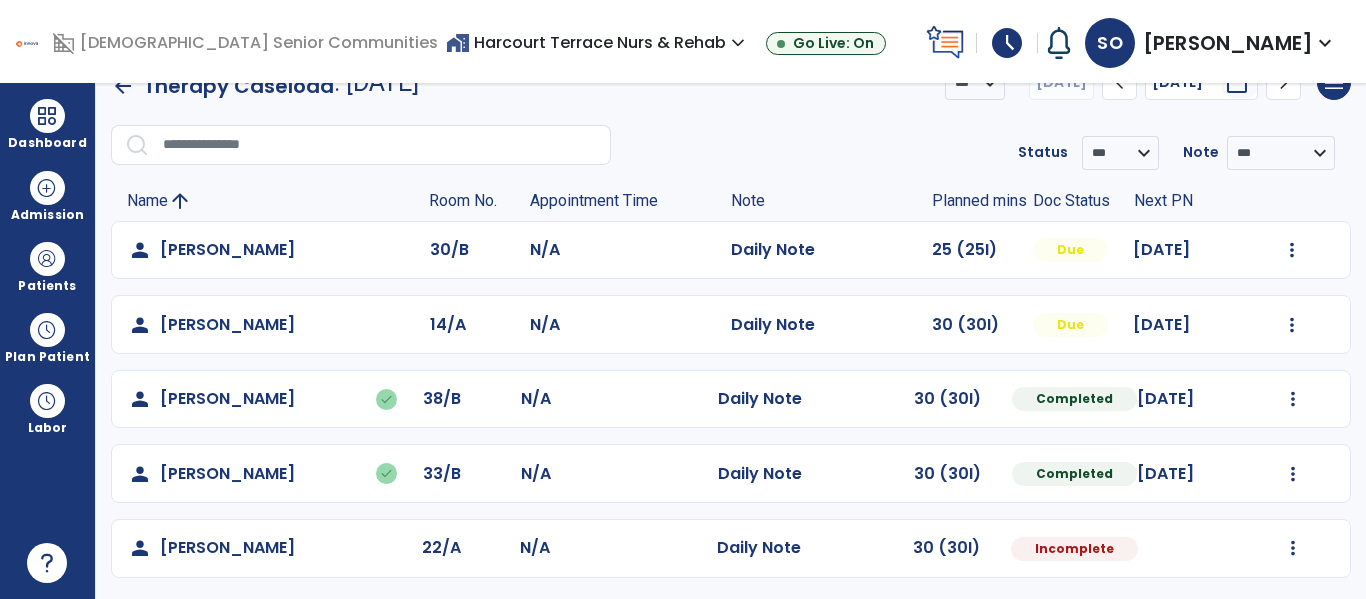 select on "*" 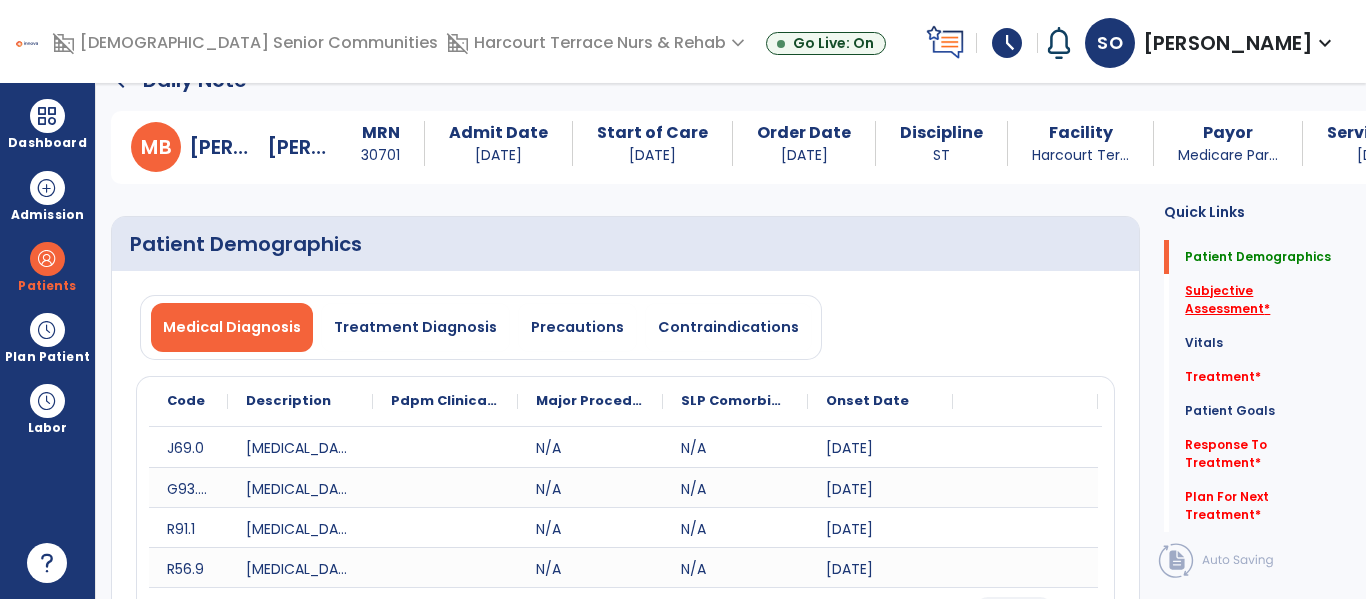click on "Subjective Assessment   *" 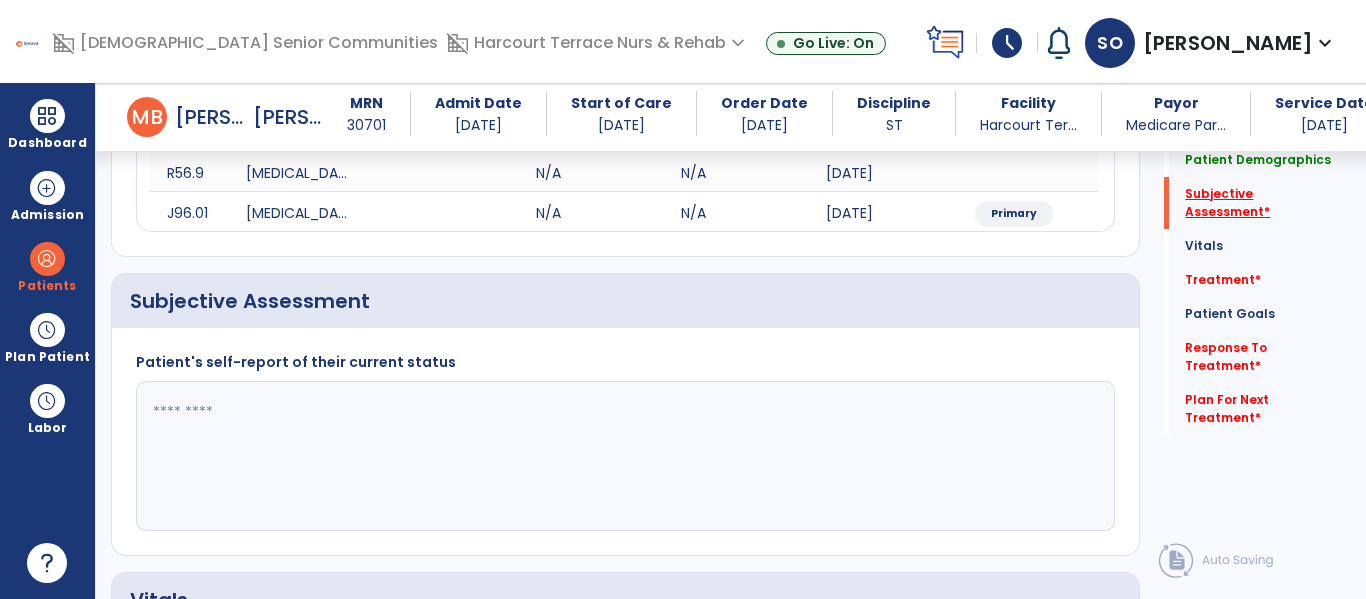 scroll, scrollTop: 507, scrollLeft: 0, axis: vertical 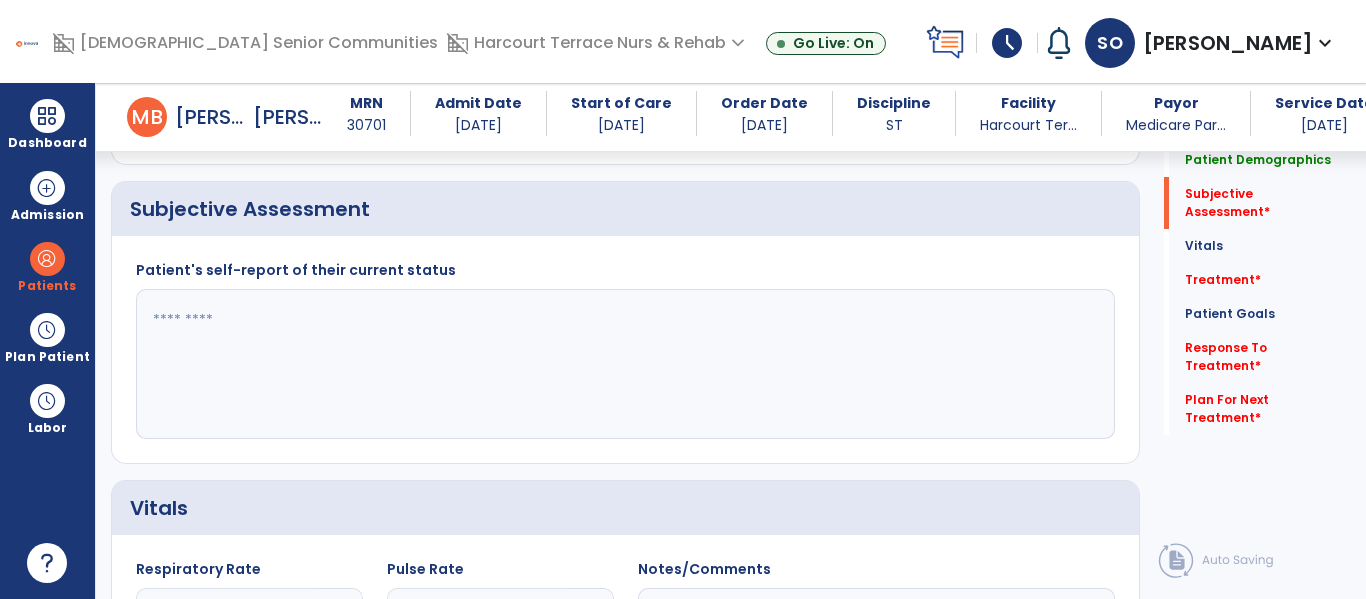 click 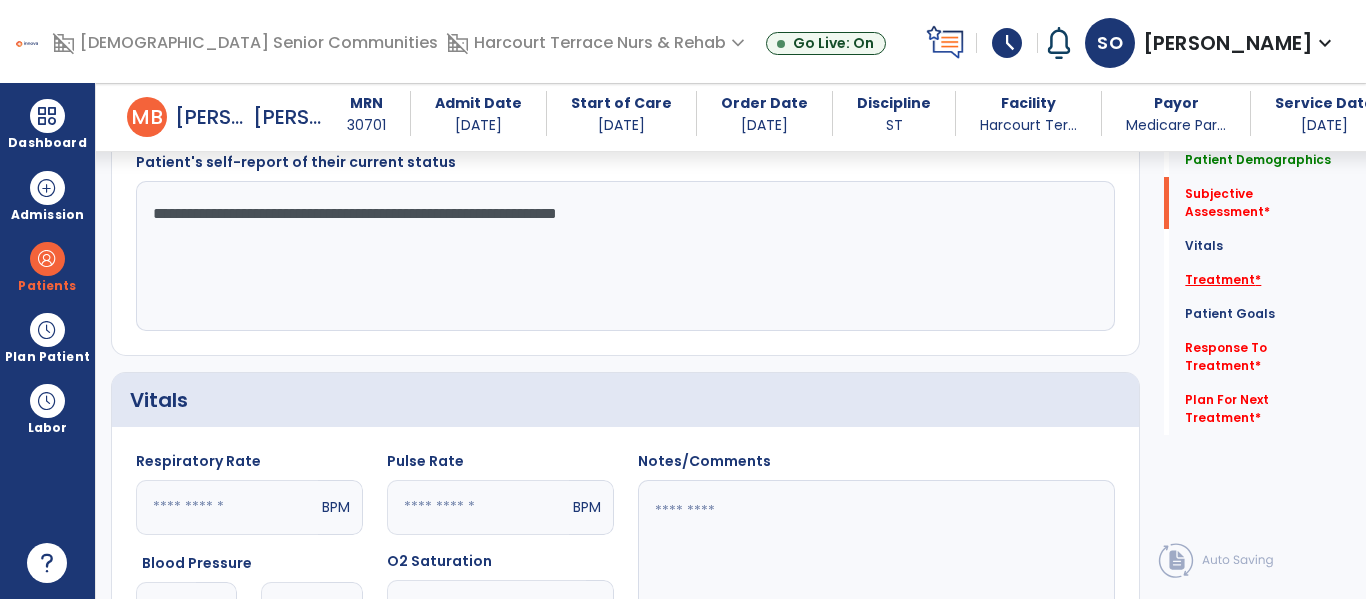 type on "**********" 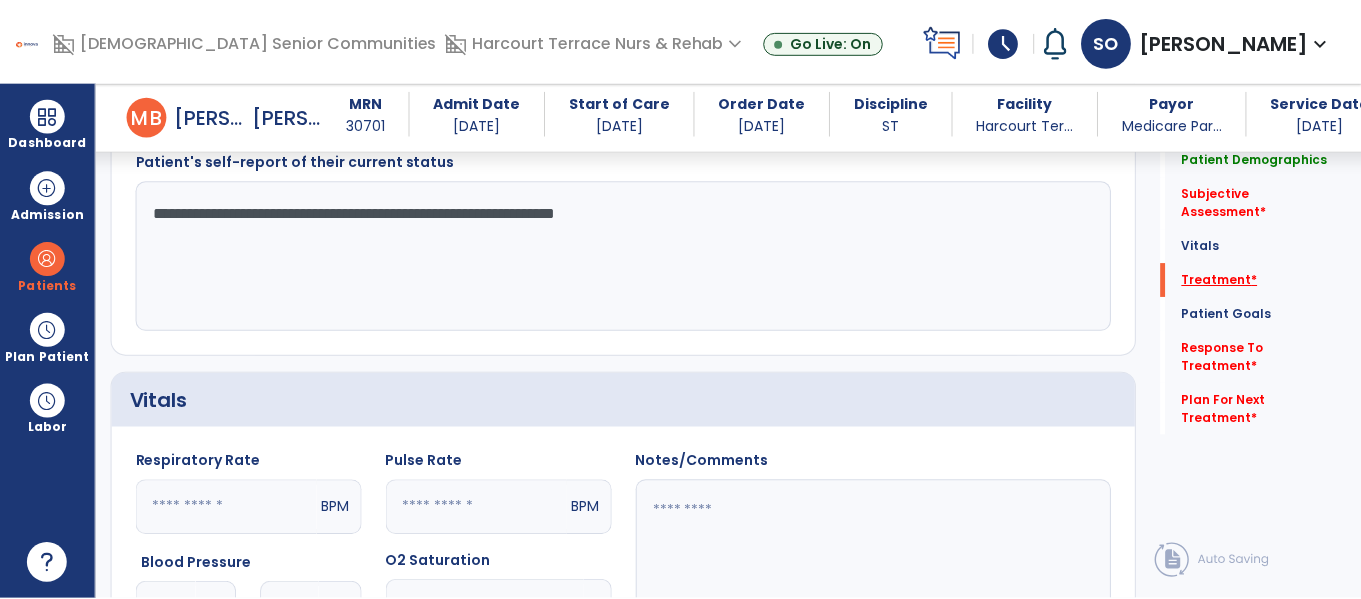 scroll, scrollTop: 1119, scrollLeft: 0, axis: vertical 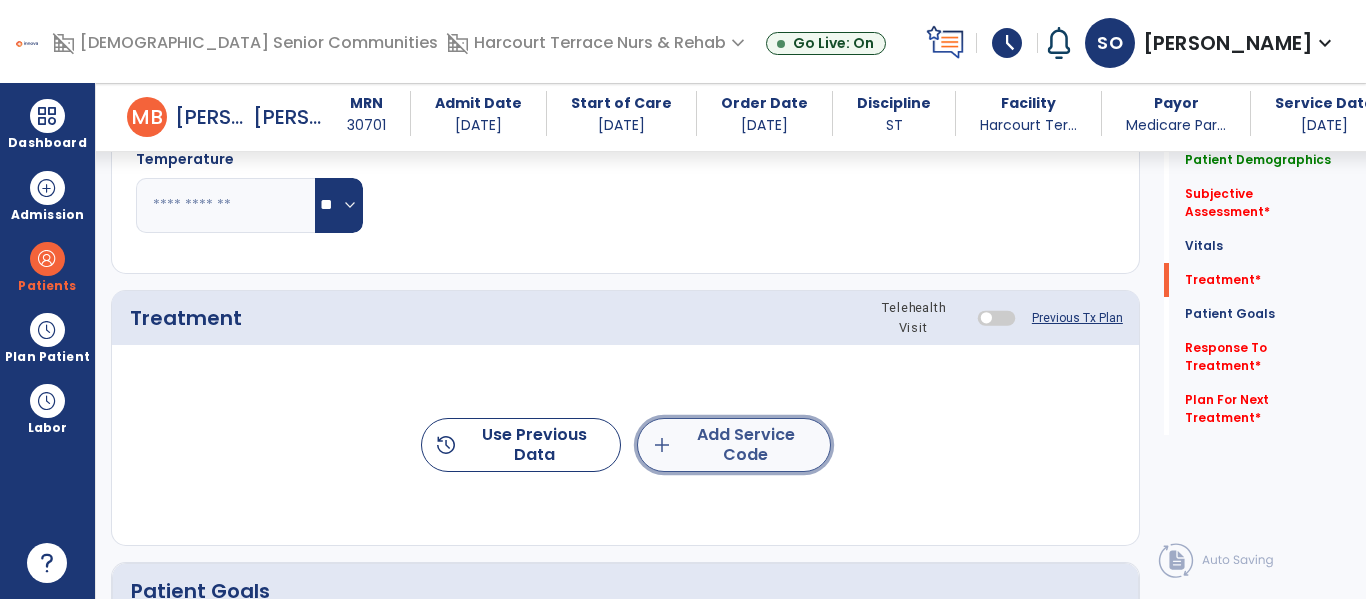 click on "add  Add Service Code" 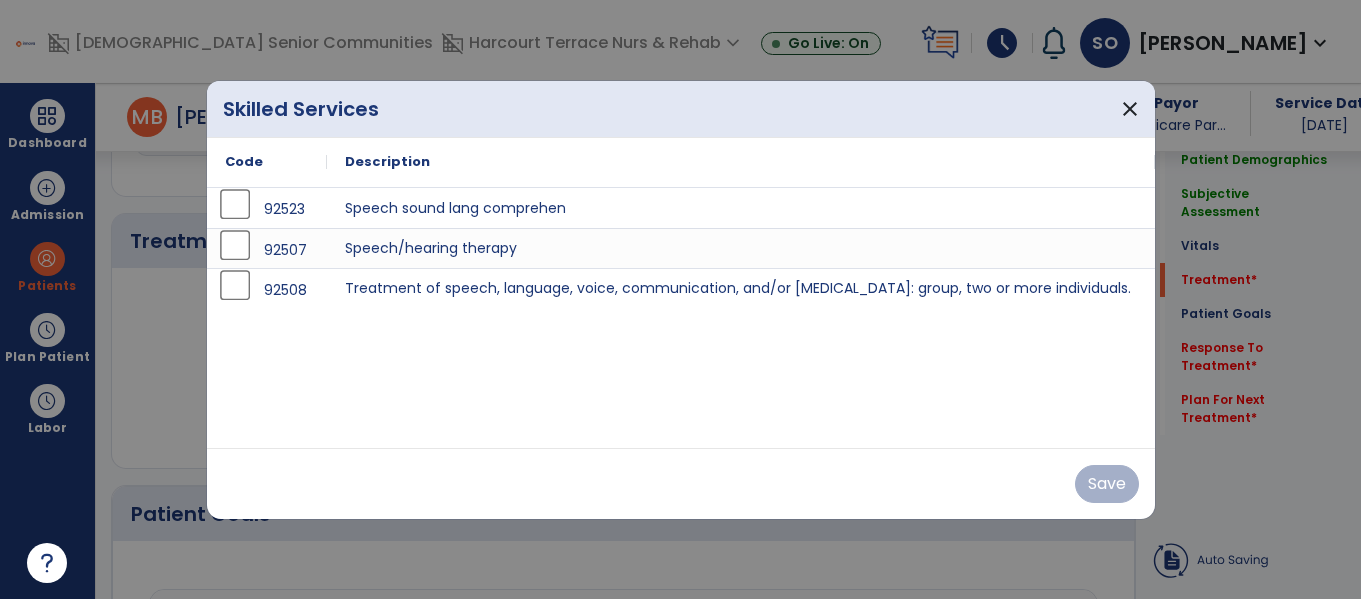 scroll, scrollTop: 1196, scrollLeft: 0, axis: vertical 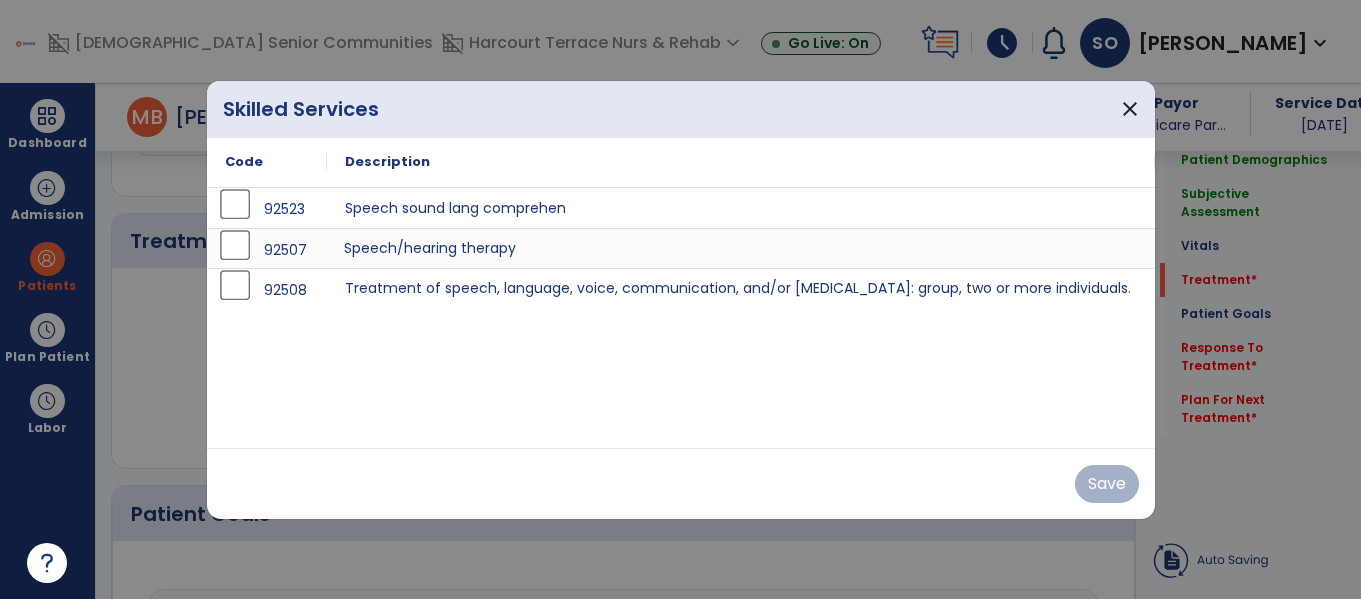 click on "Speech/hearing therapy" at bounding box center (741, 248) 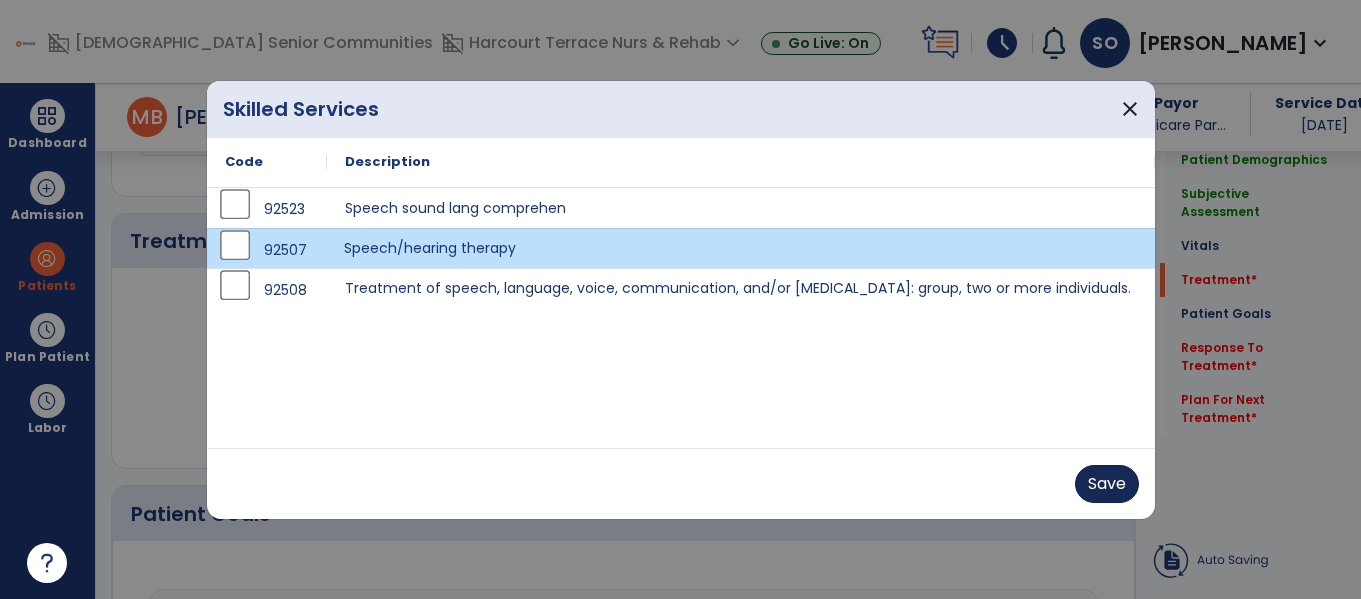 click on "Save" at bounding box center (1107, 484) 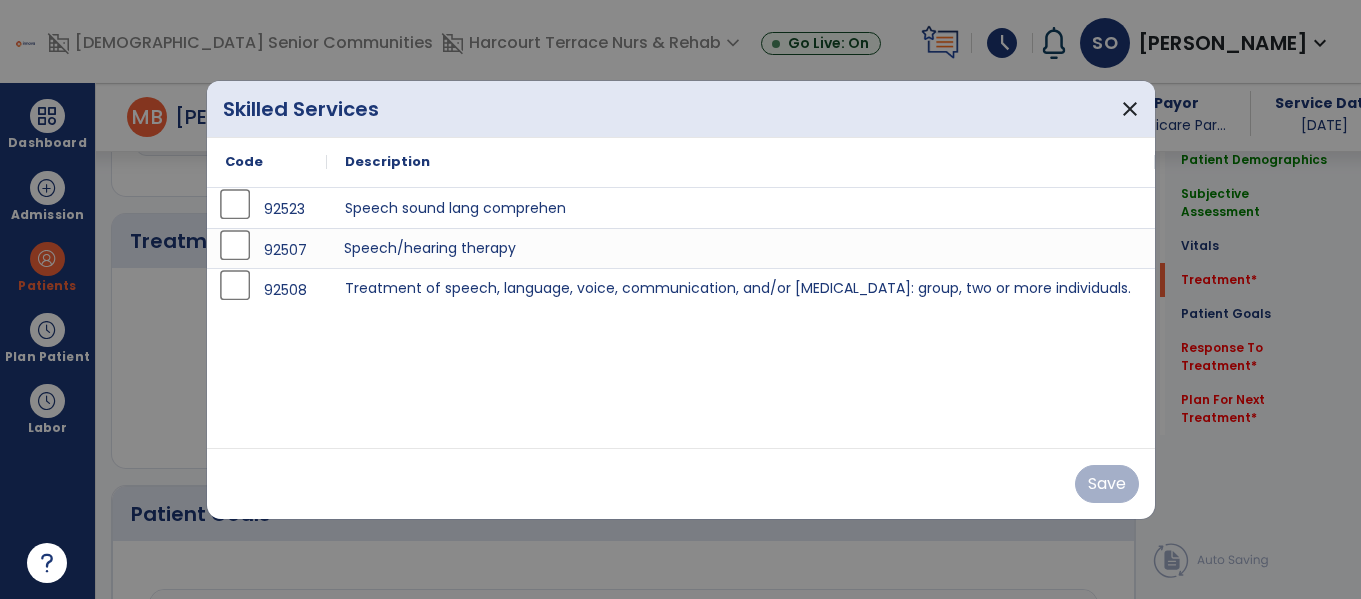 click on "Speech/hearing therapy" at bounding box center (741, 248) 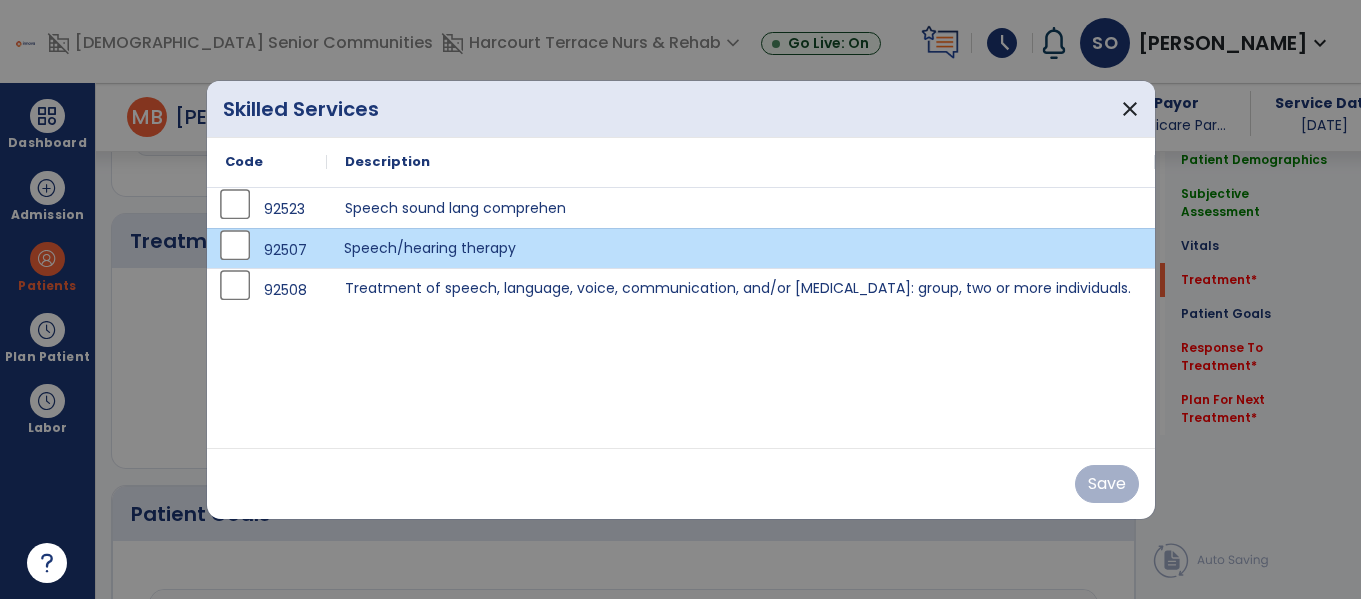 click on "Save" at bounding box center (681, 483) 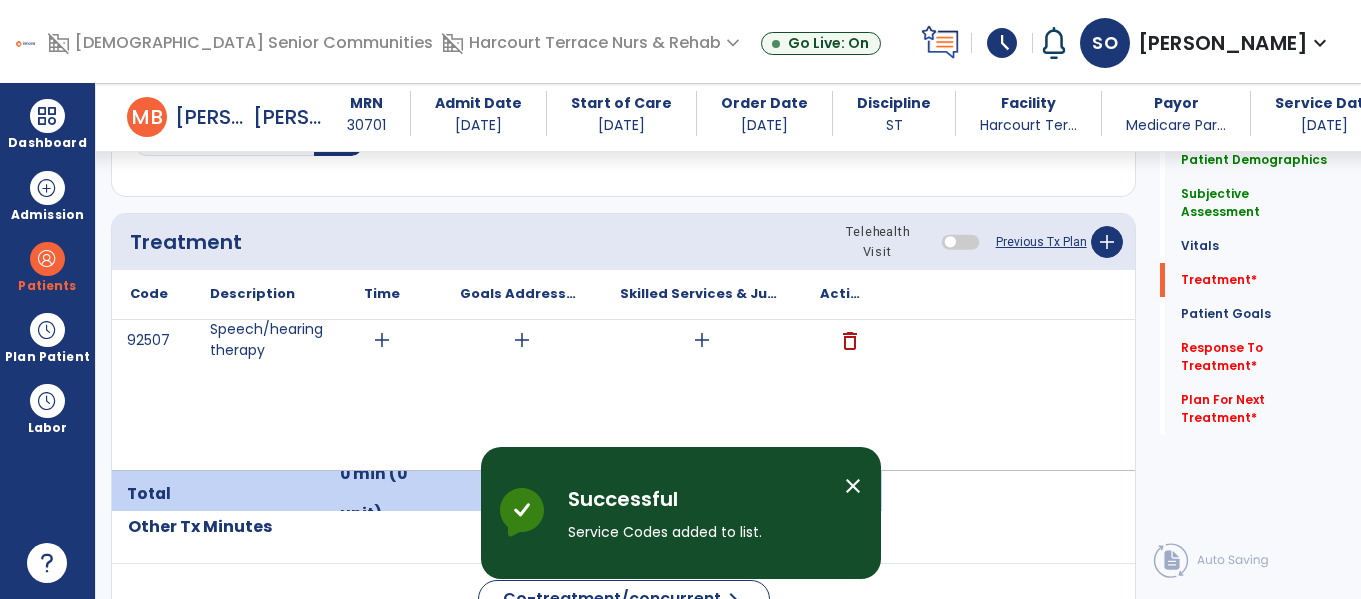 click on "Medicare Par..." at bounding box center (1176, 125) 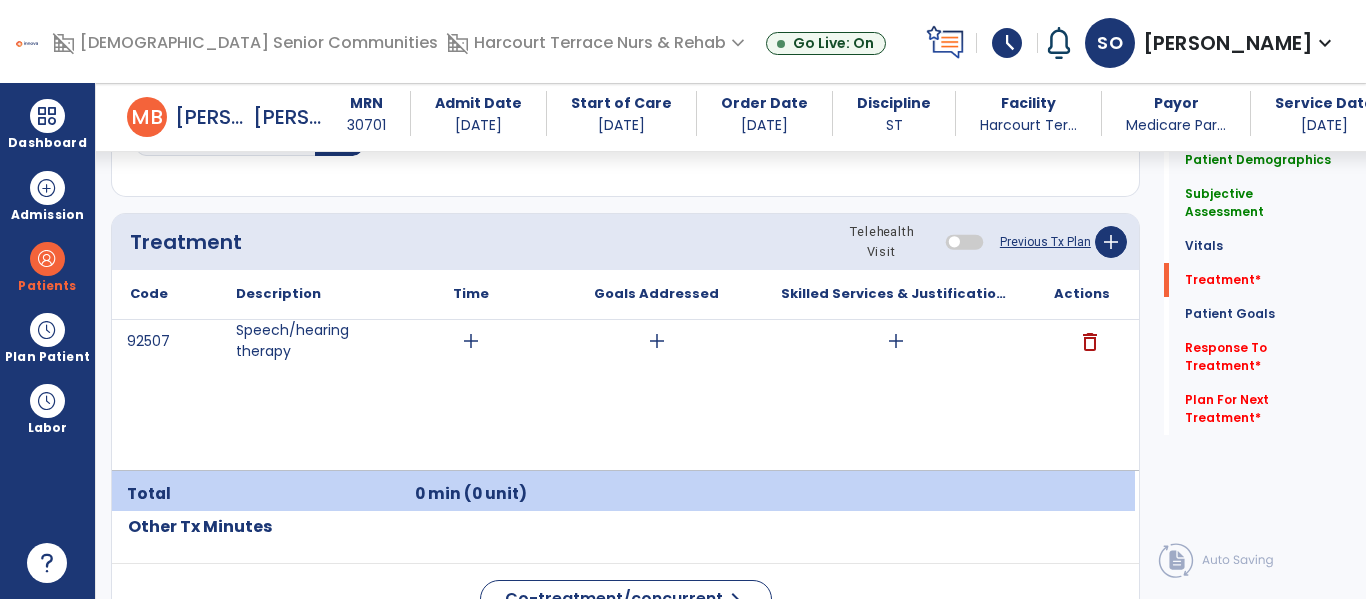 click on "add" at bounding box center (657, 341) 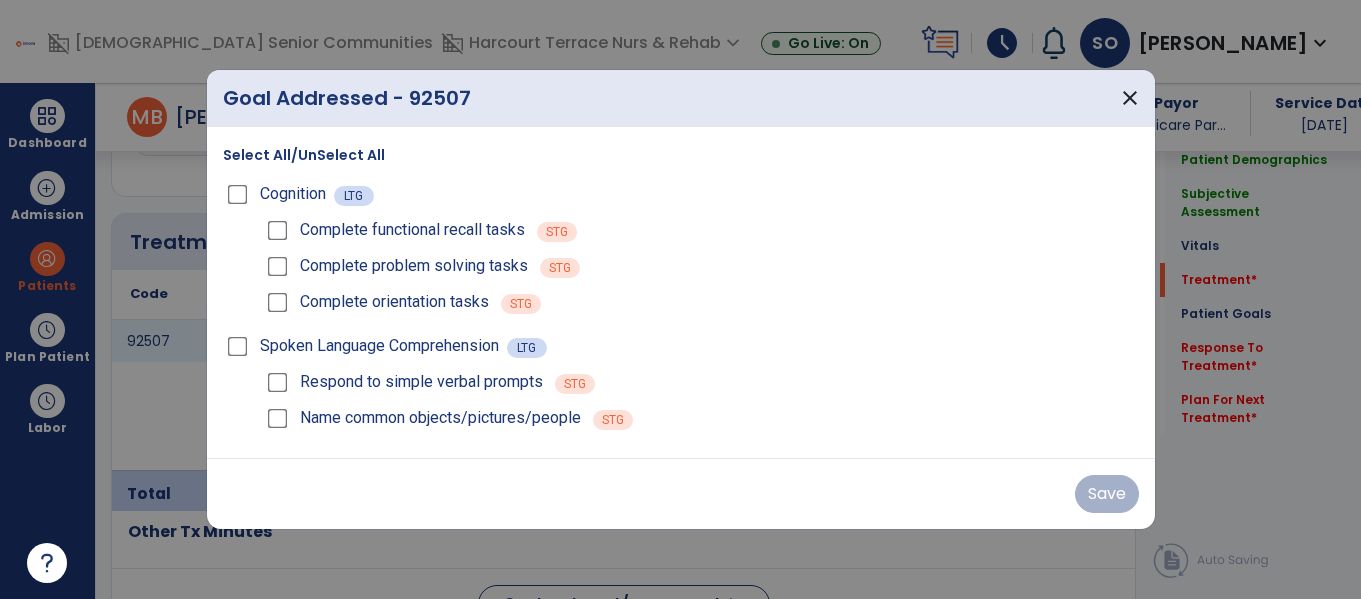 scroll, scrollTop: 1196, scrollLeft: 0, axis: vertical 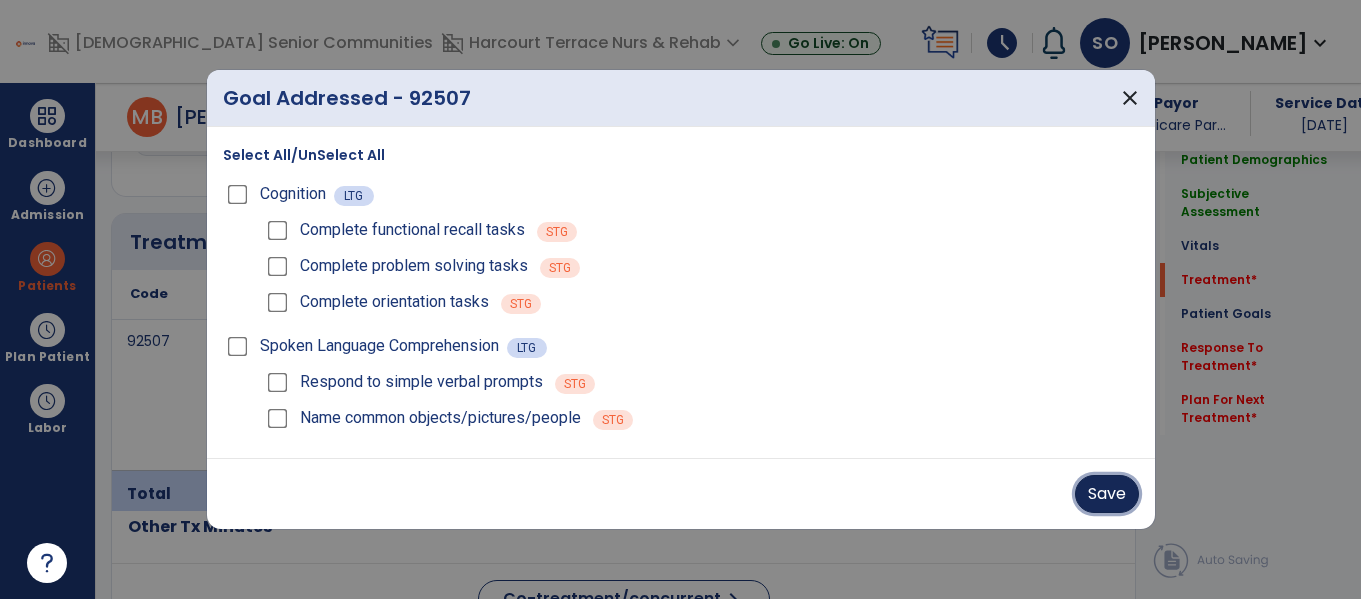 click on "Save" at bounding box center [1107, 494] 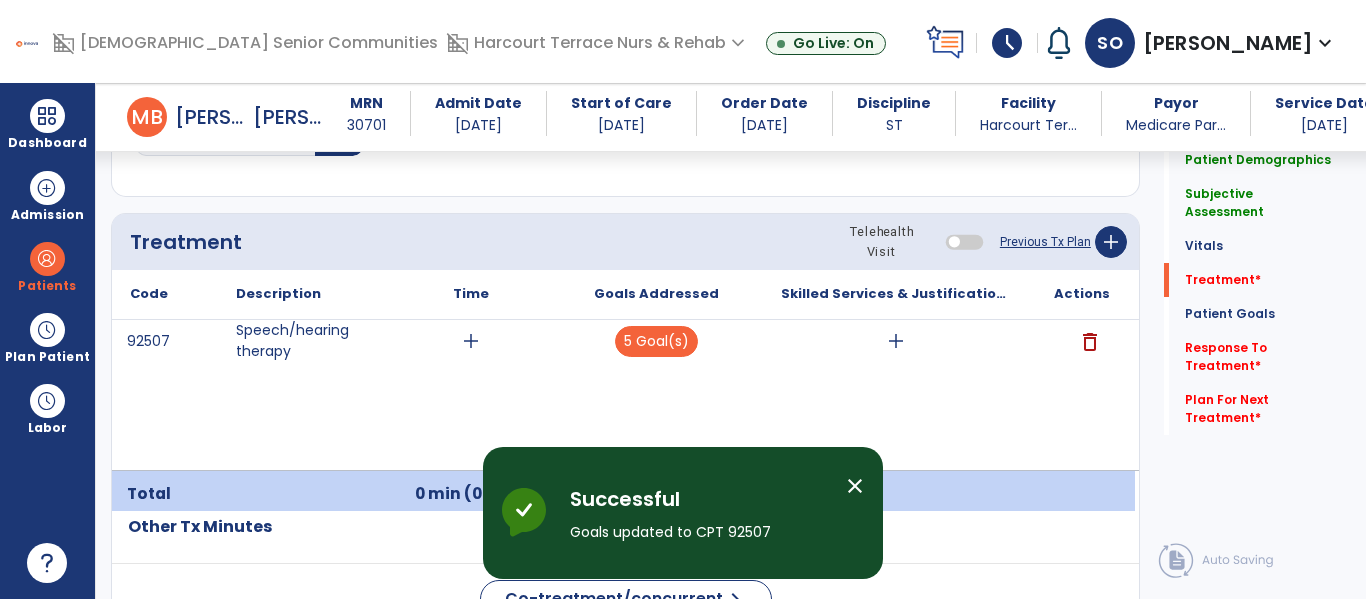 click on "add" at bounding box center (896, 341) 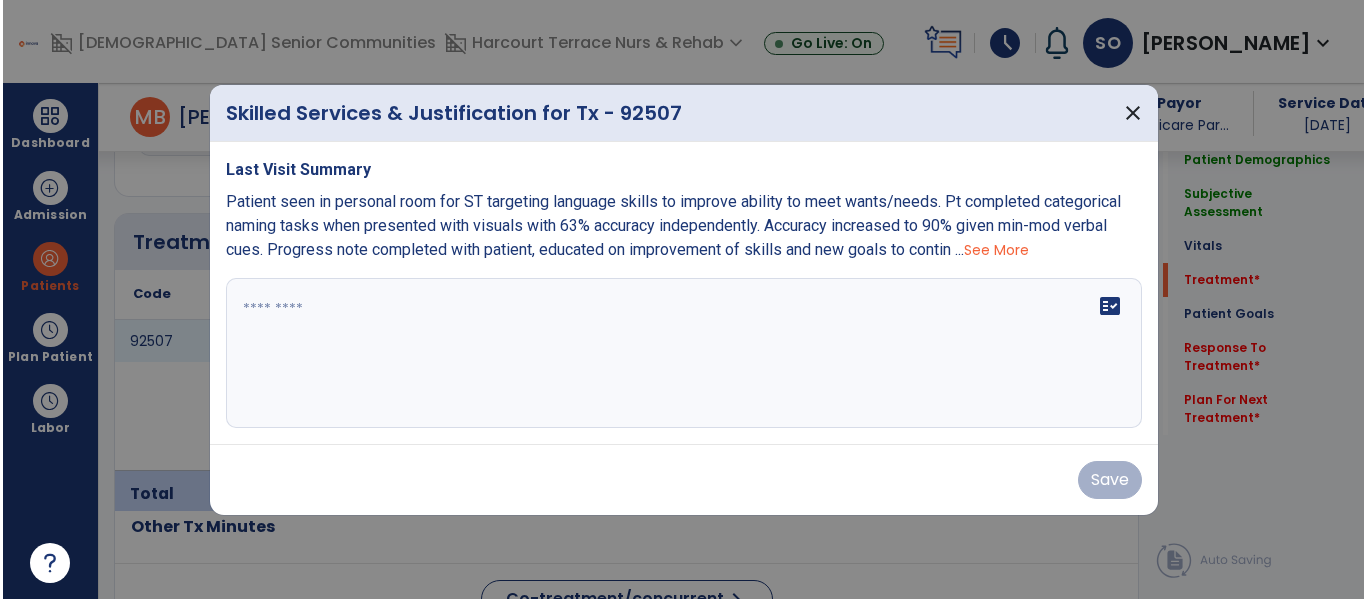 scroll, scrollTop: 1196, scrollLeft: 0, axis: vertical 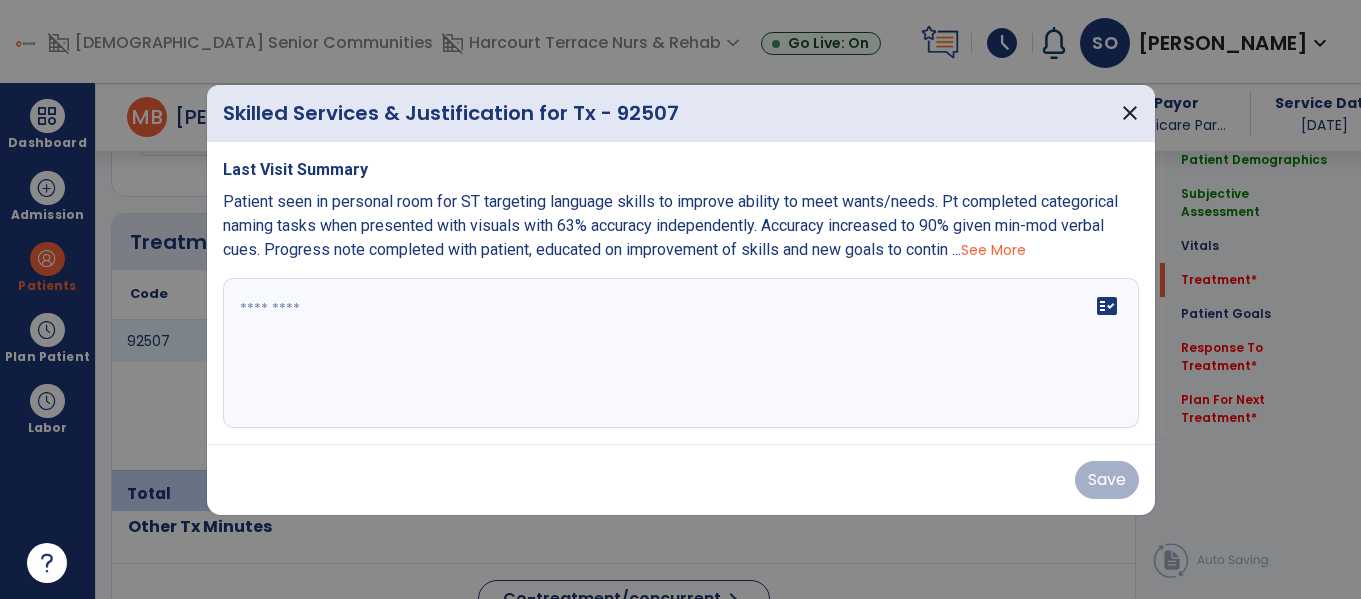 click on "fact_check" at bounding box center (681, 353) 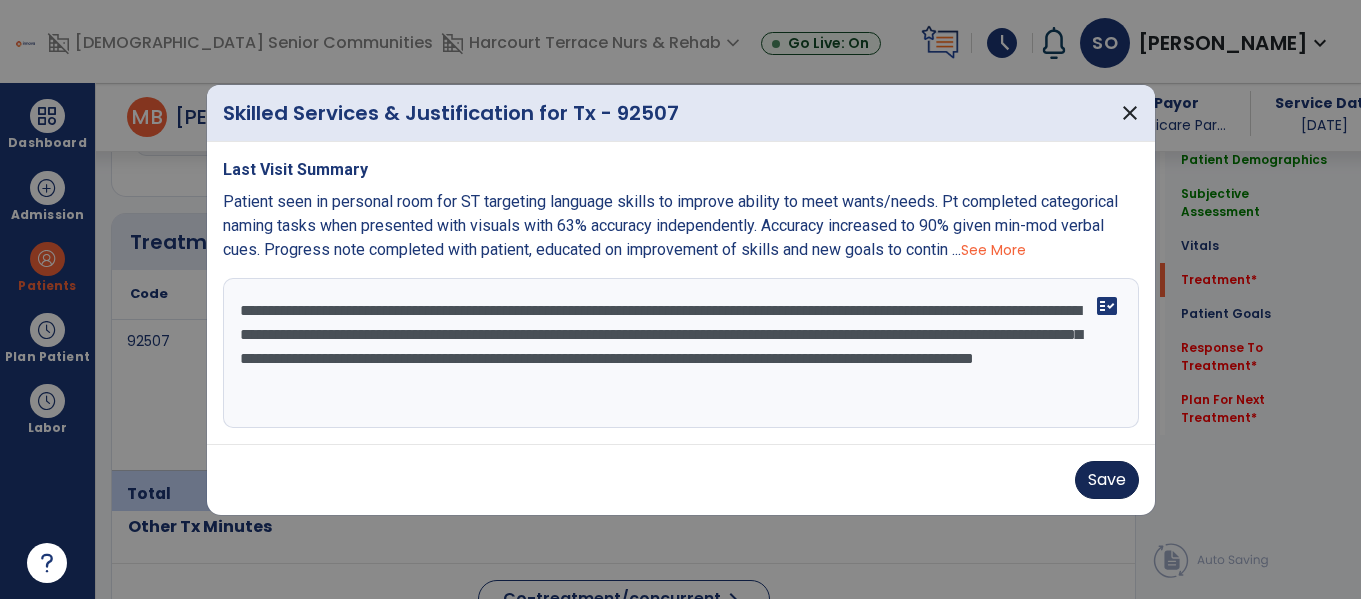 type on "**********" 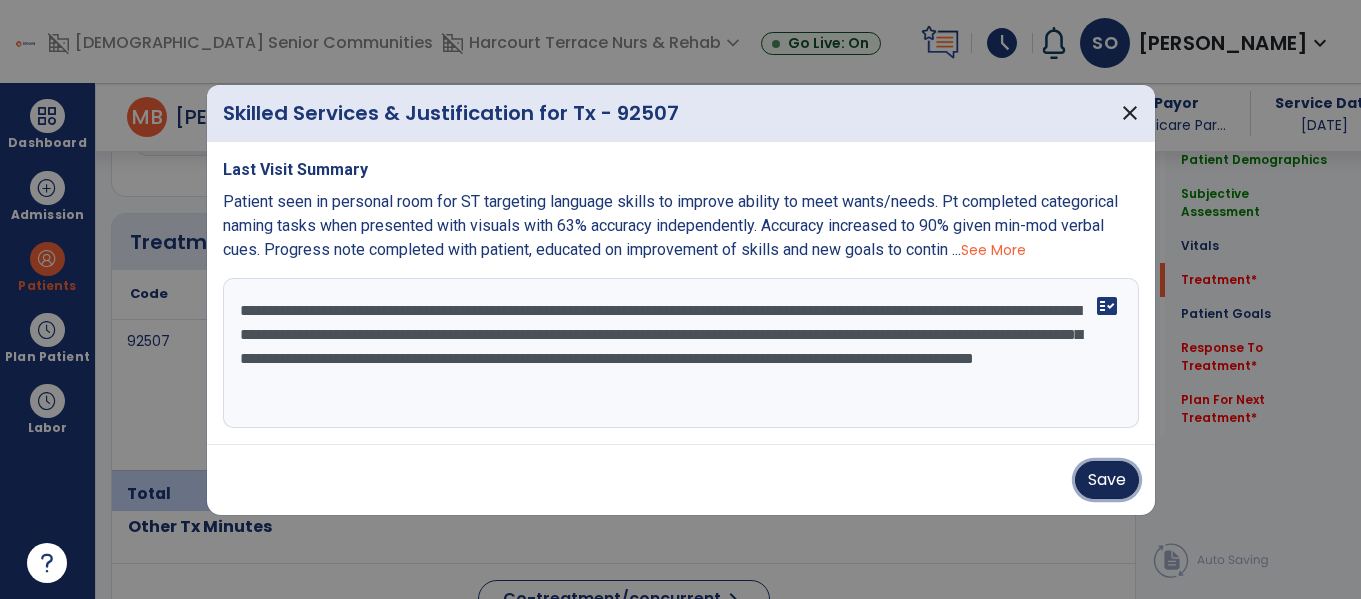click on "Save" at bounding box center (1107, 480) 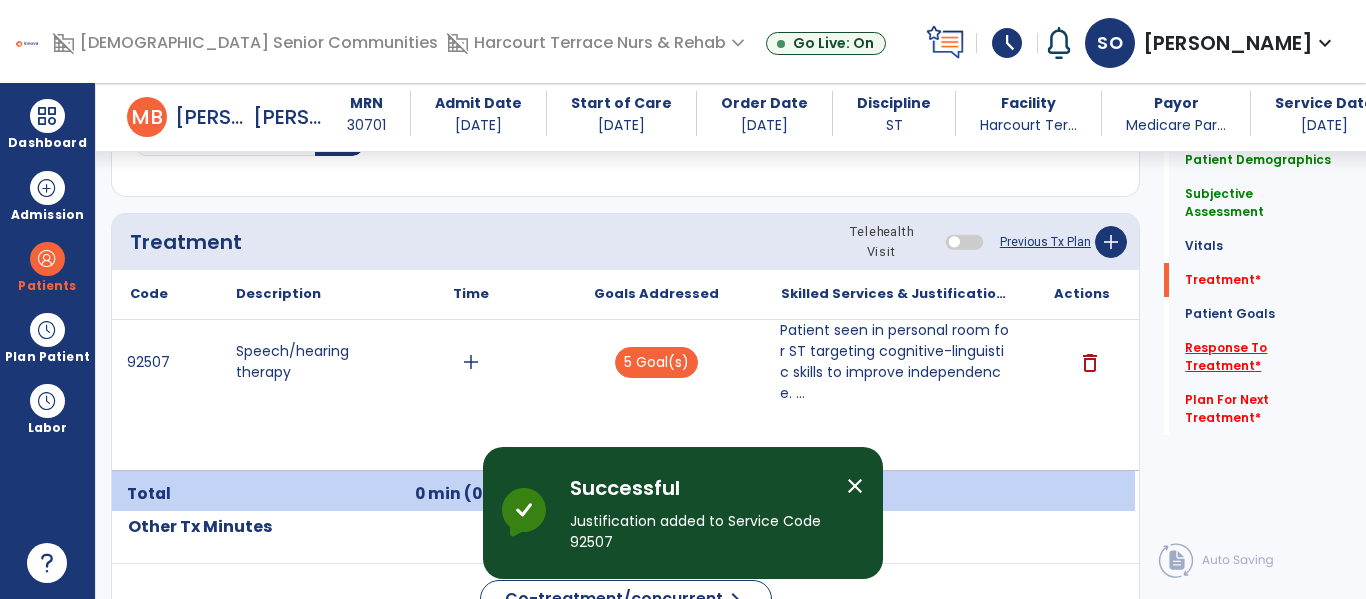 click on "Response To Treatment   *" 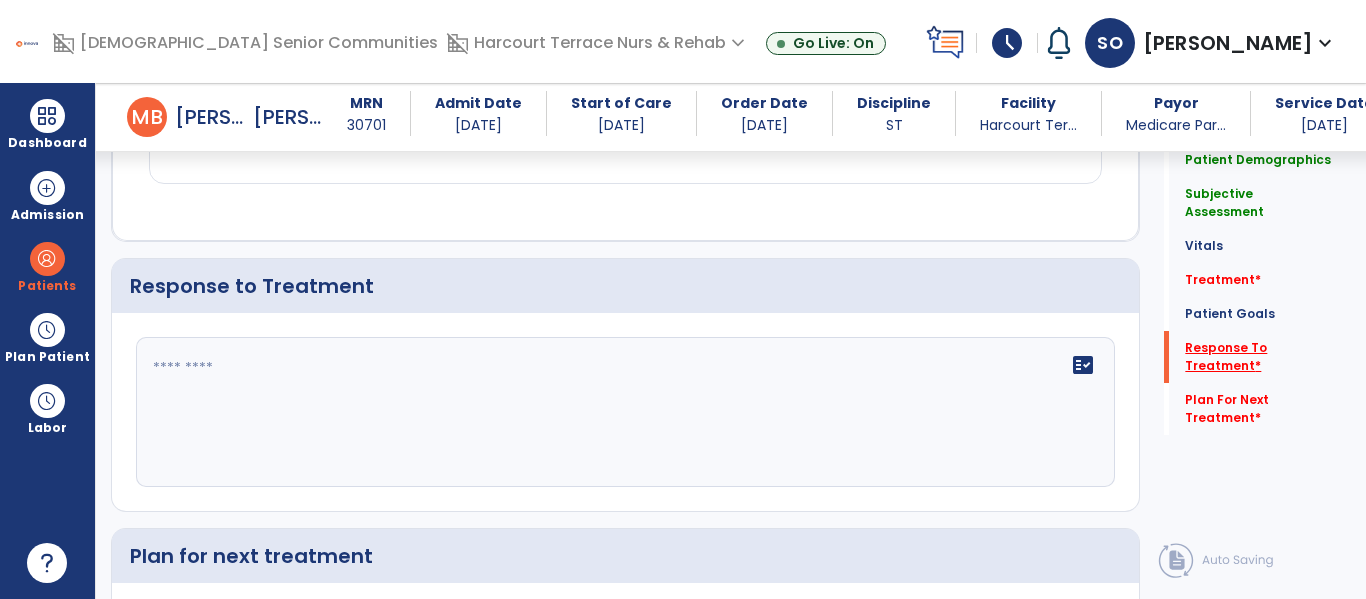 scroll, scrollTop: 3509, scrollLeft: 0, axis: vertical 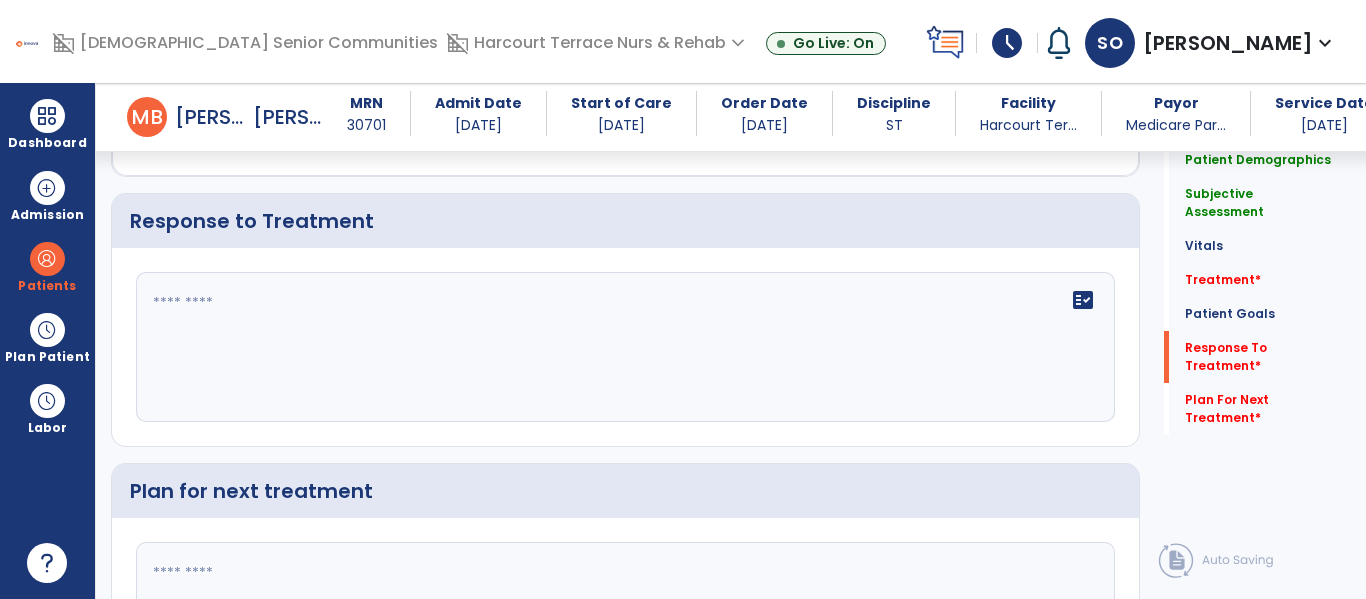 click on "fact_check" 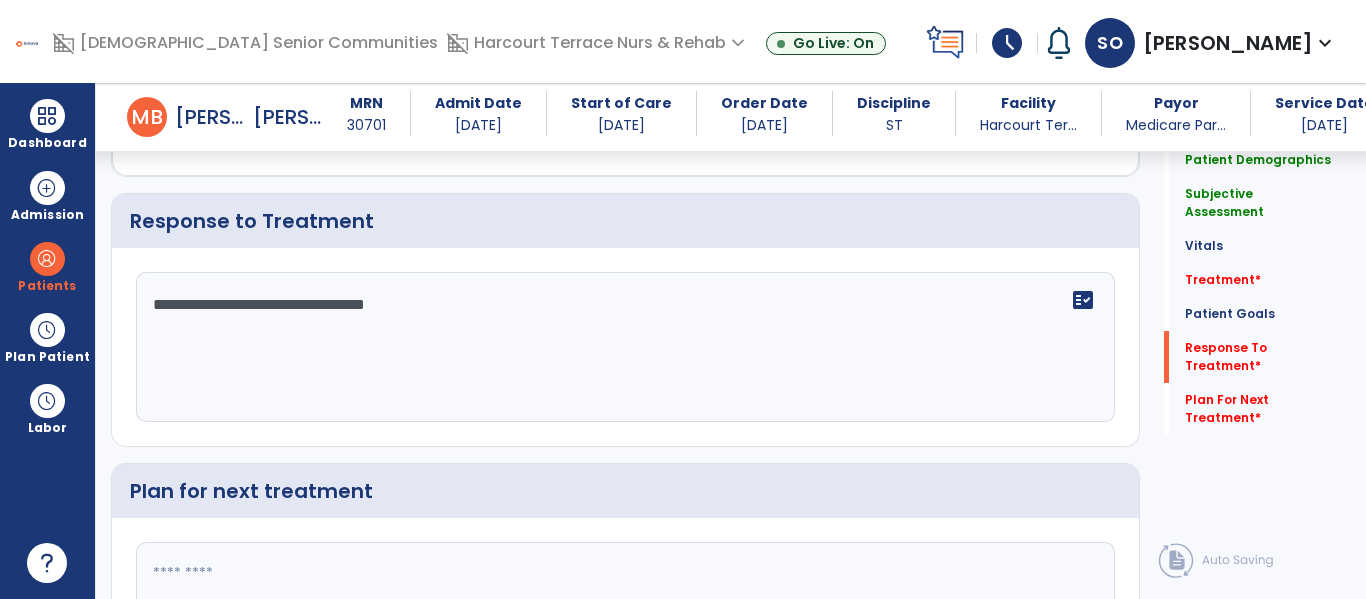 type on "**********" 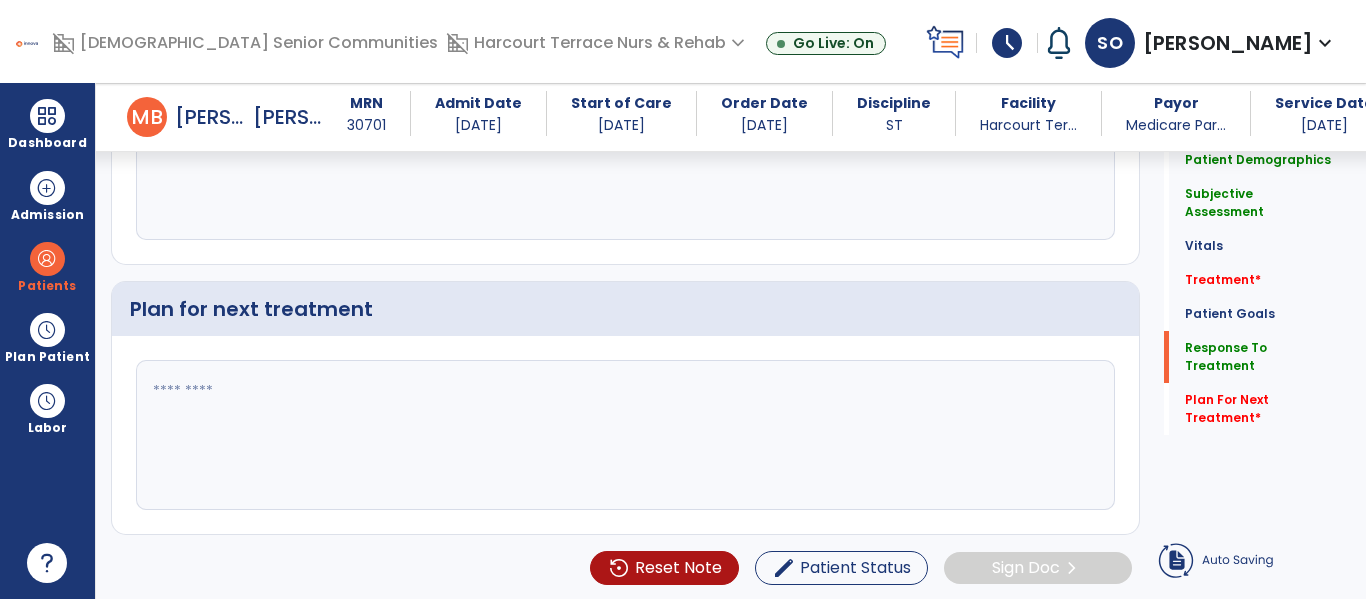 scroll, scrollTop: 3714, scrollLeft: 0, axis: vertical 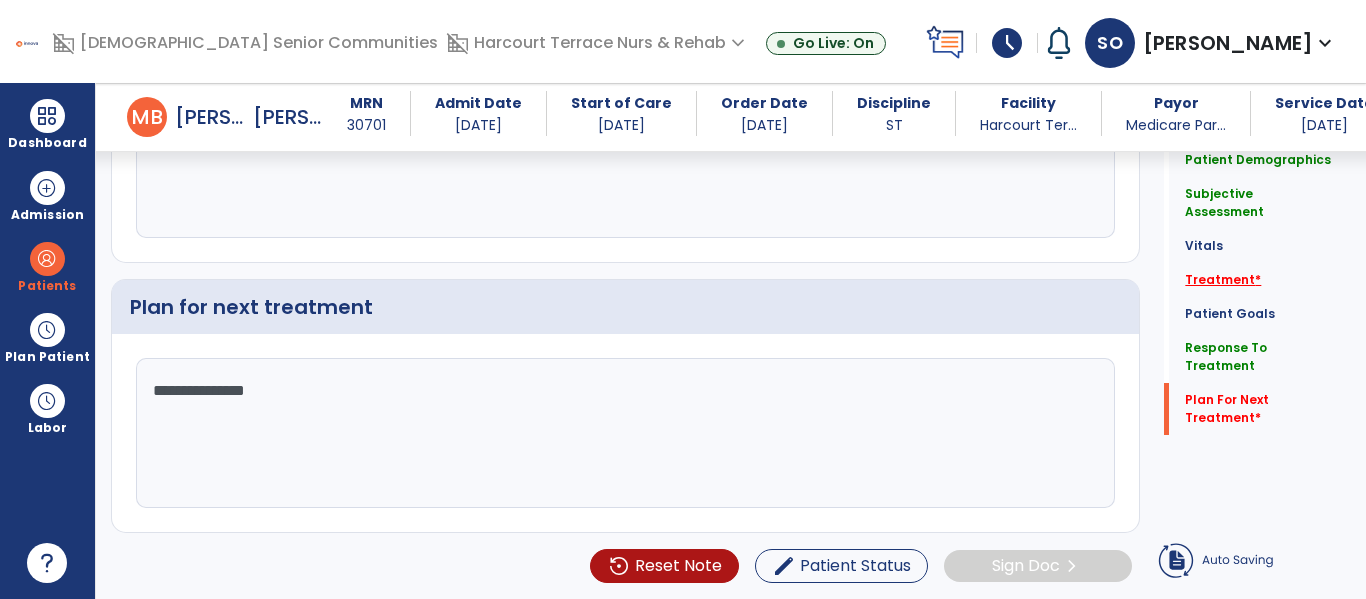 type on "**********" 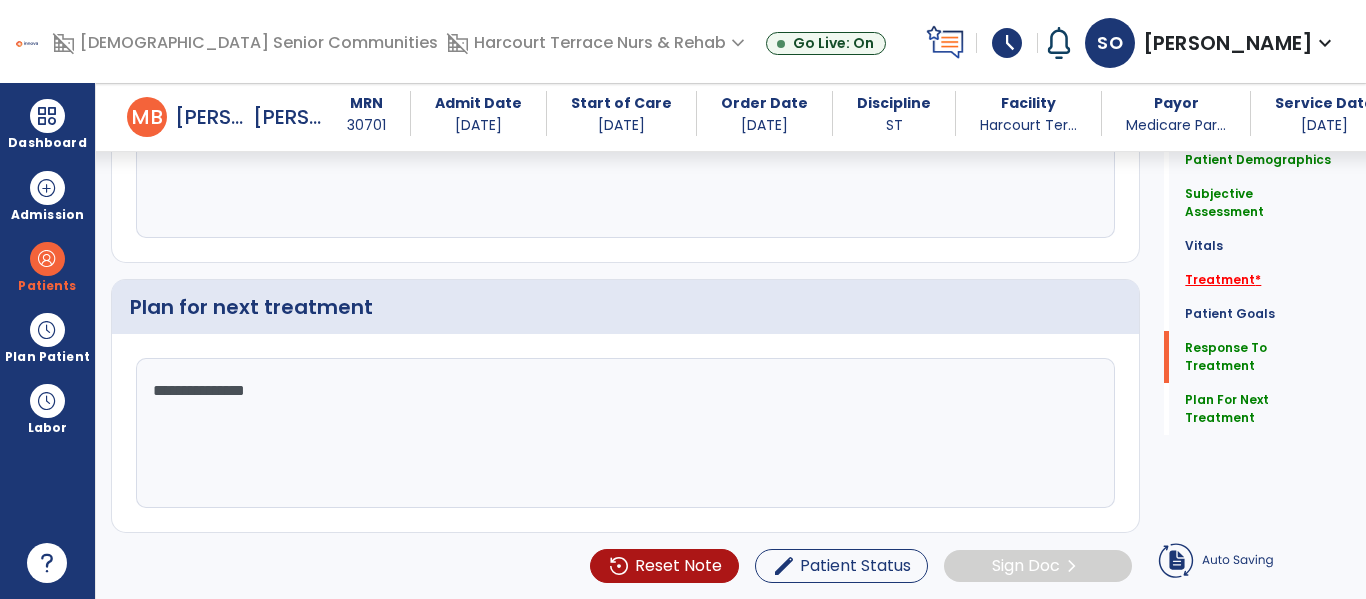 scroll, scrollTop: 1279, scrollLeft: 0, axis: vertical 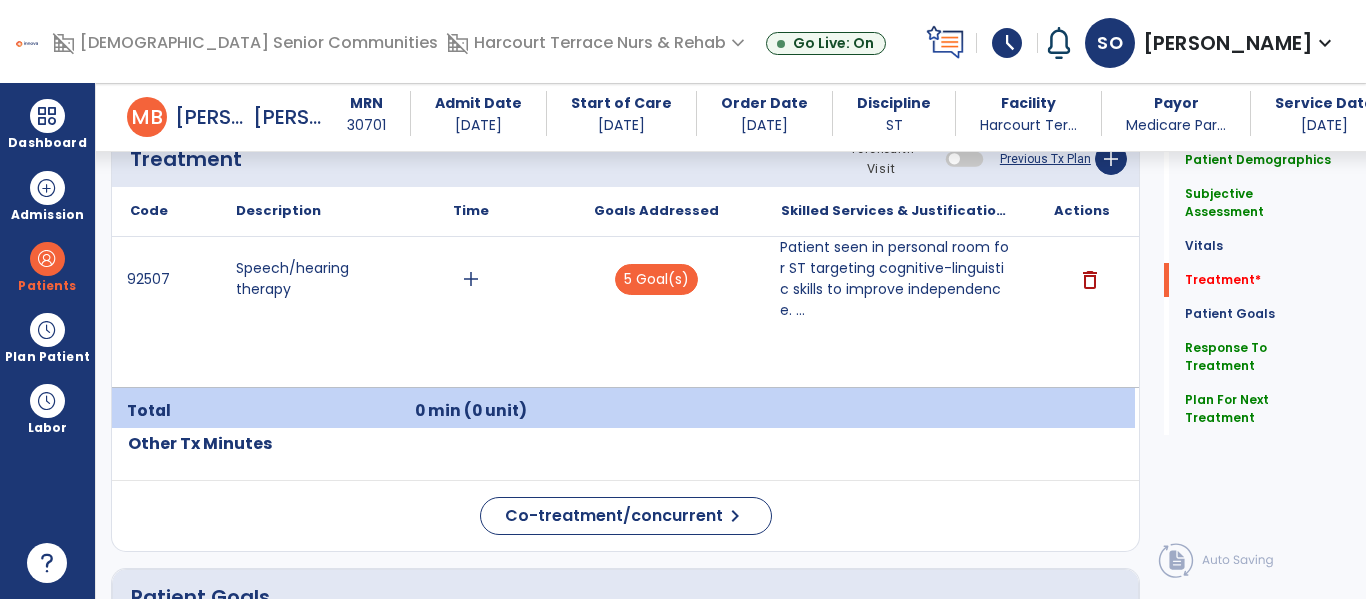 click on "add" at bounding box center [470, 279] 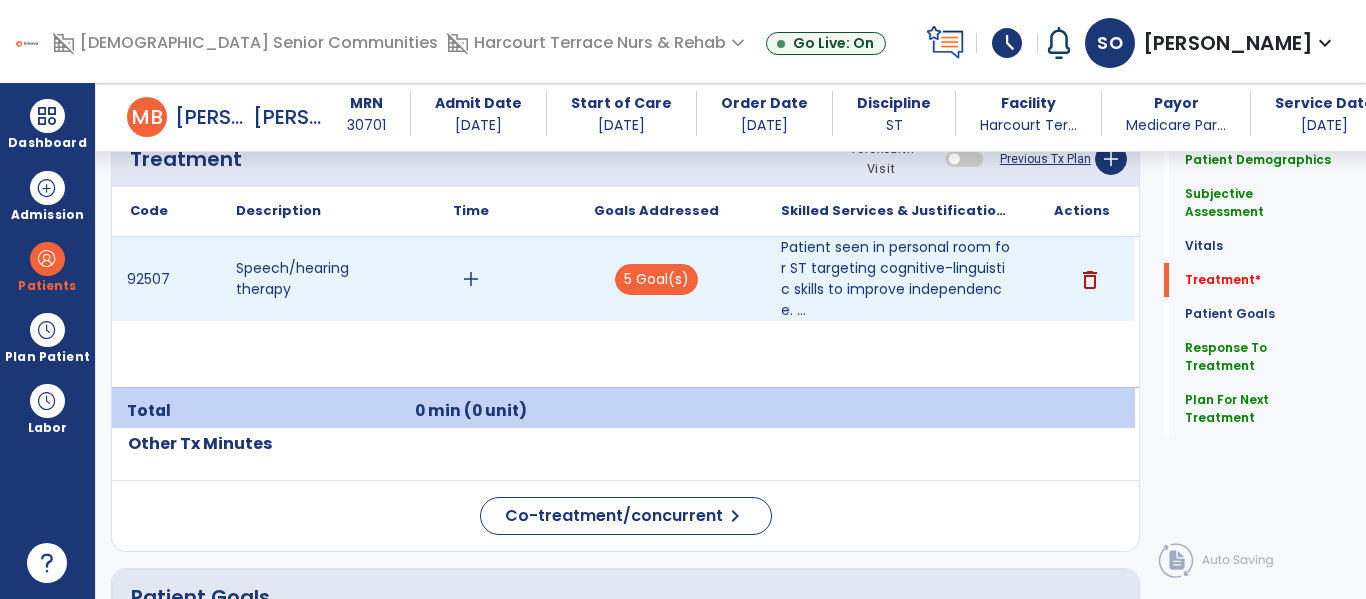 click on "add" at bounding box center (471, 279) 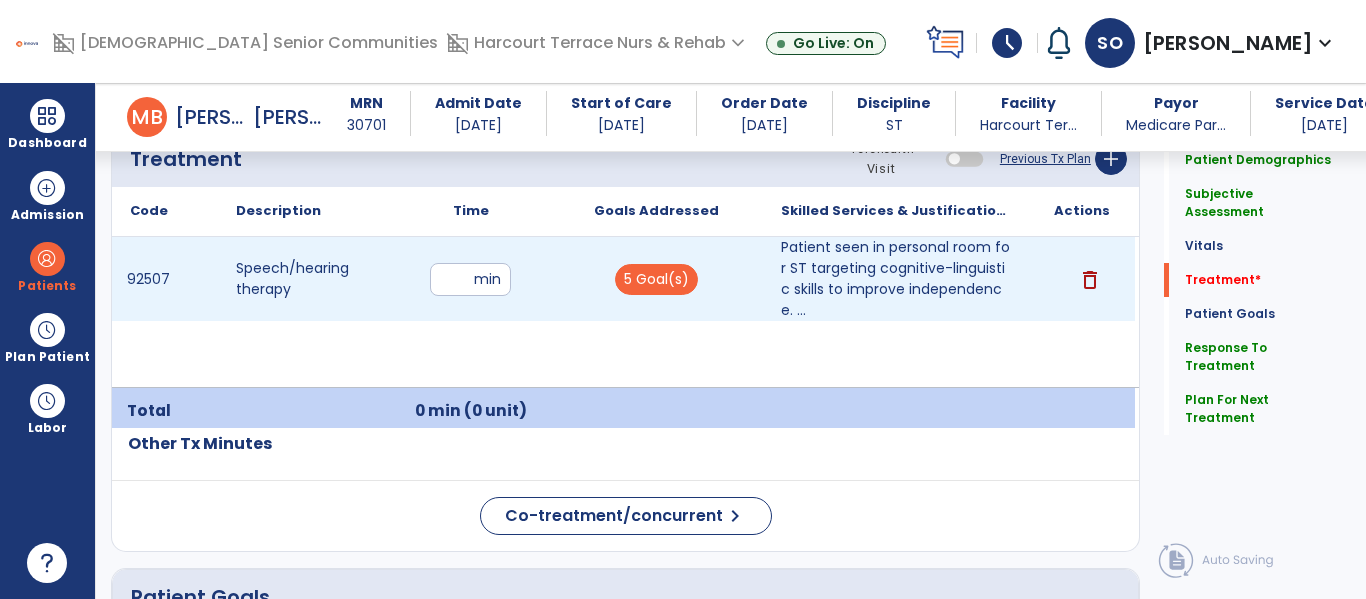 type on "*" 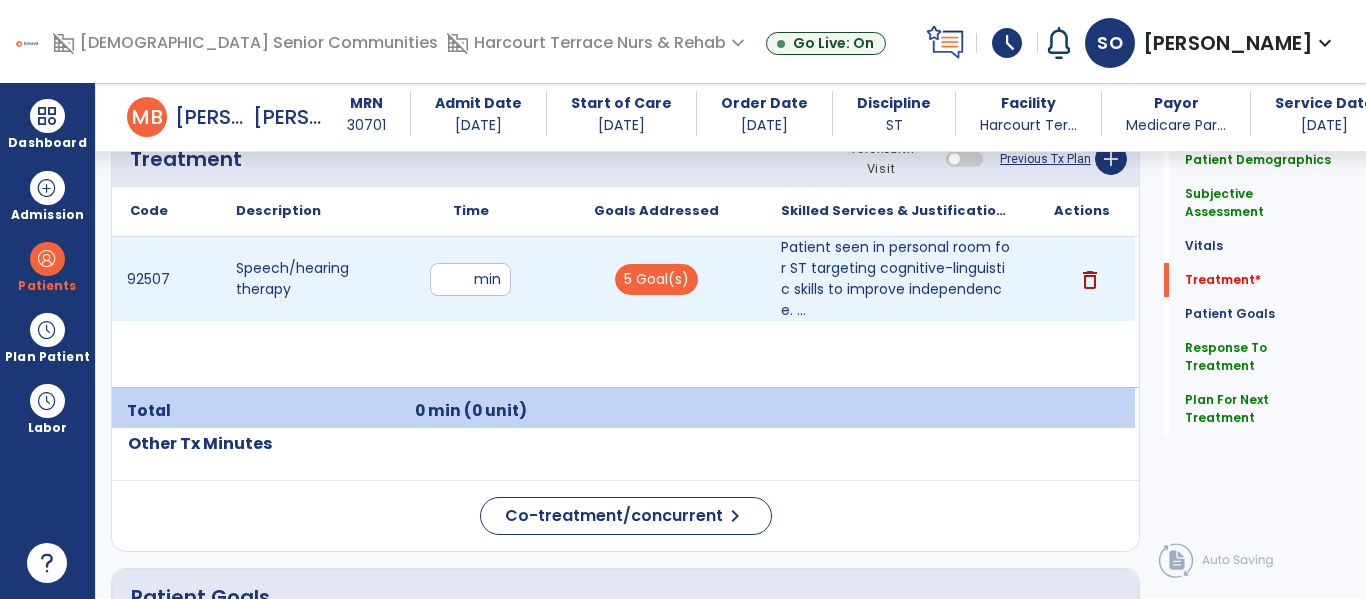type on "*" 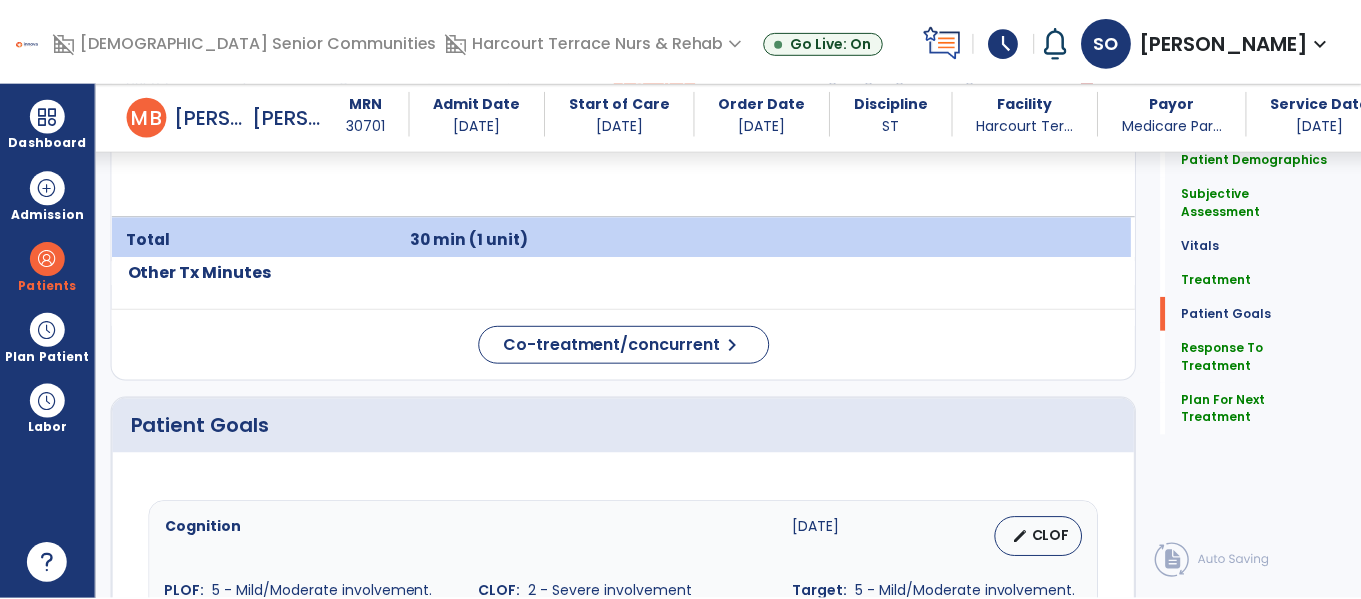 scroll, scrollTop: 3714, scrollLeft: 0, axis: vertical 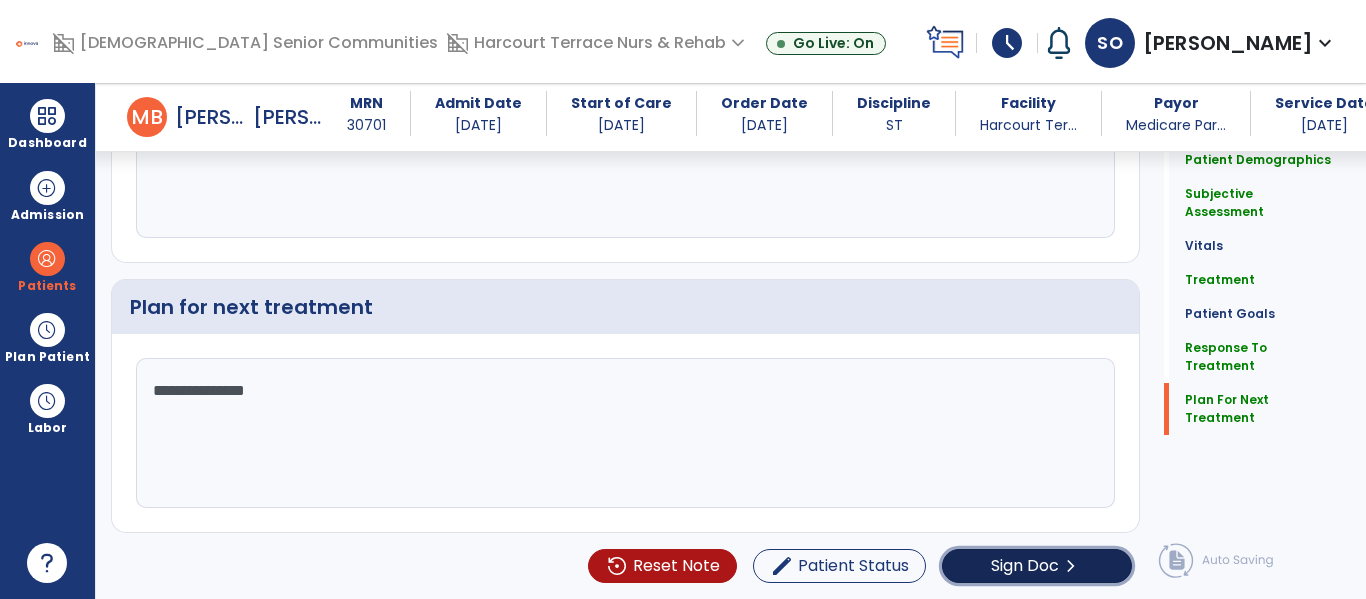 click on "Sign Doc  chevron_right" 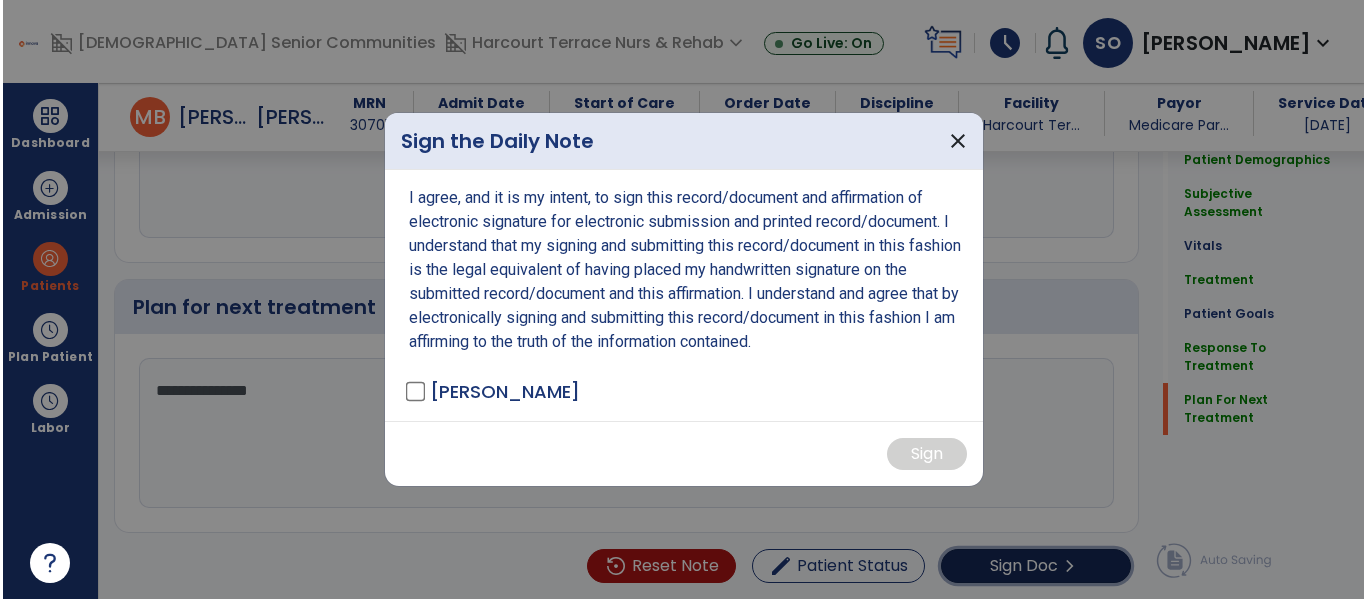 scroll, scrollTop: 3714, scrollLeft: 0, axis: vertical 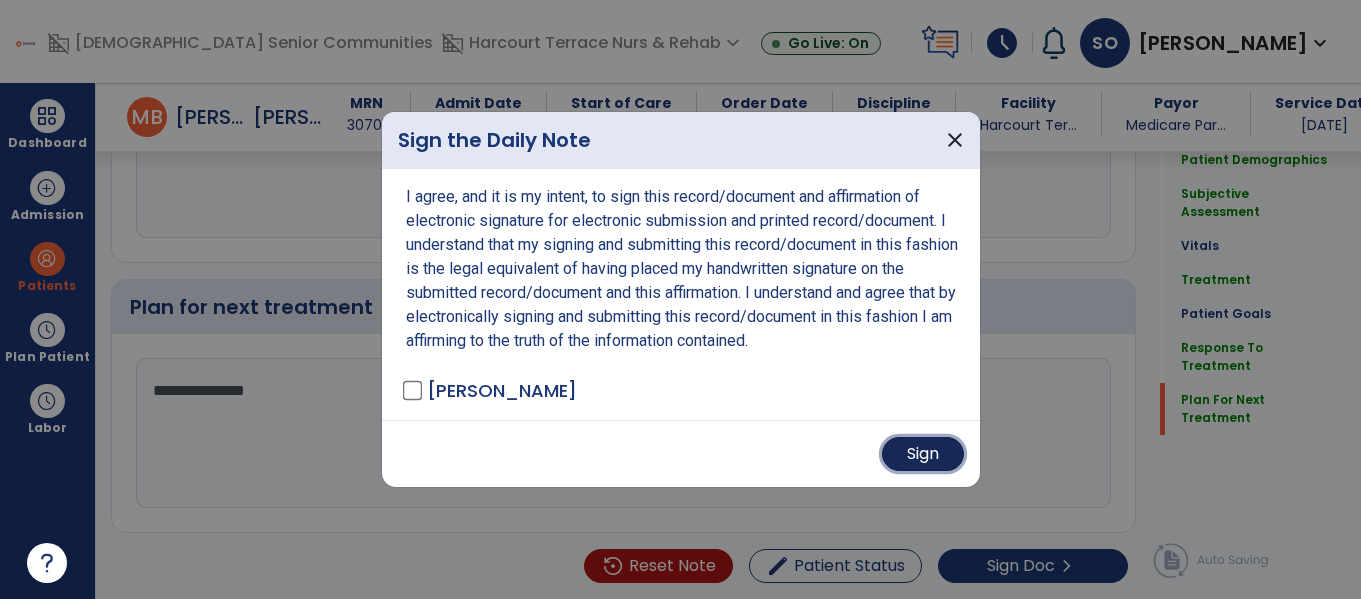 click on "Sign" at bounding box center (923, 454) 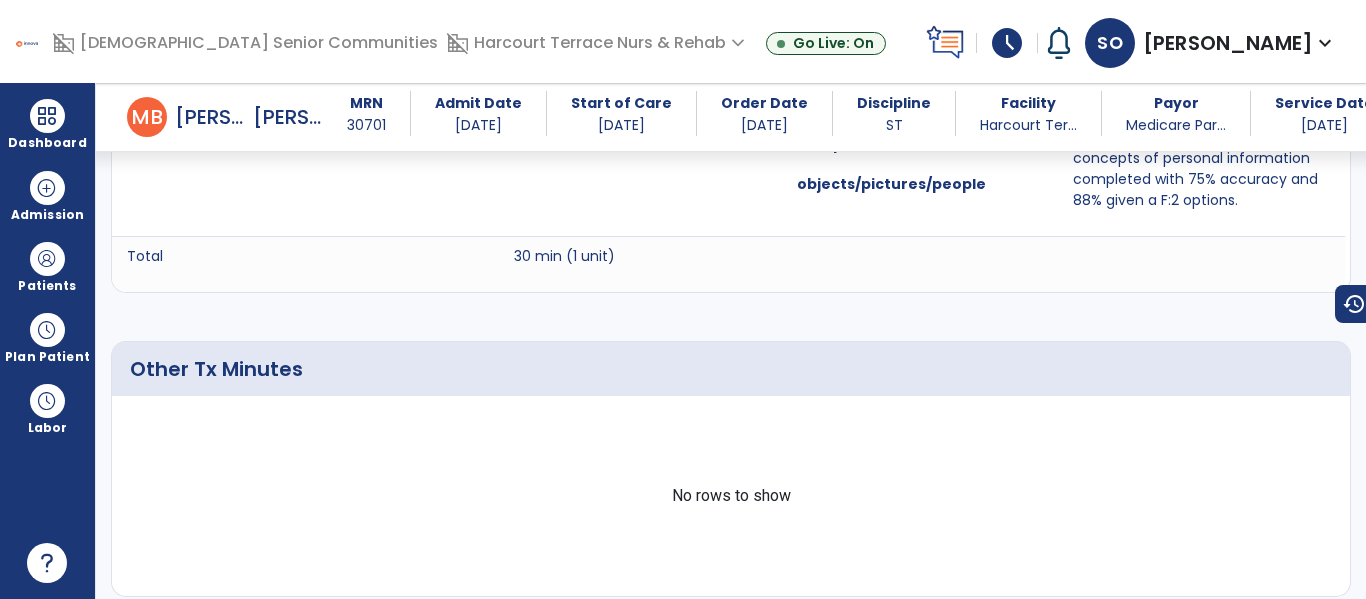 scroll, scrollTop: 0, scrollLeft: 0, axis: both 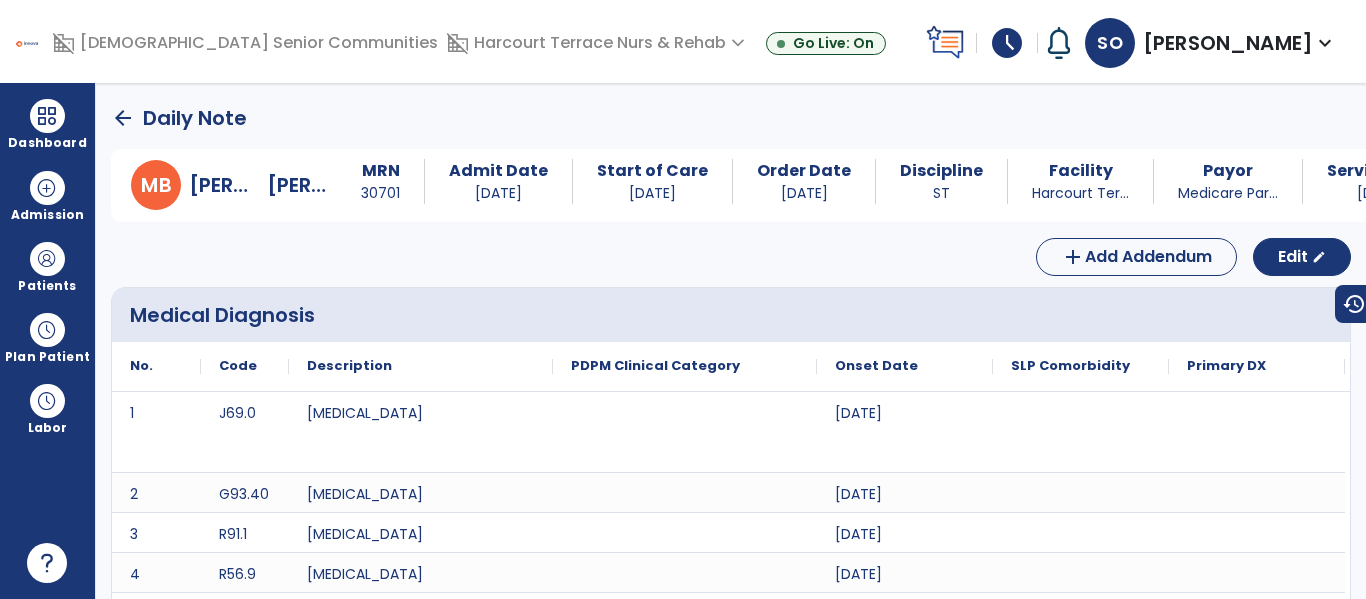 click on "arrow_back" 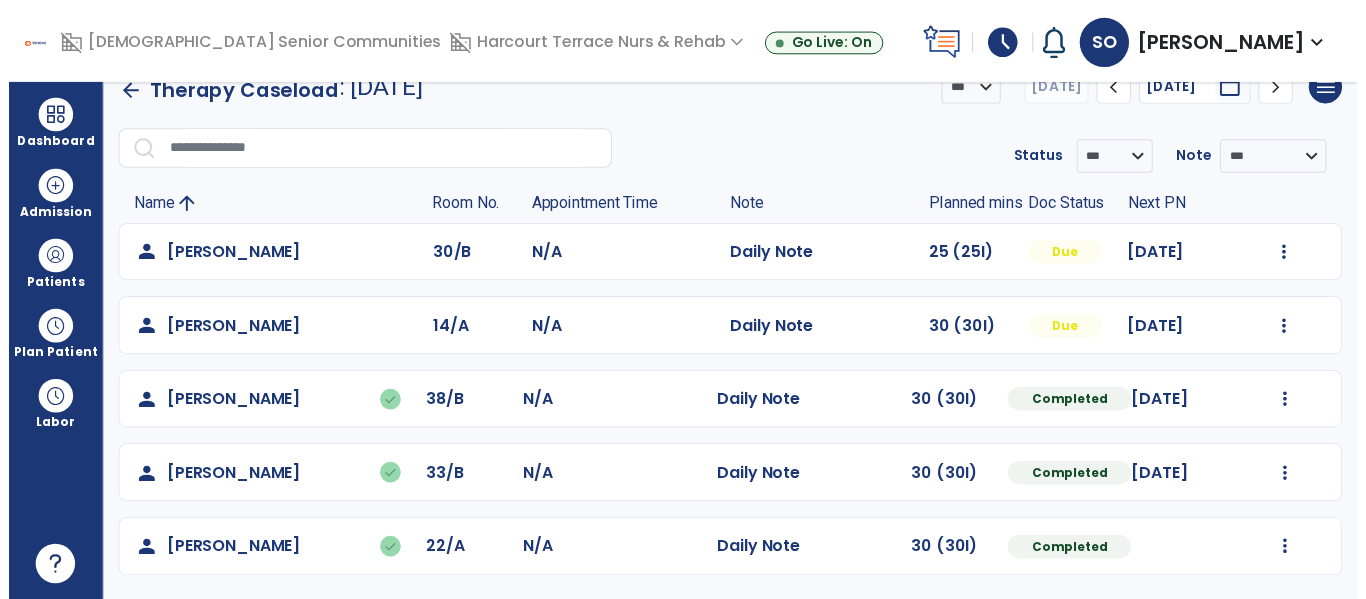 scroll, scrollTop: 0, scrollLeft: 0, axis: both 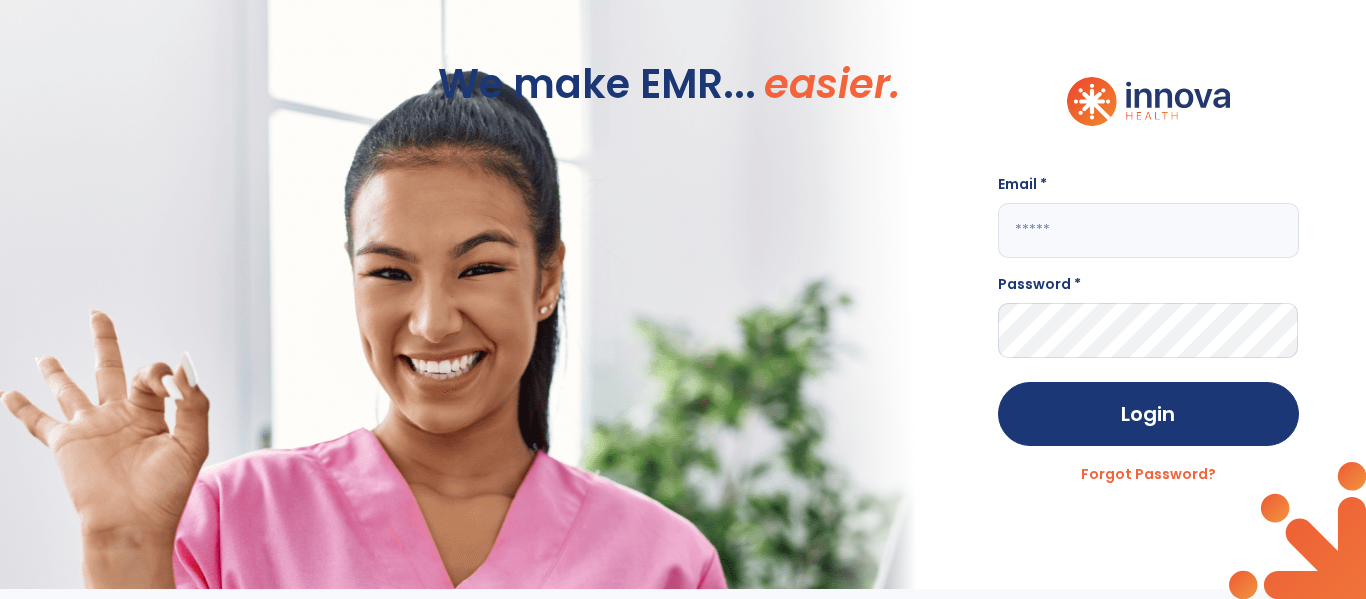 click on "Email *" 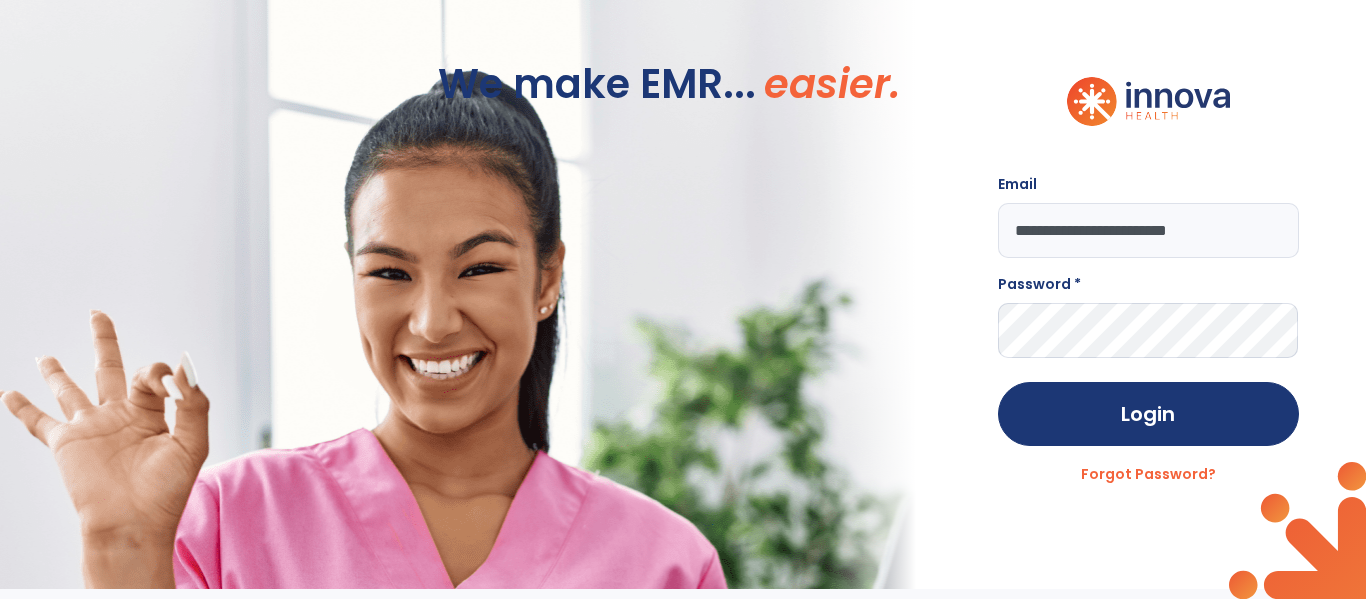 type on "**********" 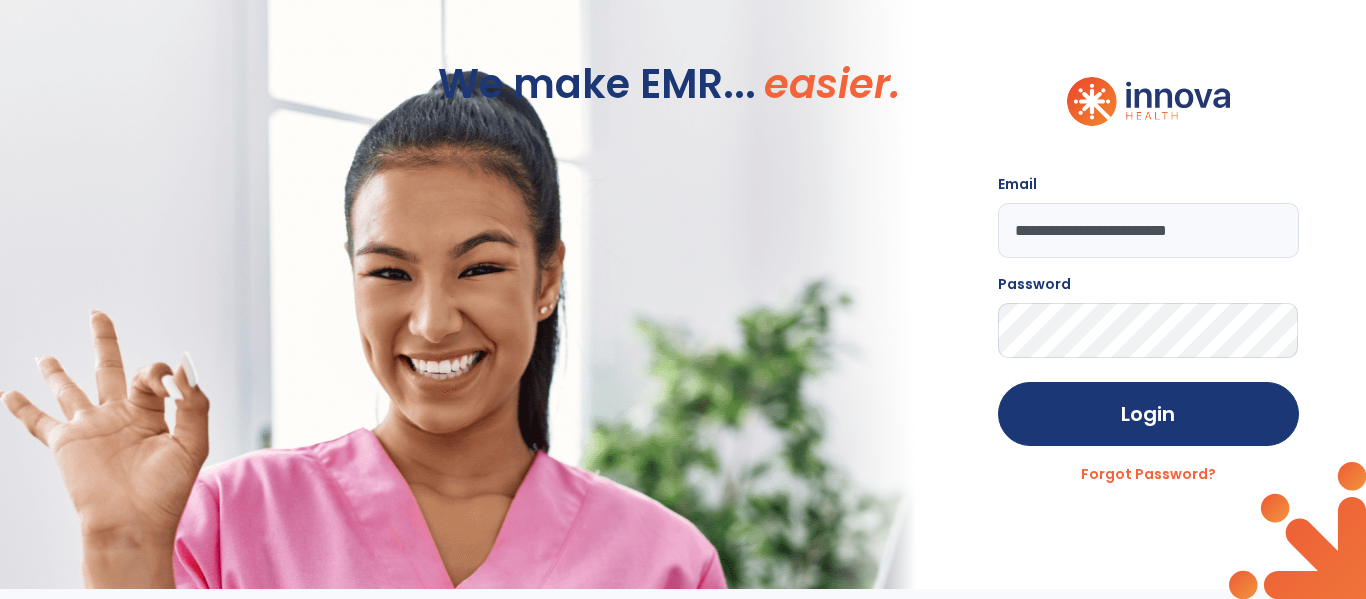 click on "Login" 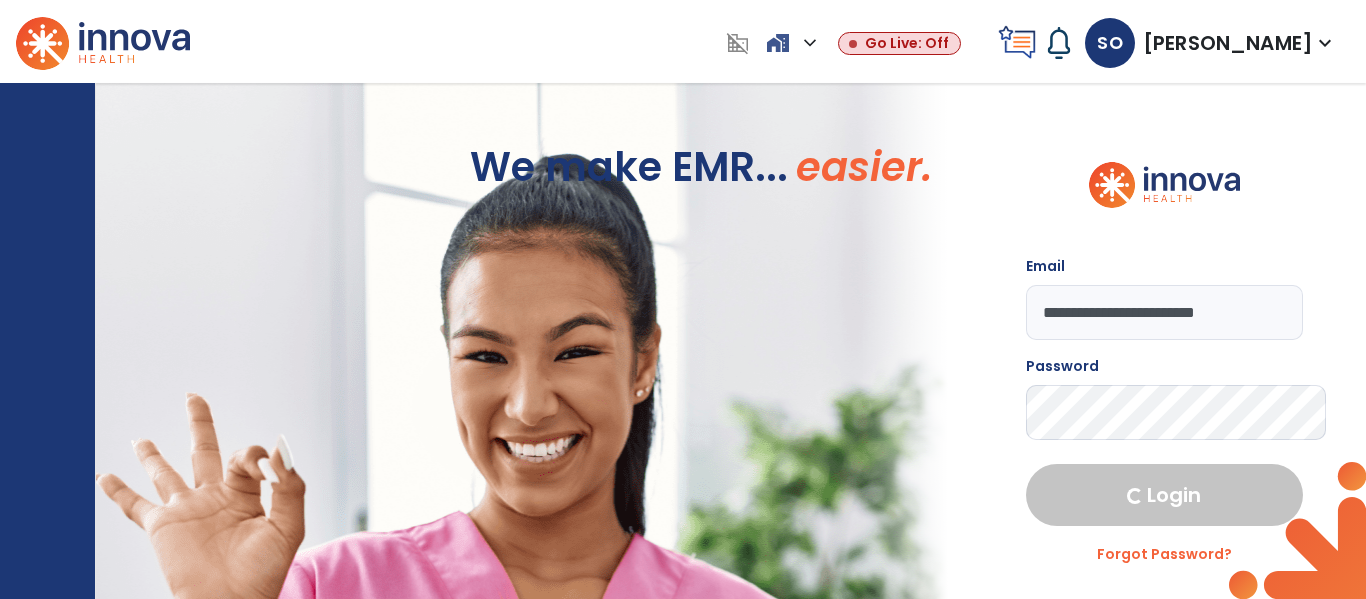 select on "****" 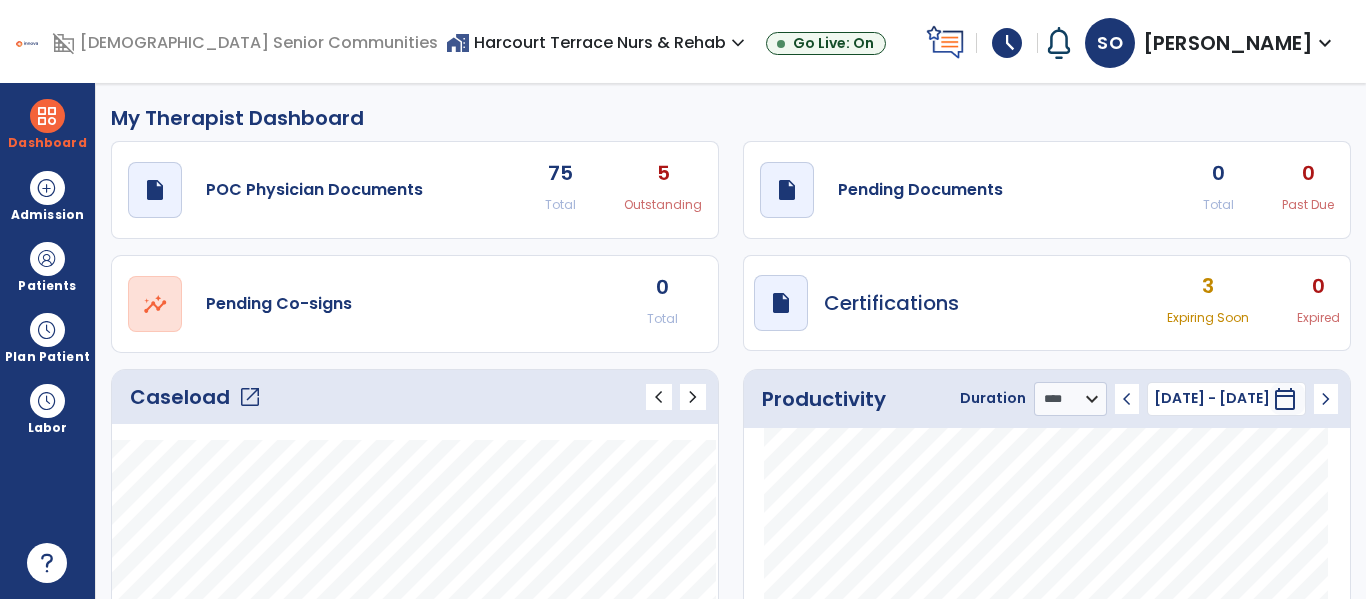 click on "Caseload   open_in_new" 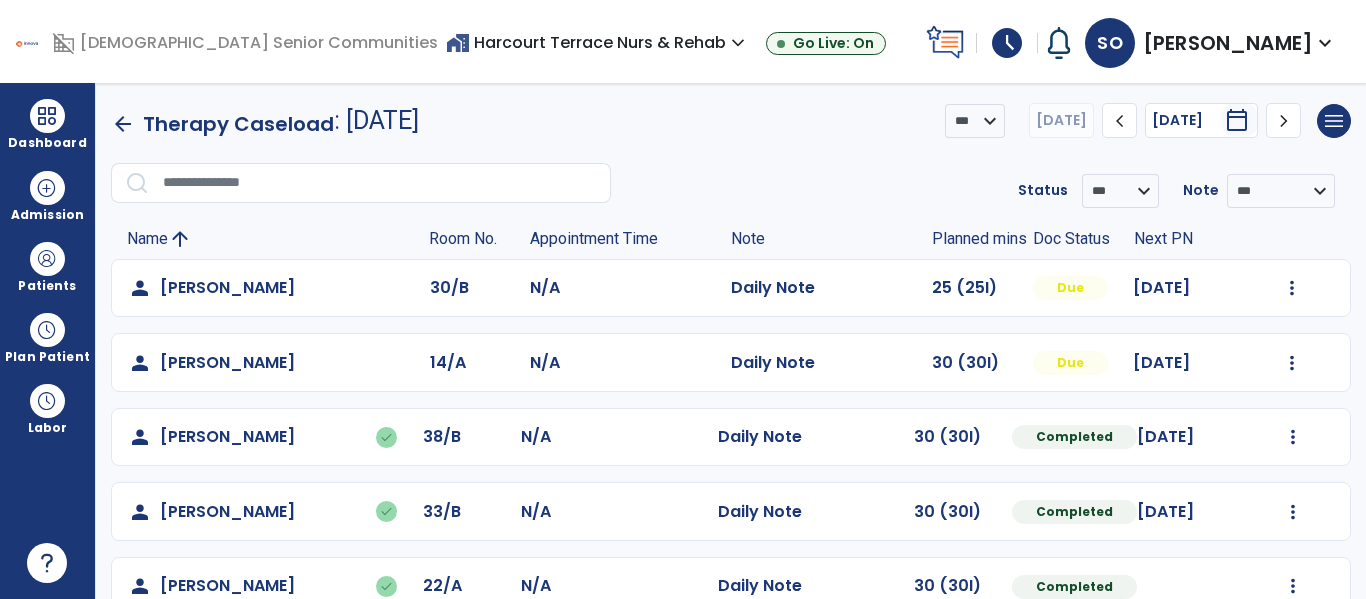 click on "Mark Visit As Complete   Reset Note   Open Document   G + C Mins" 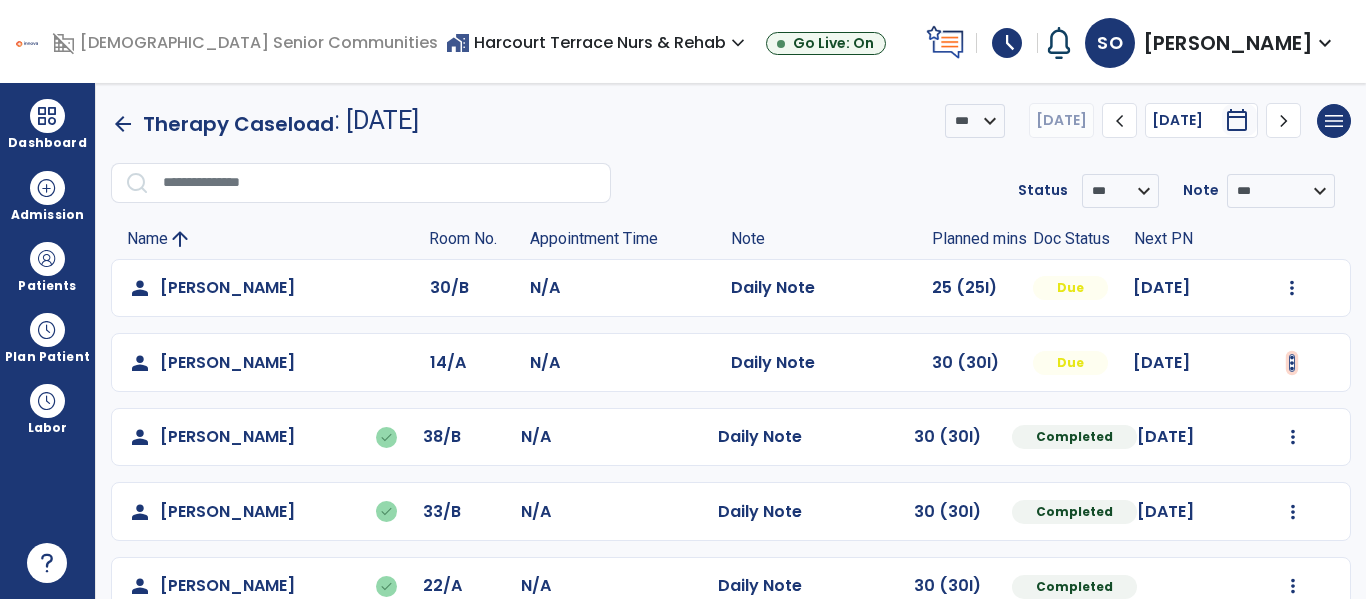click at bounding box center (1292, 288) 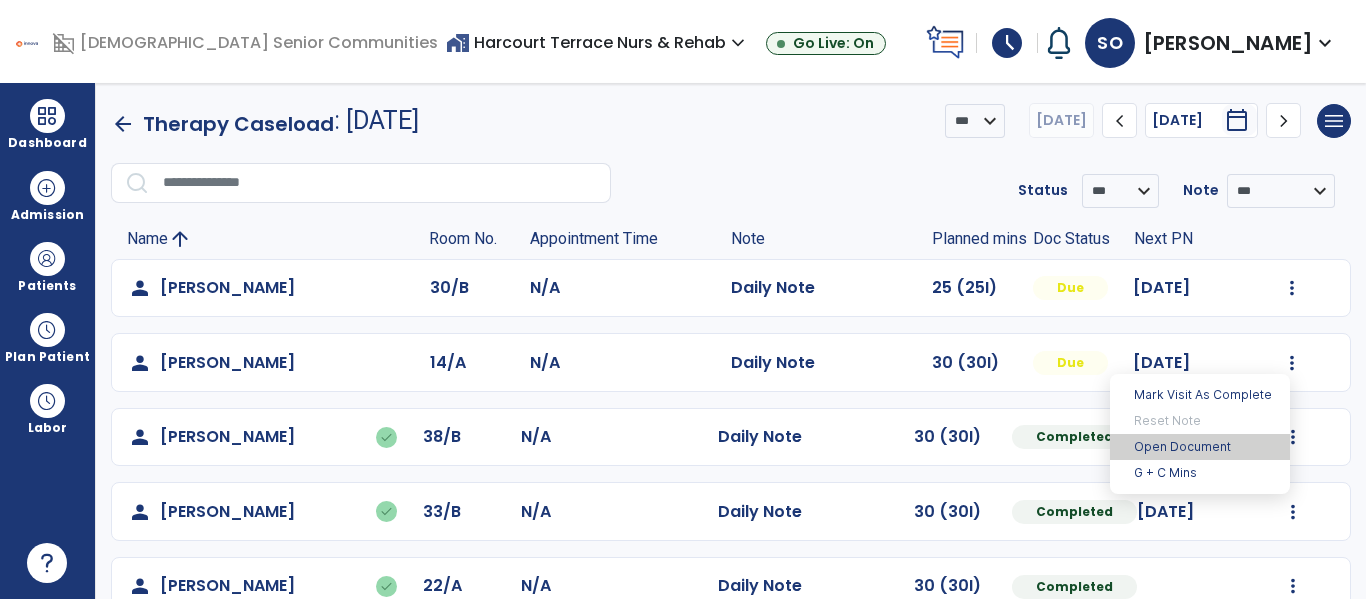 click on "Open Document" at bounding box center (1200, 447) 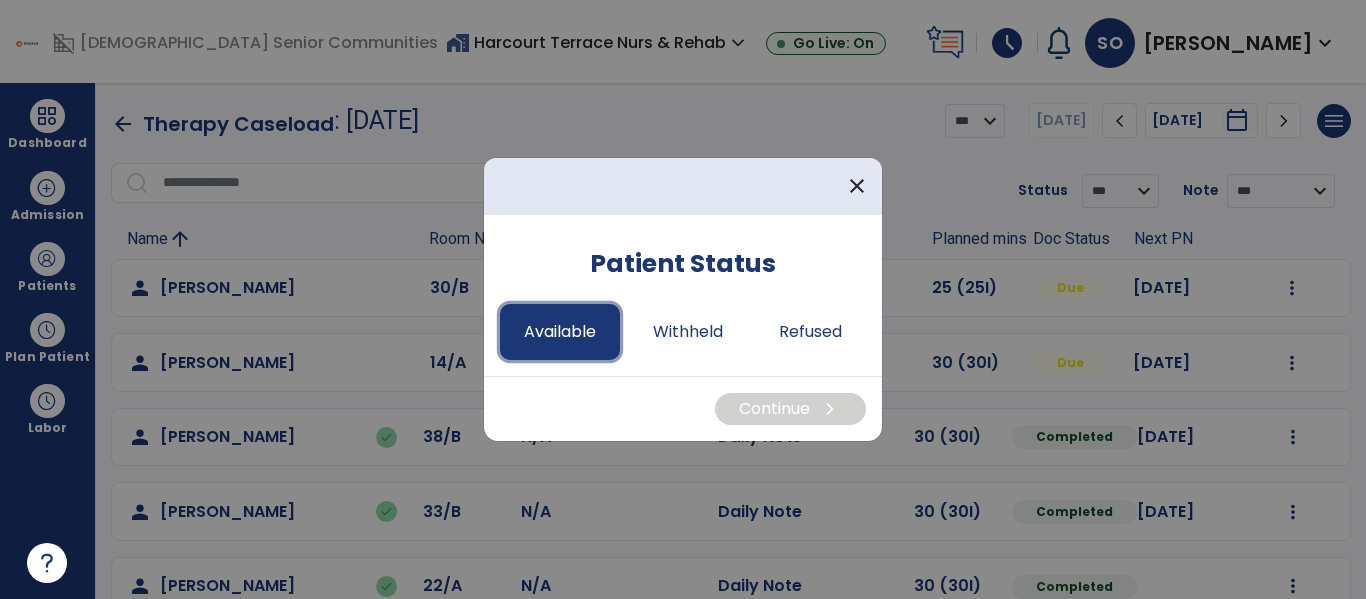 click on "Available" at bounding box center [560, 332] 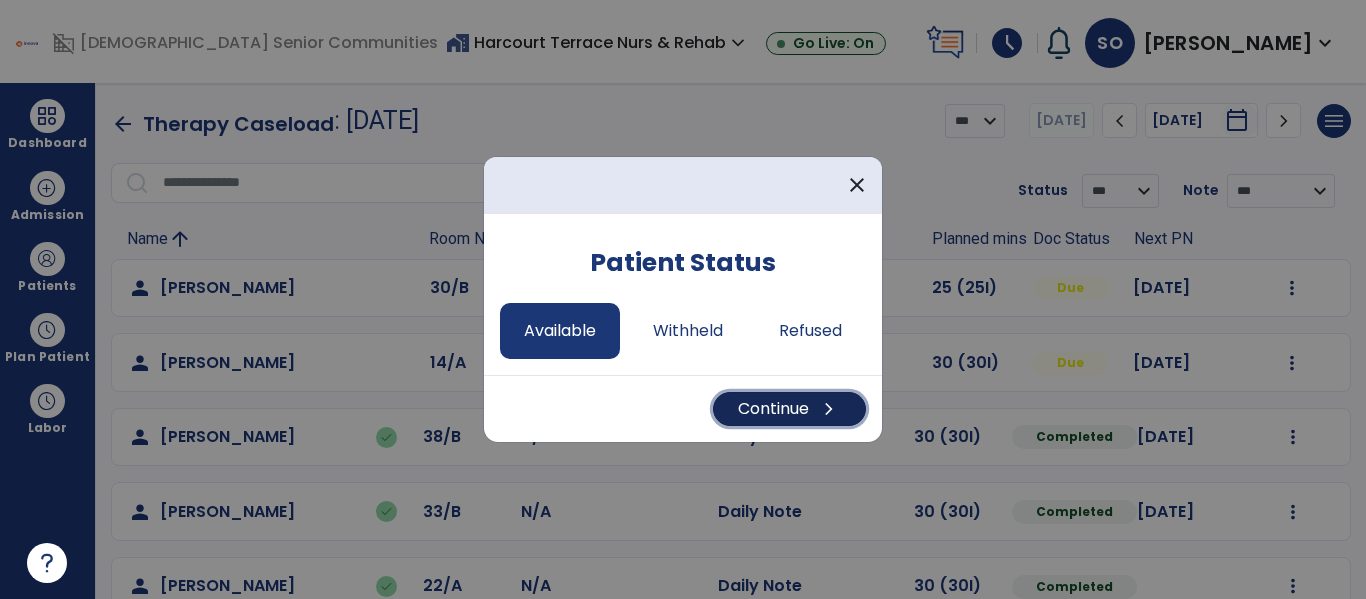 click on "Continue   chevron_right" at bounding box center (789, 409) 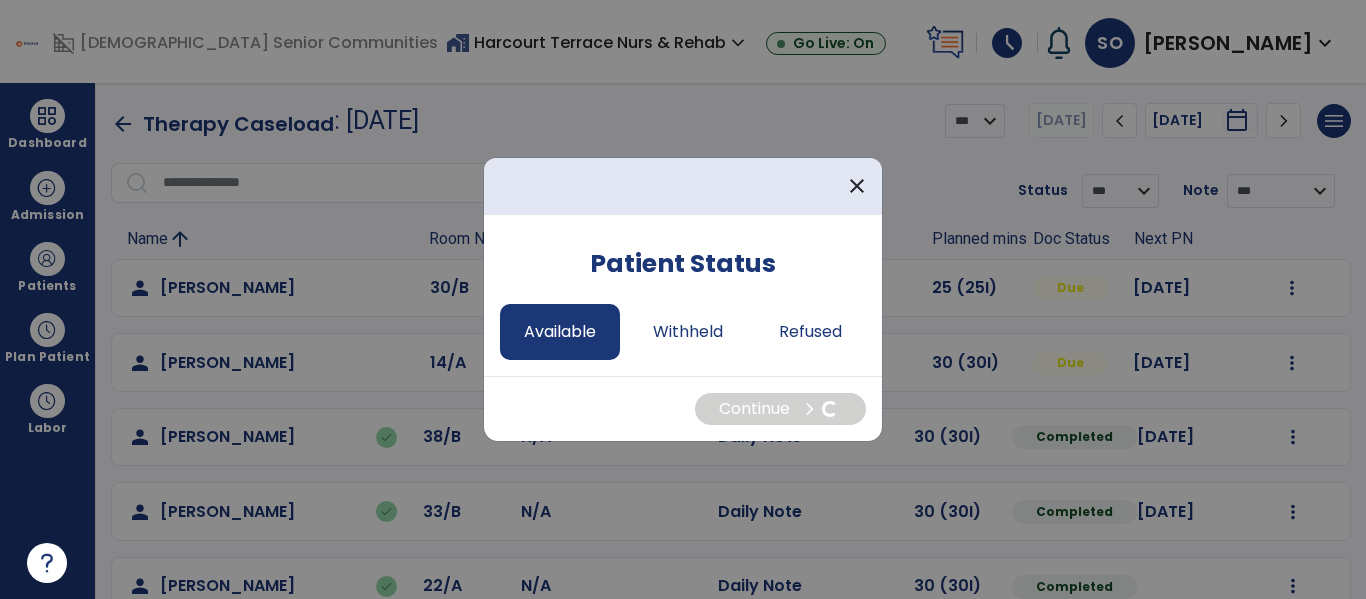 select on "*" 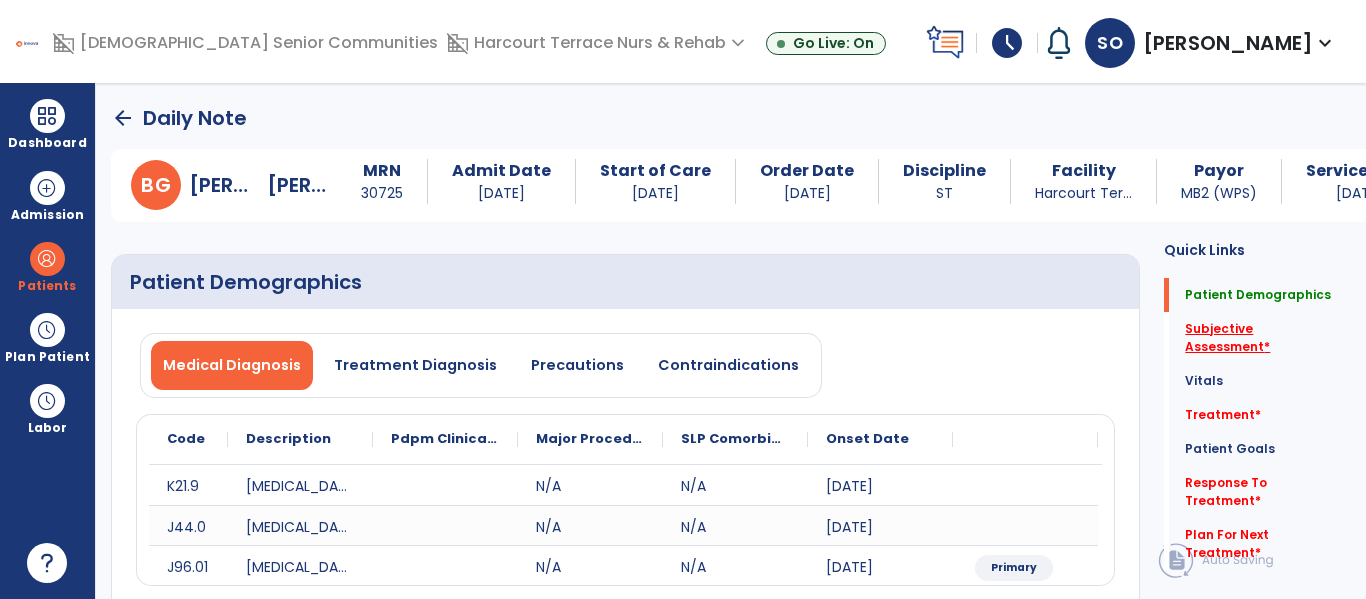 click on "Subjective Assessment   *" 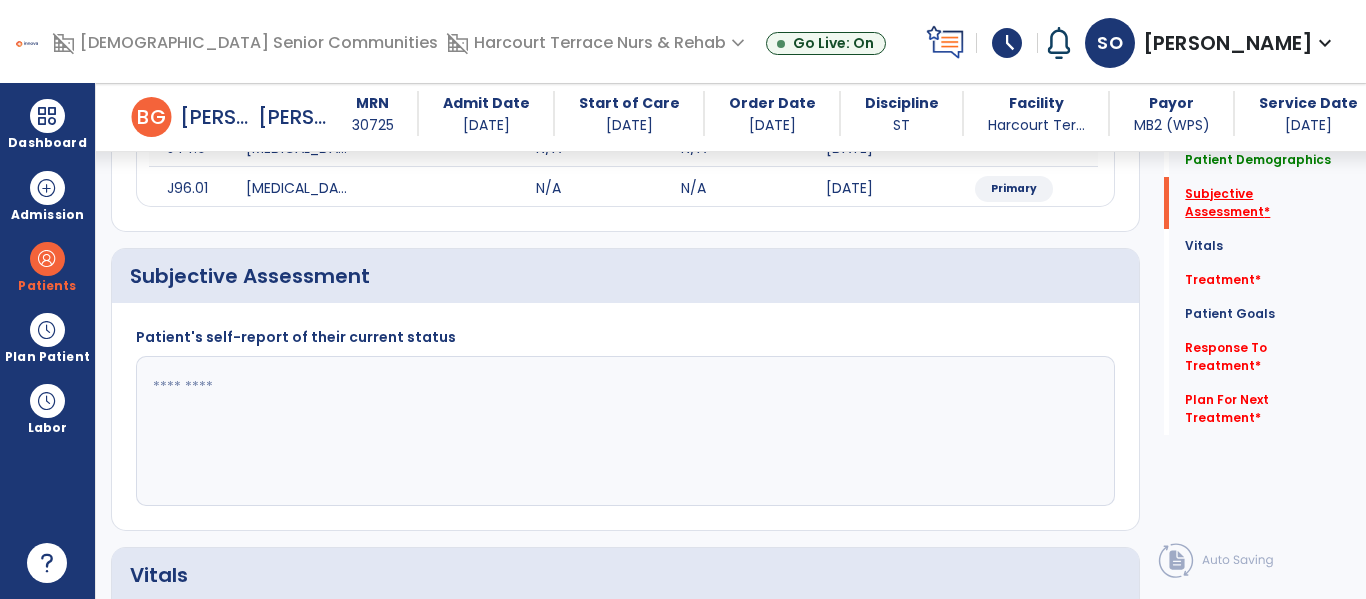 scroll, scrollTop: 427, scrollLeft: 0, axis: vertical 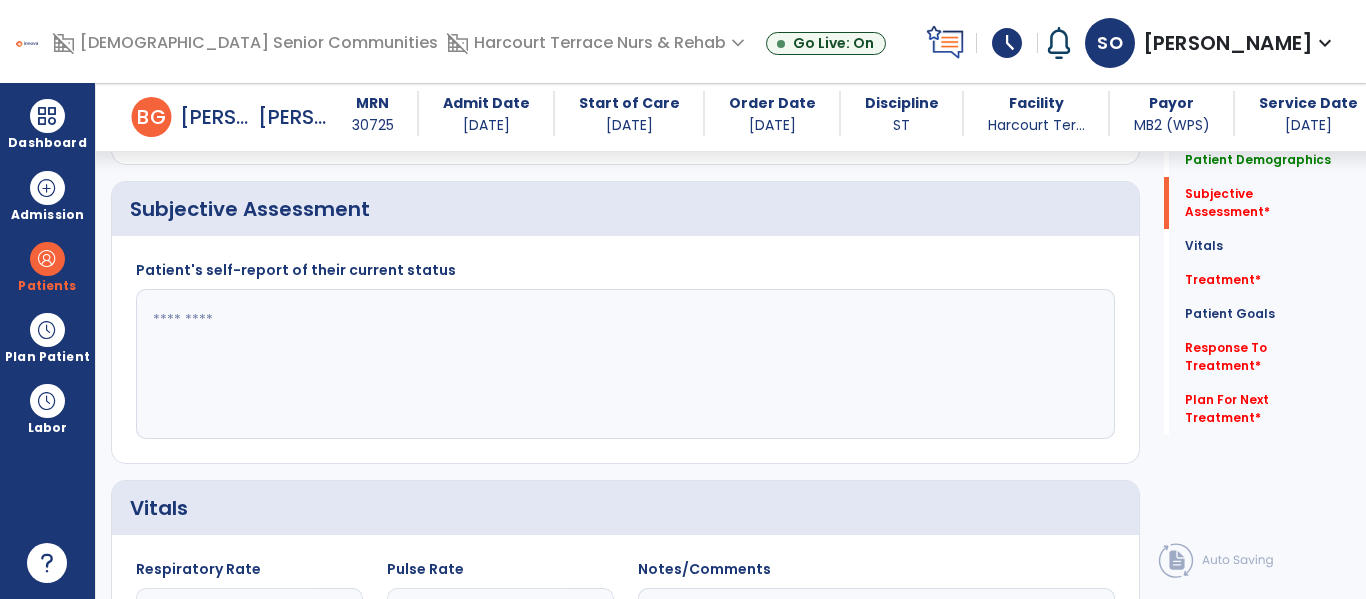 click 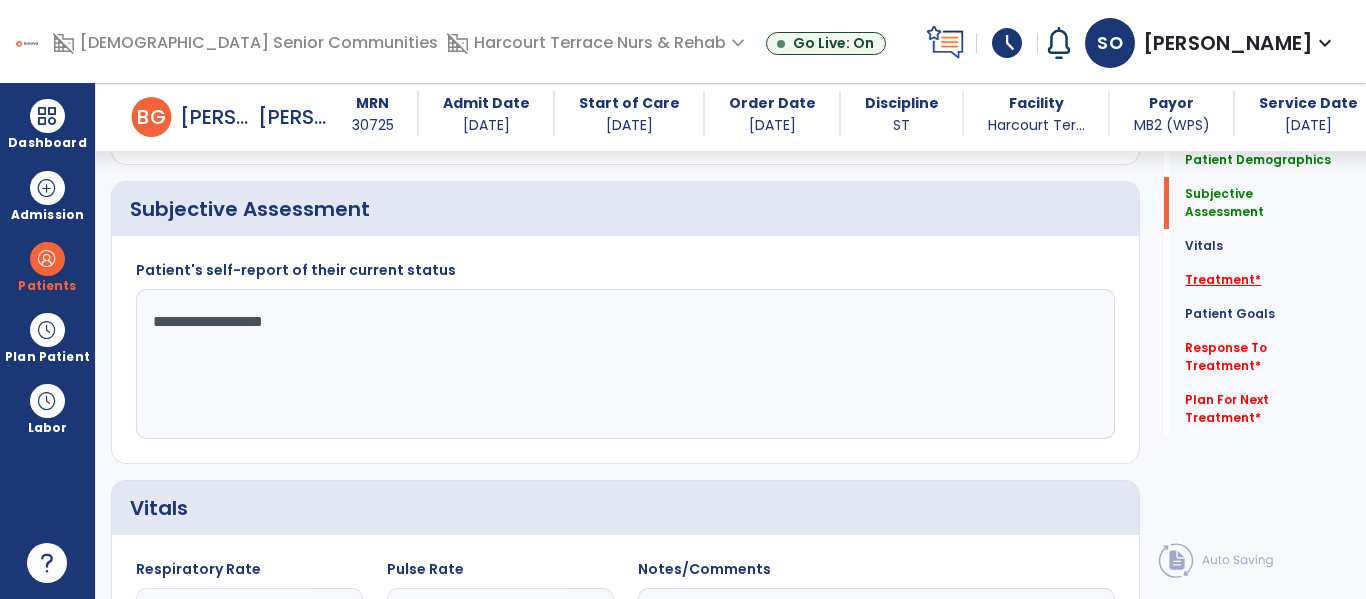 type on "**********" 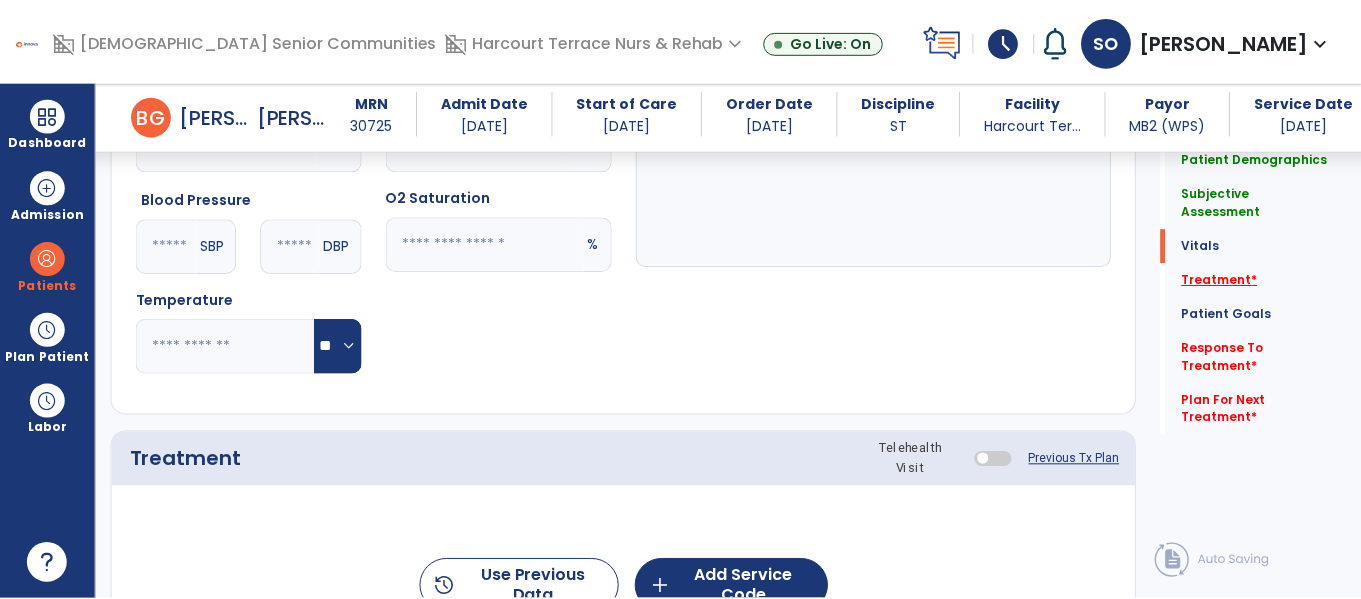 scroll, scrollTop: 1116, scrollLeft: 0, axis: vertical 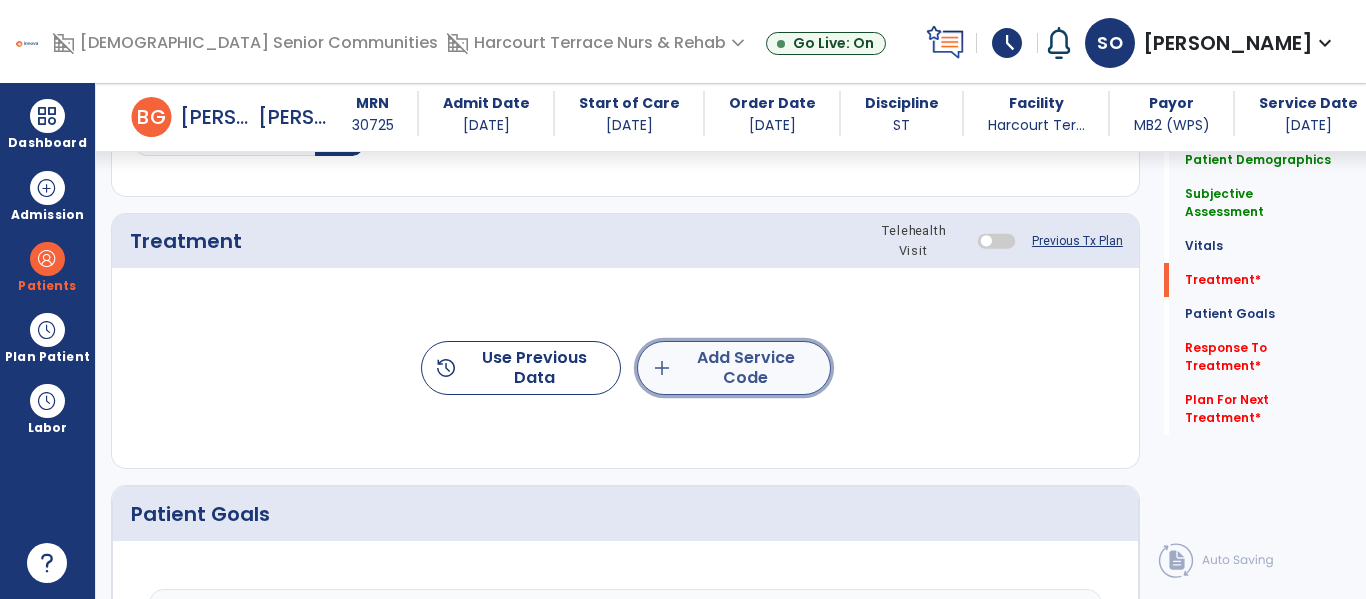click on "add  Add Service Code" 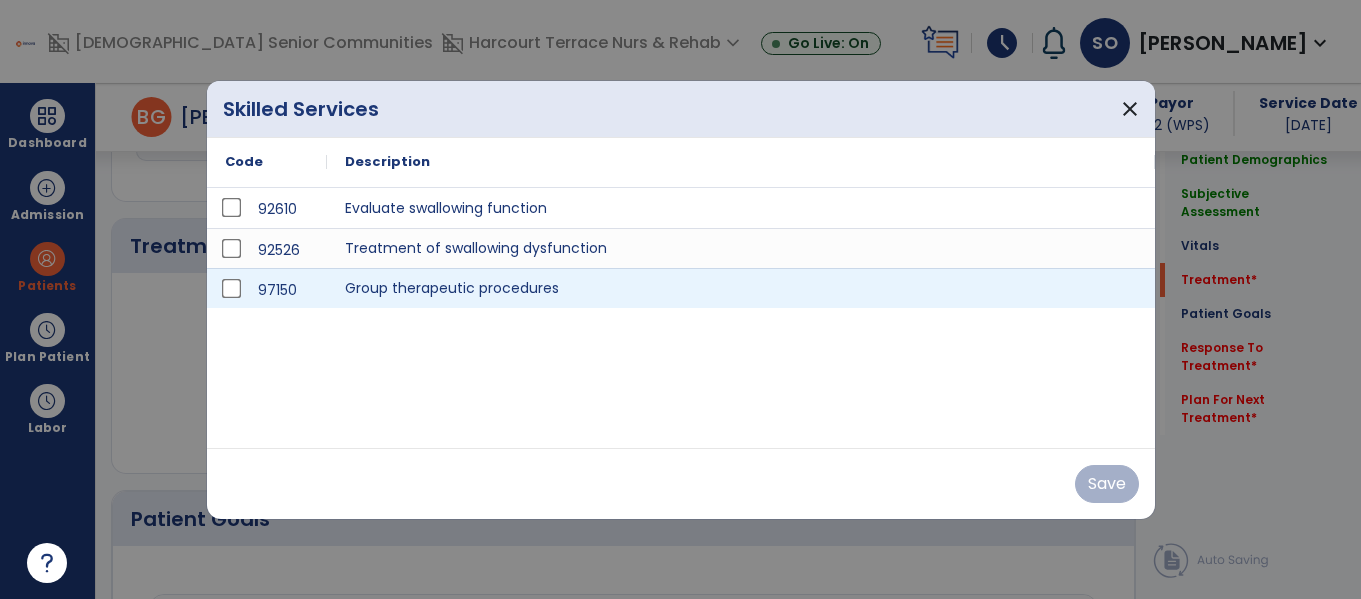 scroll, scrollTop: 1116, scrollLeft: 0, axis: vertical 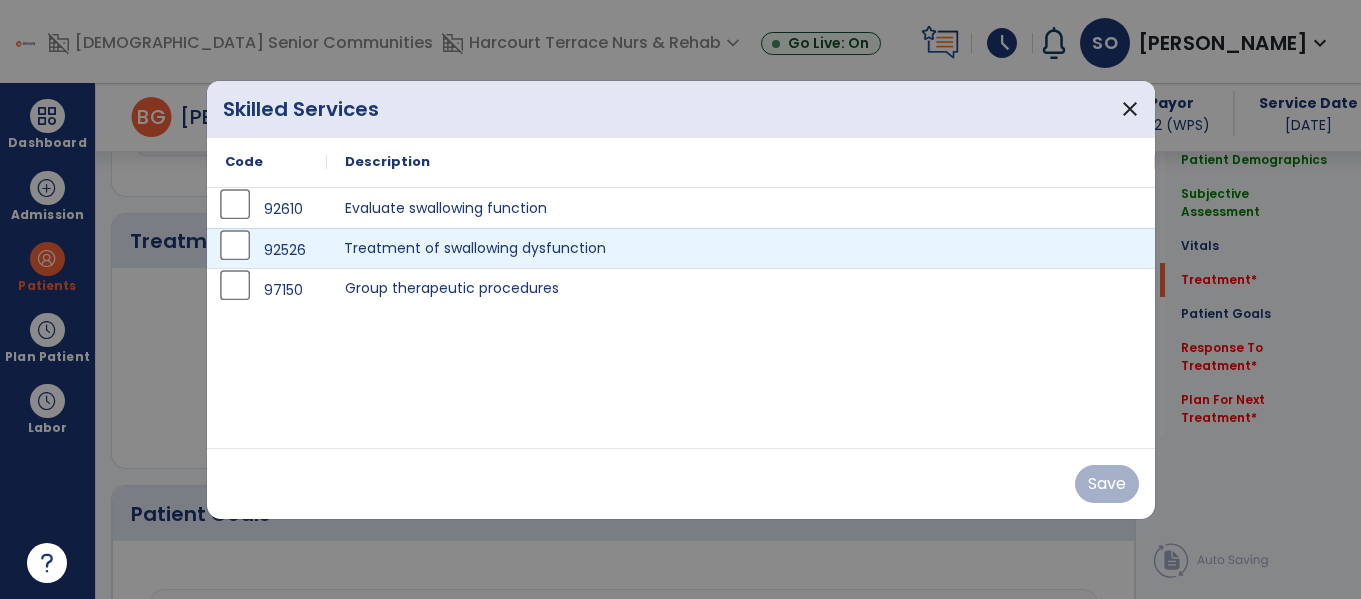 click on "Treatment of swallowing dysfunction" at bounding box center (741, 248) 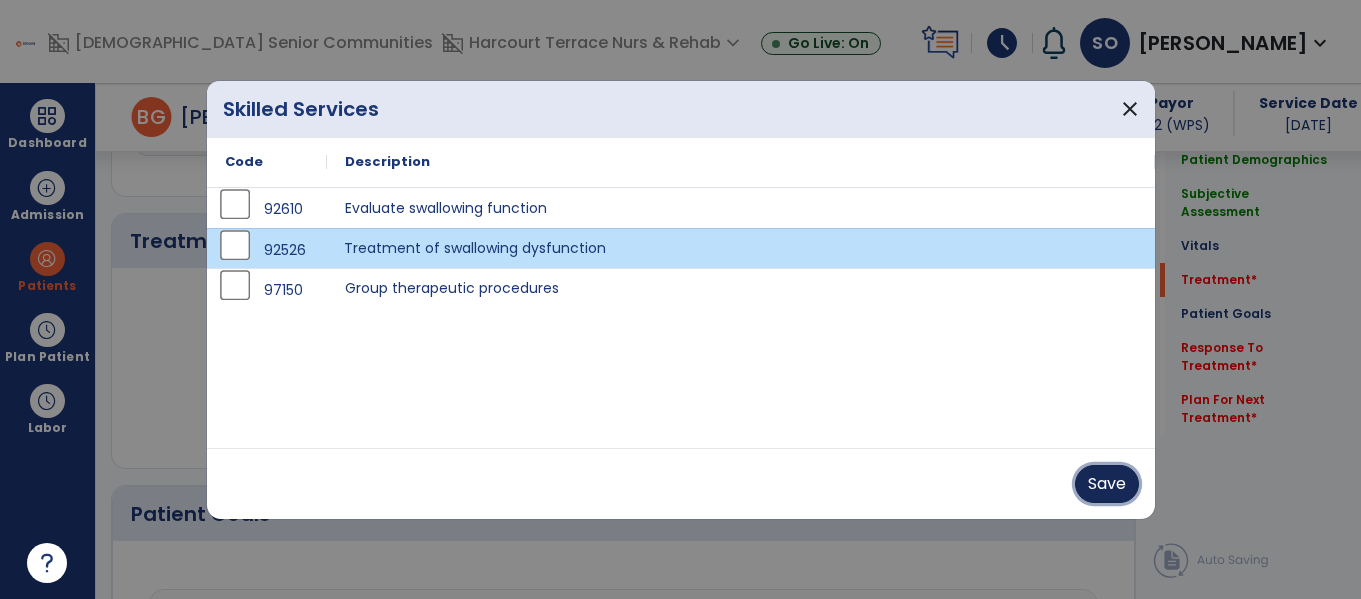 click on "Save" at bounding box center [1107, 484] 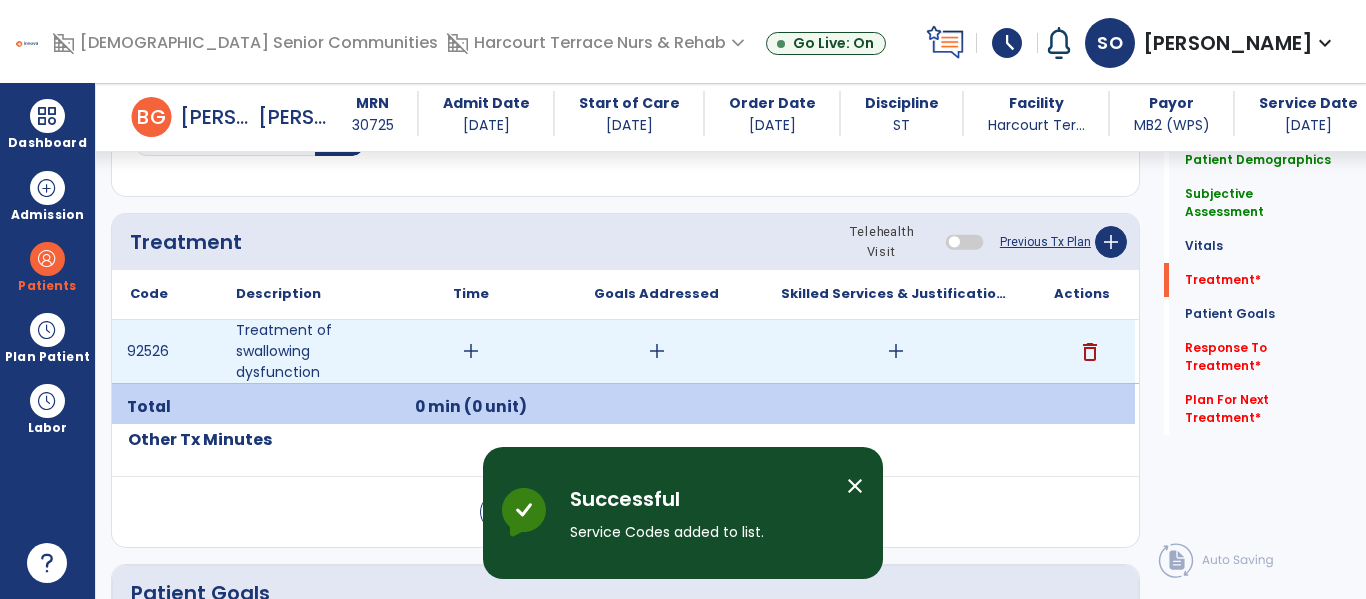 click on "add" at bounding box center (656, 351) 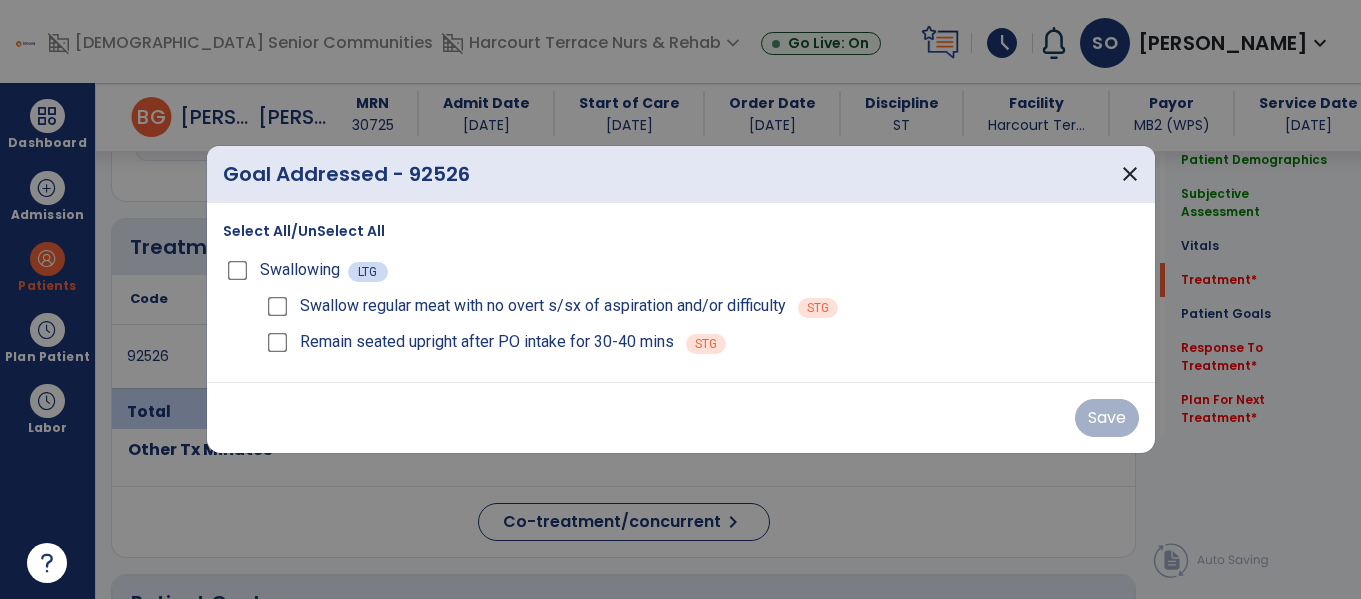scroll, scrollTop: 1116, scrollLeft: 0, axis: vertical 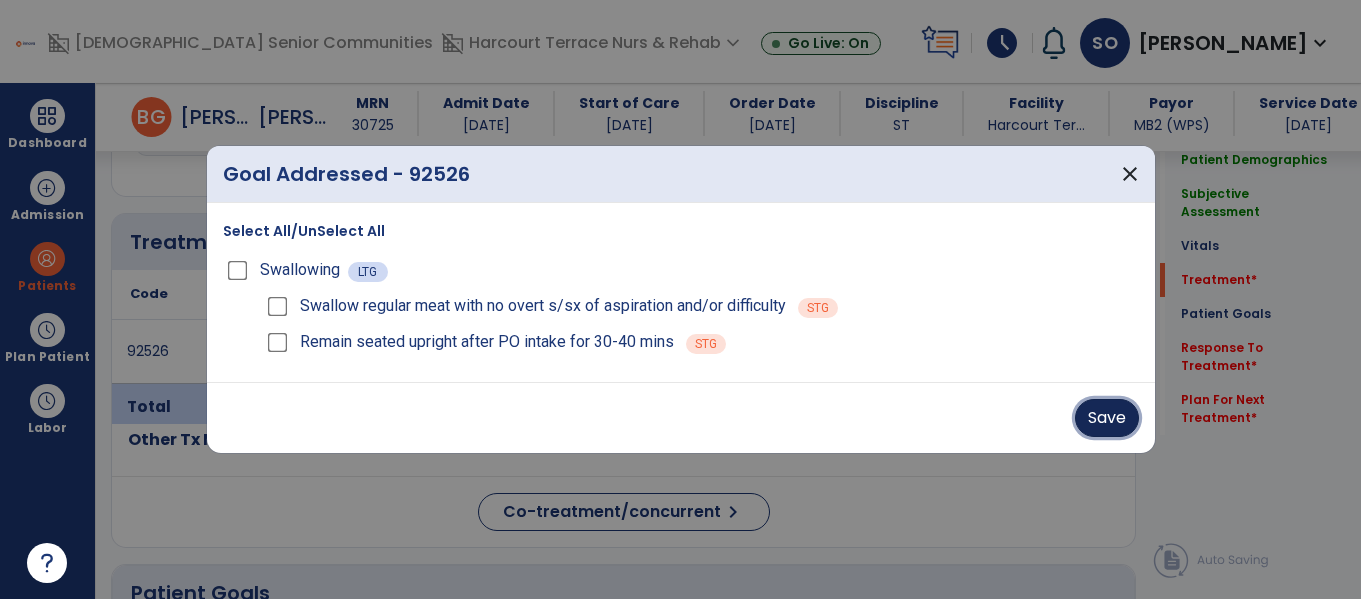 click on "Save" at bounding box center (1107, 418) 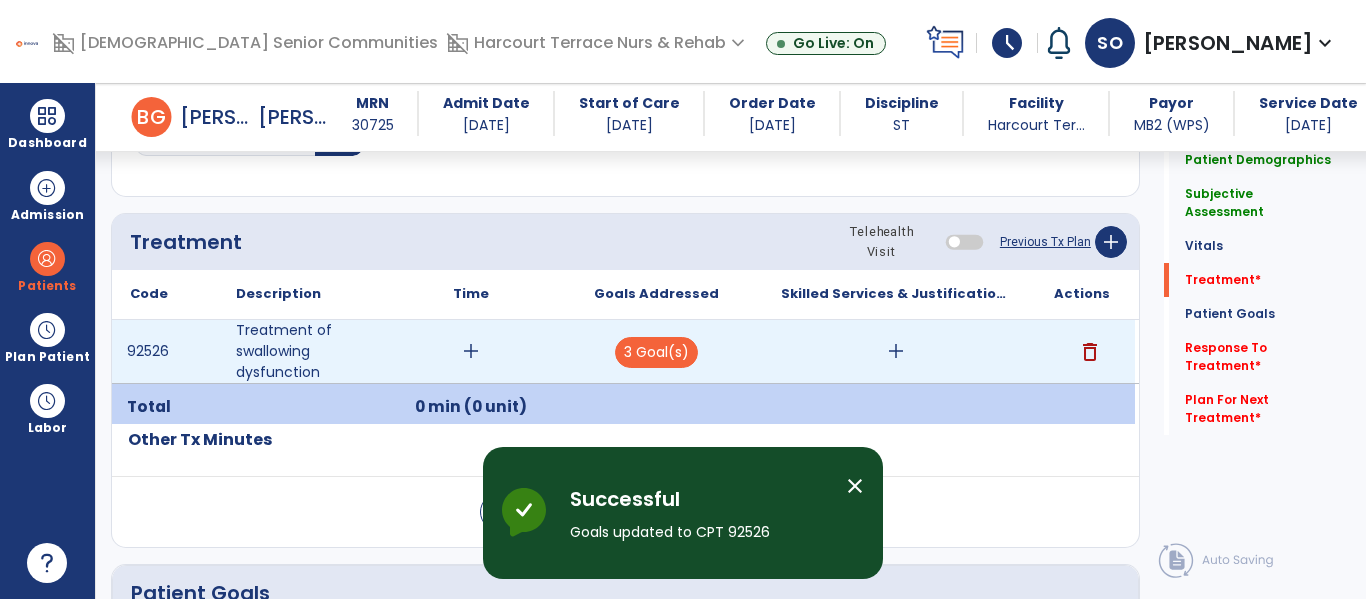 click on "add" at bounding box center [896, 351] 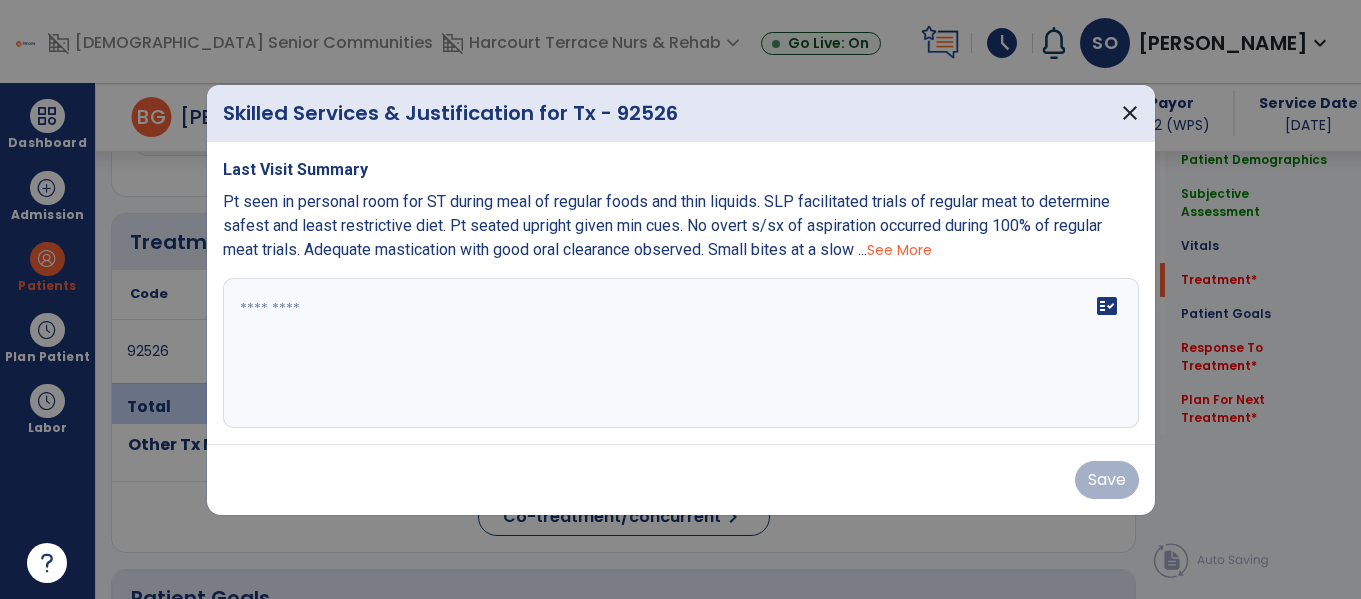 scroll, scrollTop: 1116, scrollLeft: 0, axis: vertical 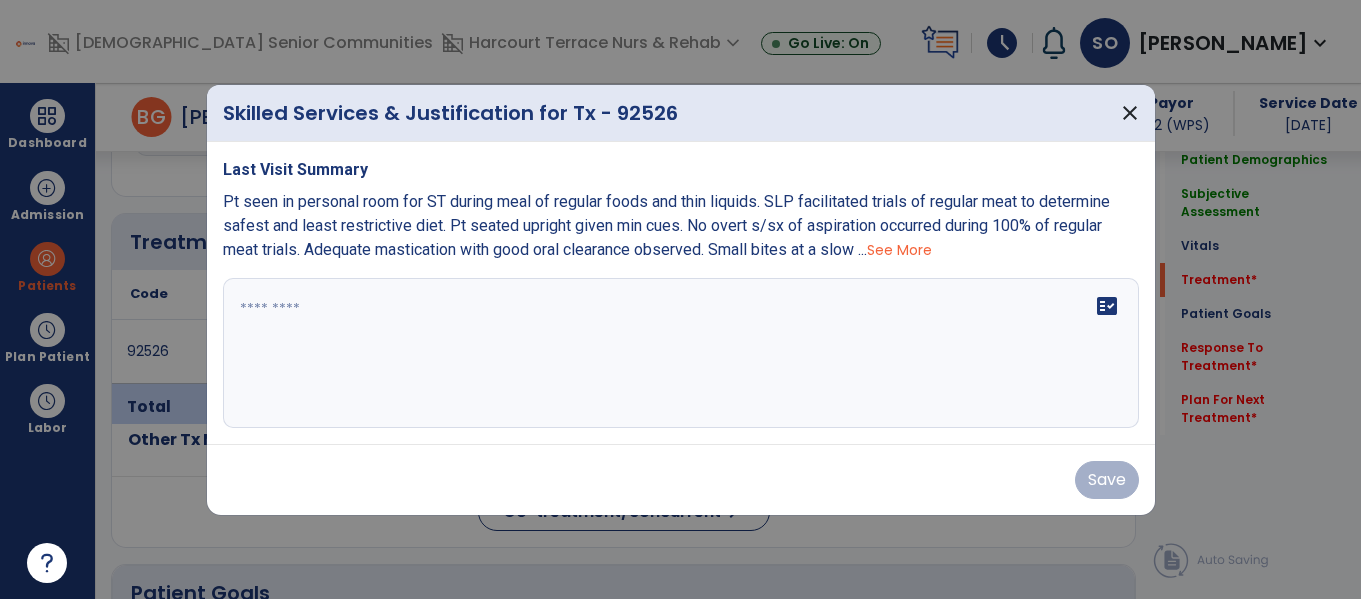 click on "fact_check" at bounding box center [681, 353] 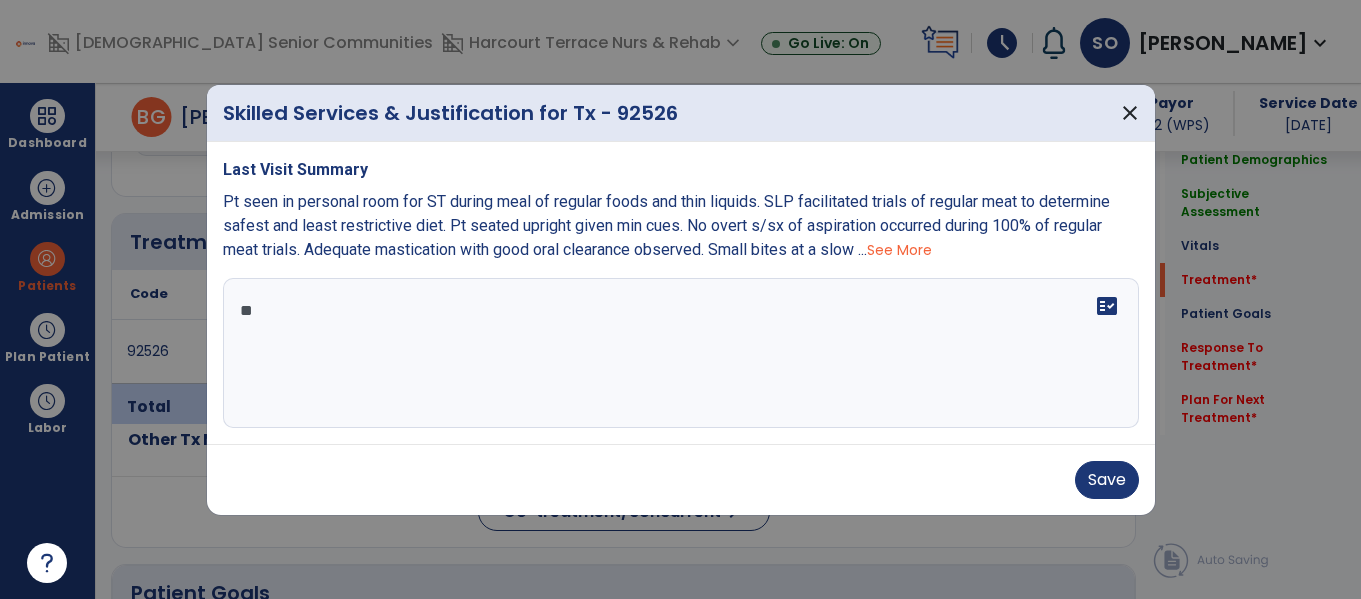 type on "*" 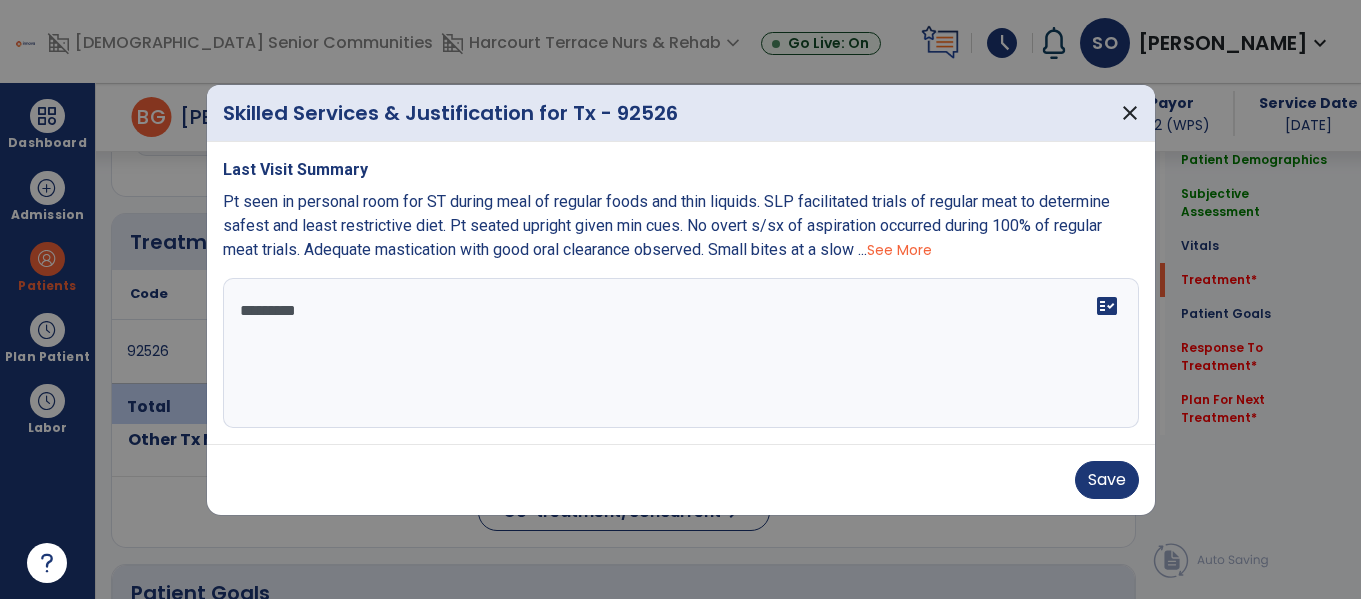 scroll, scrollTop: 0, scrollLeft: 0, axis: both 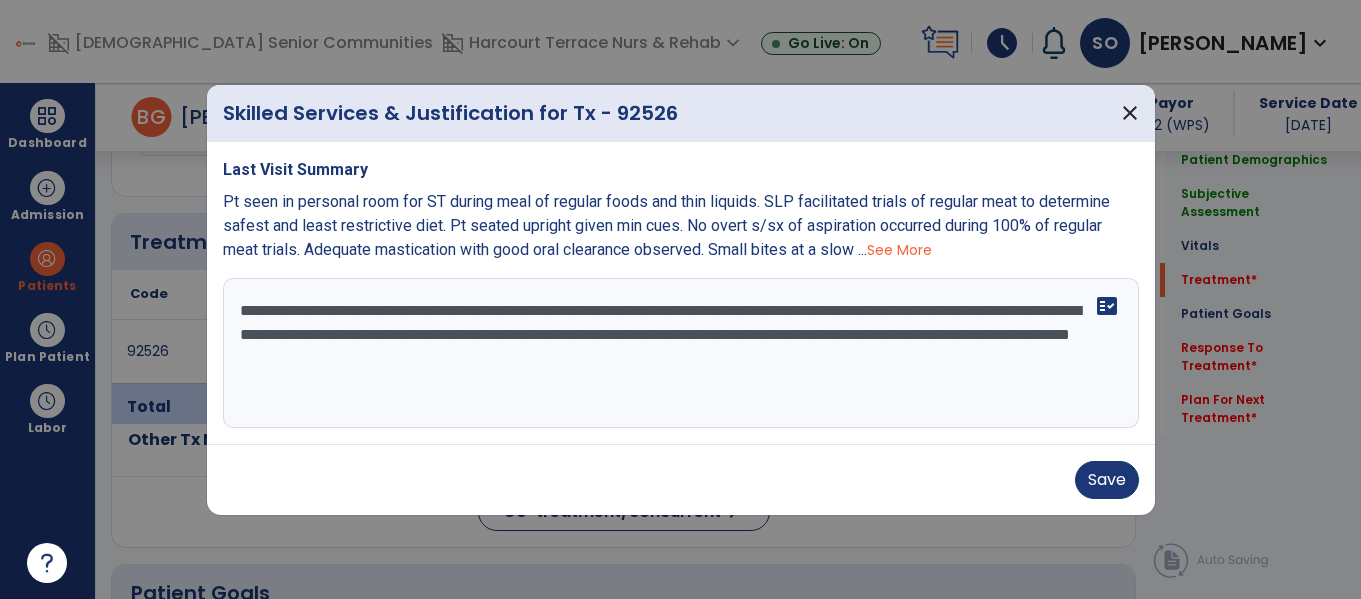 click on "**********" at bounding box center (681, 353) 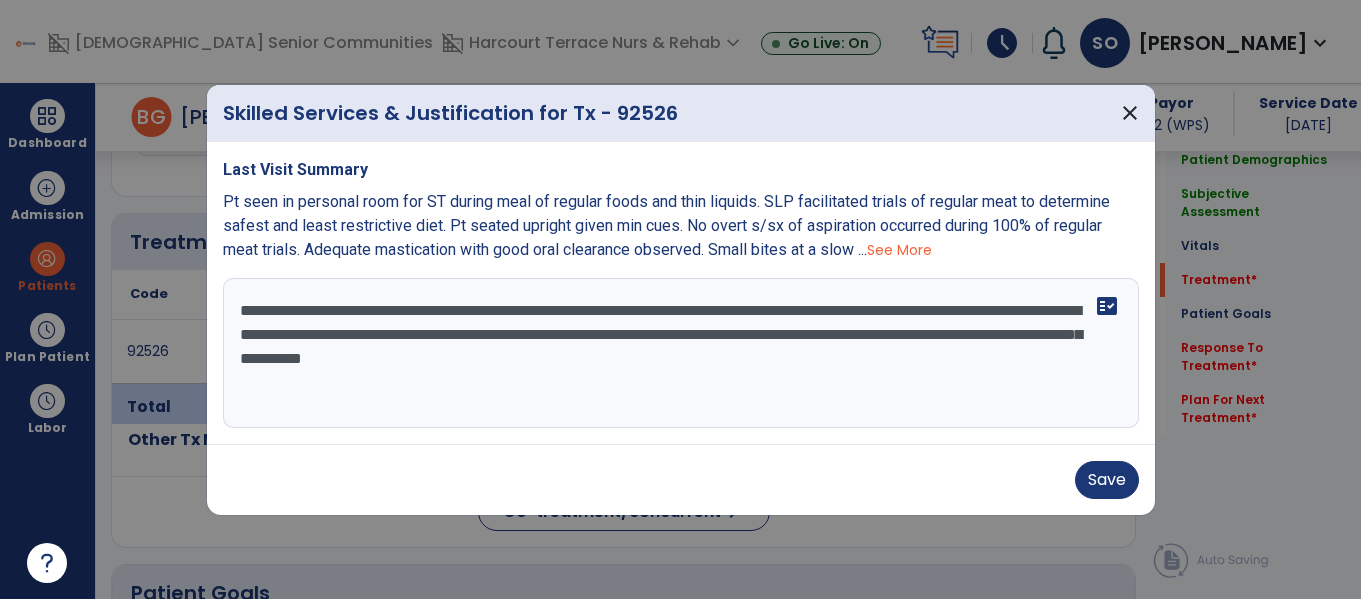 click on "**********" at bounding box center [681, 353] 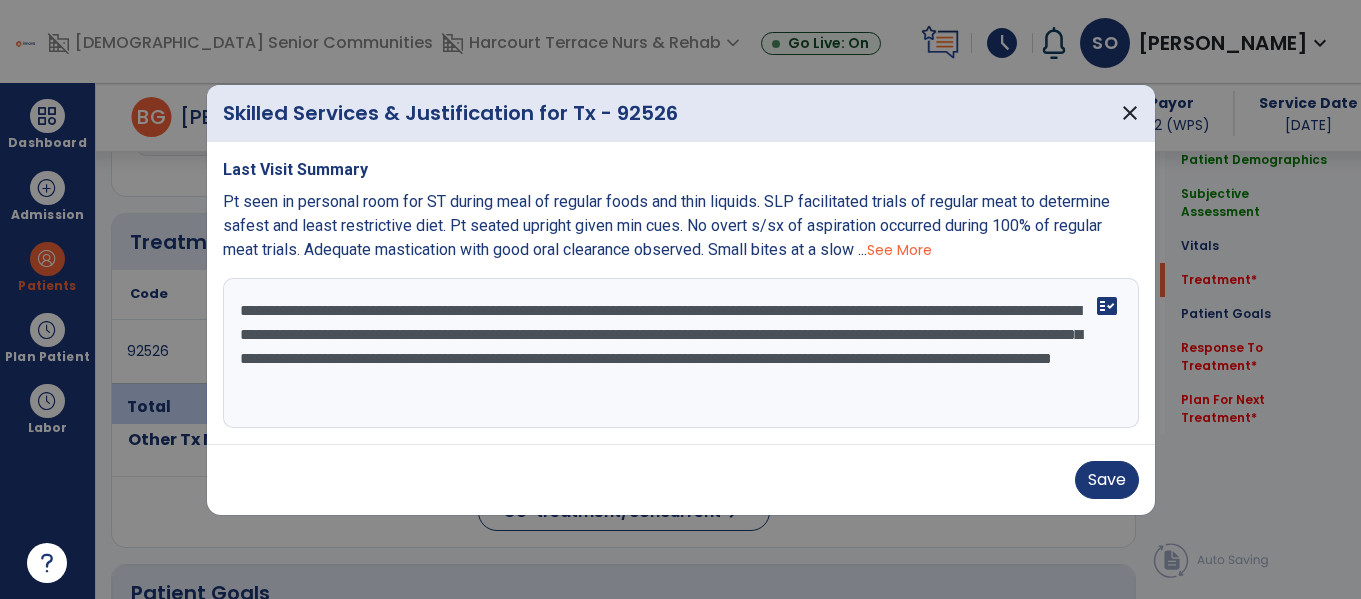 click on "**********" at bounding box center [681, 353] 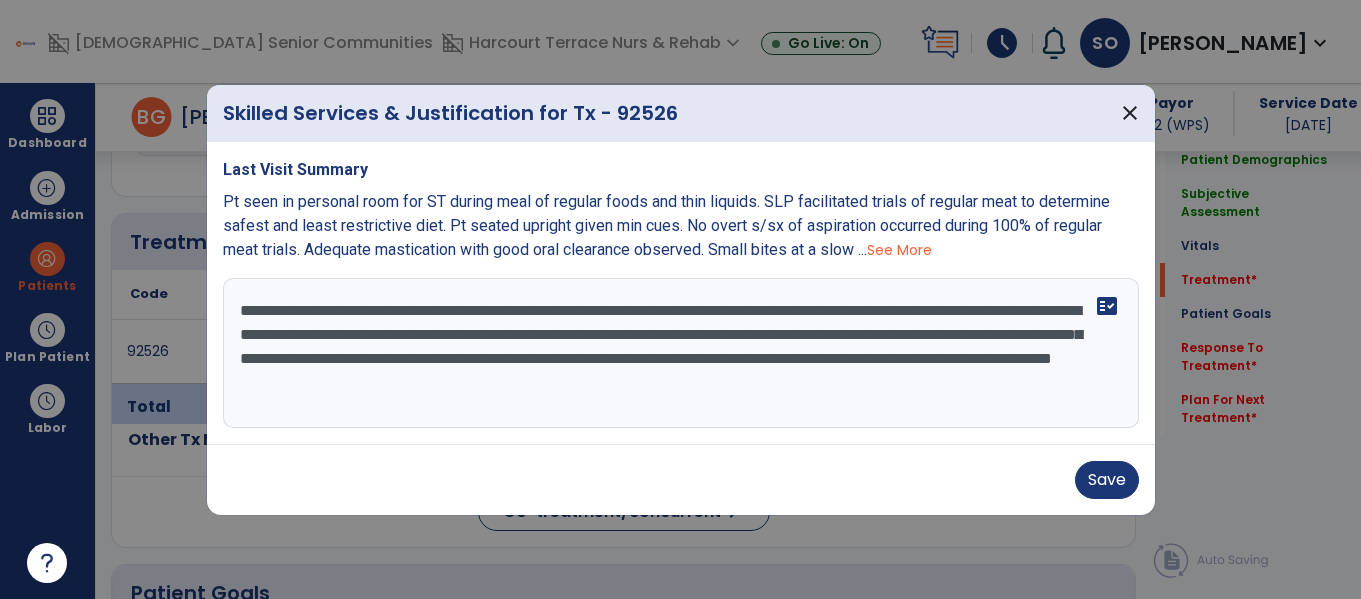 click on "**********" at bounding box center [681, 353] 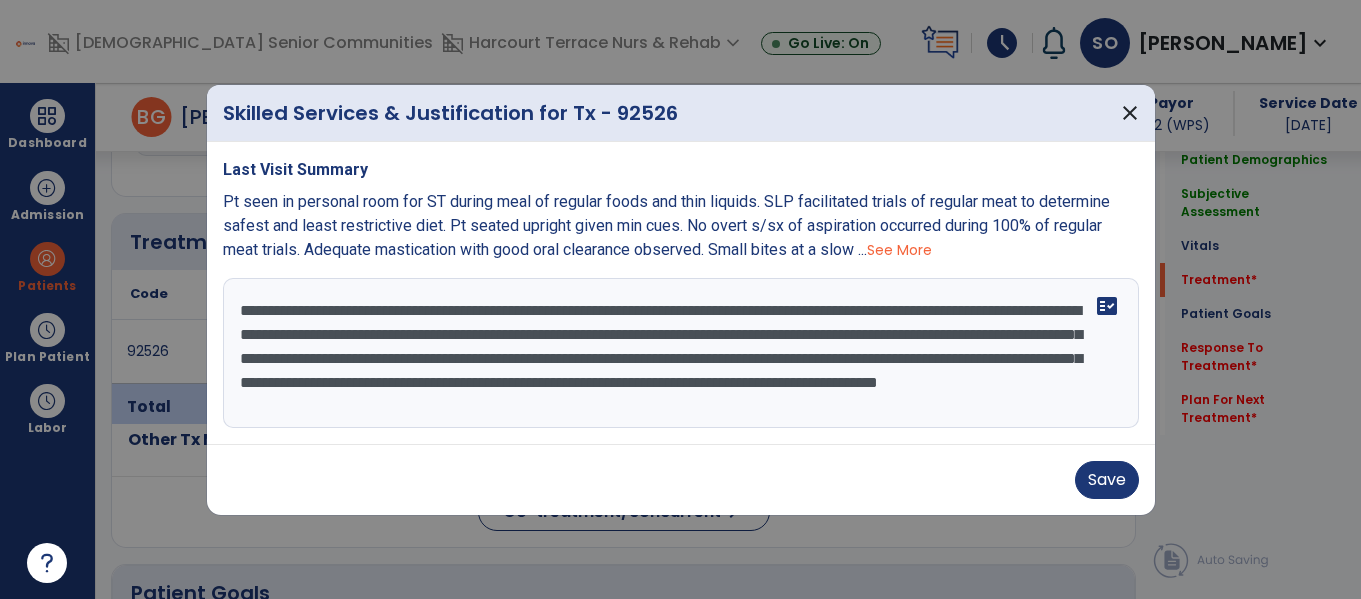scroll, scrollTop: 16, scrollLeft: 0, axis: vertical 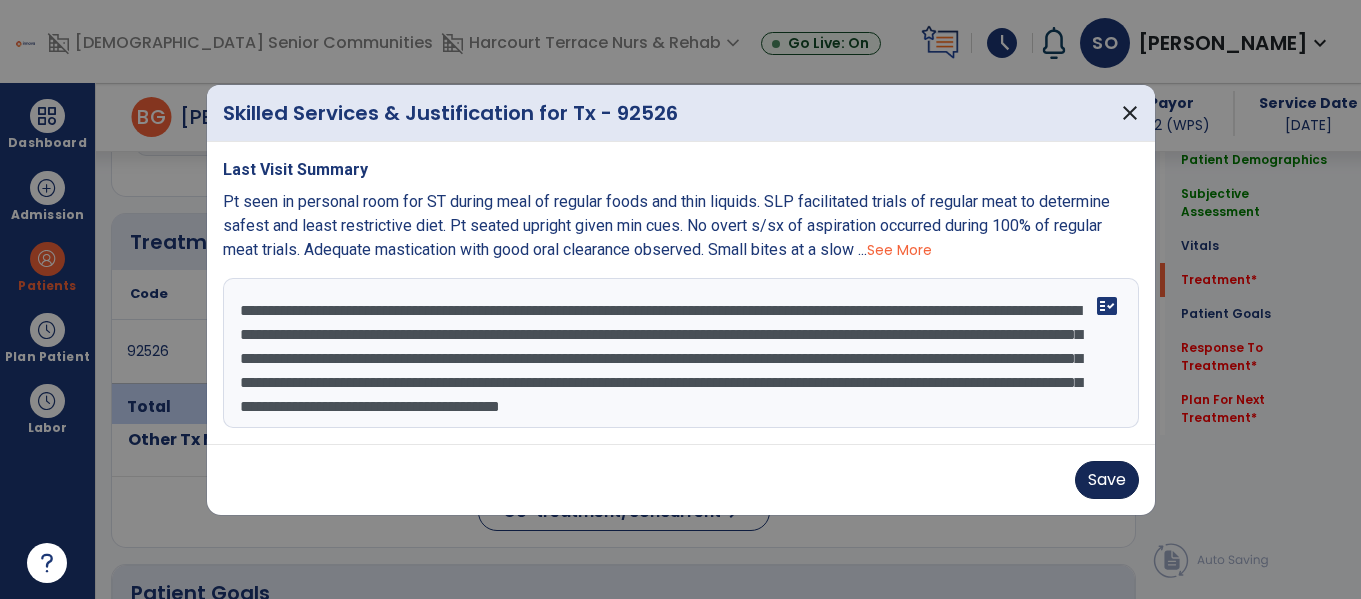 type on "**********" 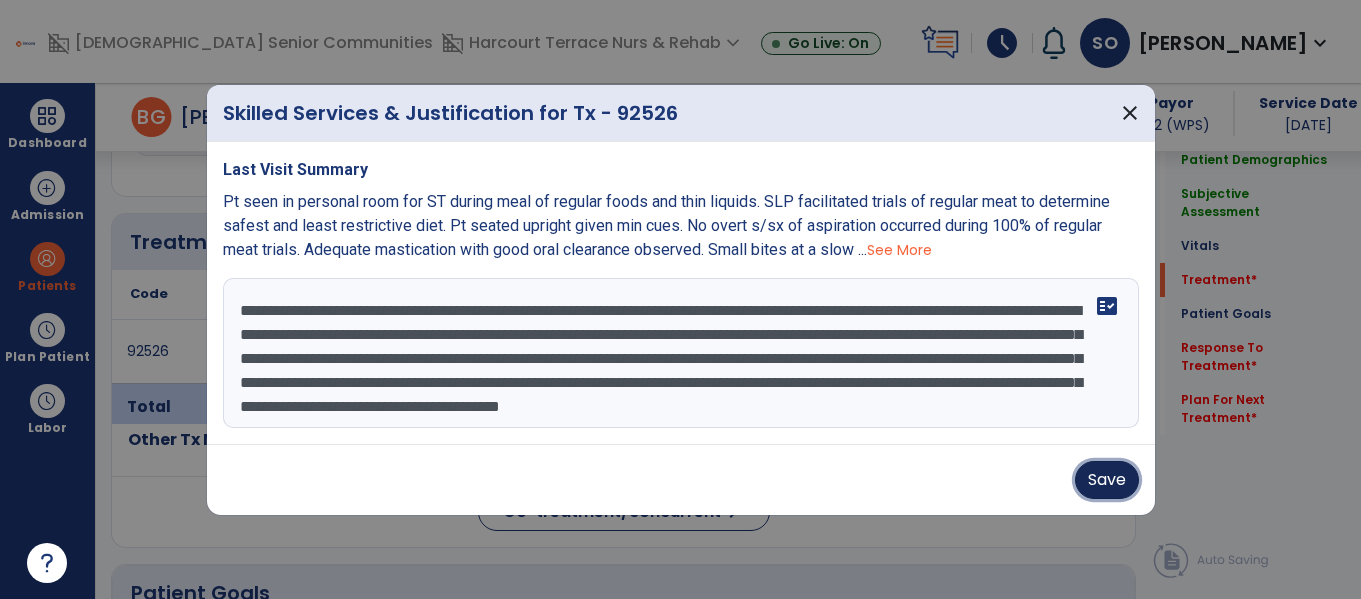 click on "Save" at bounding box center [1107, 480] 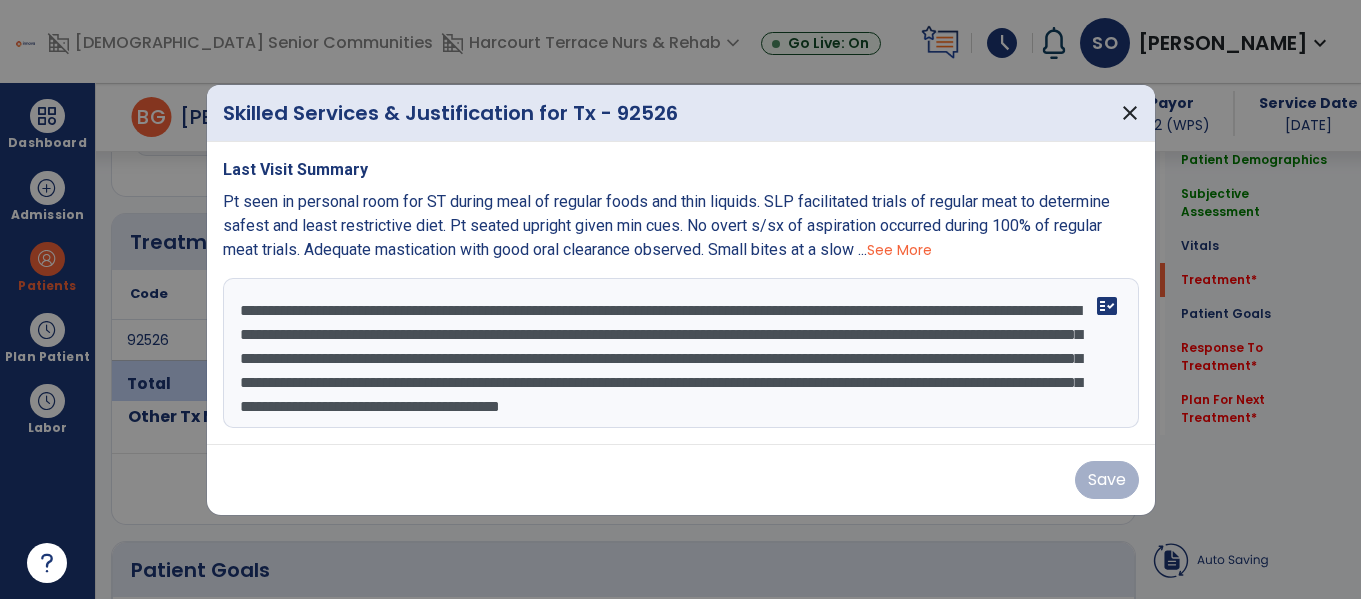 click on "Save" at bounding box center (681, 480) 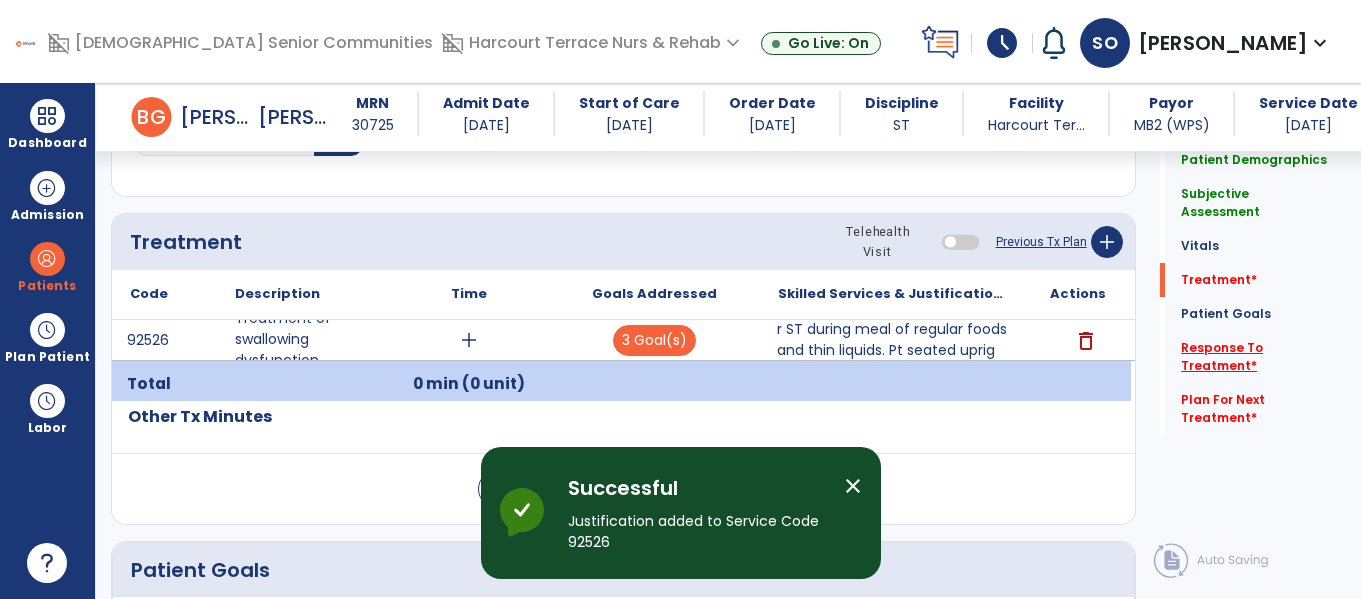 click on "Response To Treatment   *" 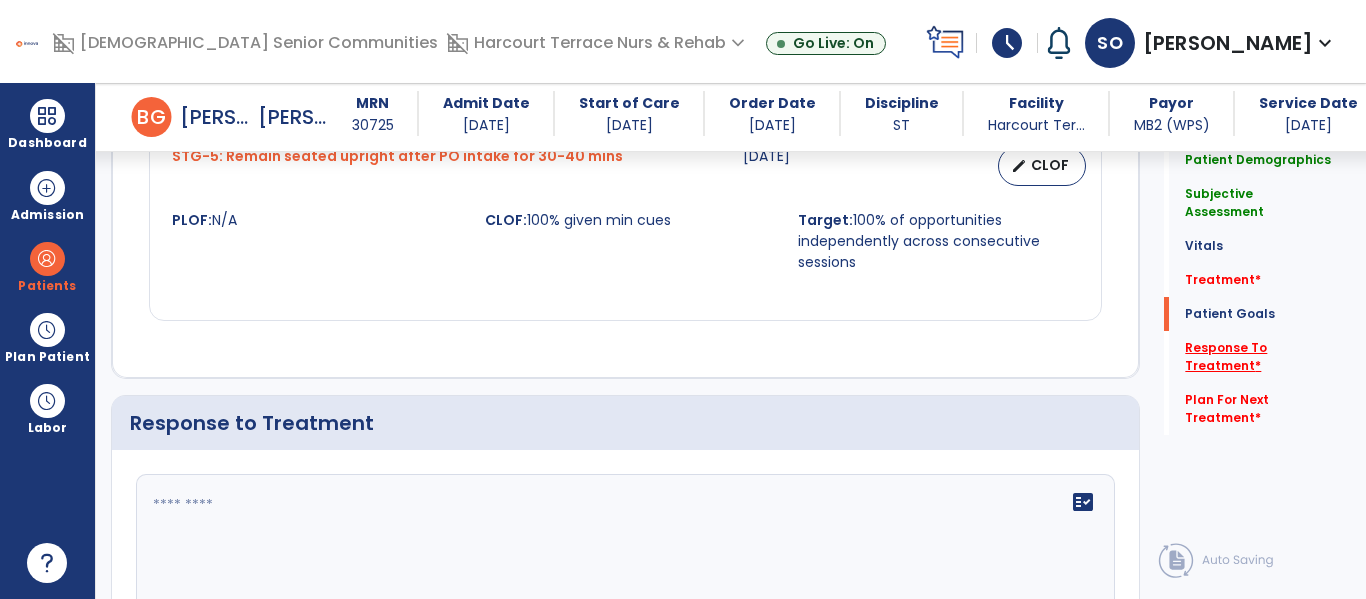 scroll, scrollTop: 2679, scrollLeft: 0, axis: vertical 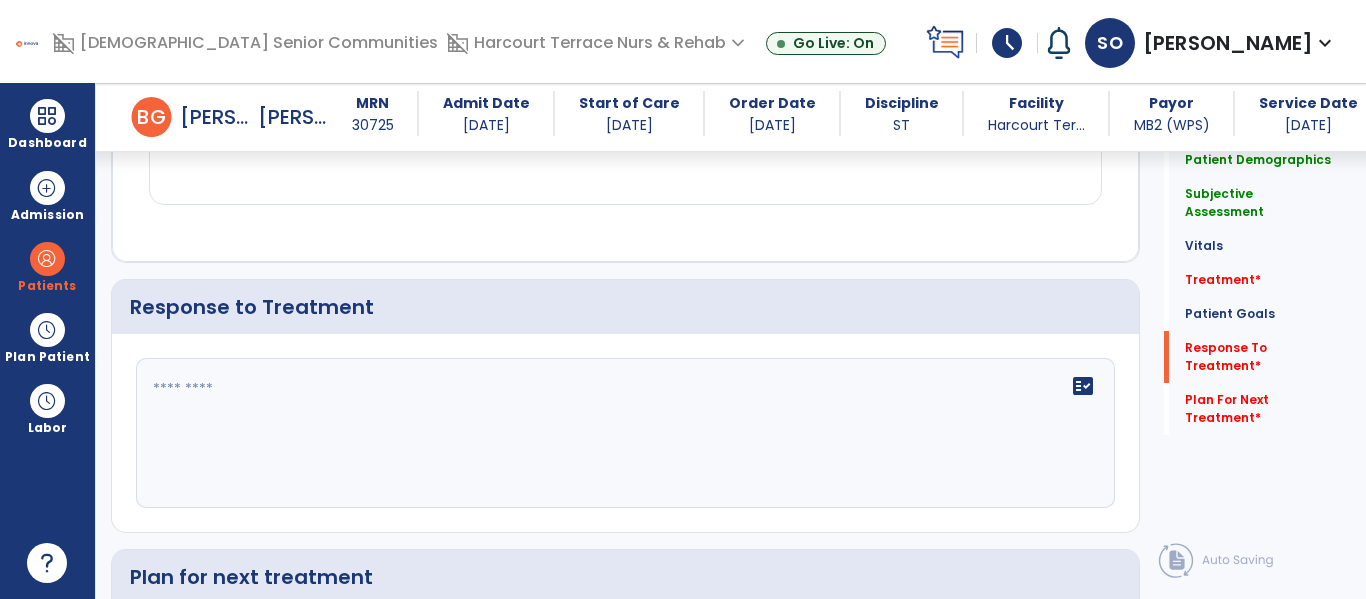 click on "fact_check" 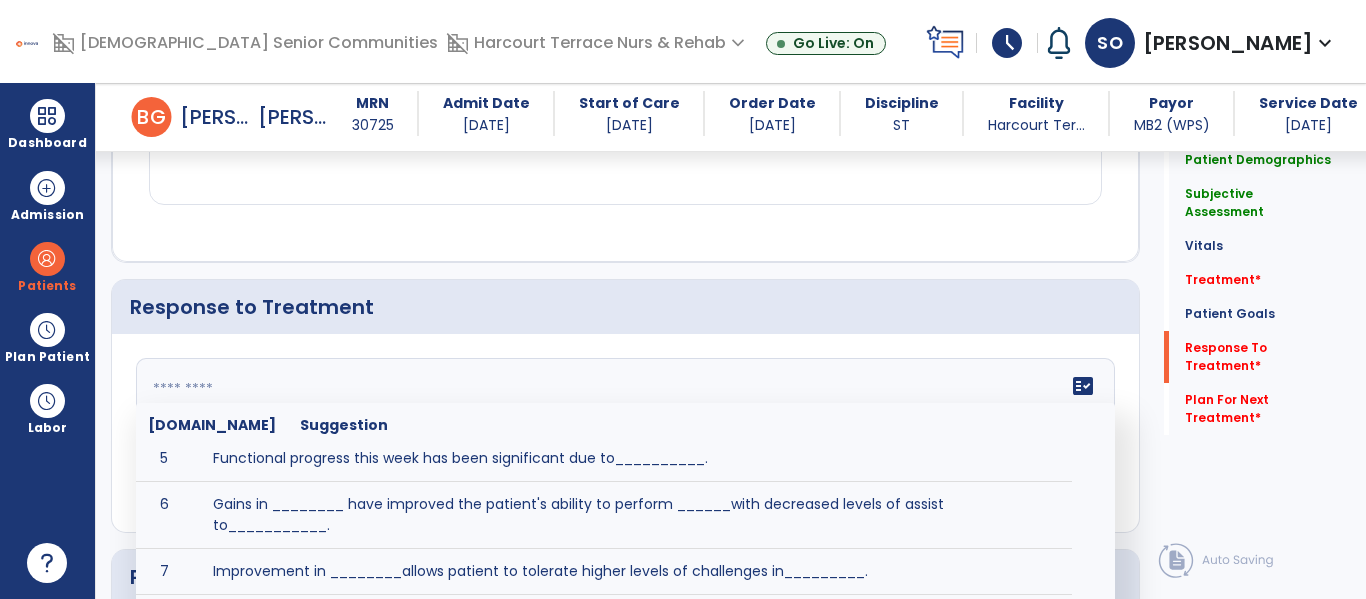scroll, scrollTop: 259, scrollLeft: 0, axis: vertical 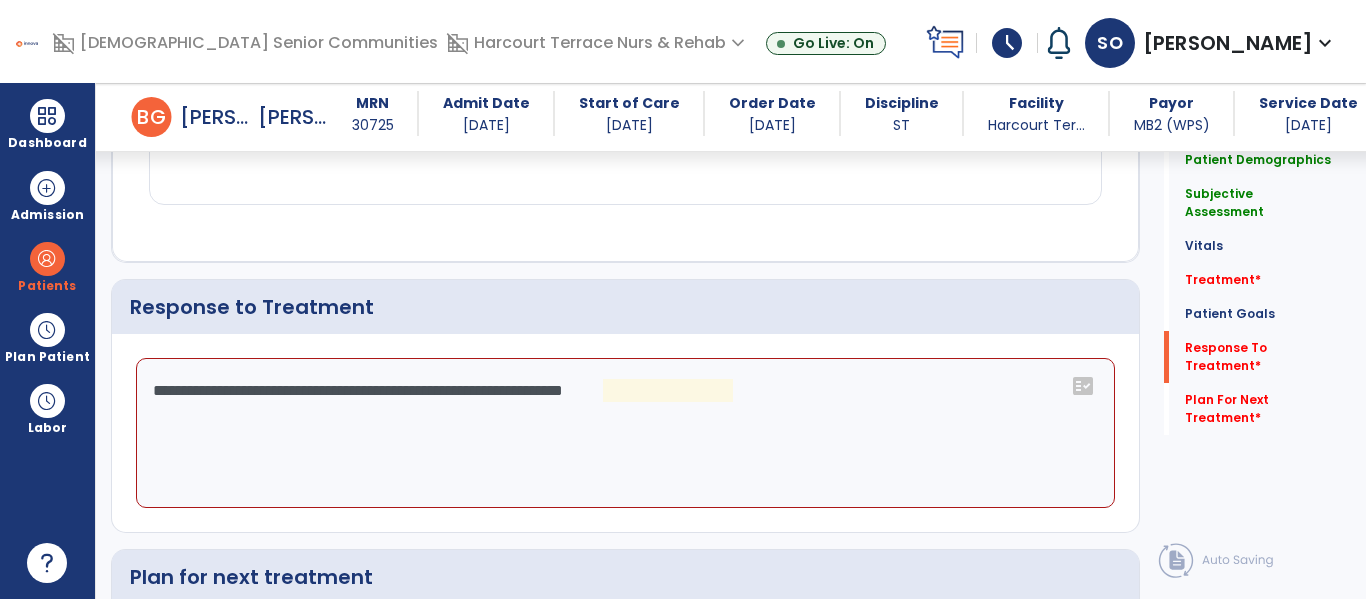 click on "**********" 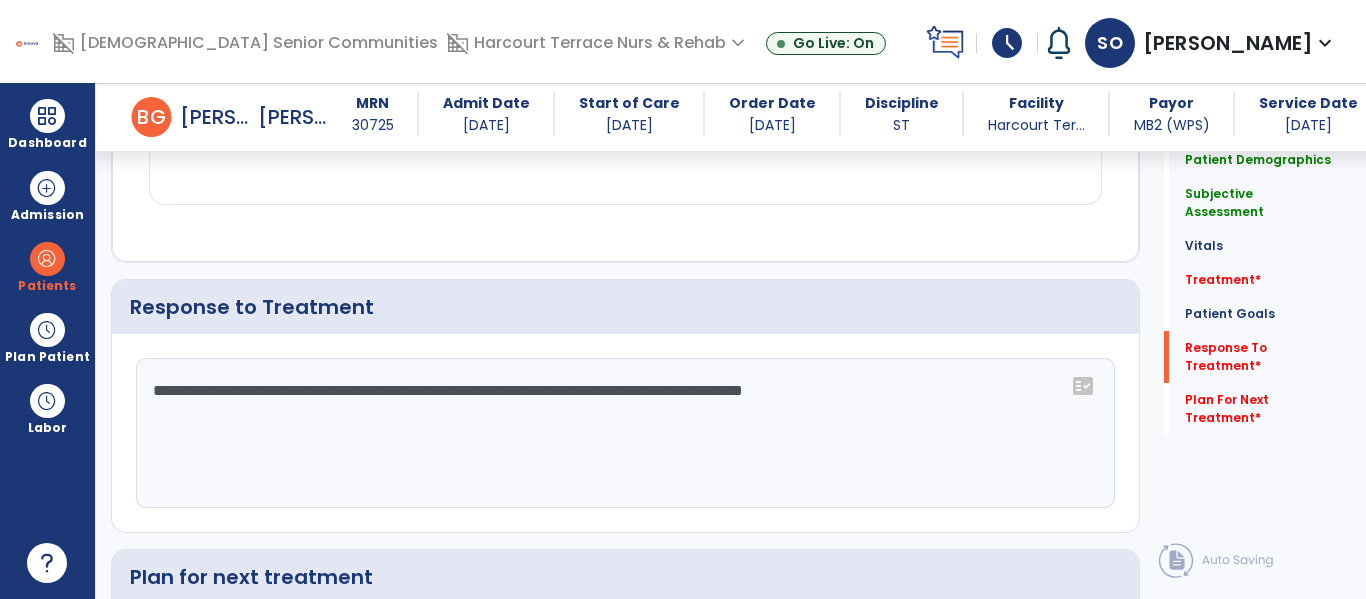 scroll, scrollTop: 2928, scrollLeft: 0, axis: vertical 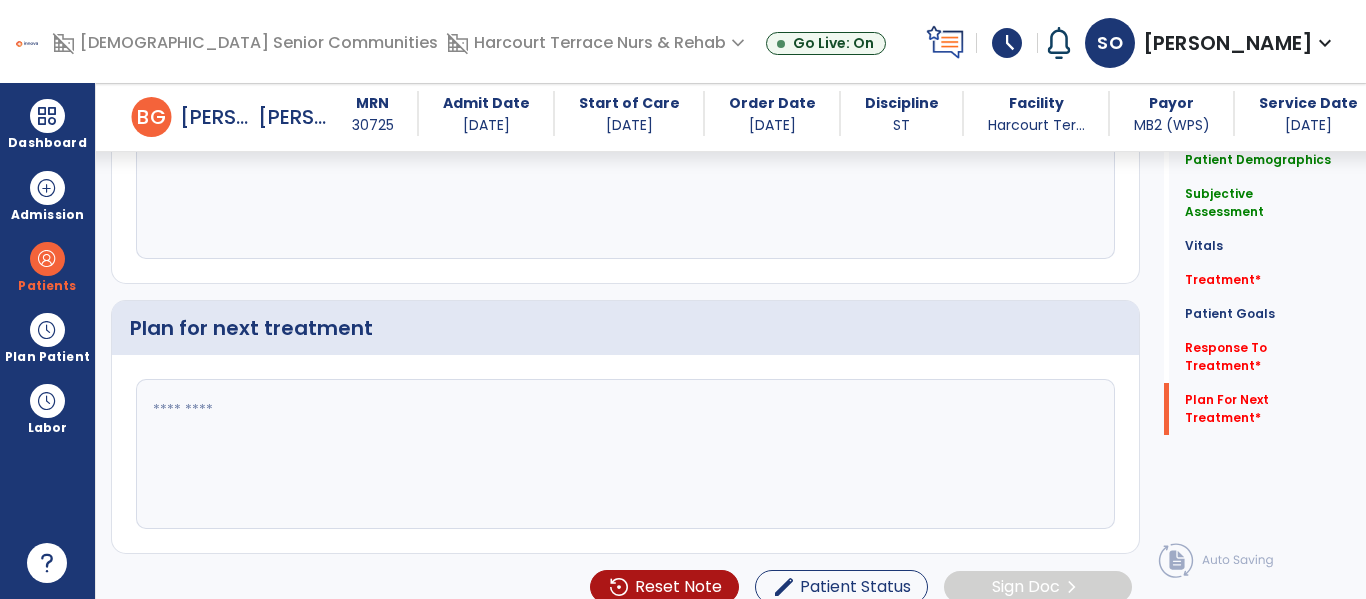 type on "**********" 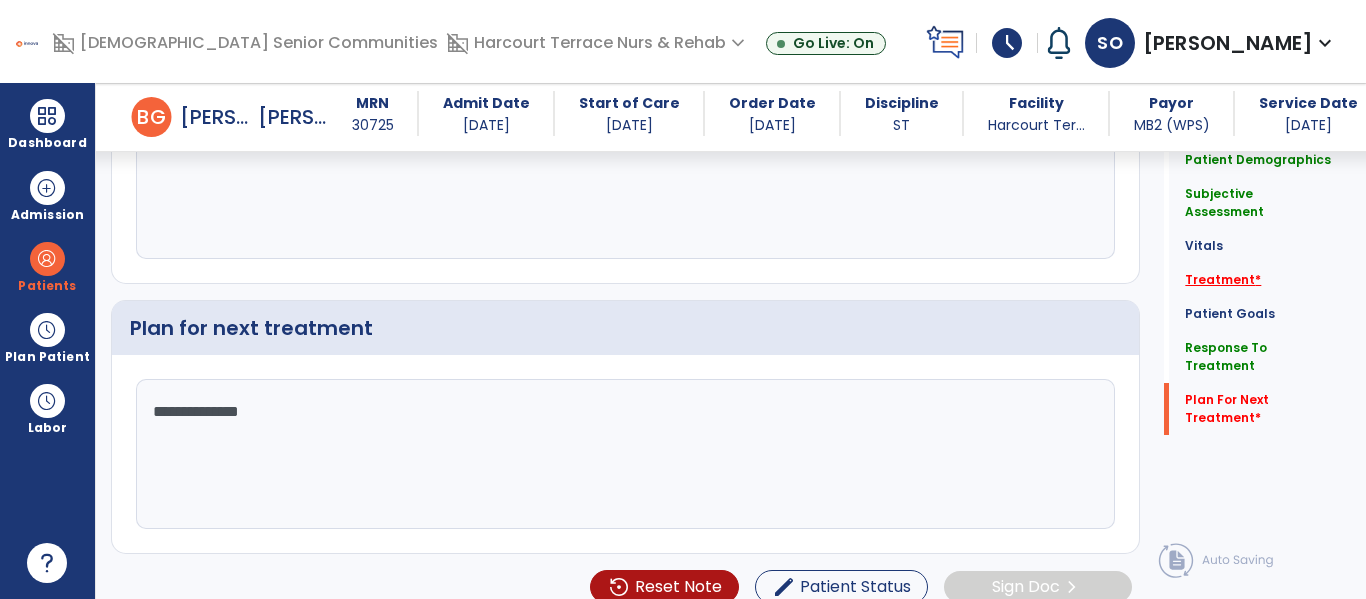type on "**********" 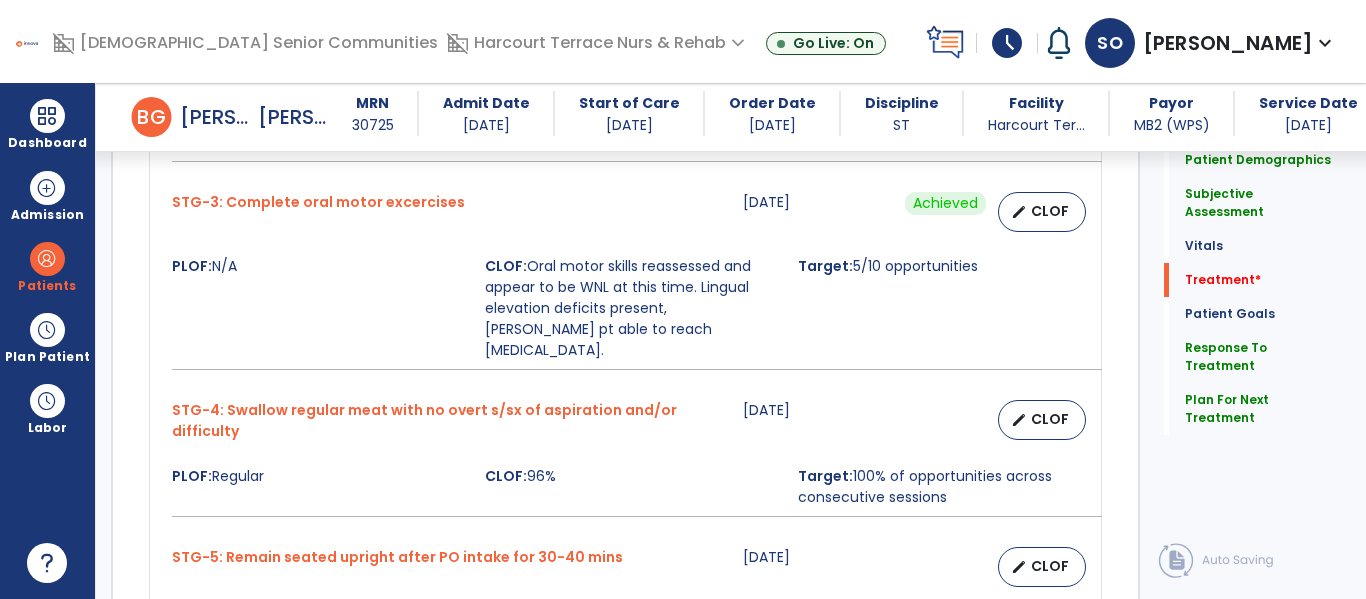 scroll, scrollTop: 1122, scrollLeft: 0, axis: vertical 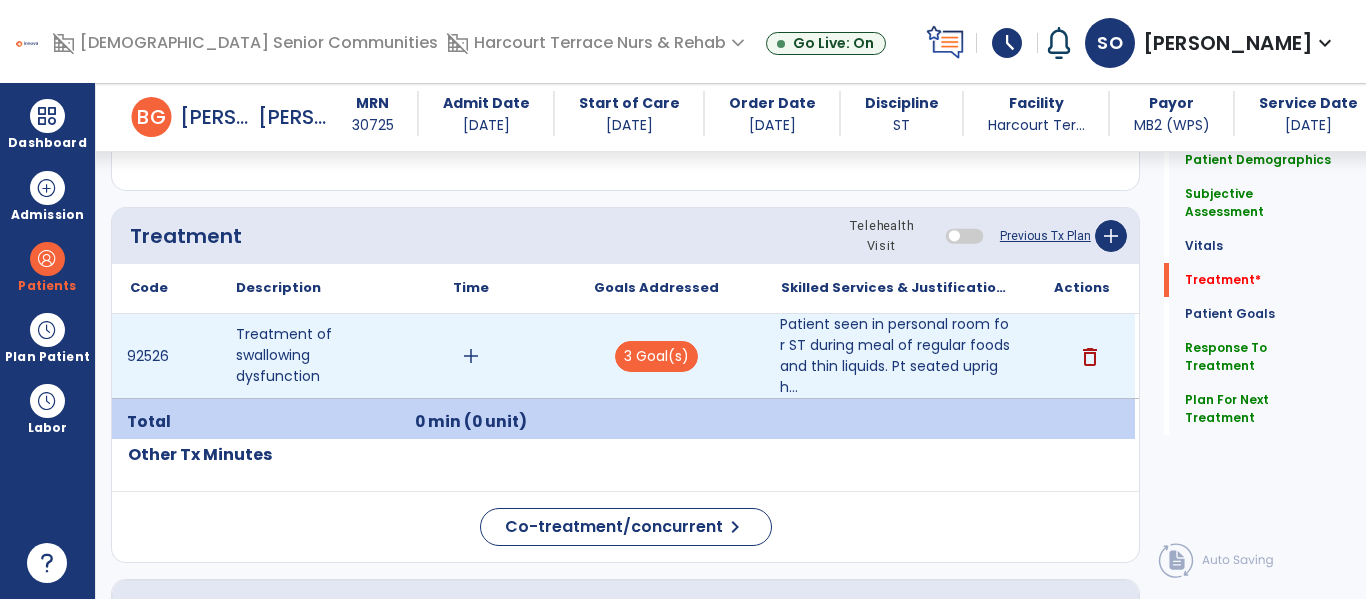 click on "add" at bounding box center (470, 356) 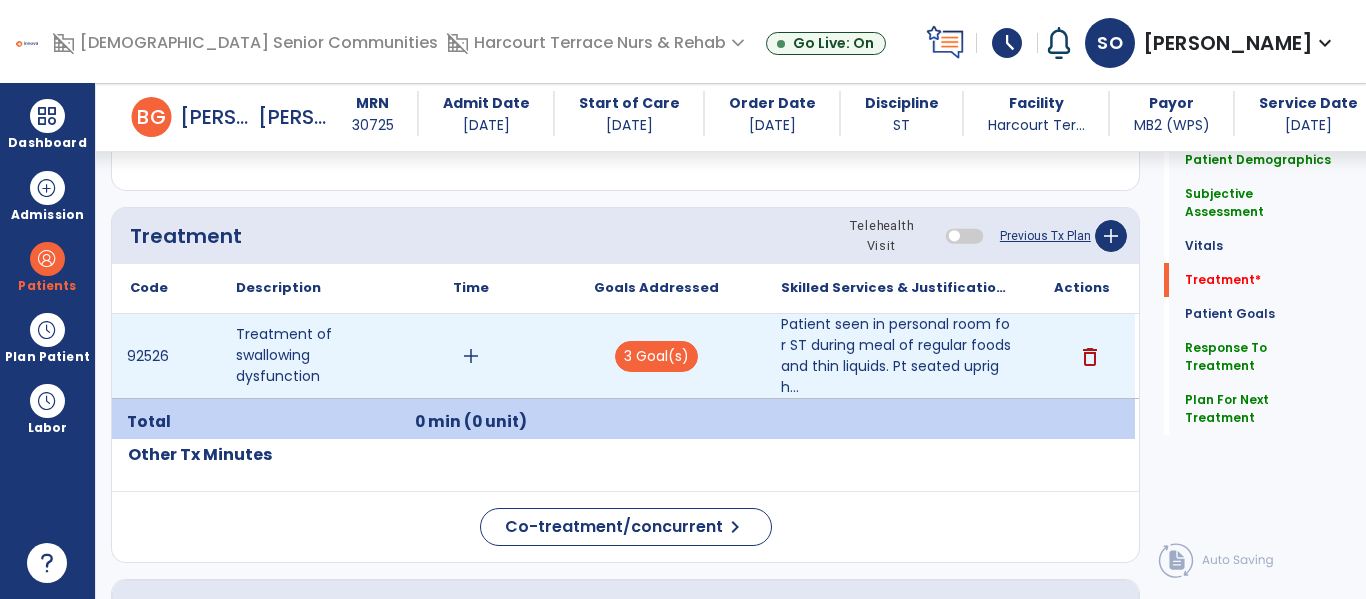 click on "add" at bounding box center [471, 356] 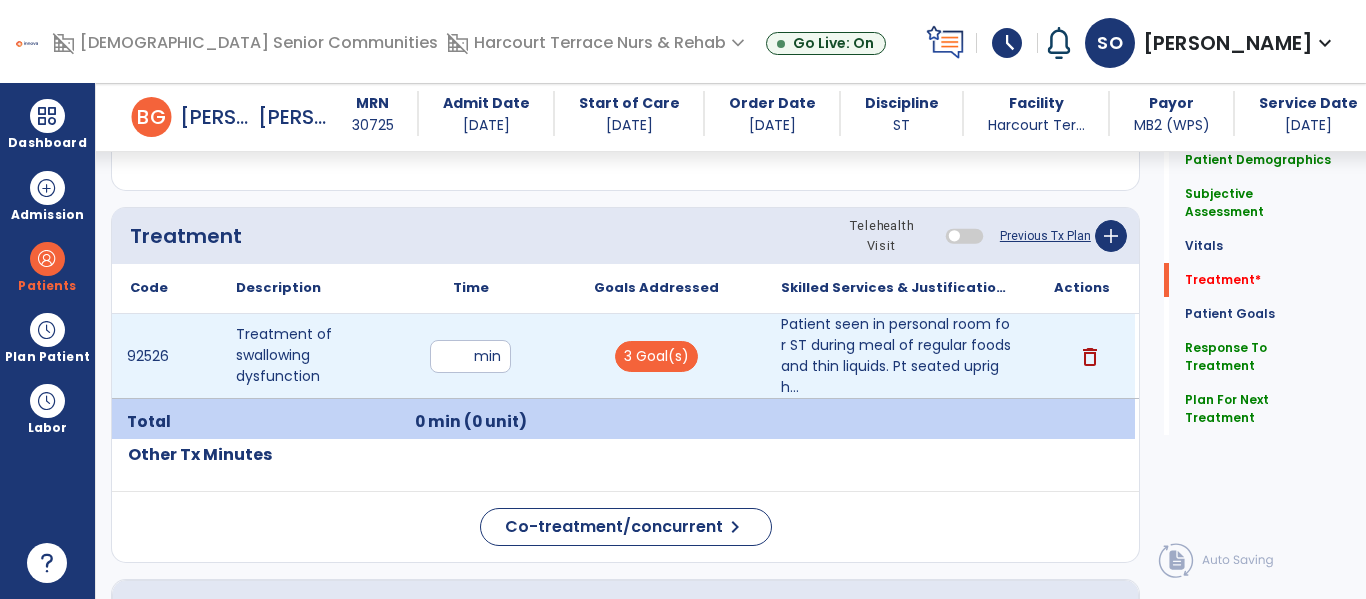 type on "**" 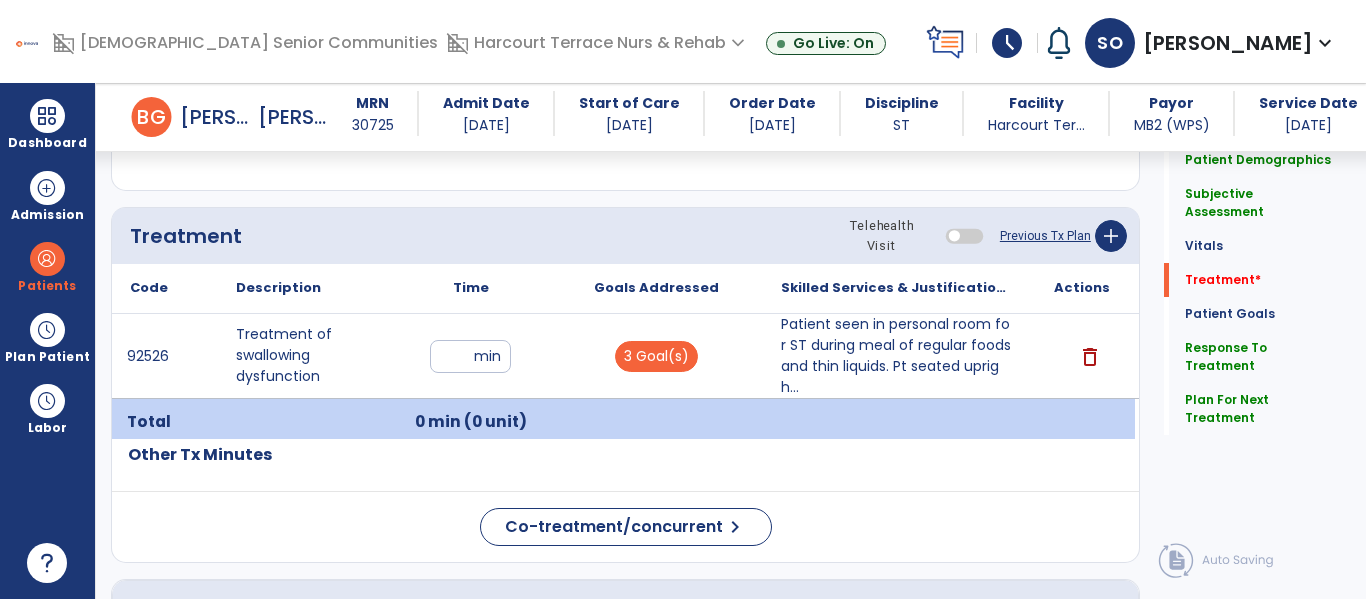 click on "Code
Description
Time" 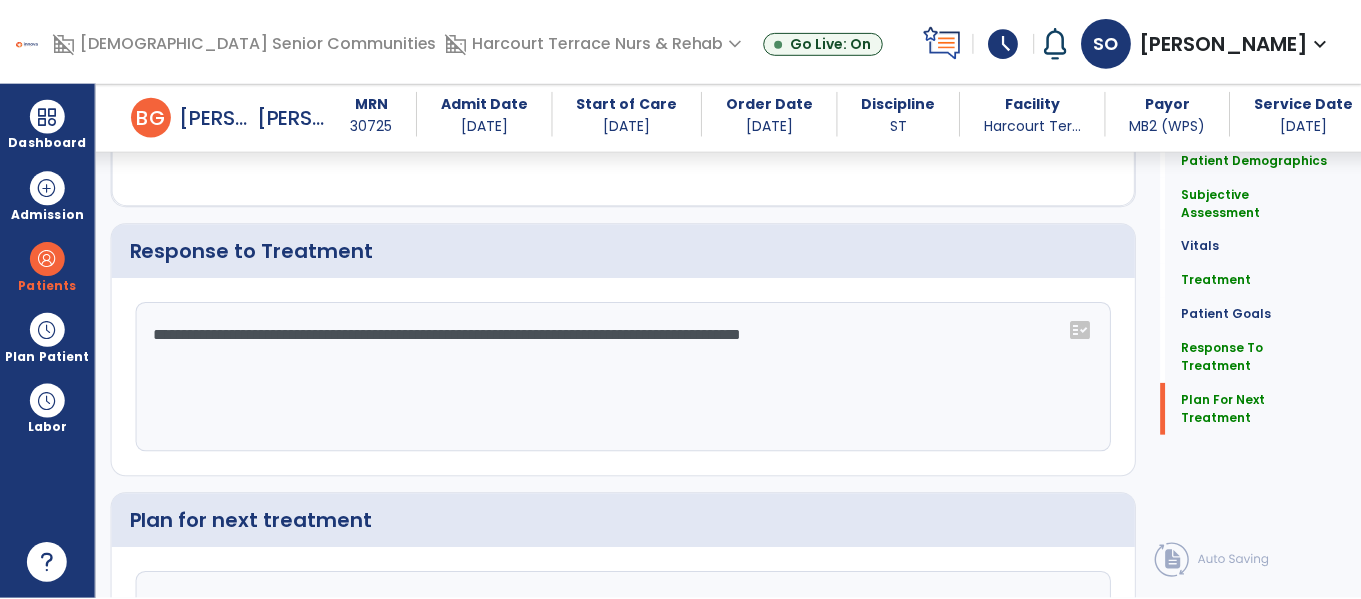 scroll, scrollTop: 2928, scrollLeft: 0, axis: vertical 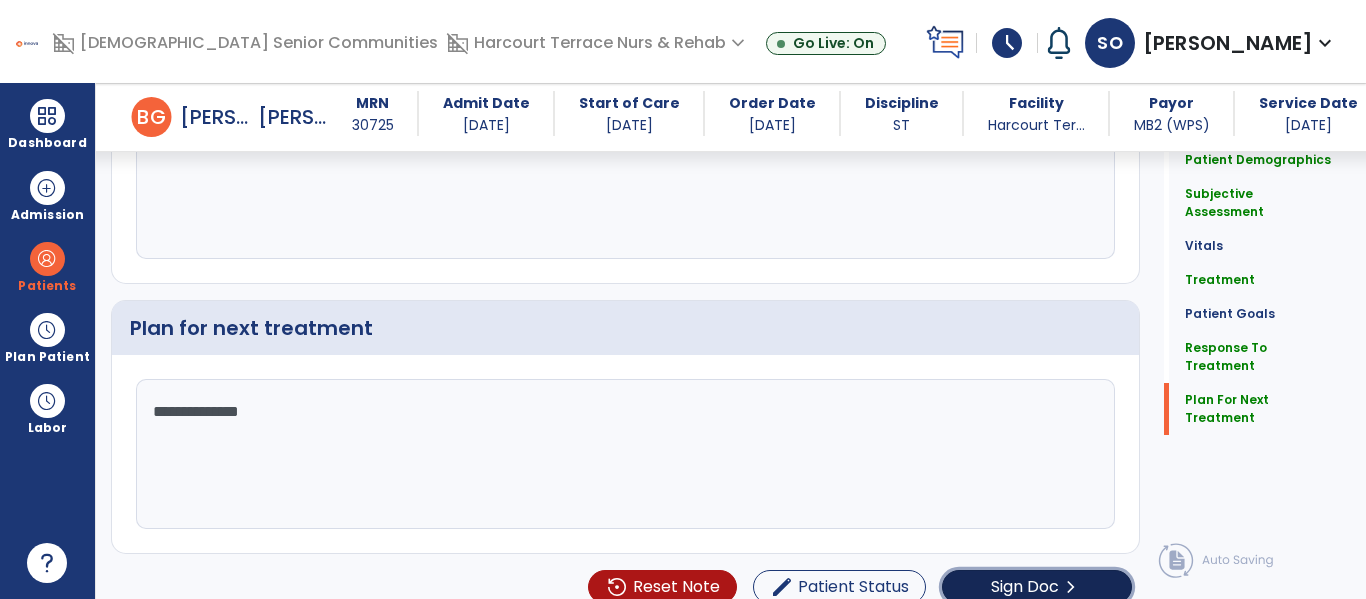 click on "Sign Doc  chevron_right" 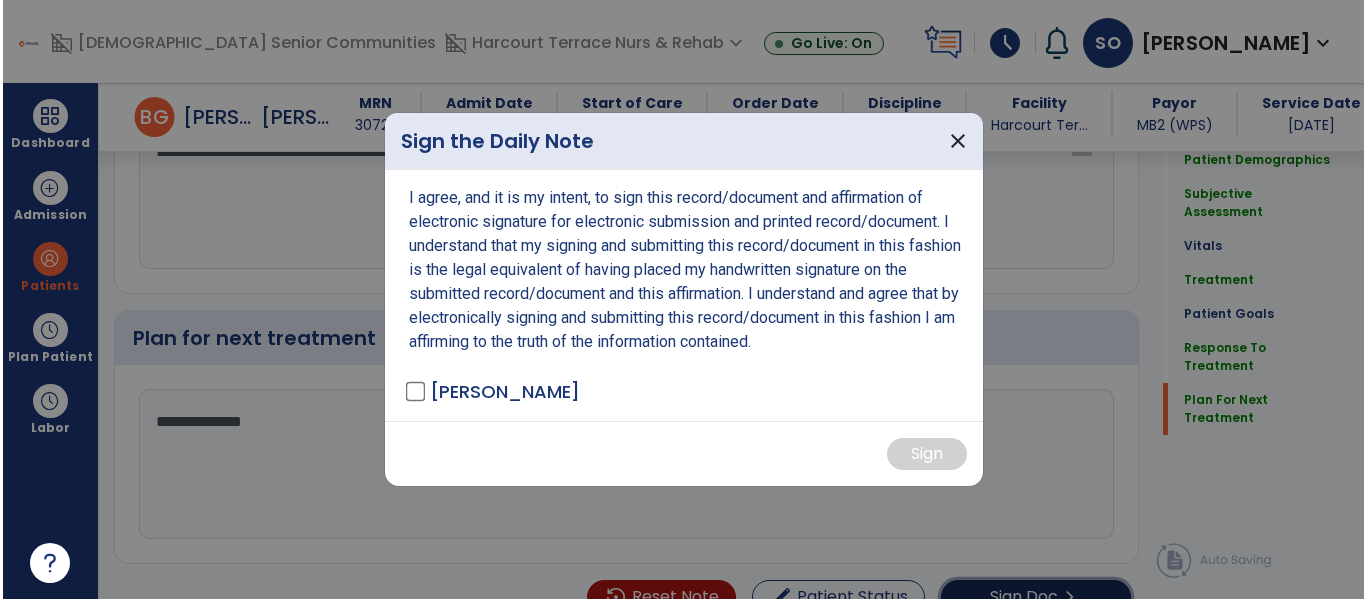 scroll, scrollTop: 2928, scrollLeft: 0, axis: vertical 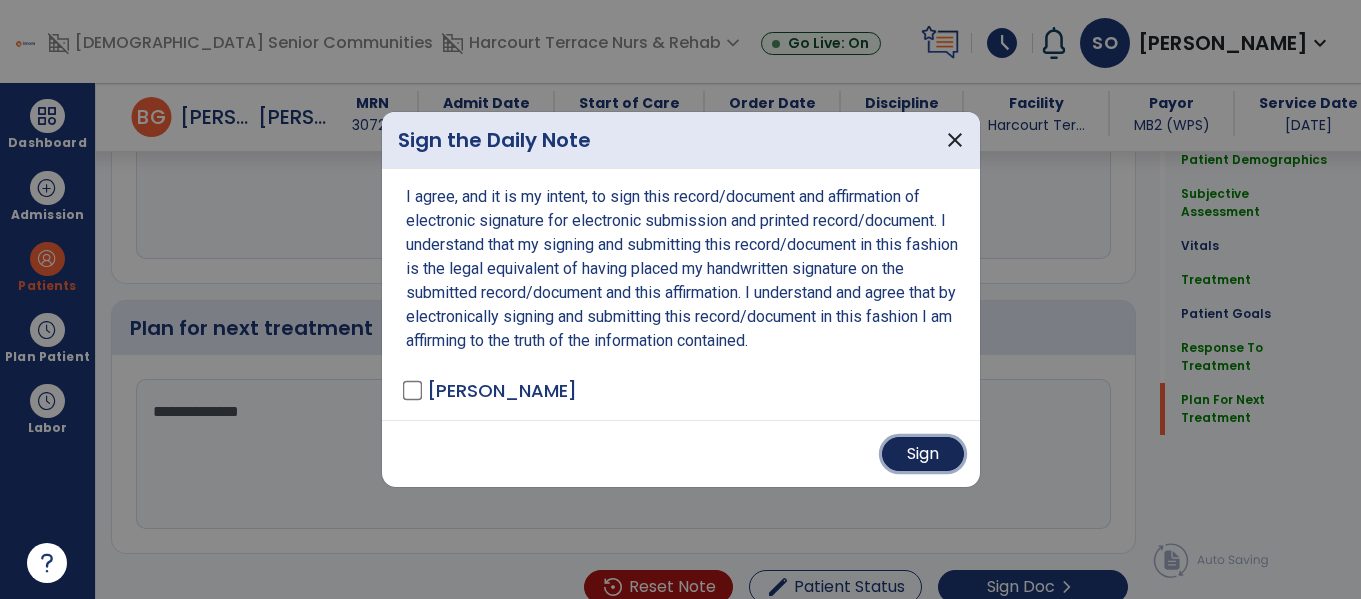 click on "Sign" at bounding box center (923, 454) 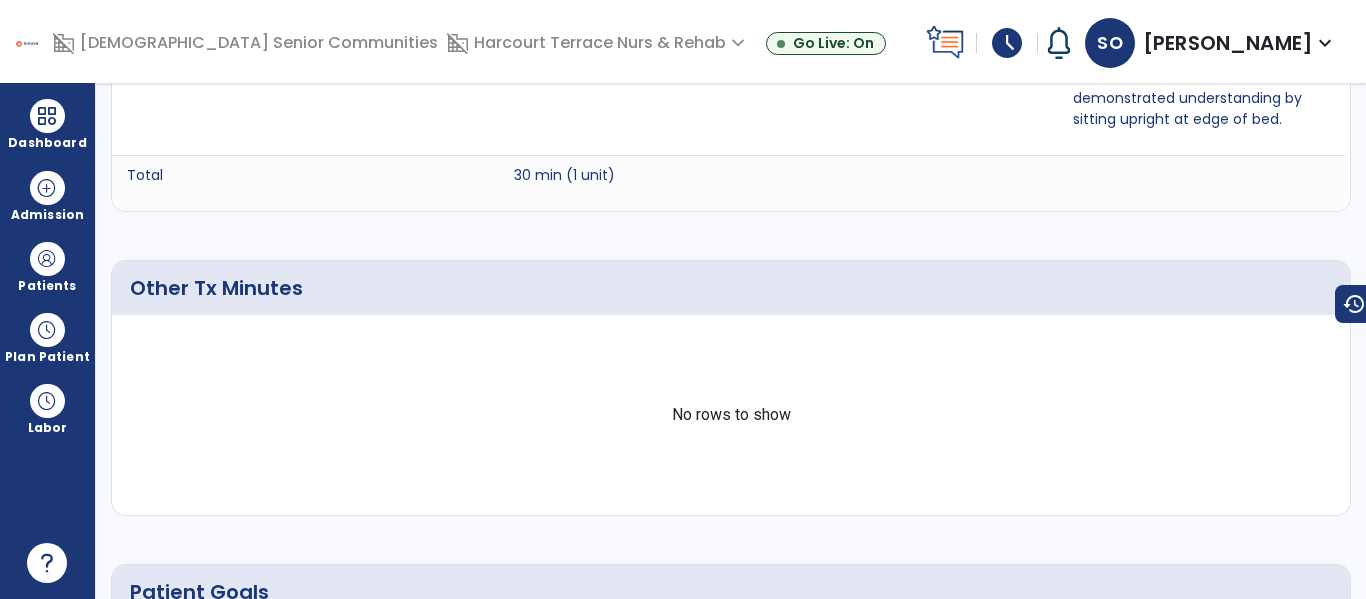 scroll, scrollTop: 0, scrollLeft: 0, axis: both 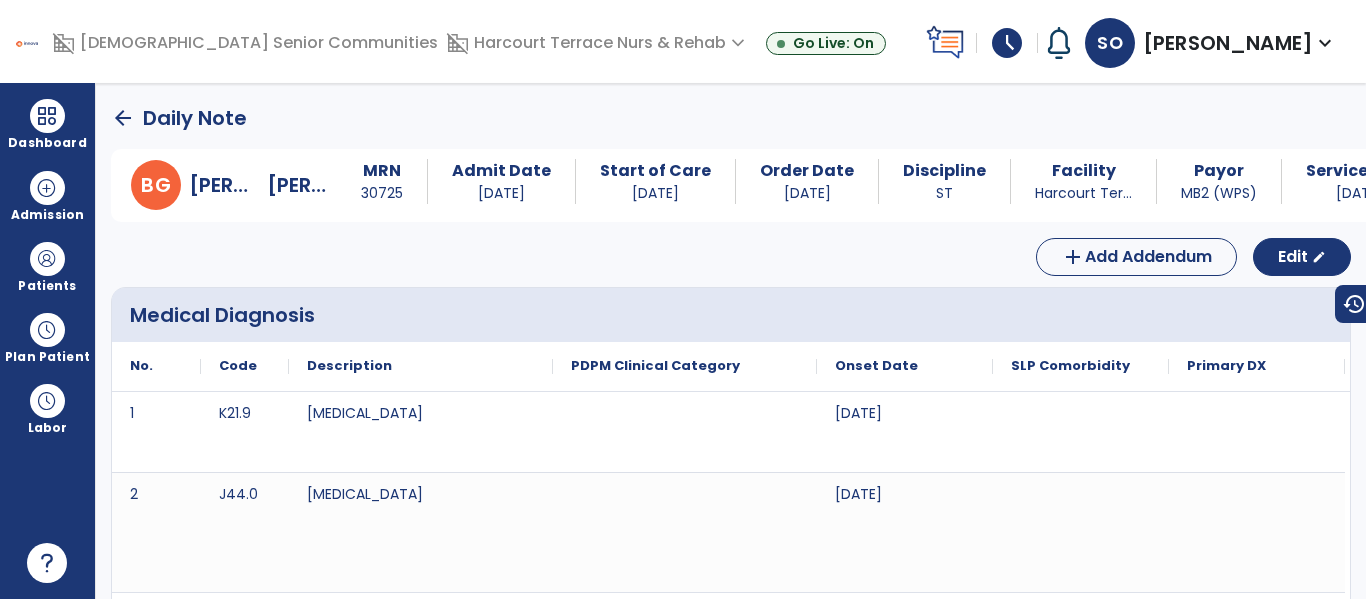 click on "arrow_back" 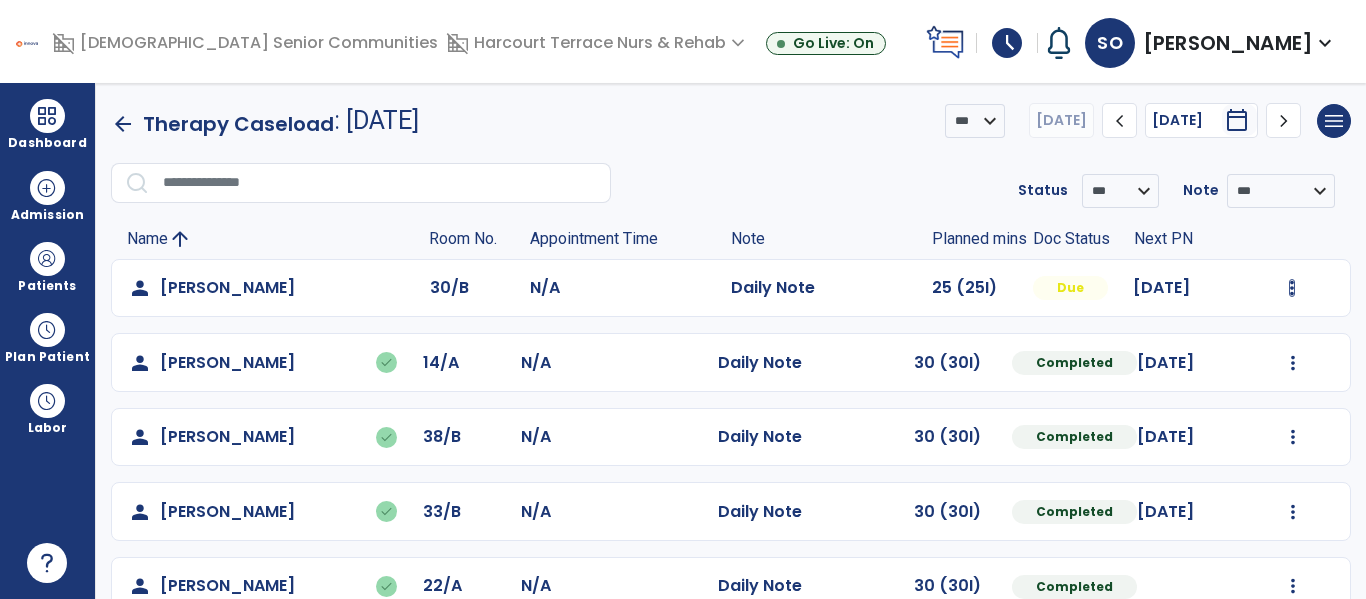 click at bounding box center [1292, 288] 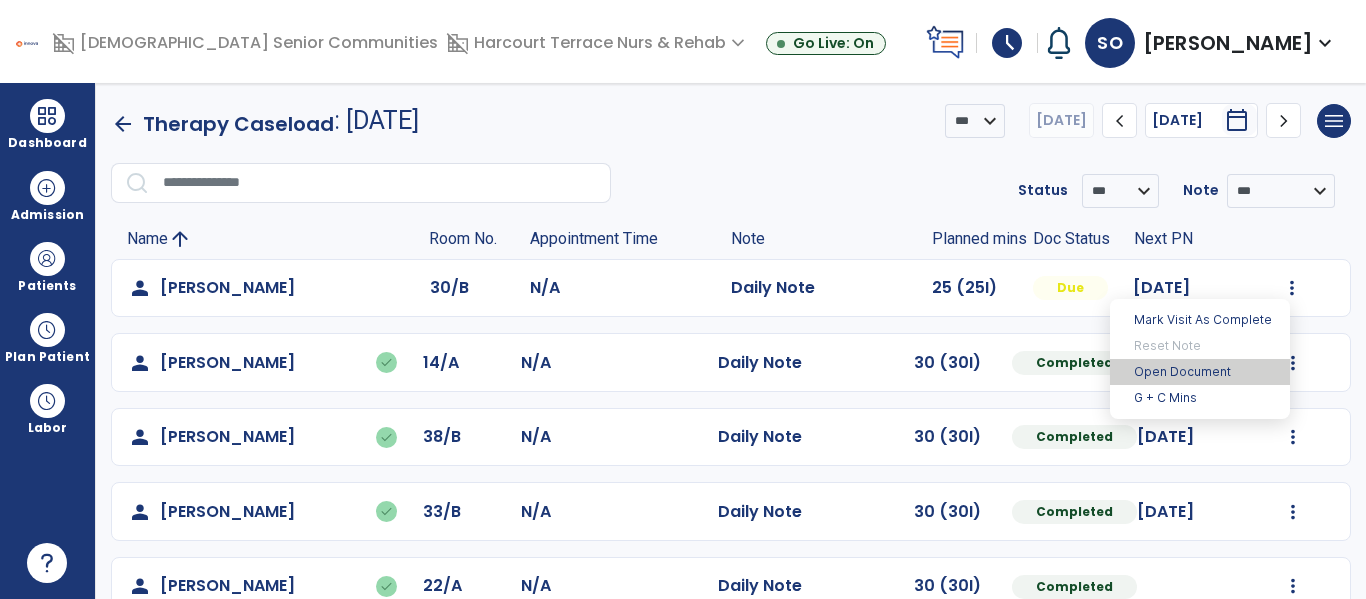 click on "Open Document" at bounding box center (1200, 372) 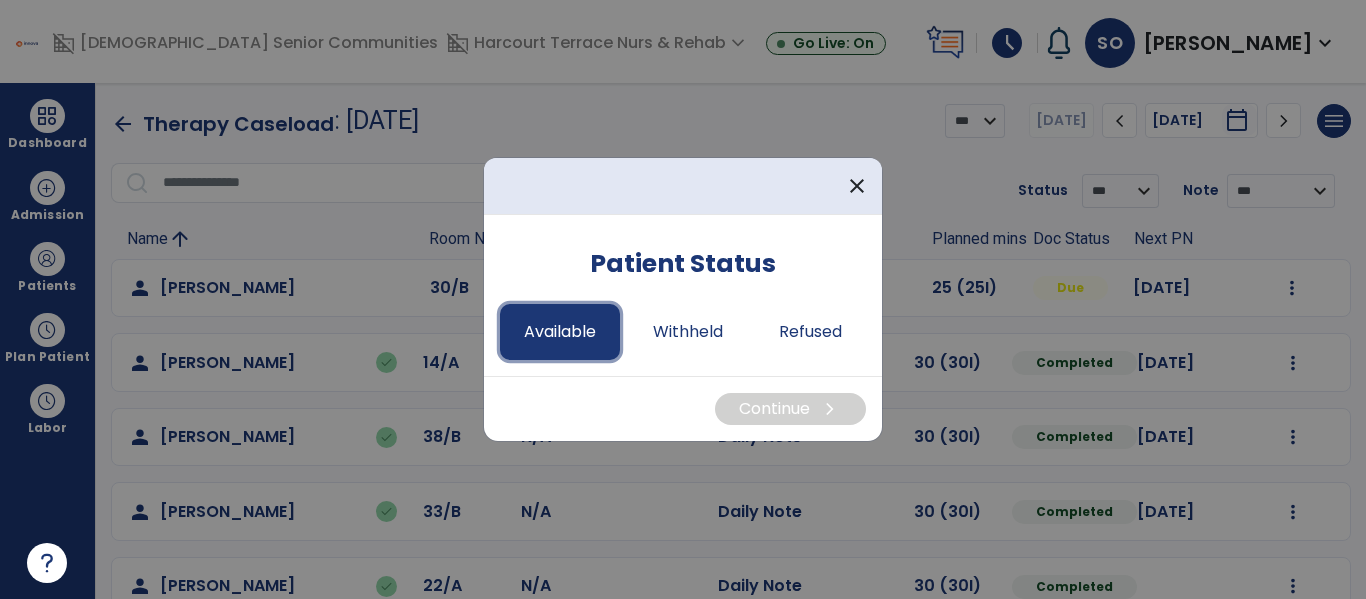 click on "Available" at bounding box center (560, 332) 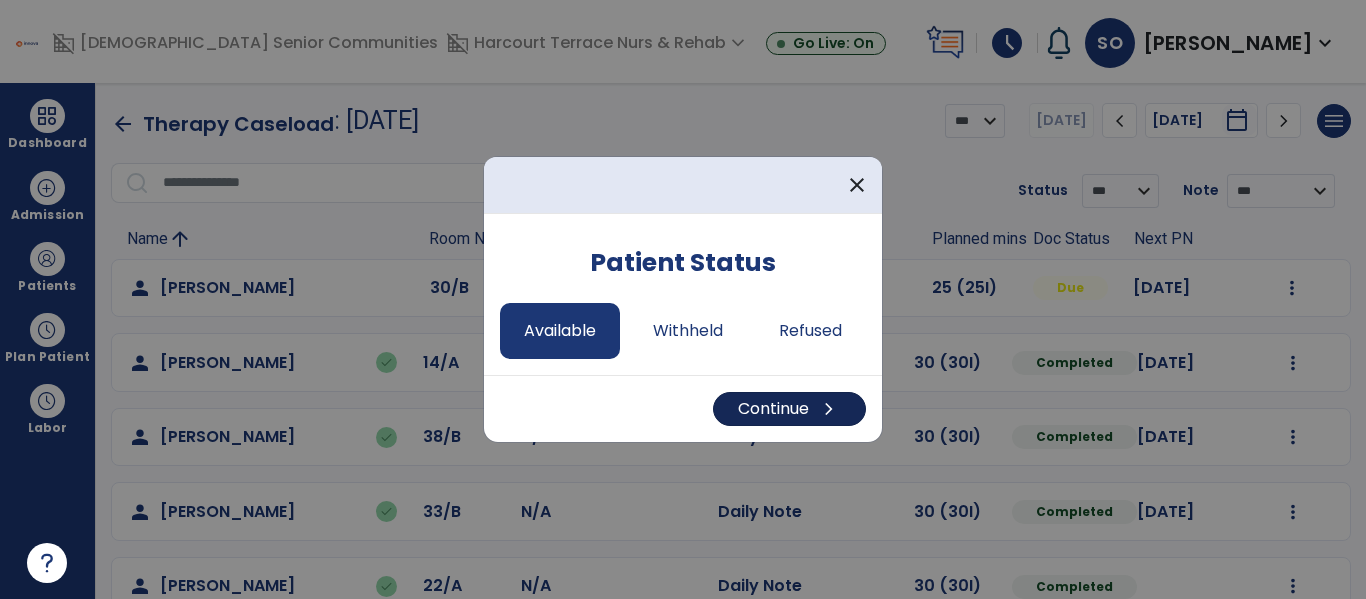 click on "Continue   chevron_right" at bounding box center (789, 409) 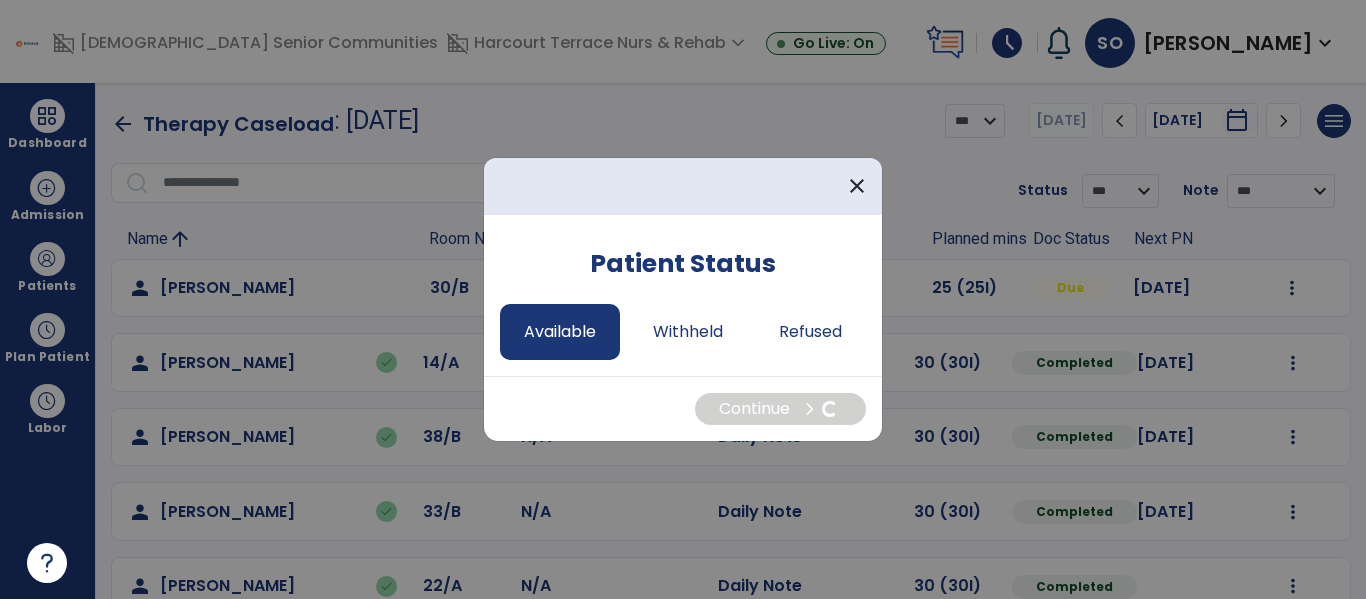 select on "*" 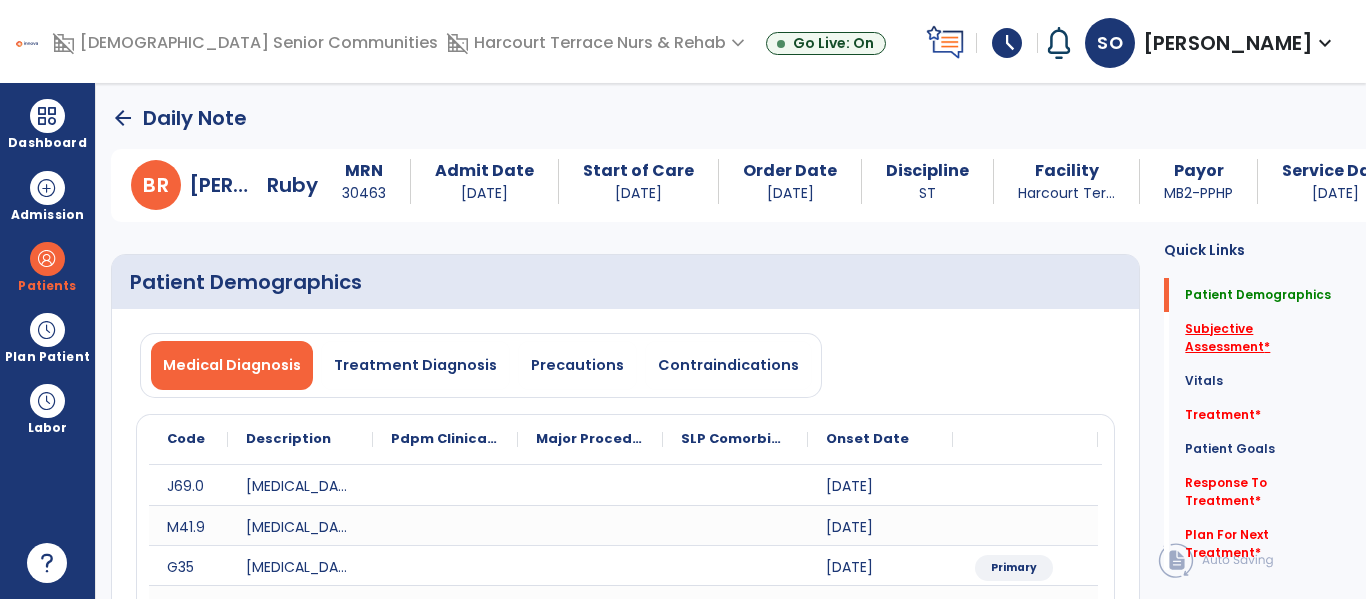 click on "Subjective Assessment   *" 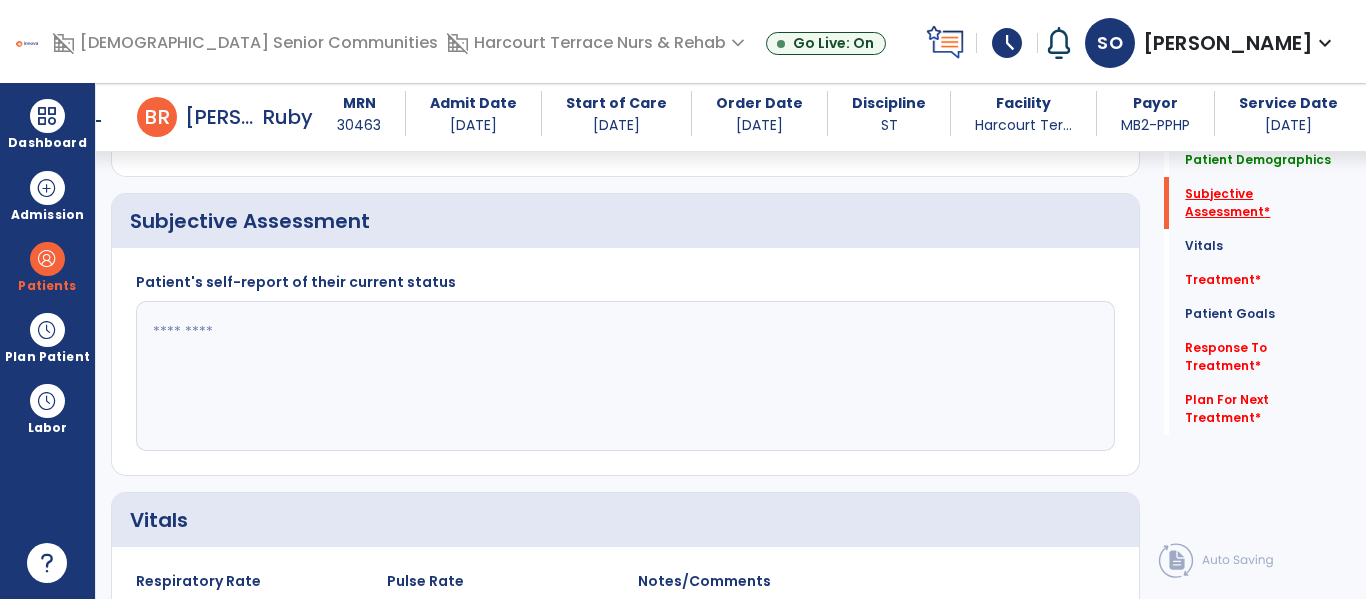 scroll, scrollTop: 507, scrollLeft: 0, axis: vertical 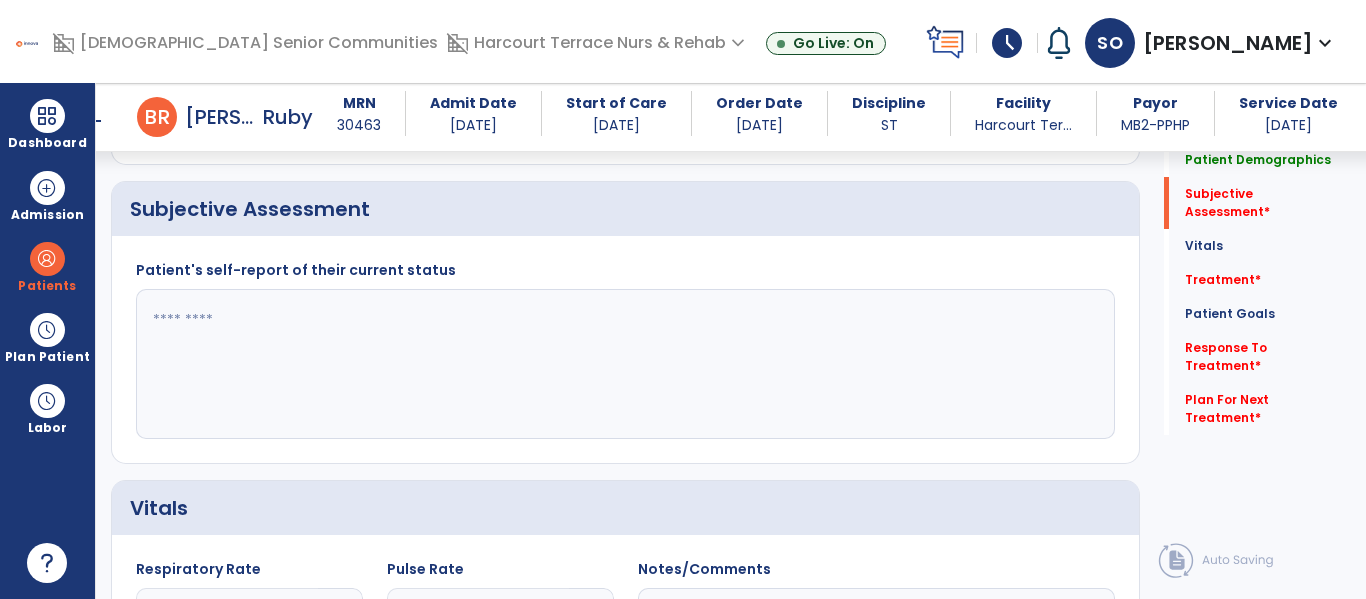click 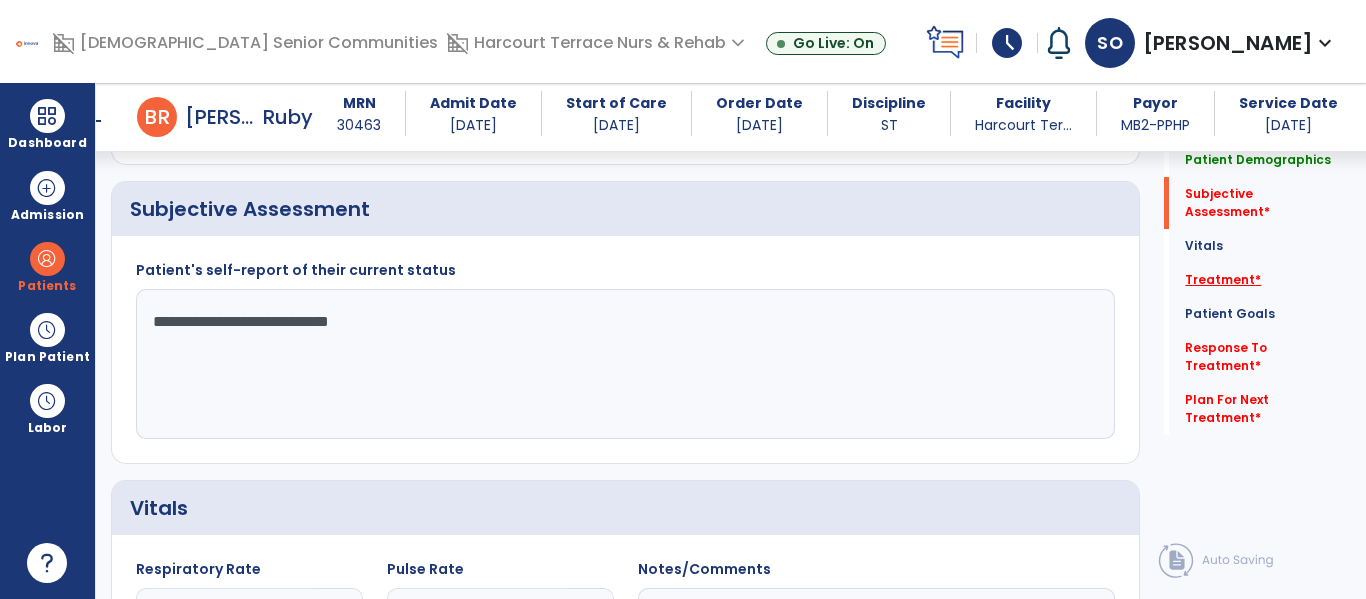 type on "**********" 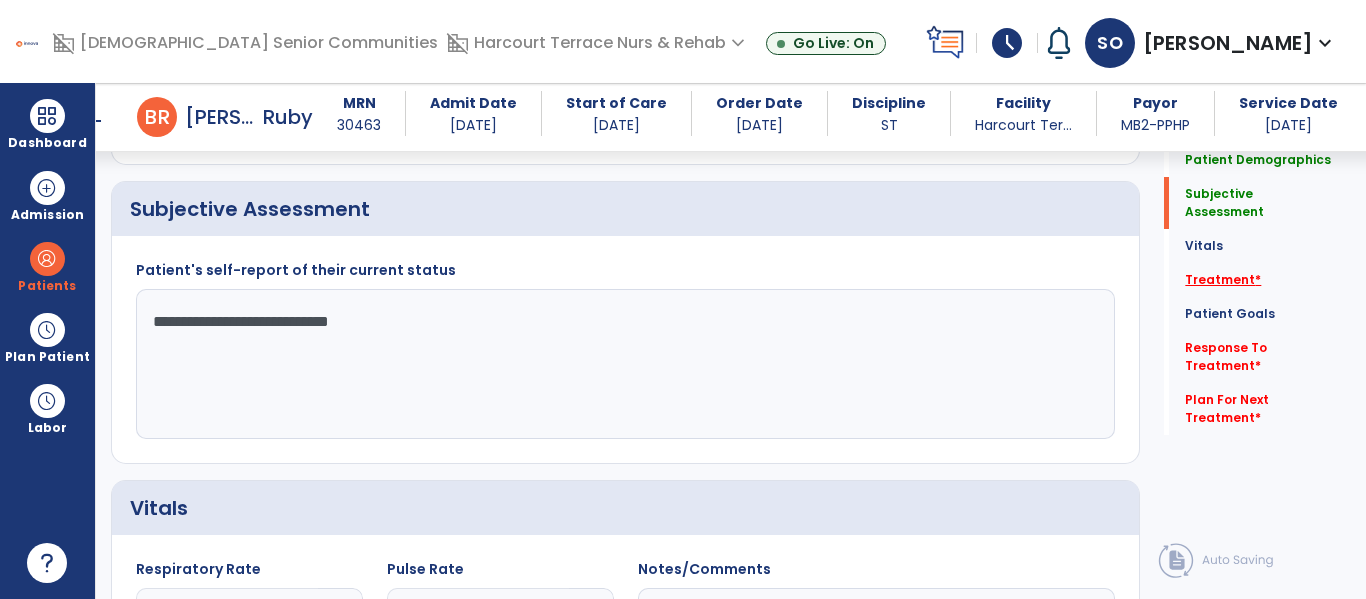 click on "Treatment   *" 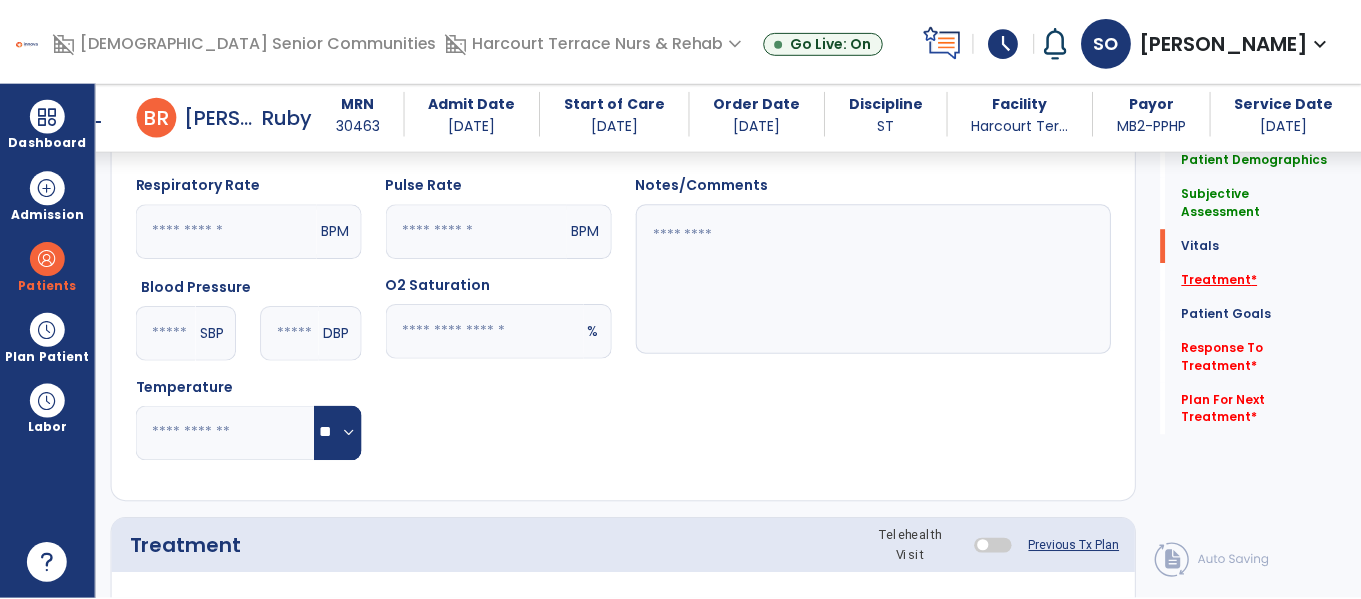 scroll, scrollTop: 1196, scrollLeft: 0, axis: vertical 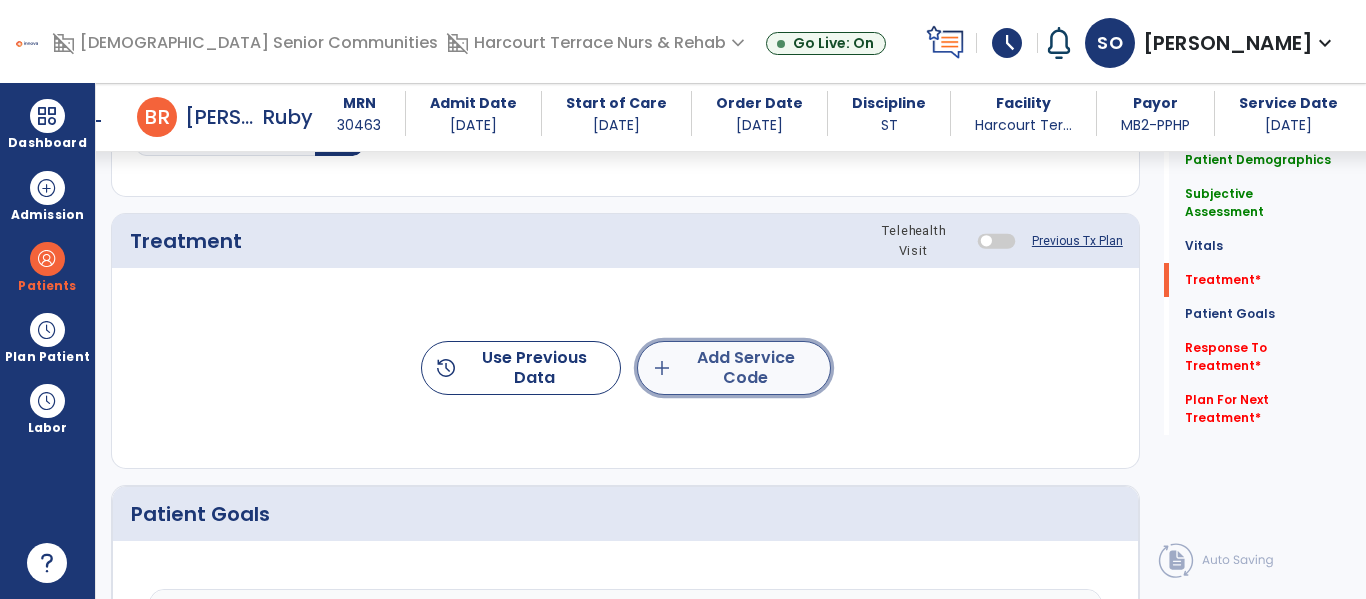 click on "add" 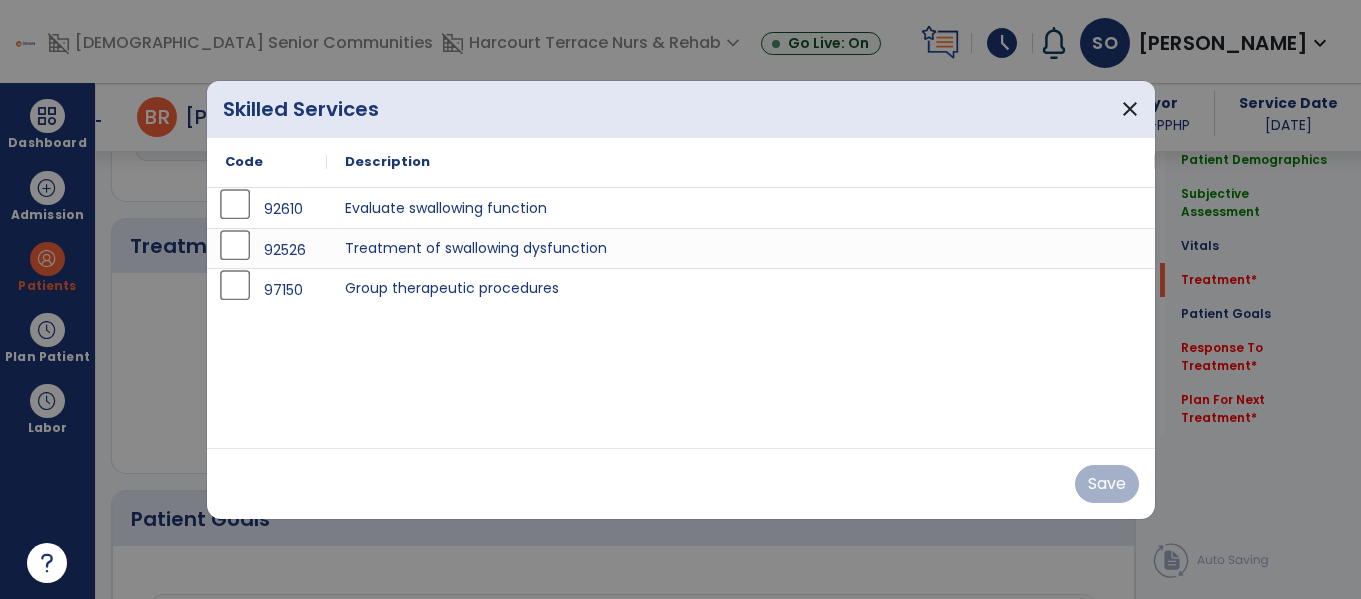 scroll, scrollTop: 1196, scrollLeft: 0, axis: vertical 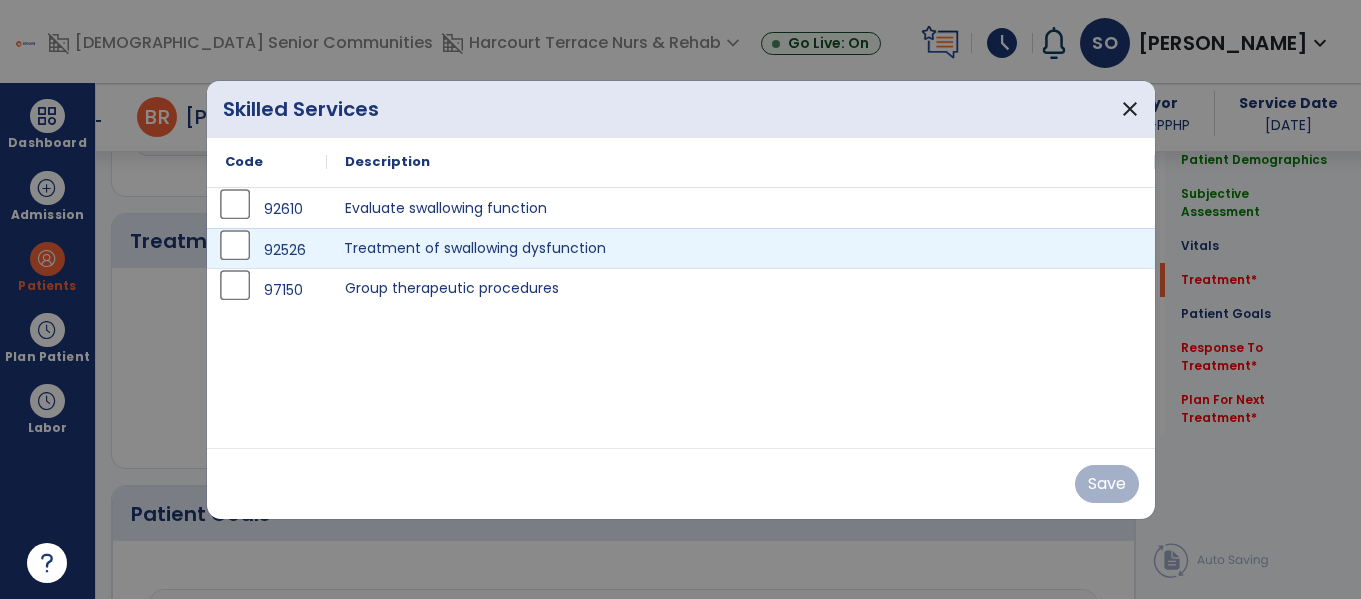 click on "Treatment of swallowing dysfunction" at bounding box center (741, 248) 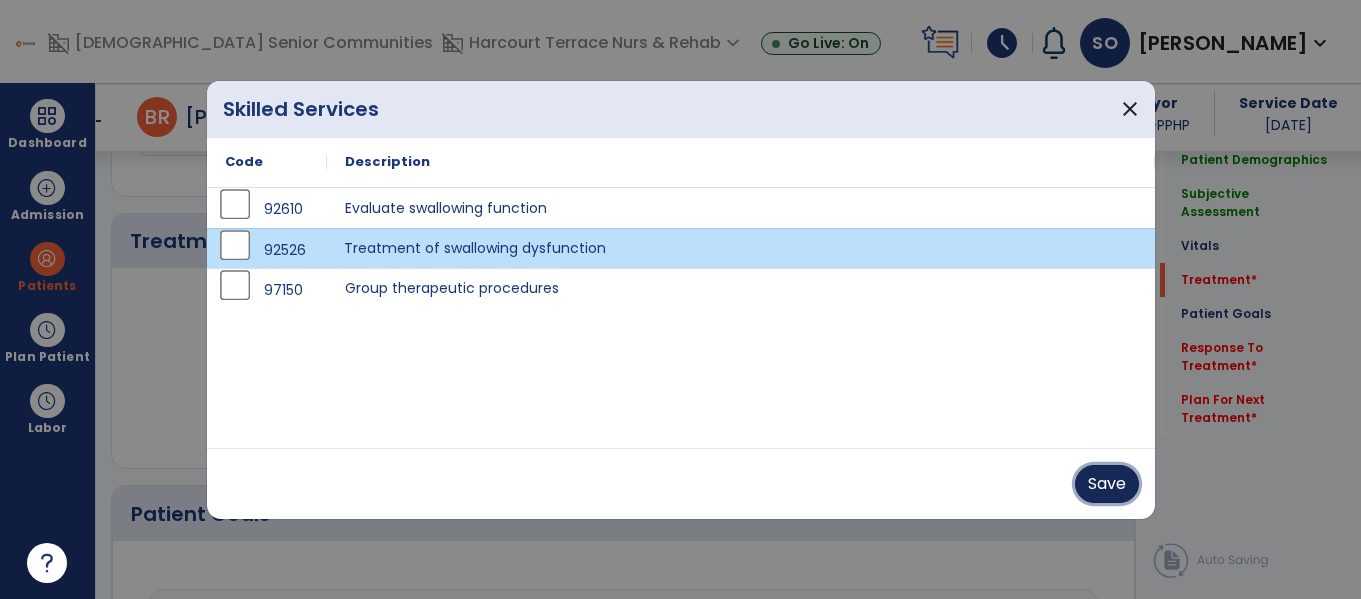 click on "Save" at bounding box center (1107, 484) 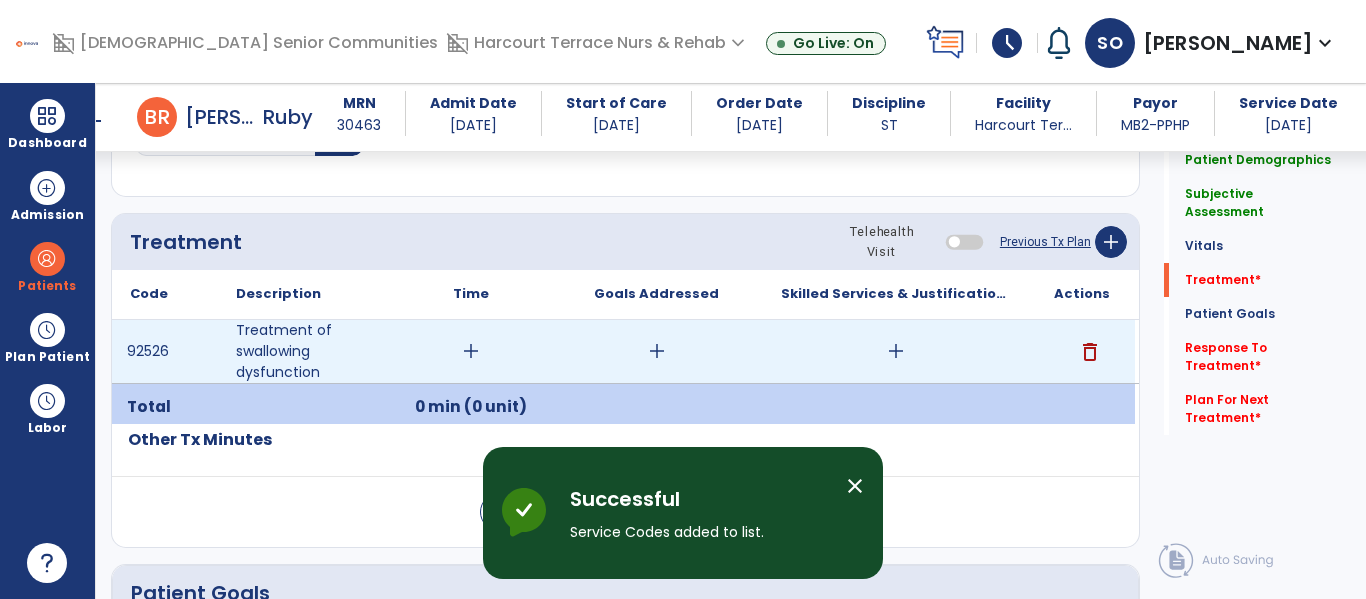click on "add" at bounding box center [656, 351] 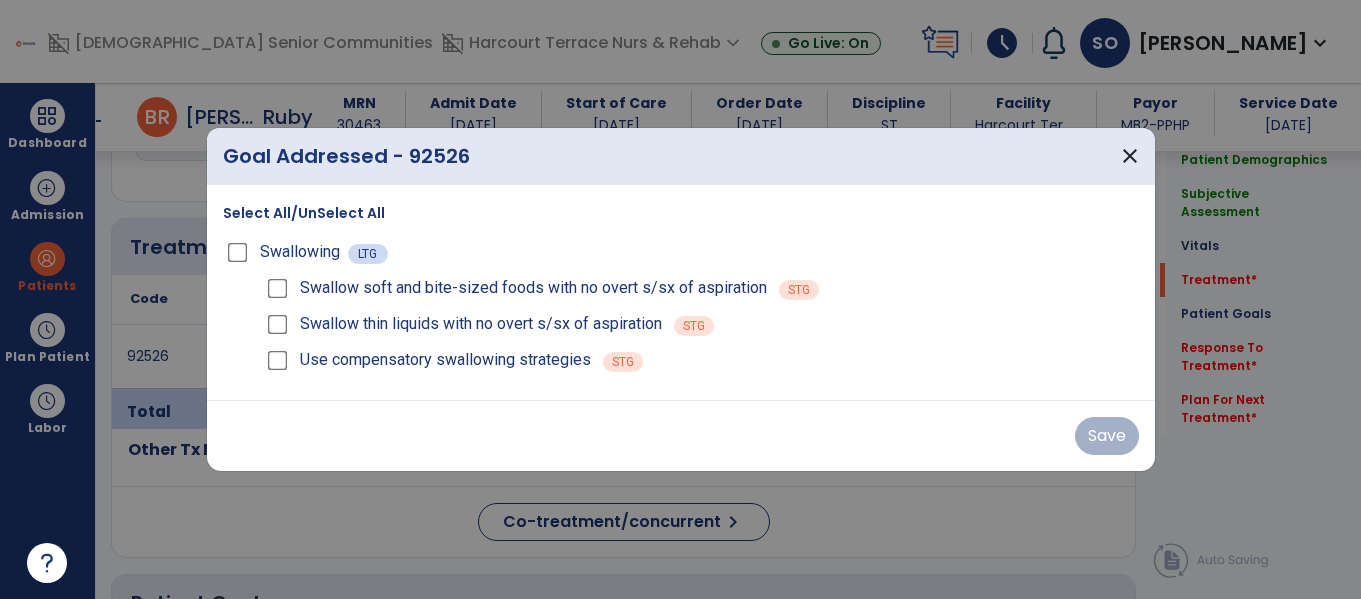 scroll, scrollTop: 1196, scrollLeft: 0, axis: vertical 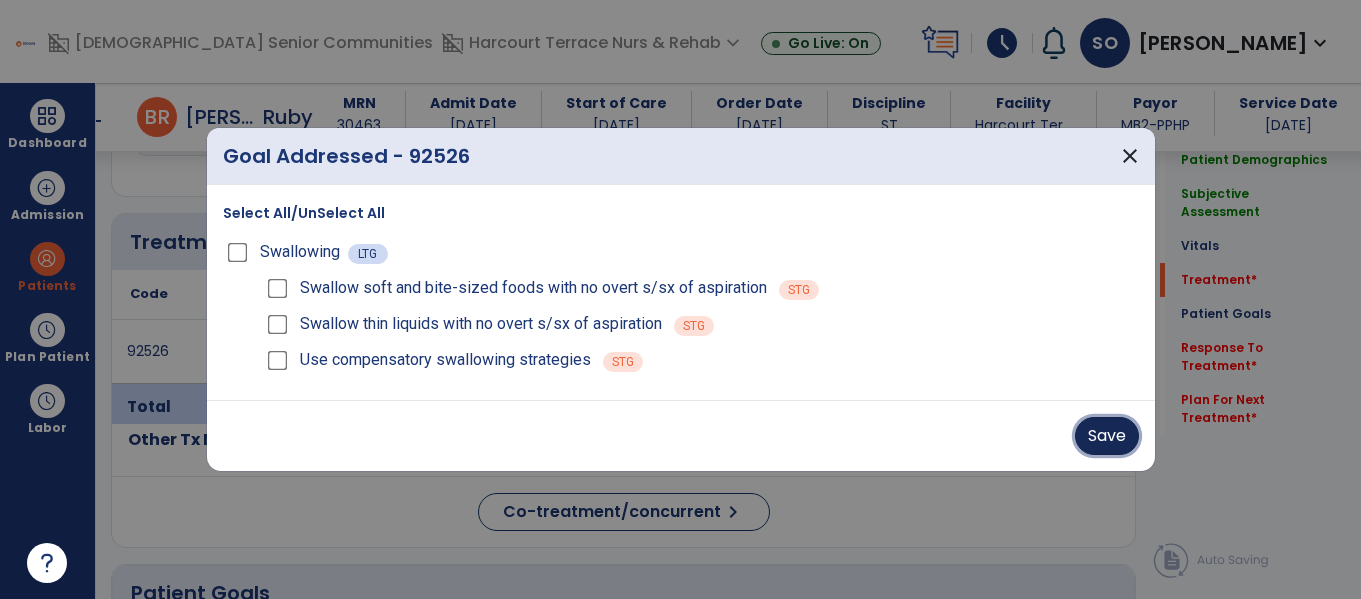 click on "Save" at bounding box center (1107, 436) 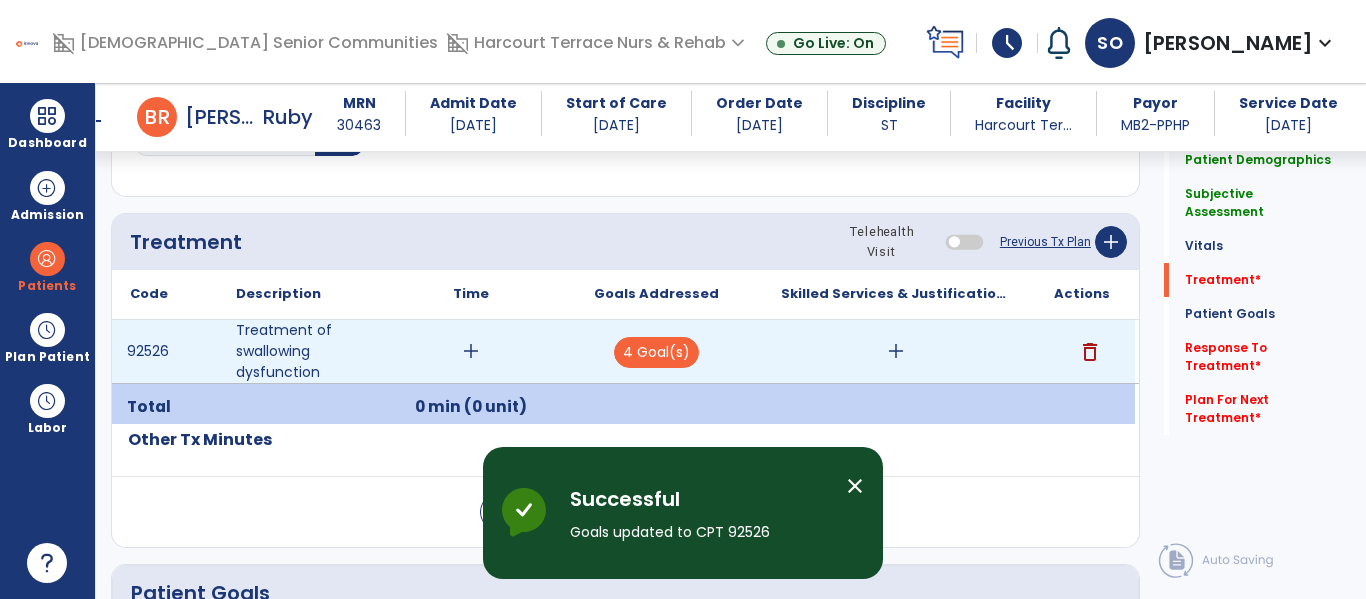 click on "add" at bounding box center (896, 351) 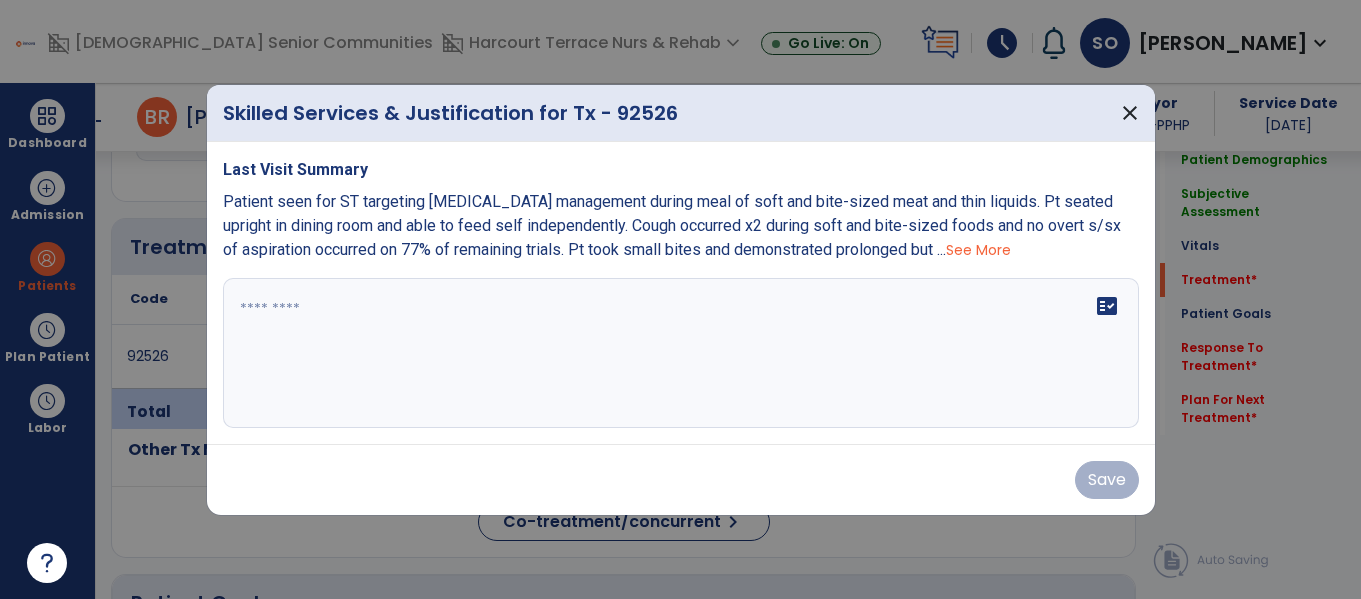 scroll, scrollTop: 1196, scrollLeft: 0, axis: vertical 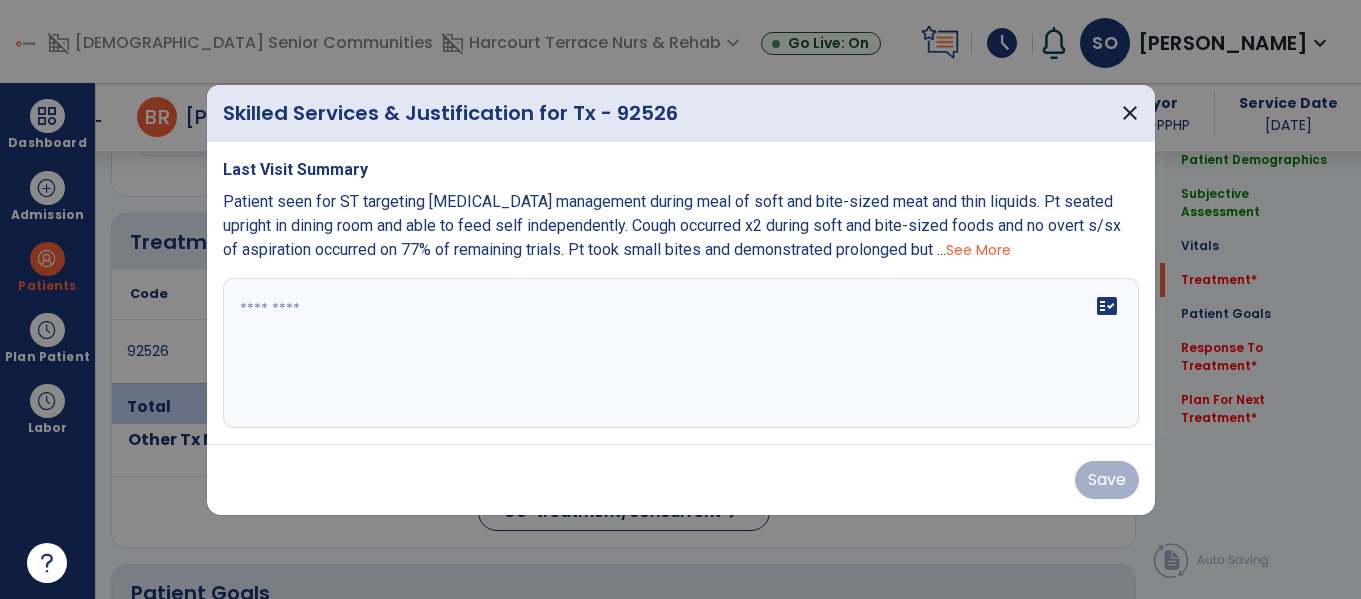 click on "fact_check" at bounding box center [681, 353] 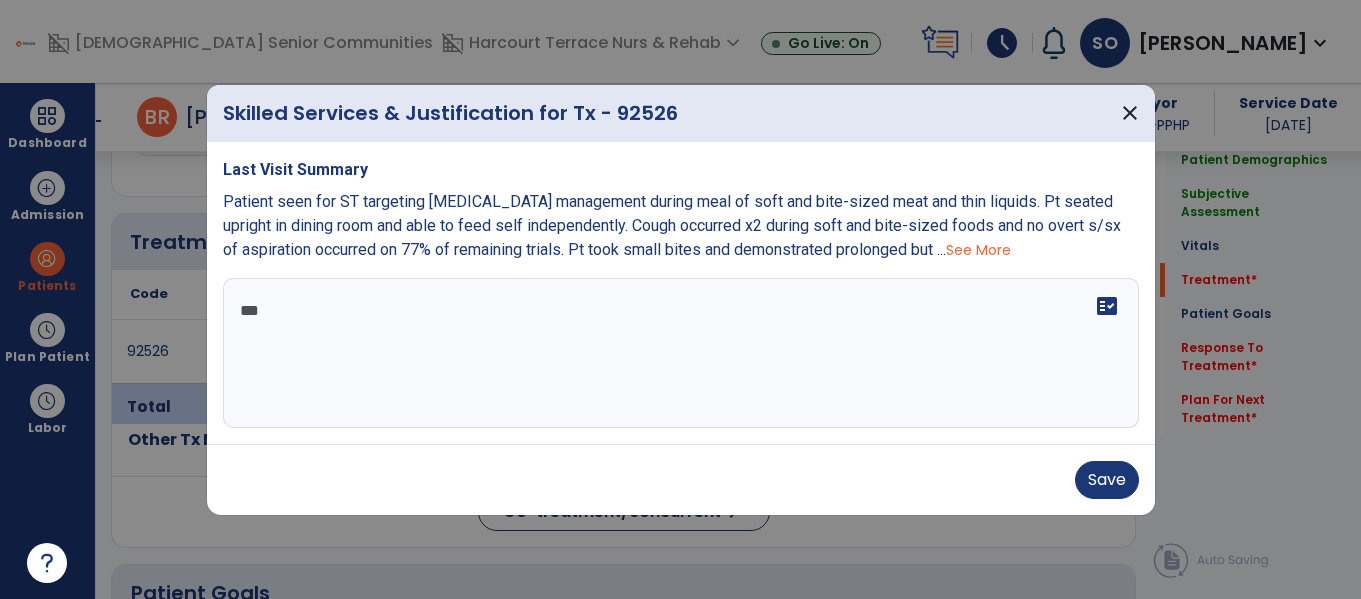 scroll, scrollTop: 0, scrollLeft: 0, axis: both 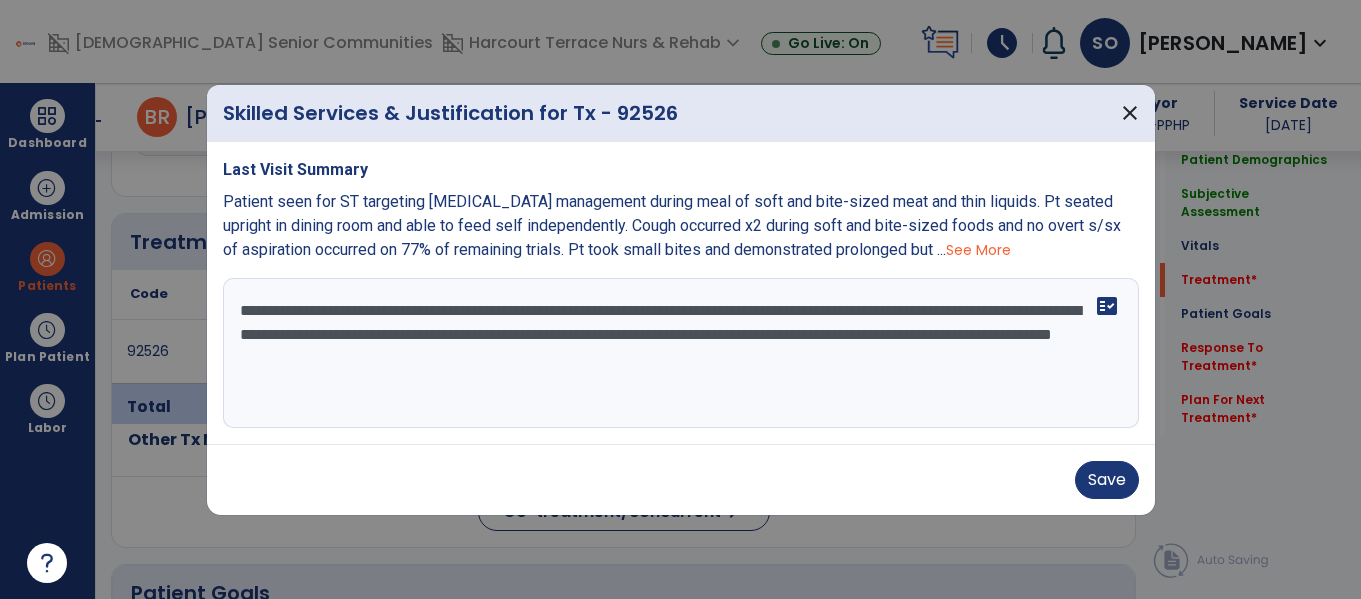 click on "**********" at bounding box center [681, 353] 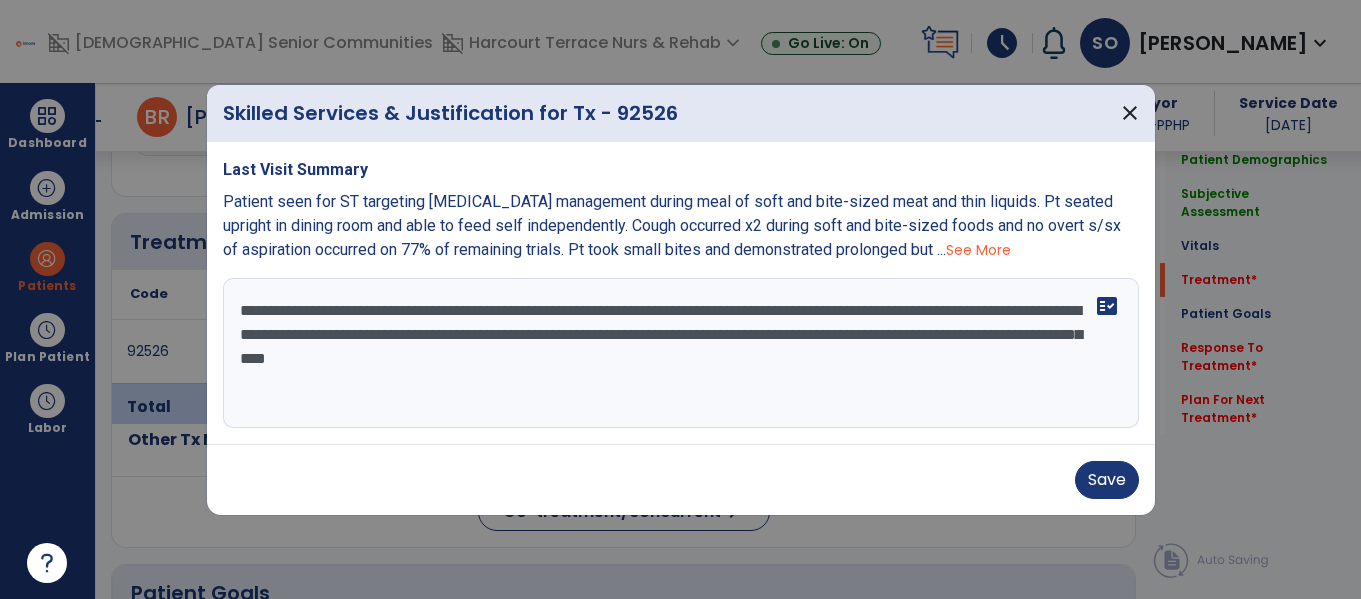 click on "**********" at bounding box center (681, 353) 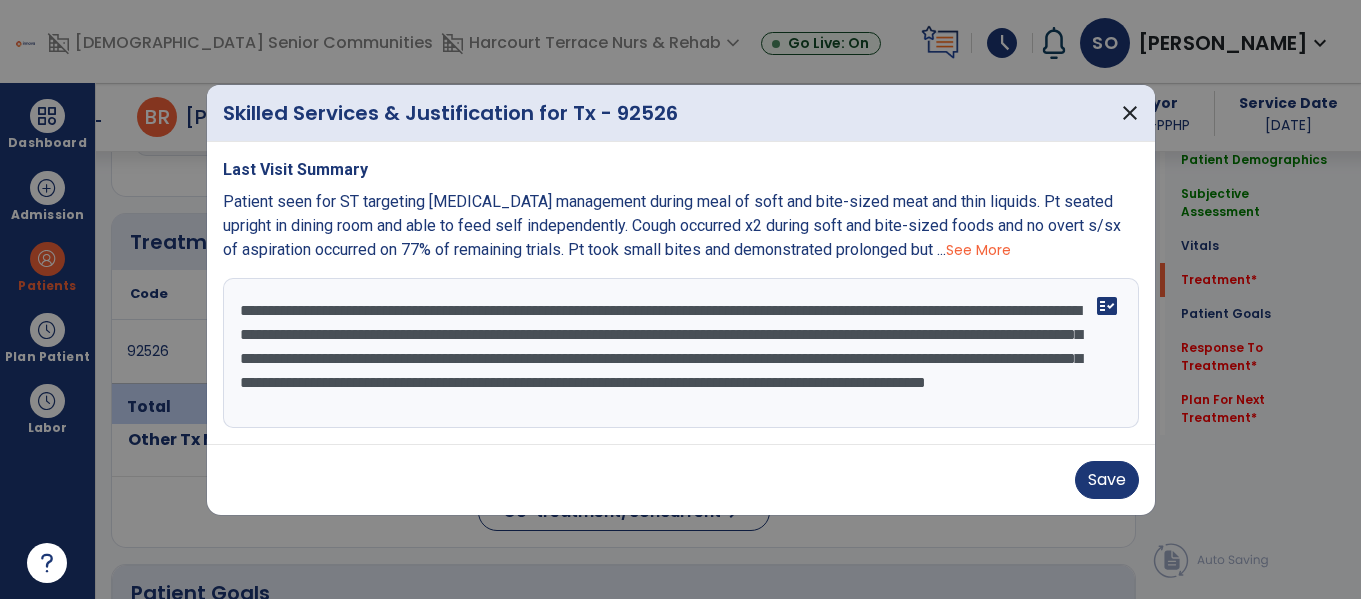 scroll, scrollTop: 16, scrollLeft: 0, axis: vertical 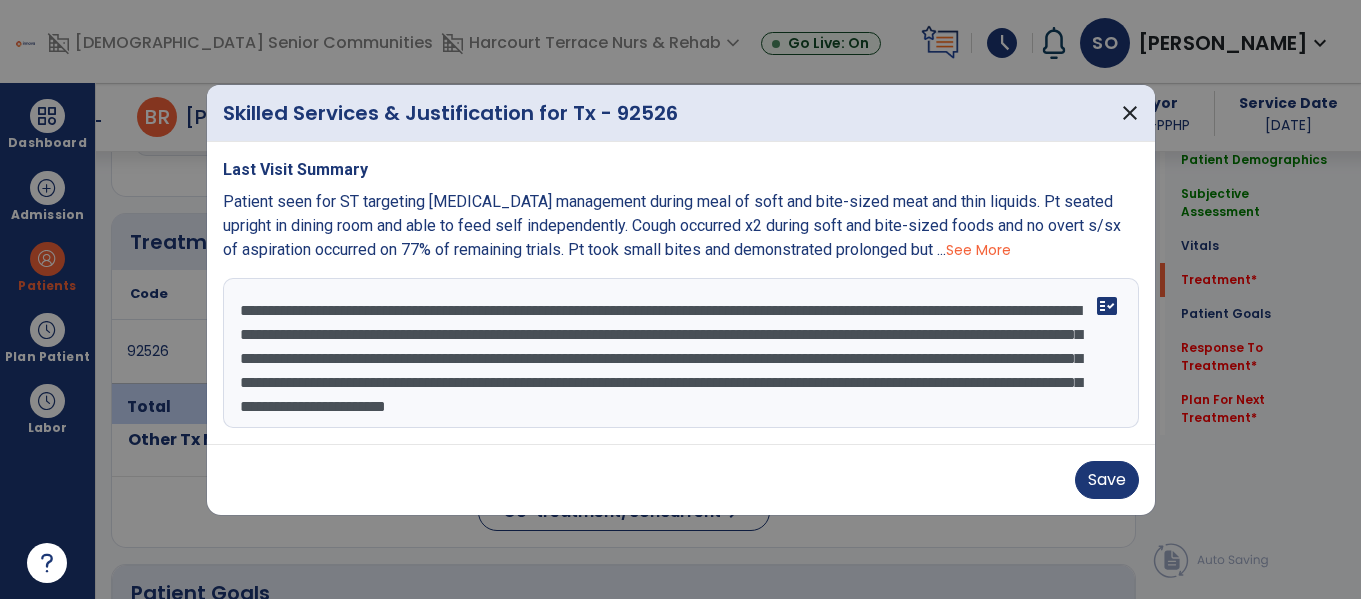 drag, startPoint x: 315, startPoint y: 312, endPoint x: 605, endPoint y: 325, distance: 290.29123 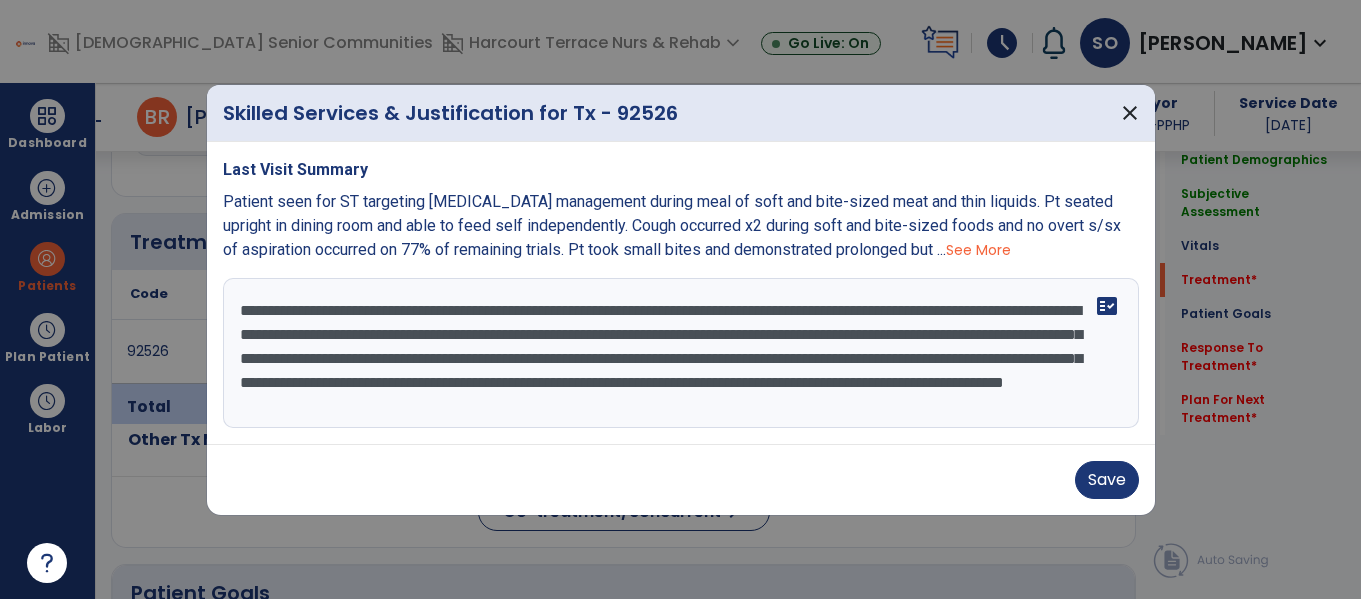 click on "**********" at bounding box center (681, 353) 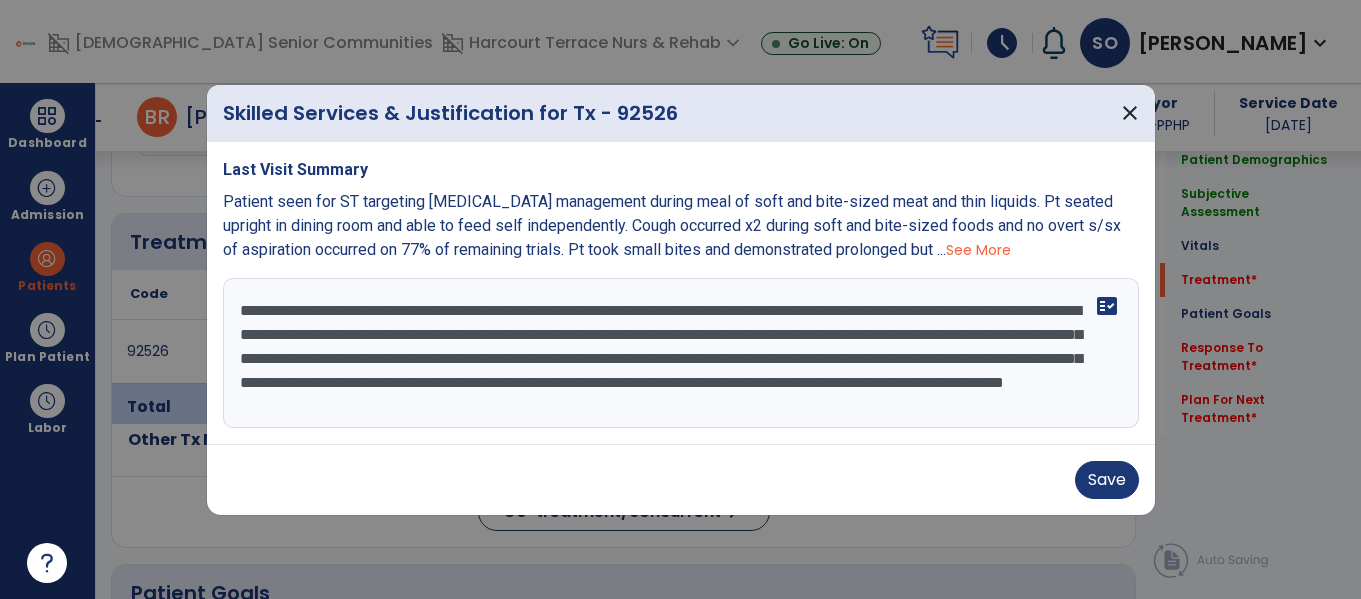 click on "**********" at bounding box center [681, 353] 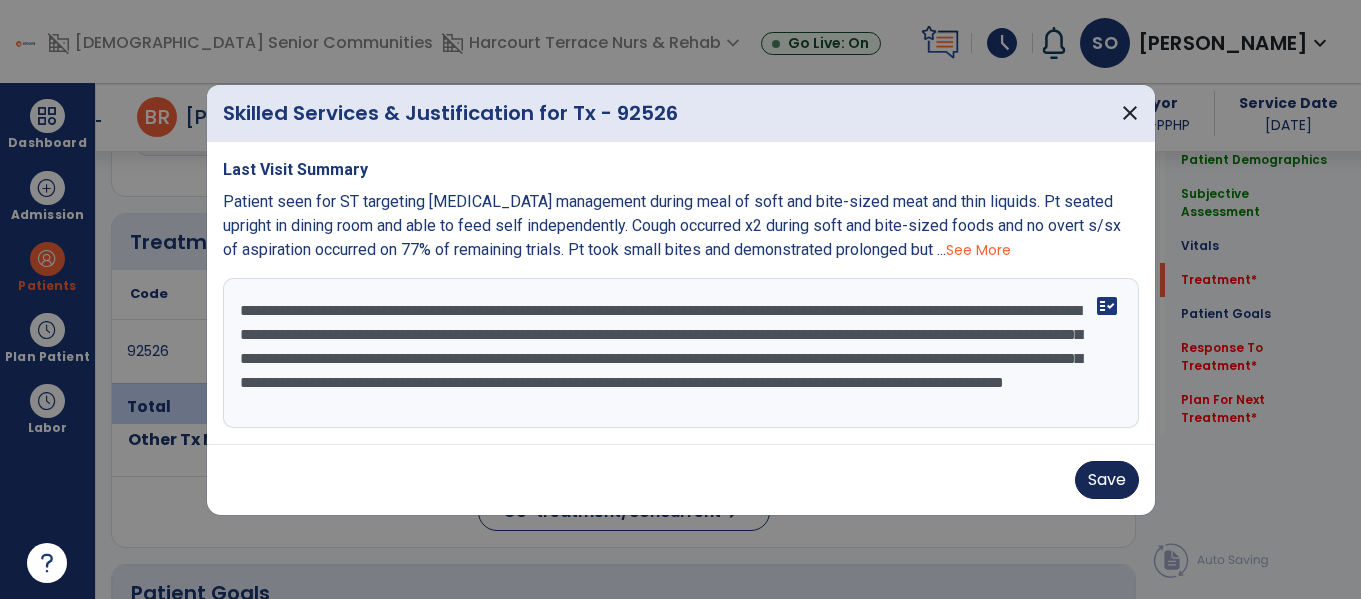 type on "**********" 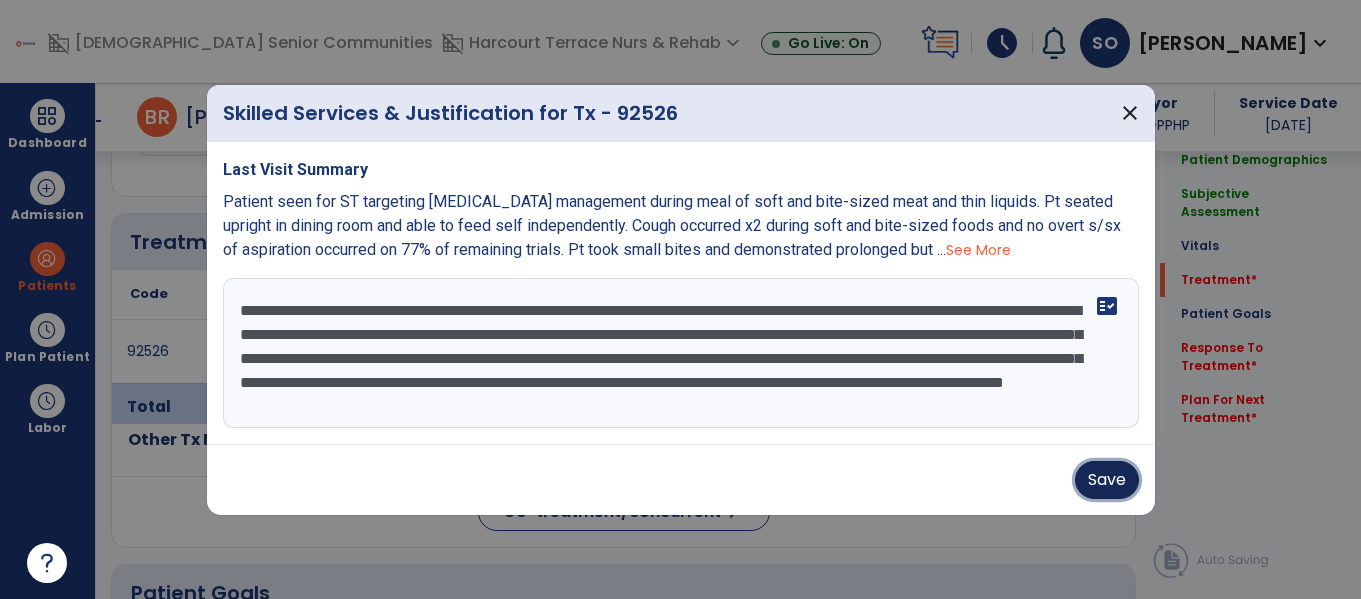 click on "Save" at bounding box center (1107, 480) 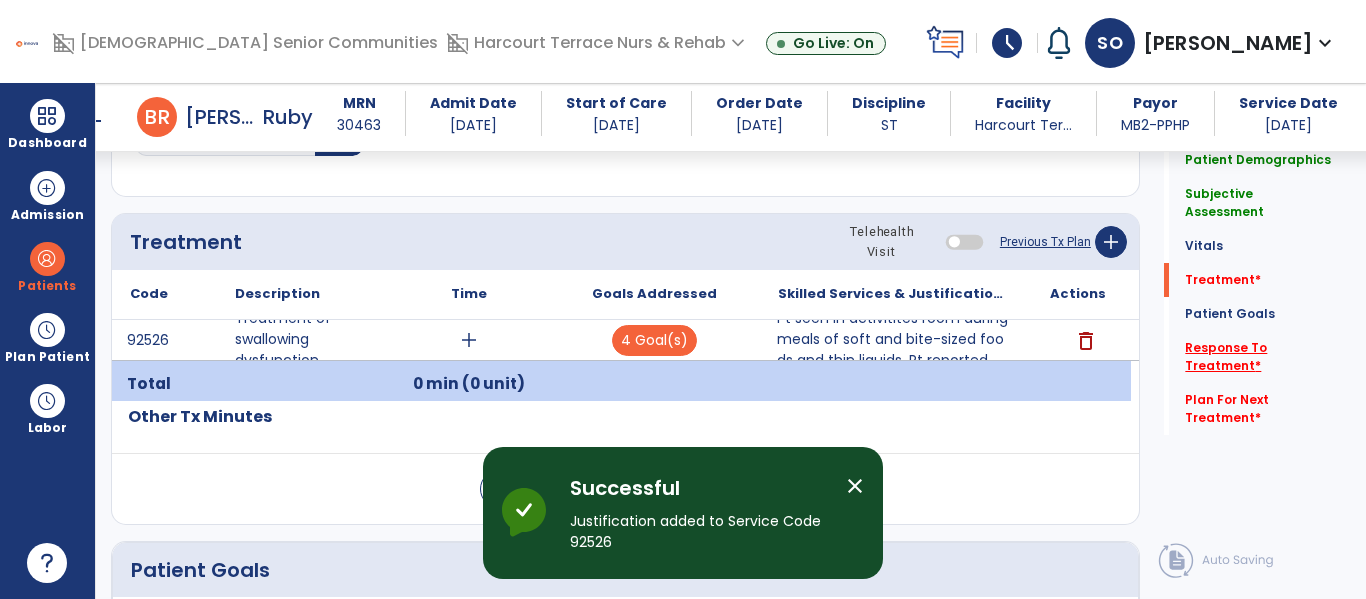 click on "Response To Treatment   *" 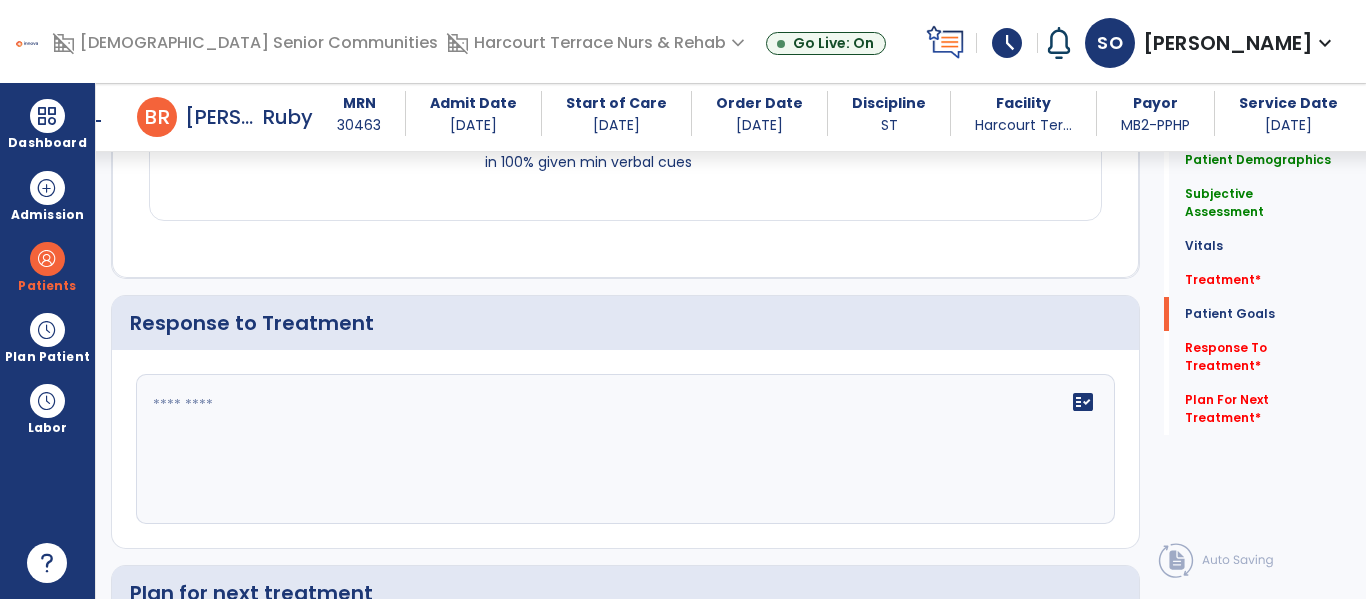 scroll, scrollTop: 3177, scrollLeft: 0, axis: vertical 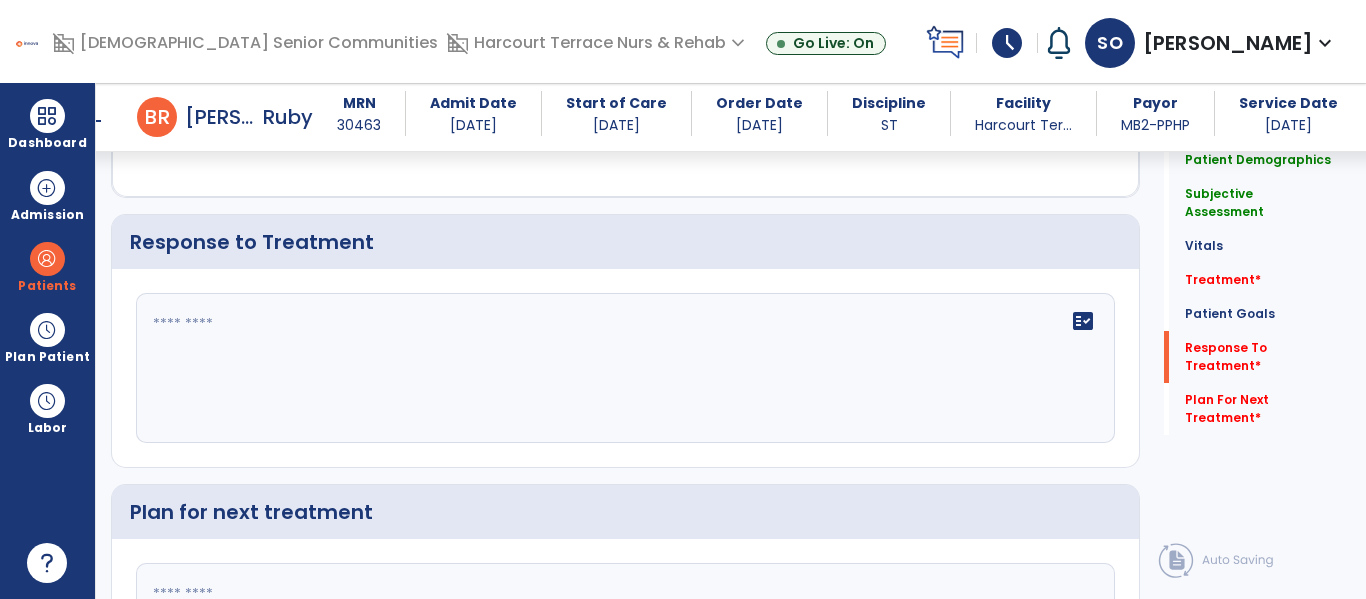 click 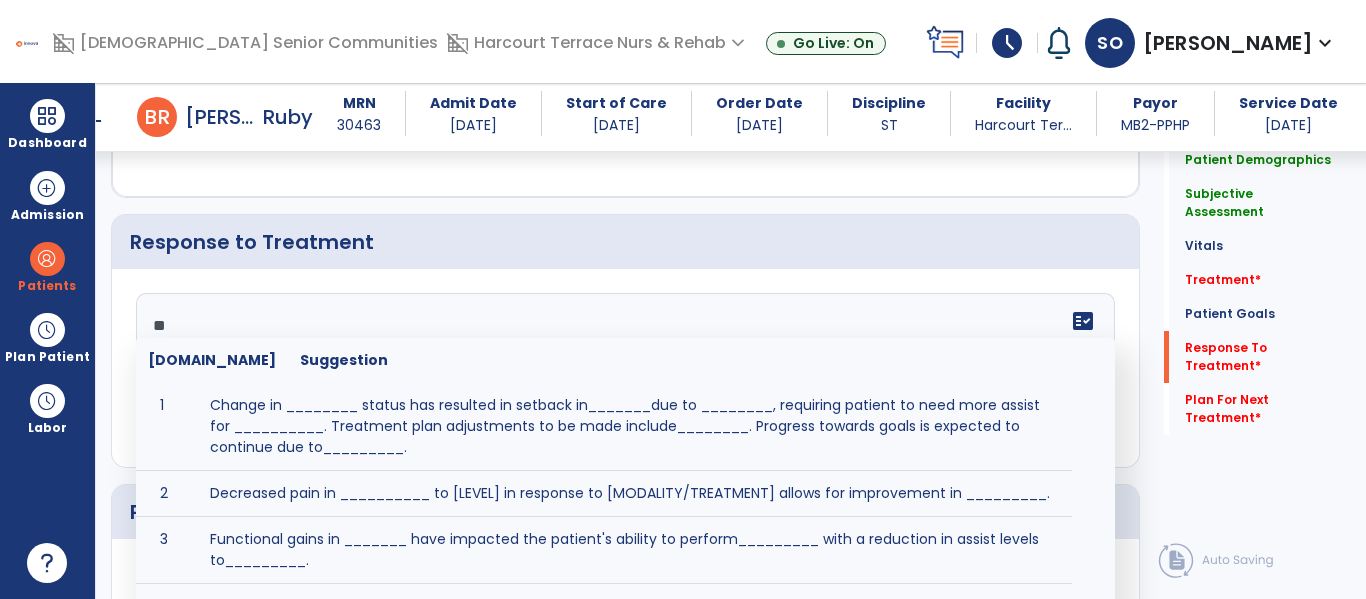 type on "*" 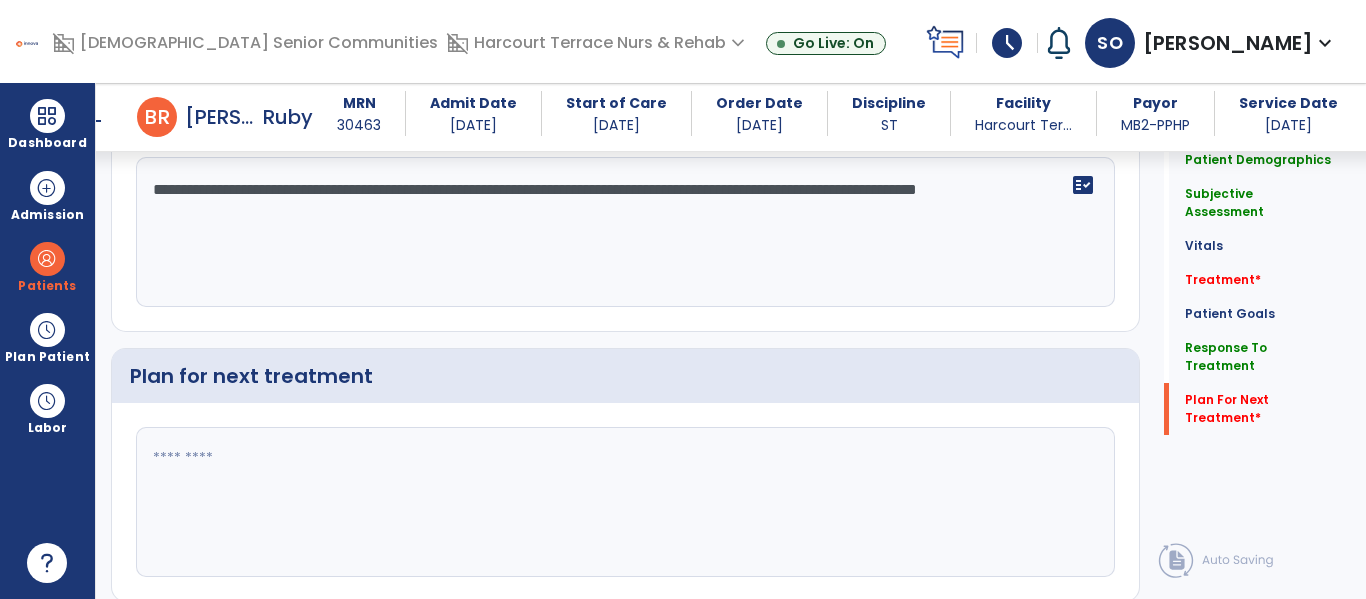 scroll, scrollTop: 3382, scrollLeft: 0, axis: vertical 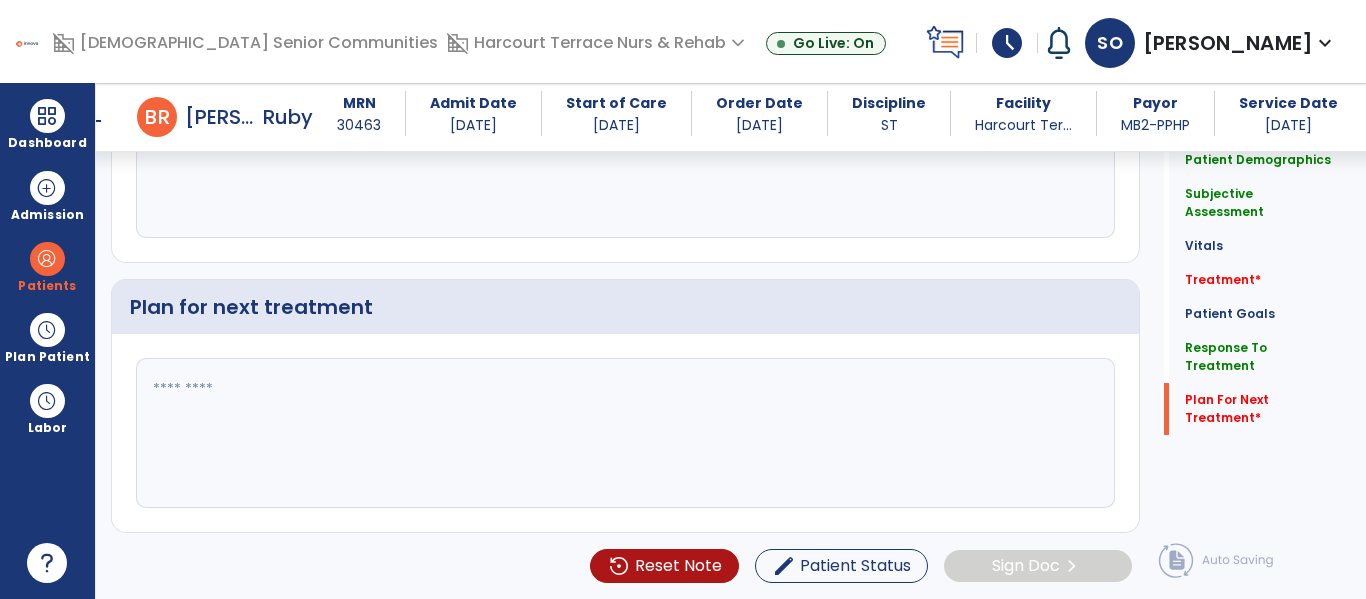 type on "**********" 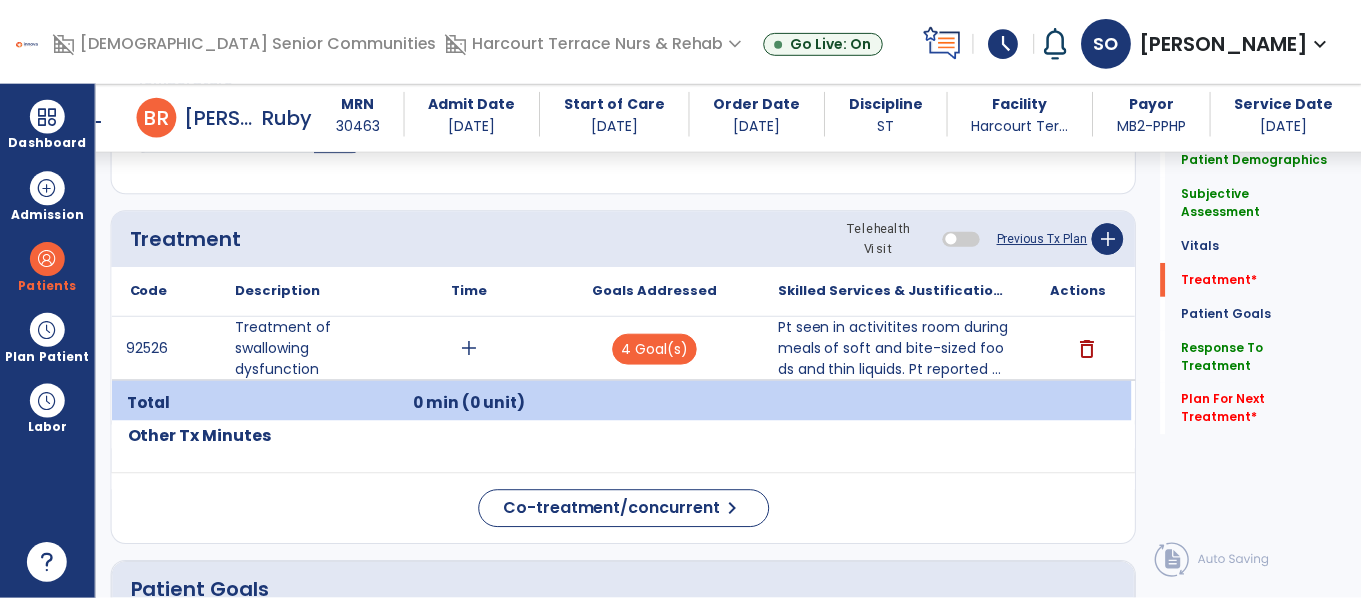 scroll, scrollTop: 1175, scrollLeft: 0, axis: vertical 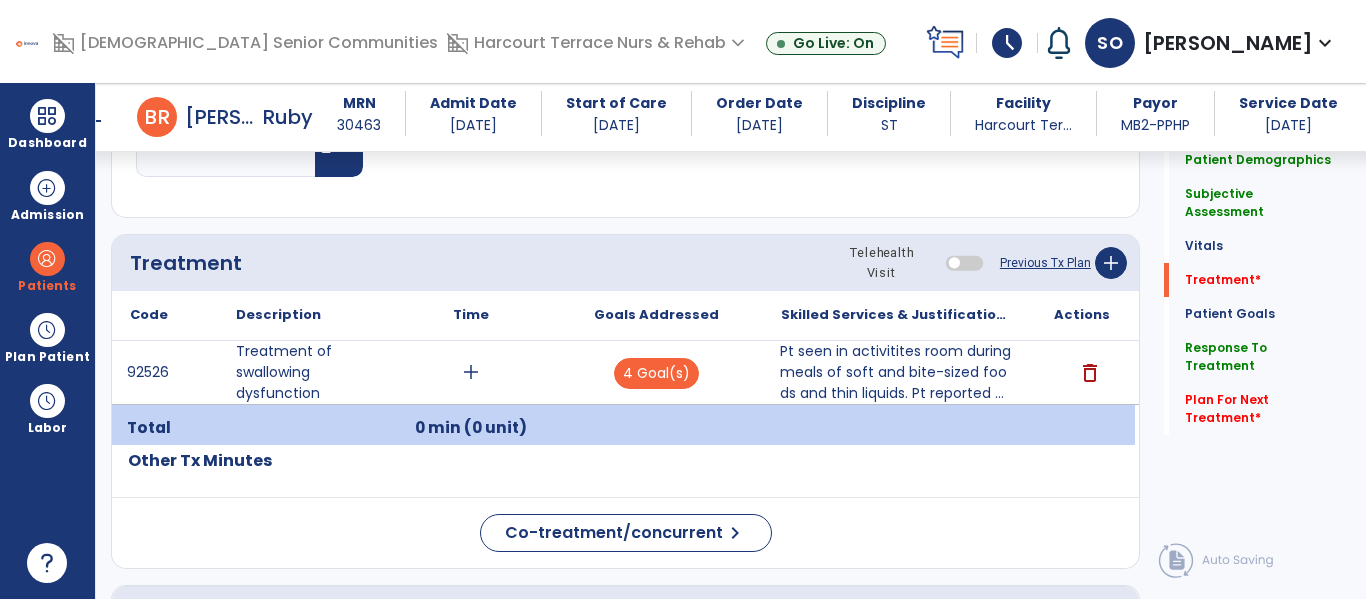 click on "Pt seen in activitites room during meals of soft and bite-sized foods and thin liquids. Pt reported ..." at bounding box center [896, 372] 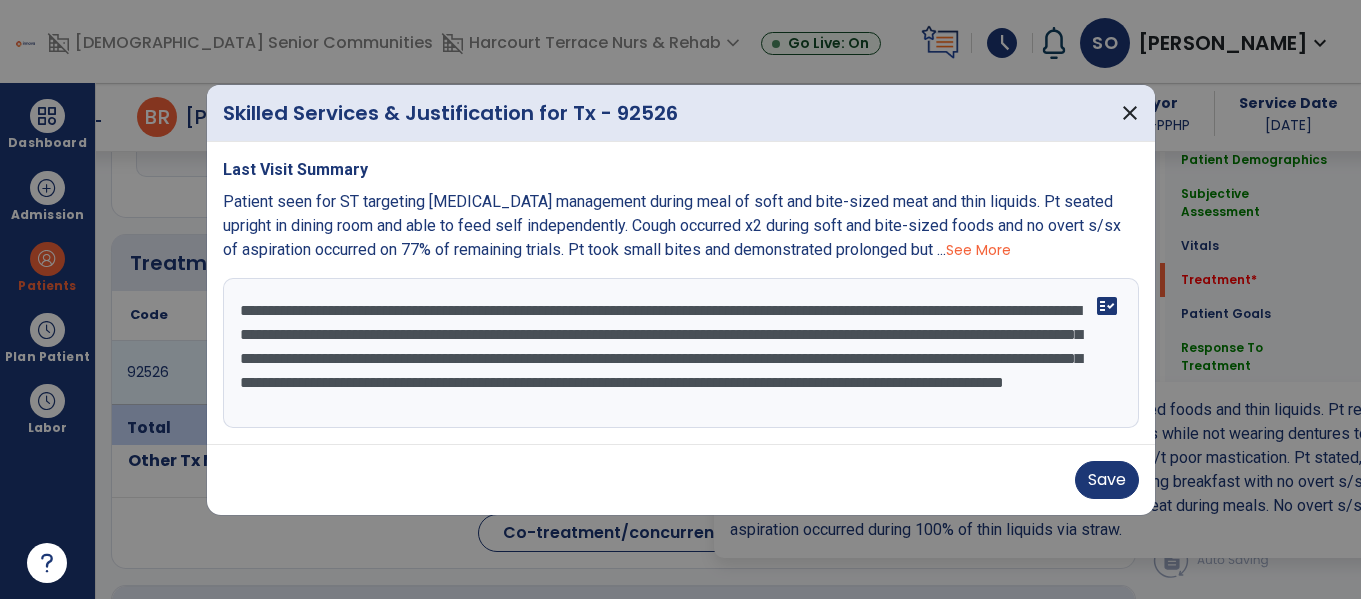 scroll, scrollTop: 1175, scrollLeft: 0, axis: vertical 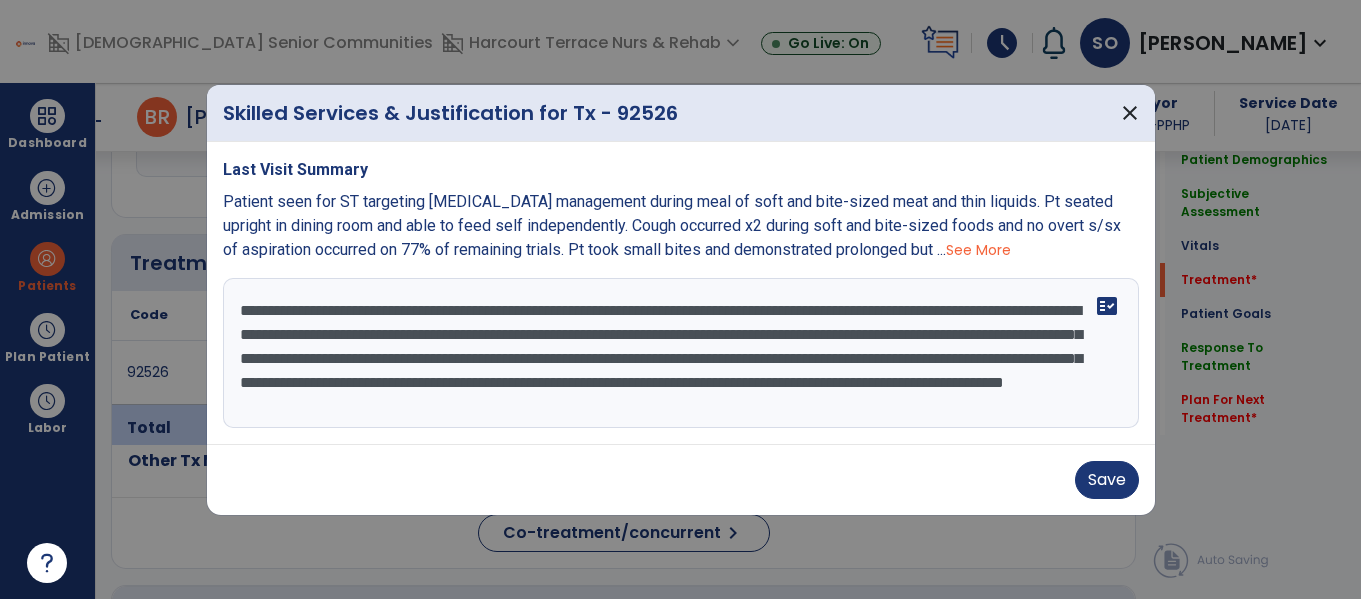 click on "**********" at bounding box center [681, 353] 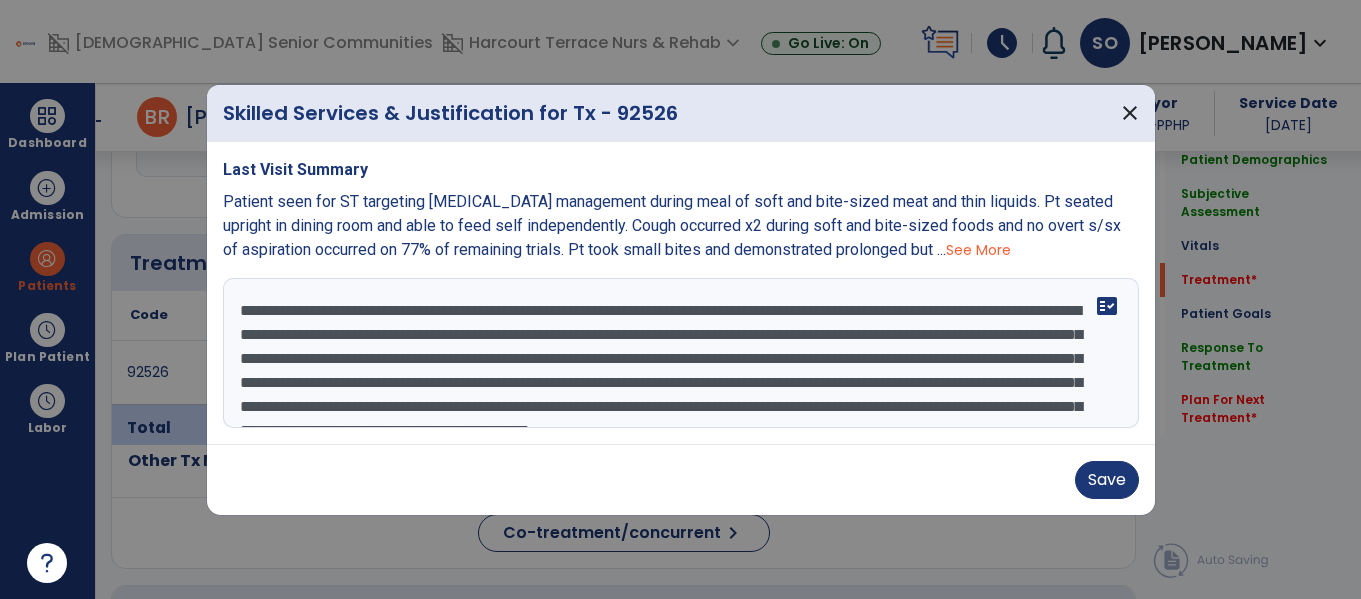 scroll, scrollTop: 16, scrollLeft: 0, axis: vertical 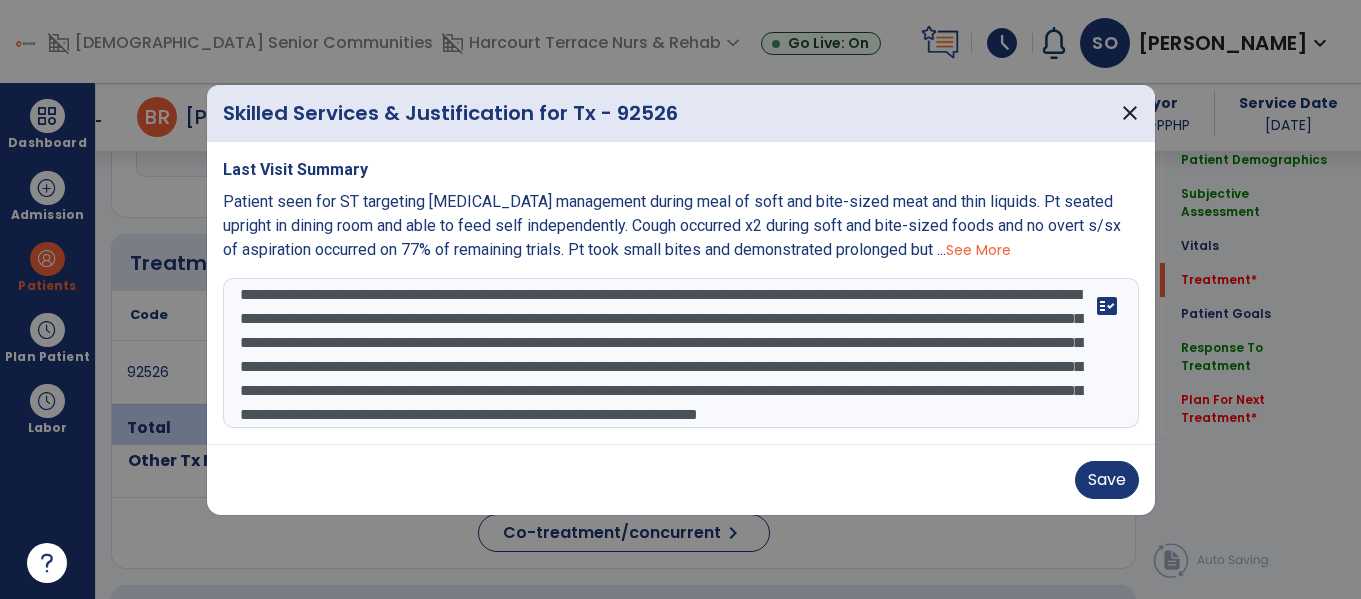 click on "**********" at bounding box center (681, 353) 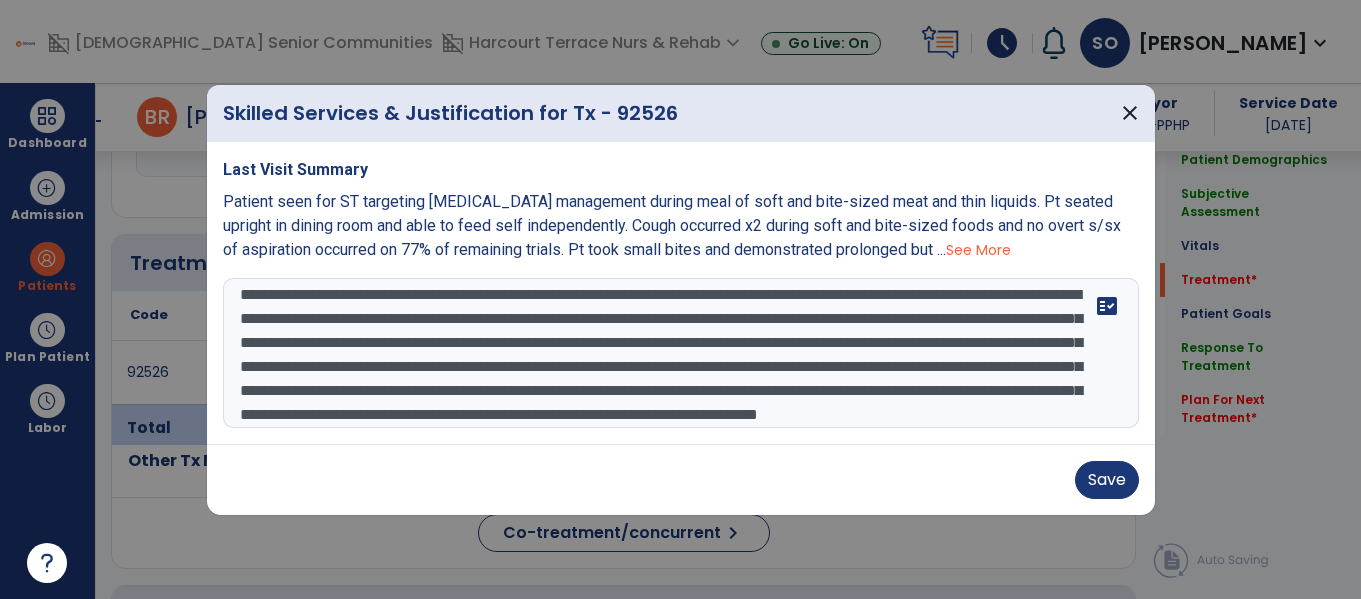 scroll, scrollTop: 72, scrollLeft: 0, axis: vertical 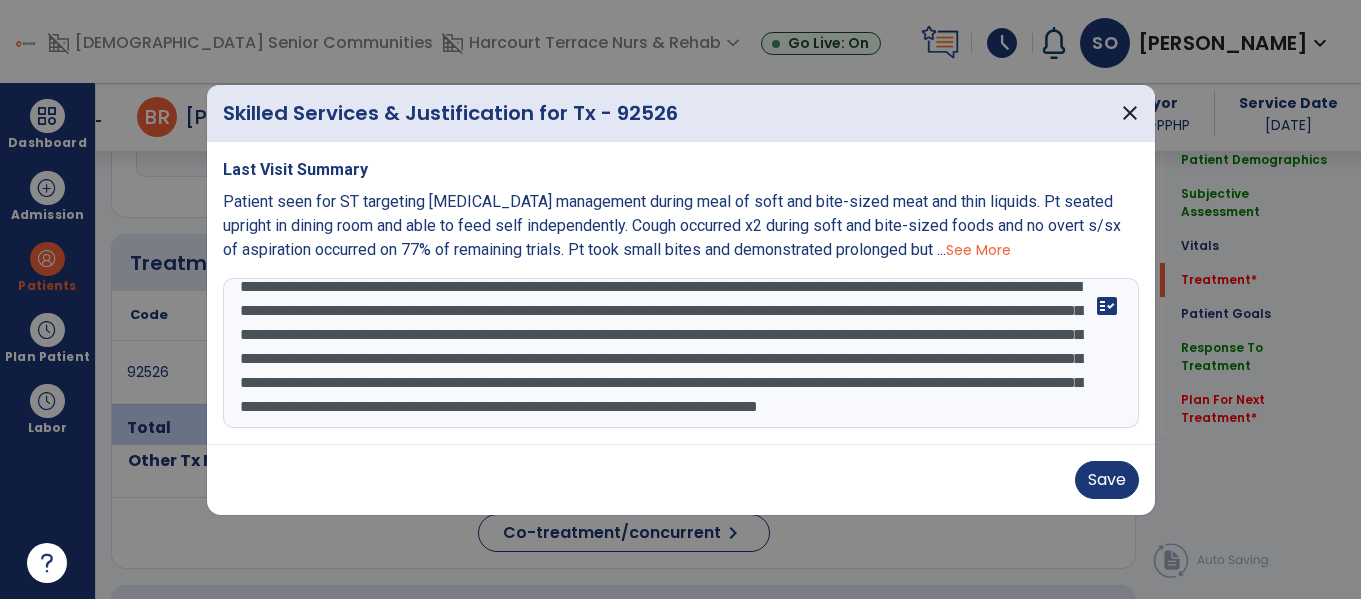 click on "**********" at bounding box center [681, 353] 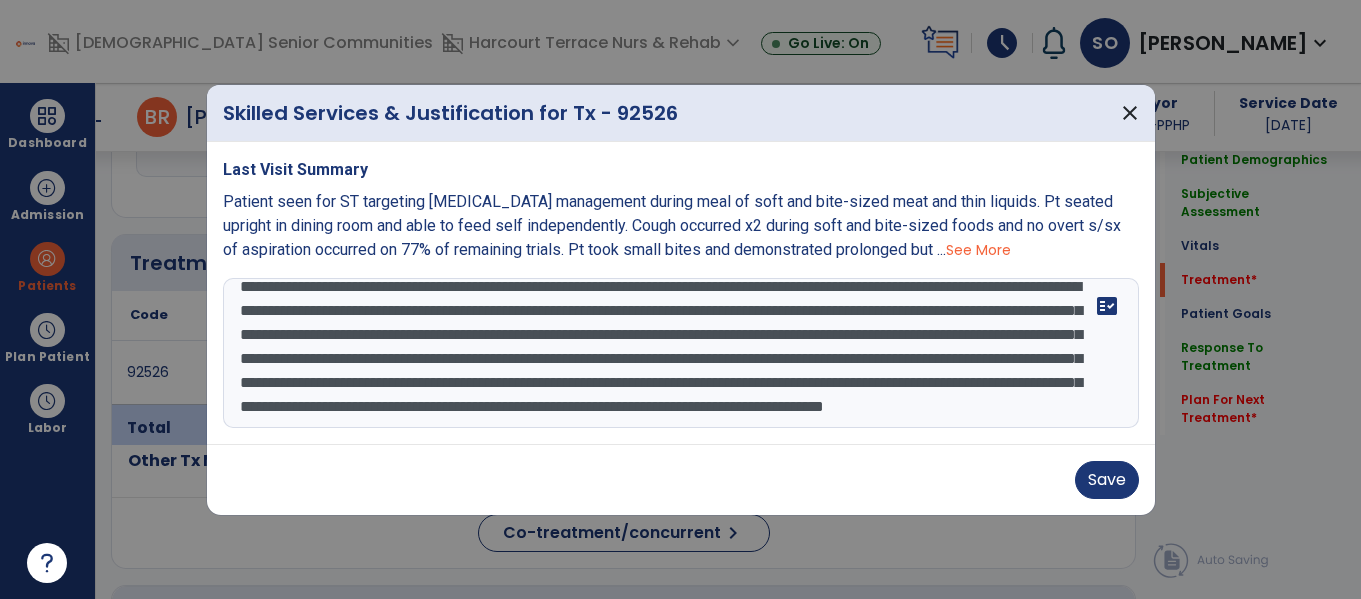 scroll, scrollTop: 65, scrollLeft: 0, axis: vertical 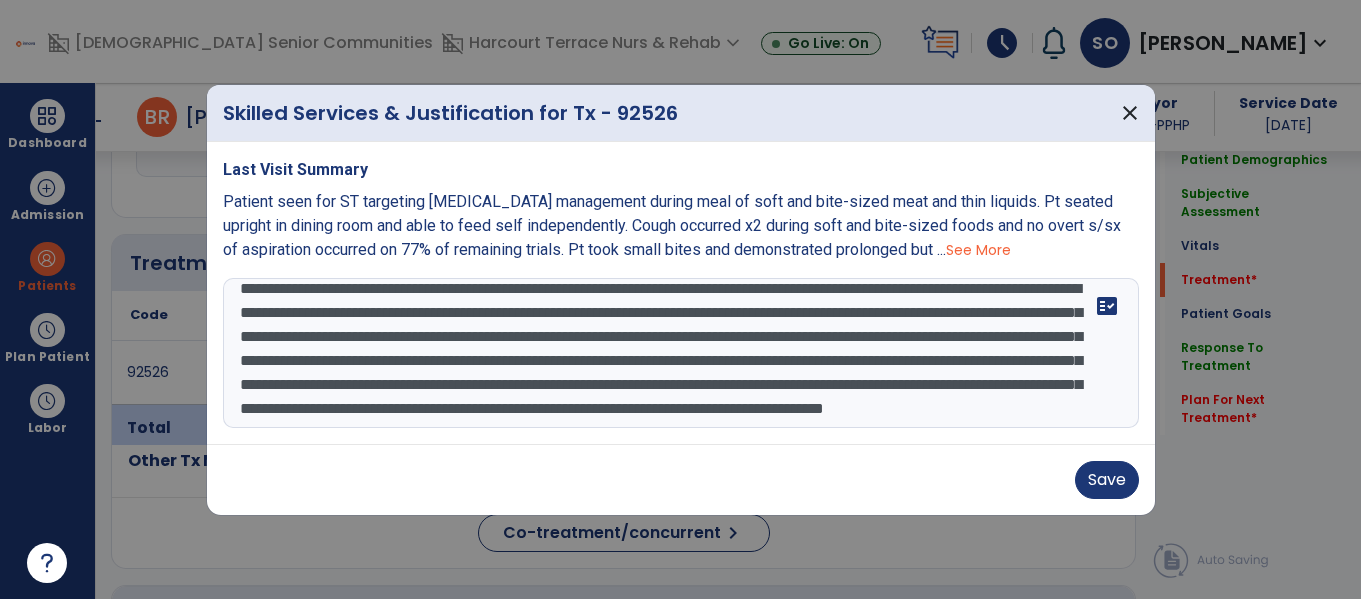 click on "**********" at bounding box center (681, 353) 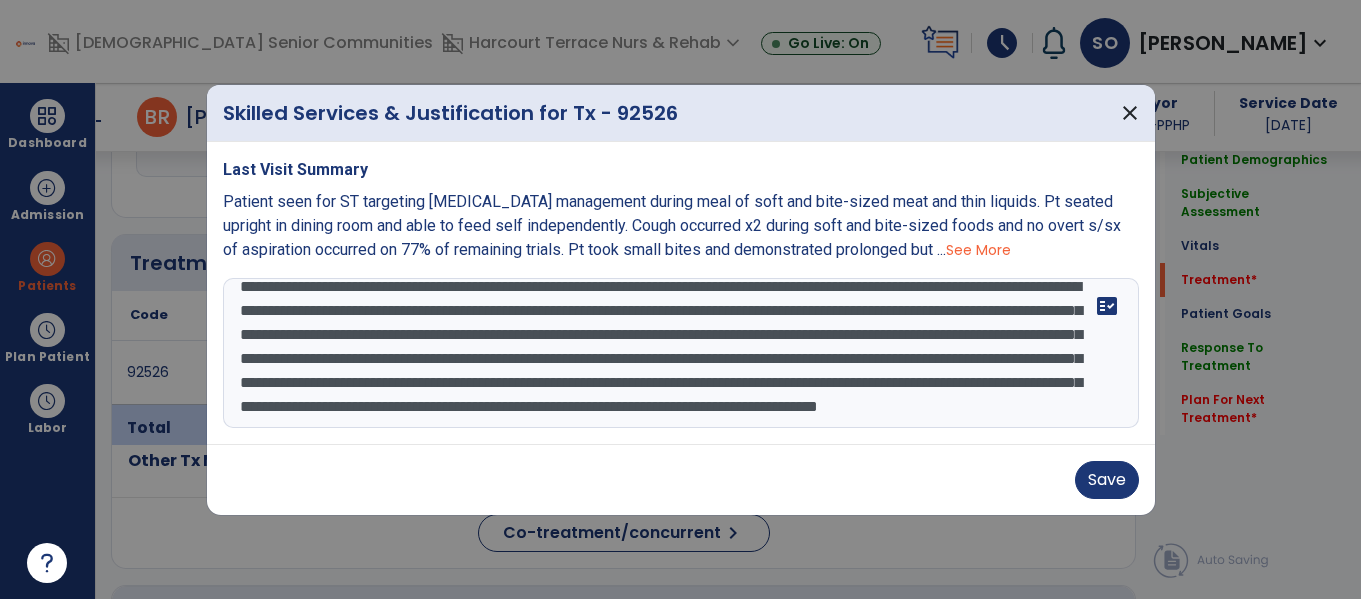 click on "**********" at bounding box center (681, 353) 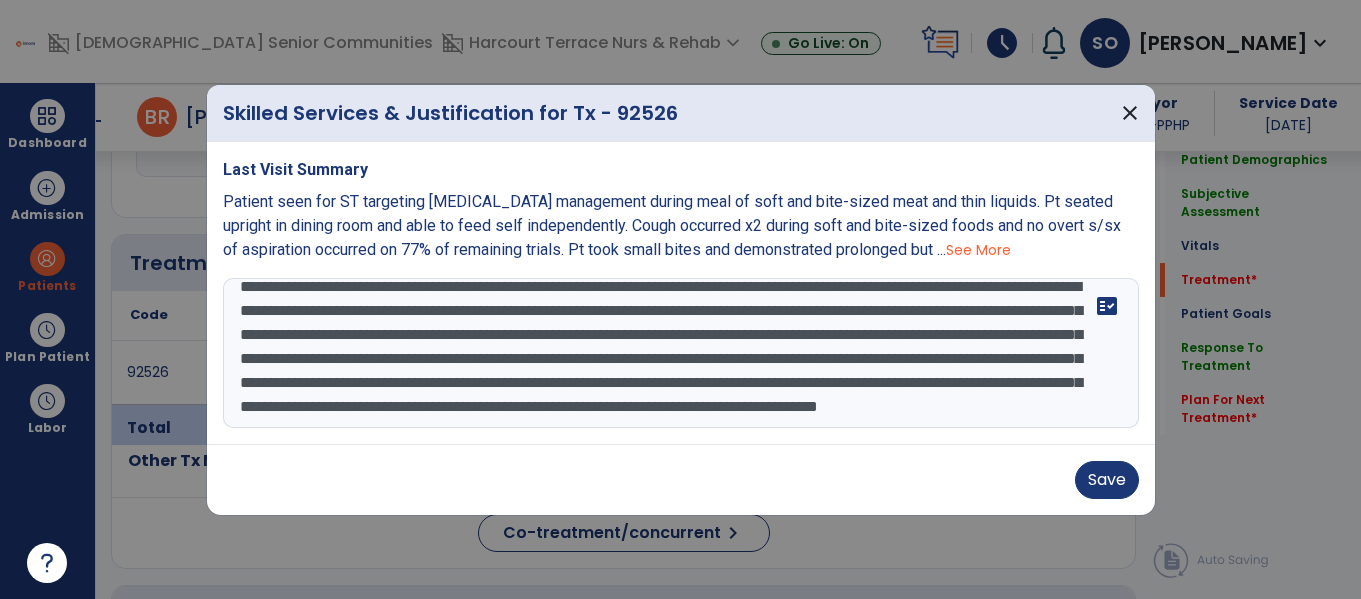 click on "**********" at bounding box center (681, 353) 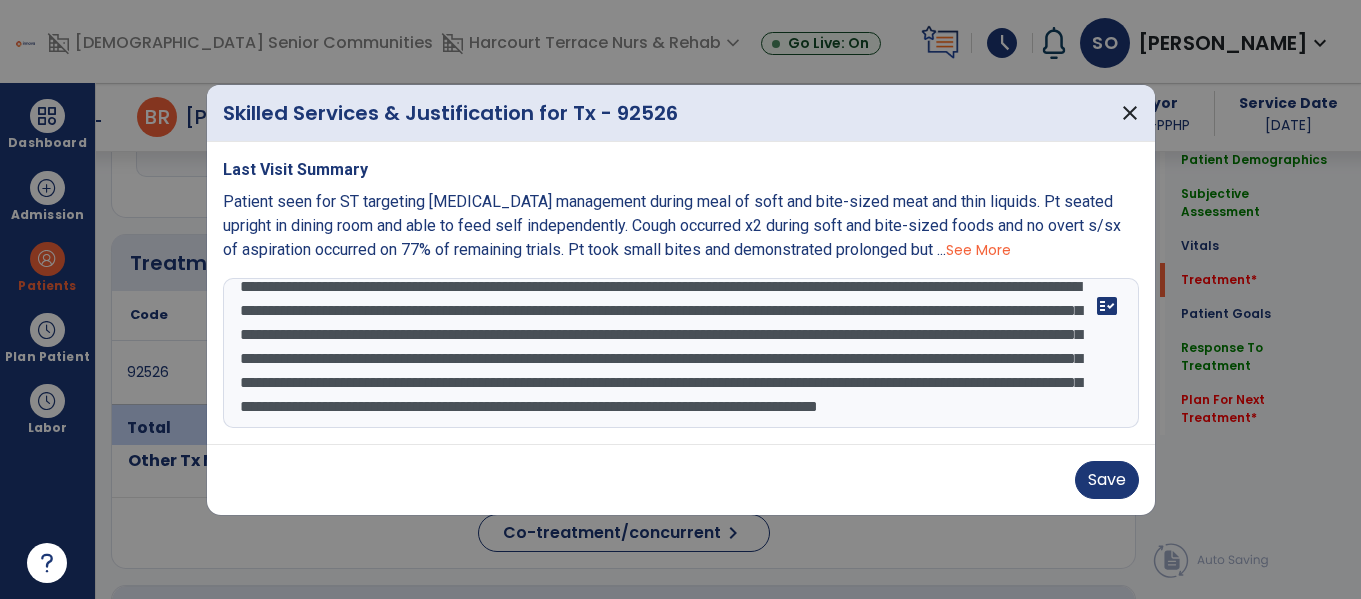 click on "**********" at bounding box center [681, 353] 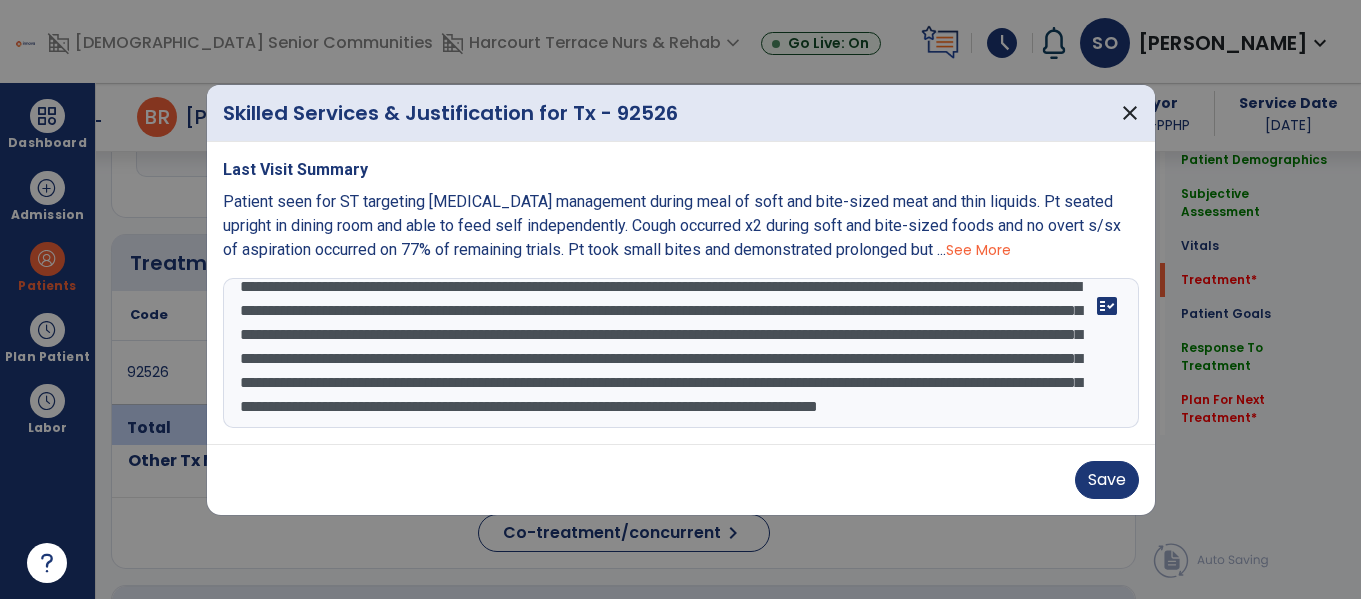 click on "**********" at bounding box center (681, 353) 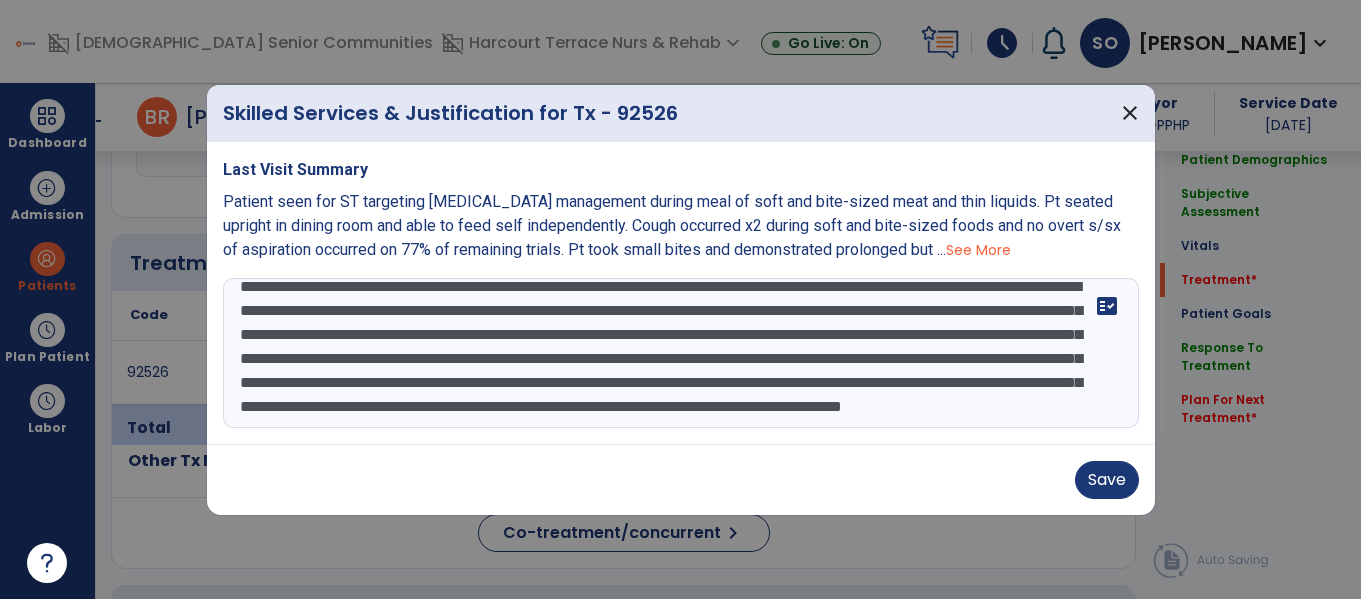 click on "**********" at bounding box center (681, 353) 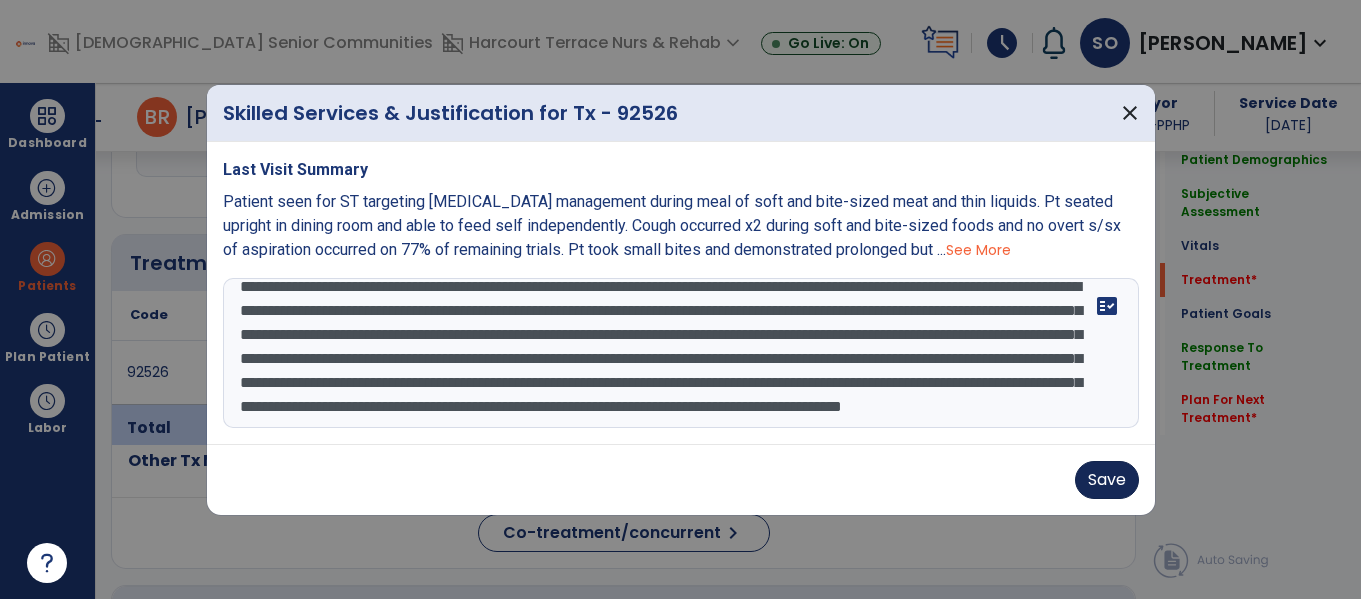 type on "**********" 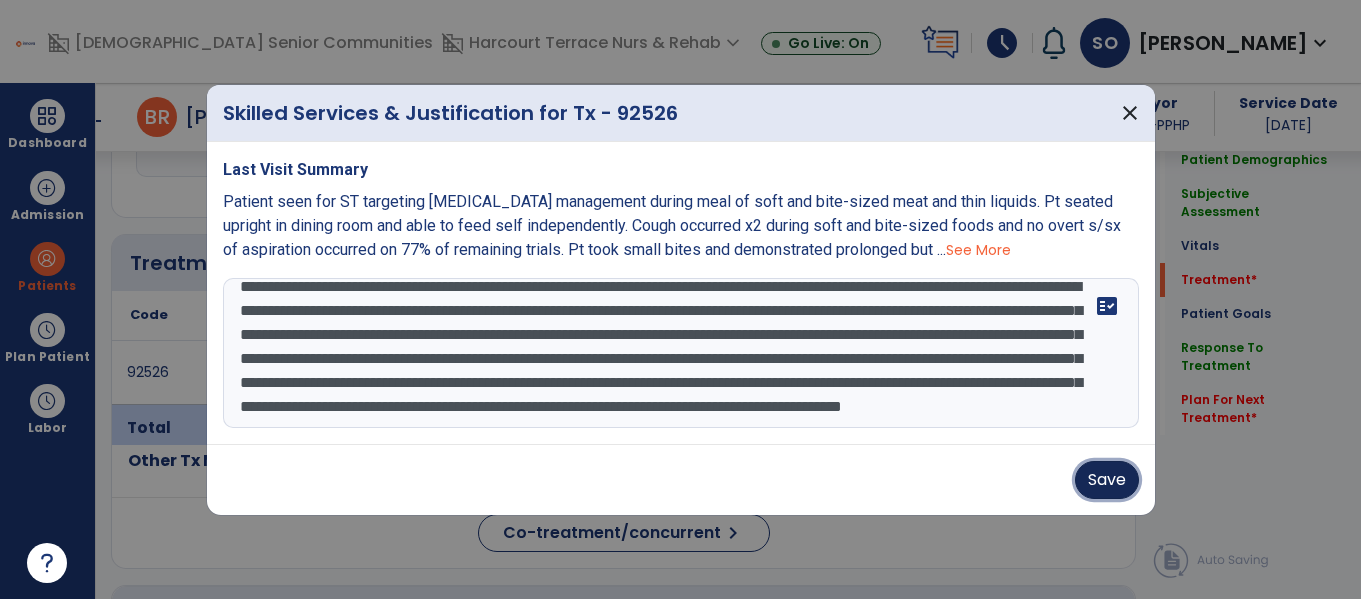 click on "Save" at bounding box center (1107, 480) 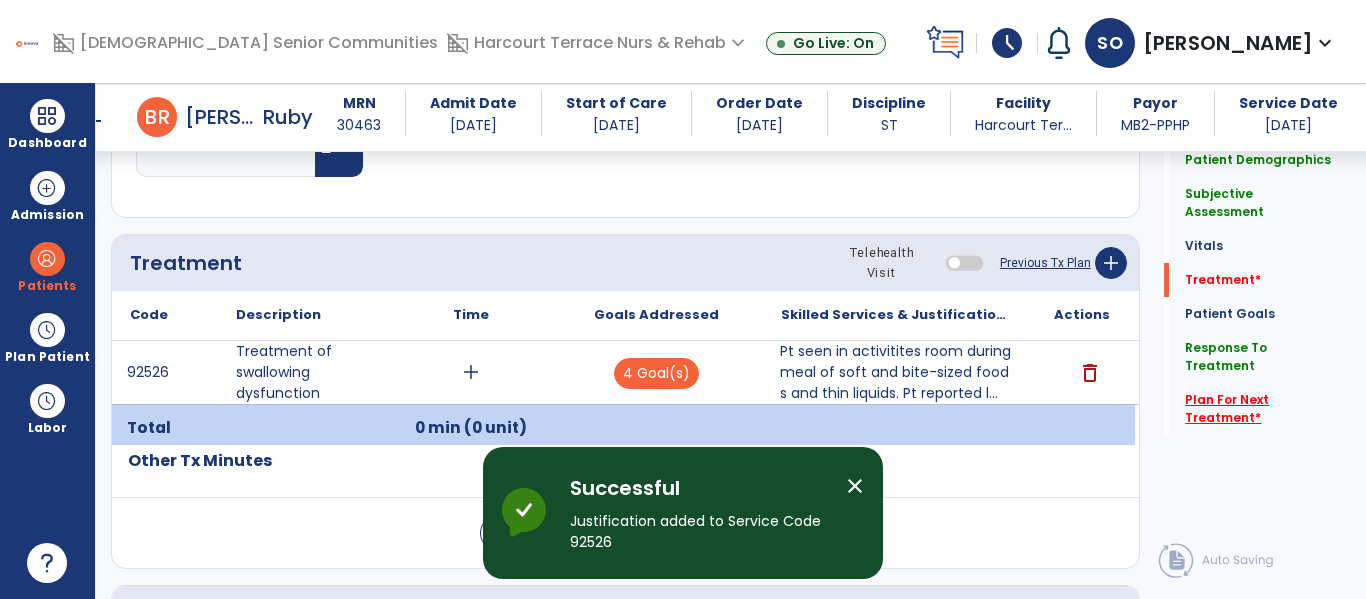 click on "Plan For Next Treatment   *" 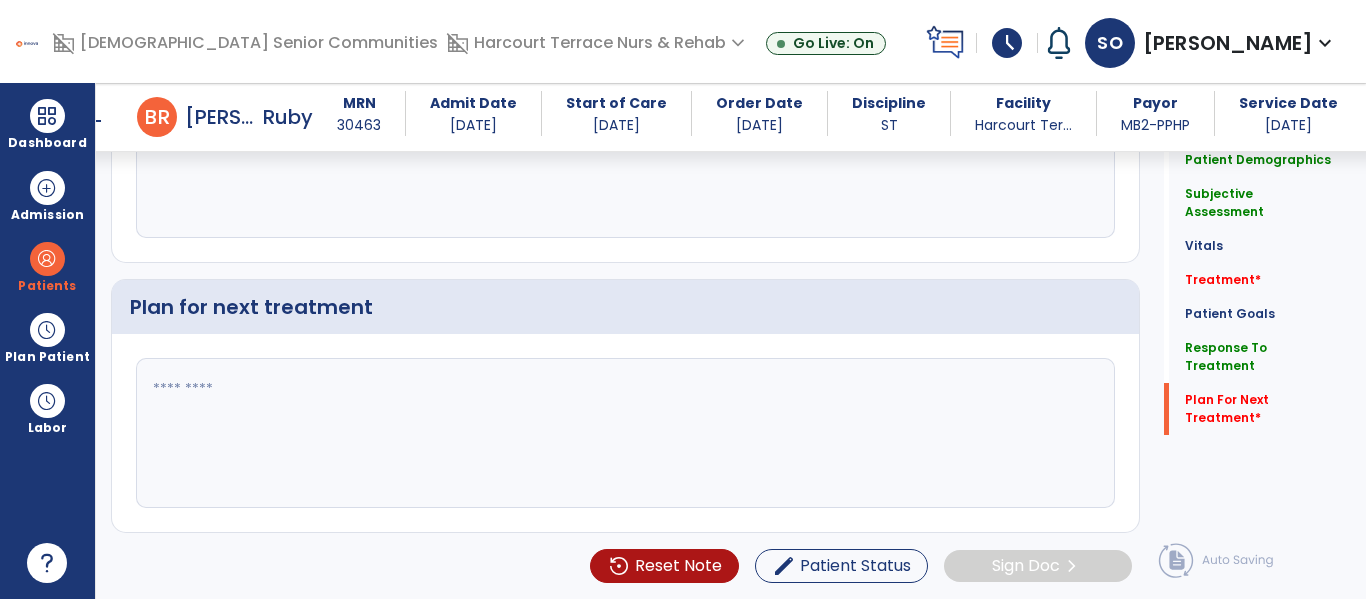 click 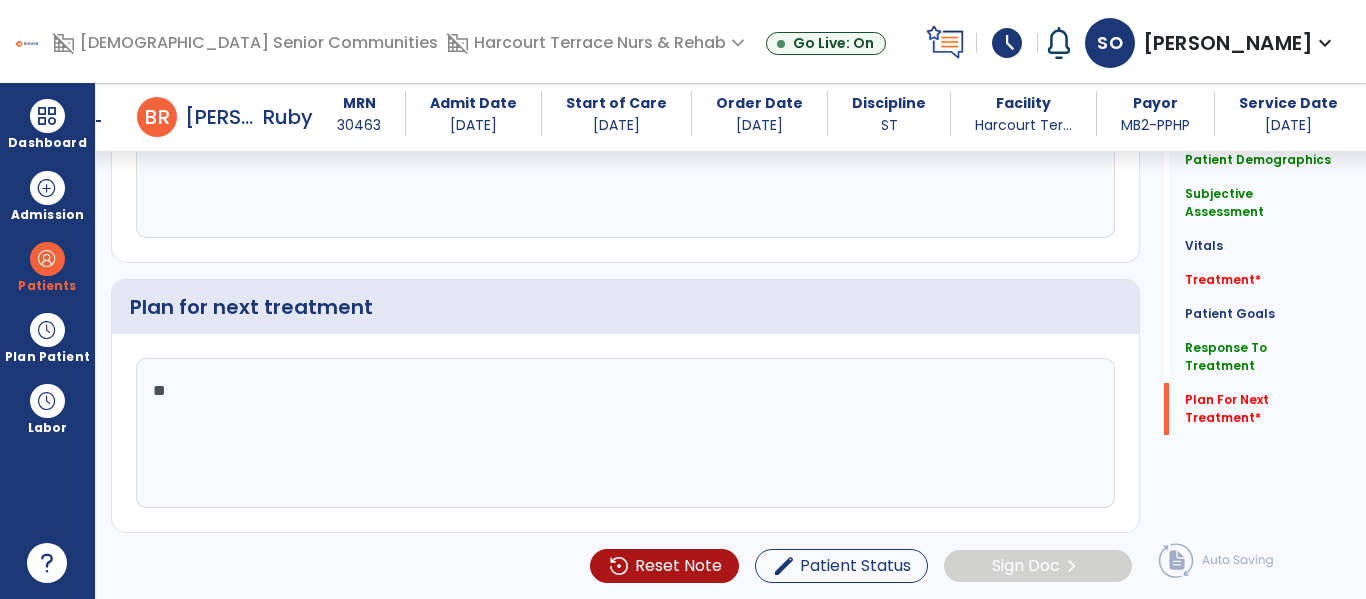 type on "*" 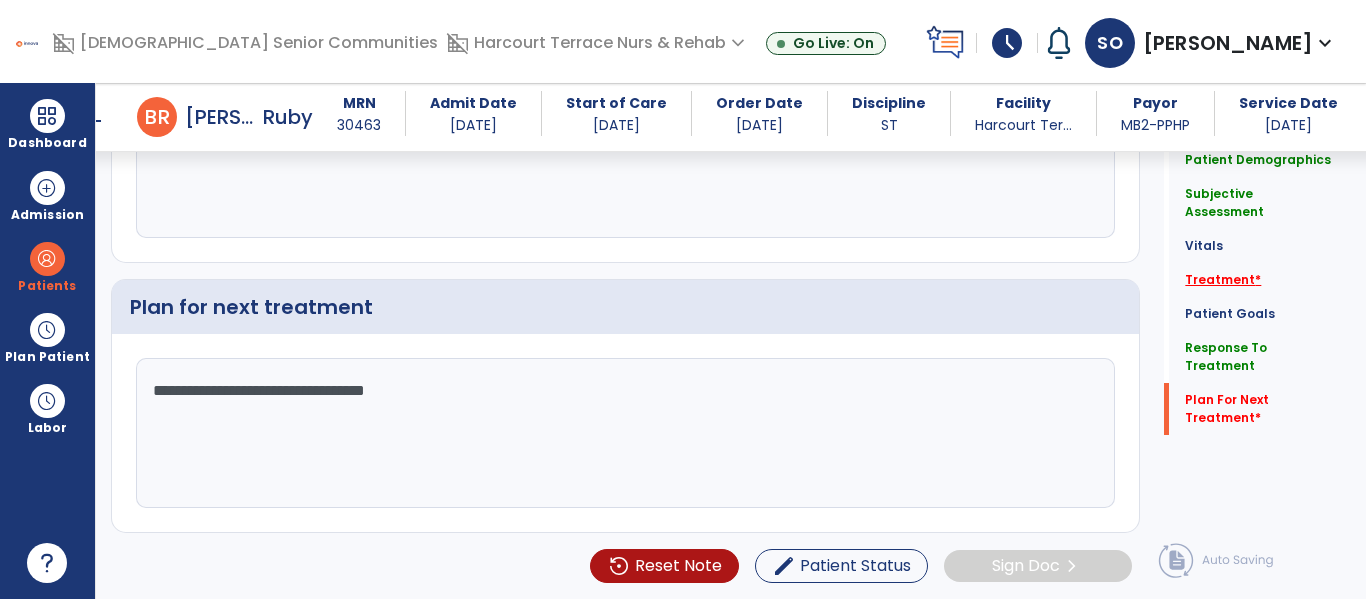 type on "**********" 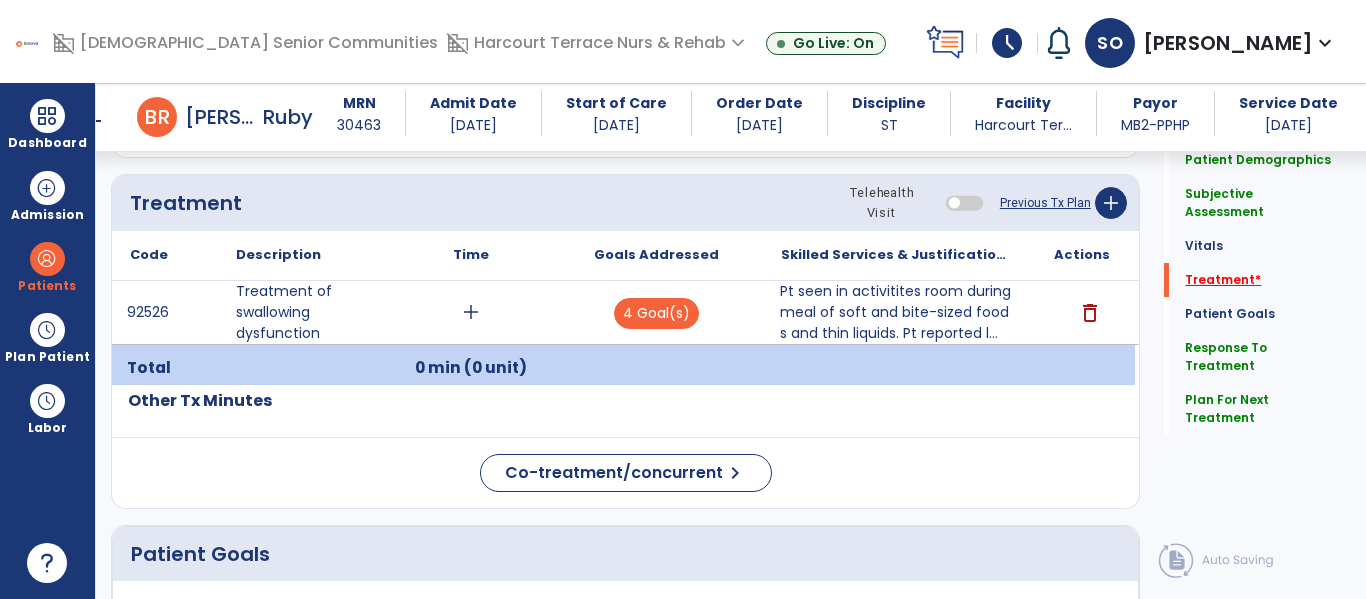 scroll, scrollTop: 0, scrollLeft: 0, axis: both 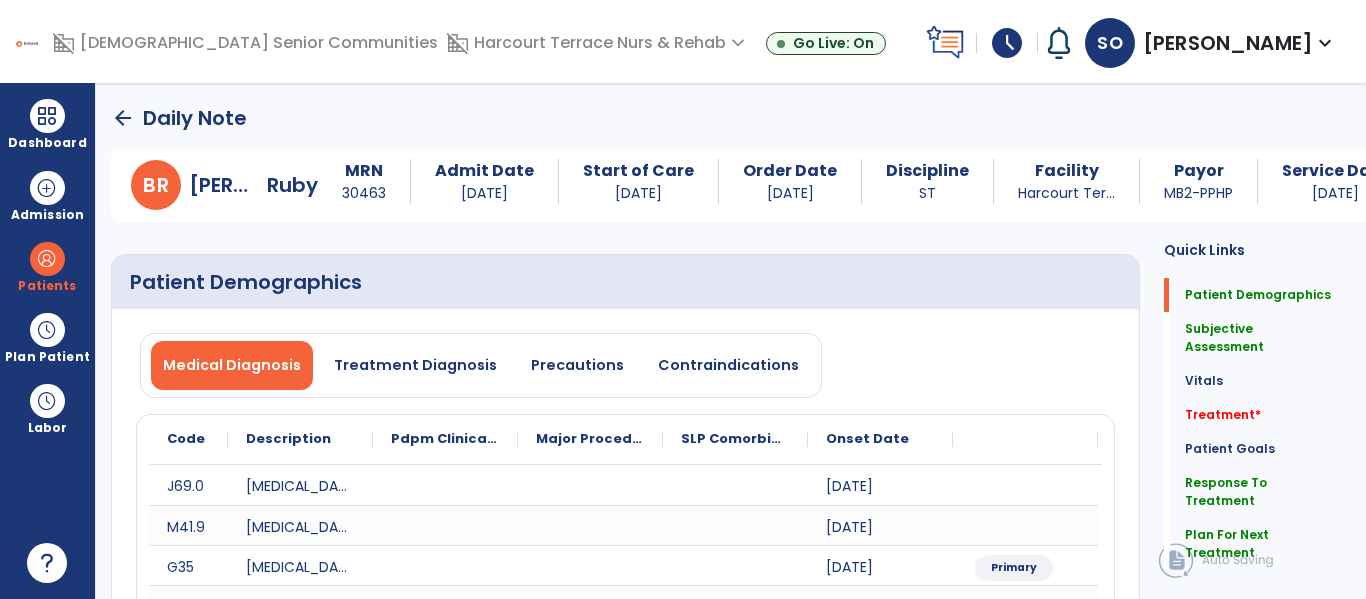 click on "arrow_back" 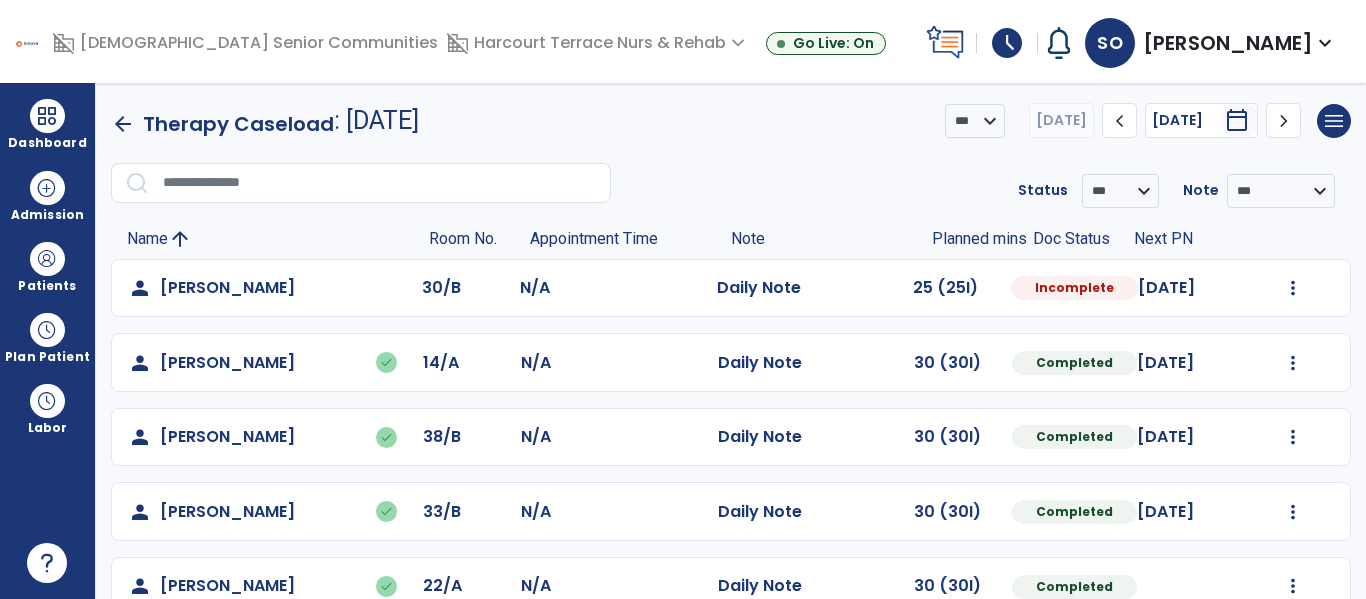 click on "arrow_back" 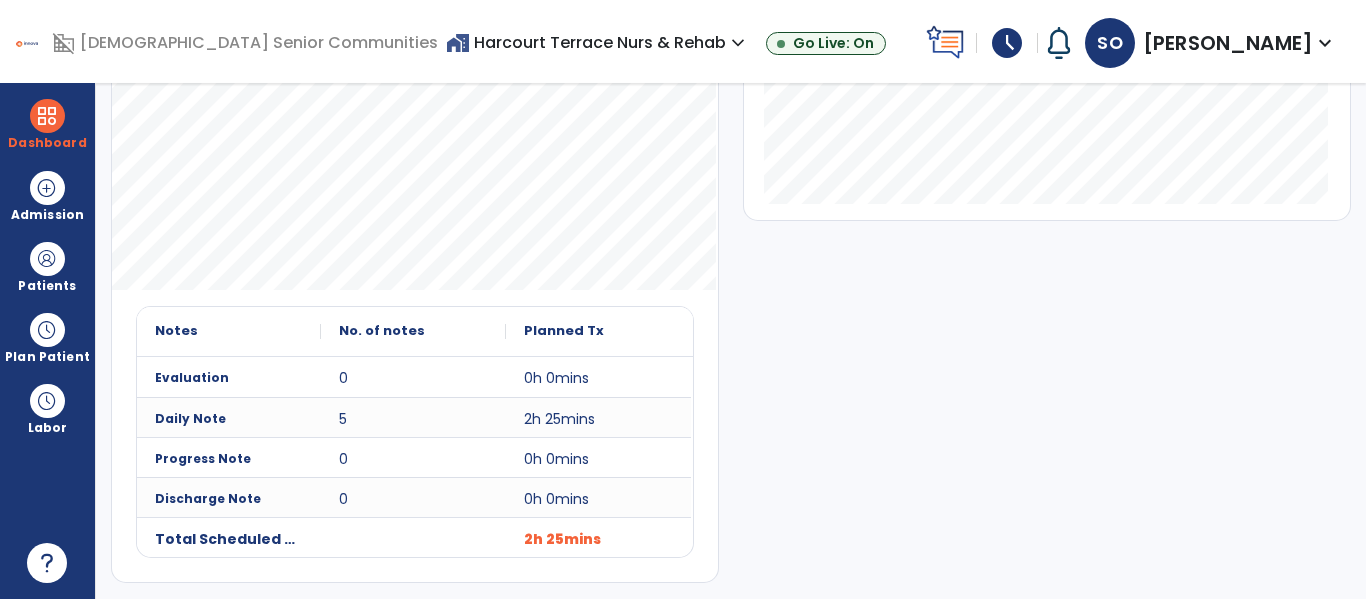scroll, scrollTop: 0, scrollLeft: 0, axis: both 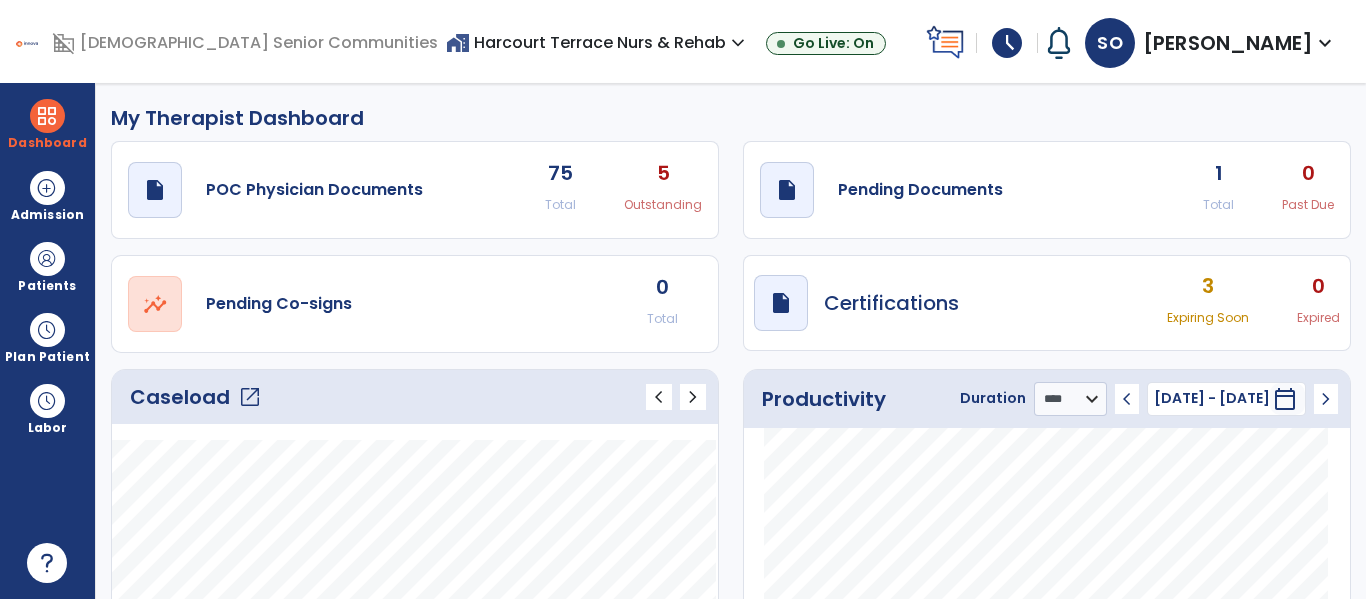 click on "Caseload   open_in_new" 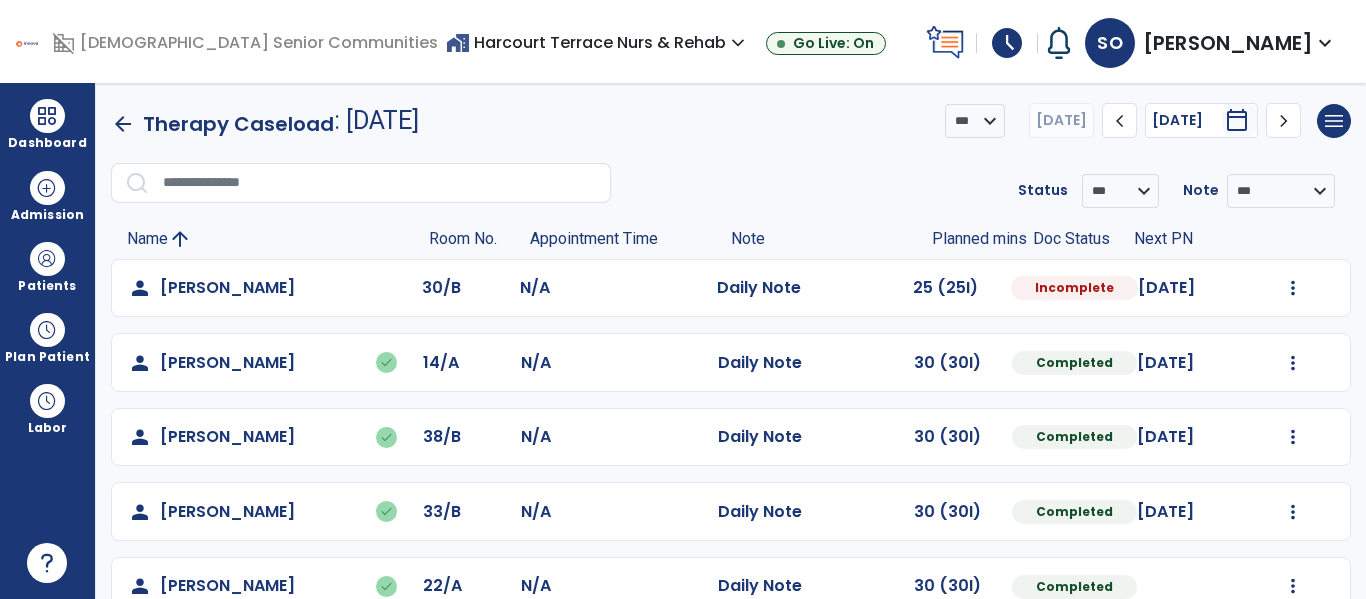 scroll, scrollTop: 41, scrollLeft: 0, axis: vertical 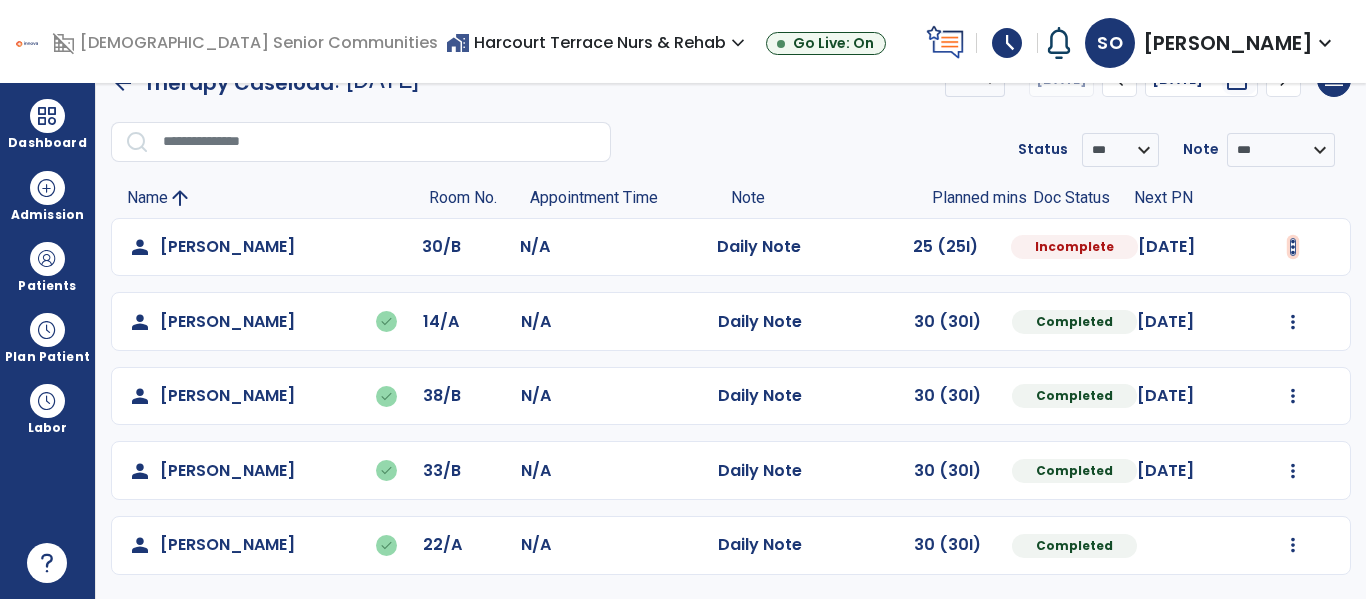 click at bounding box center [1293, 247] 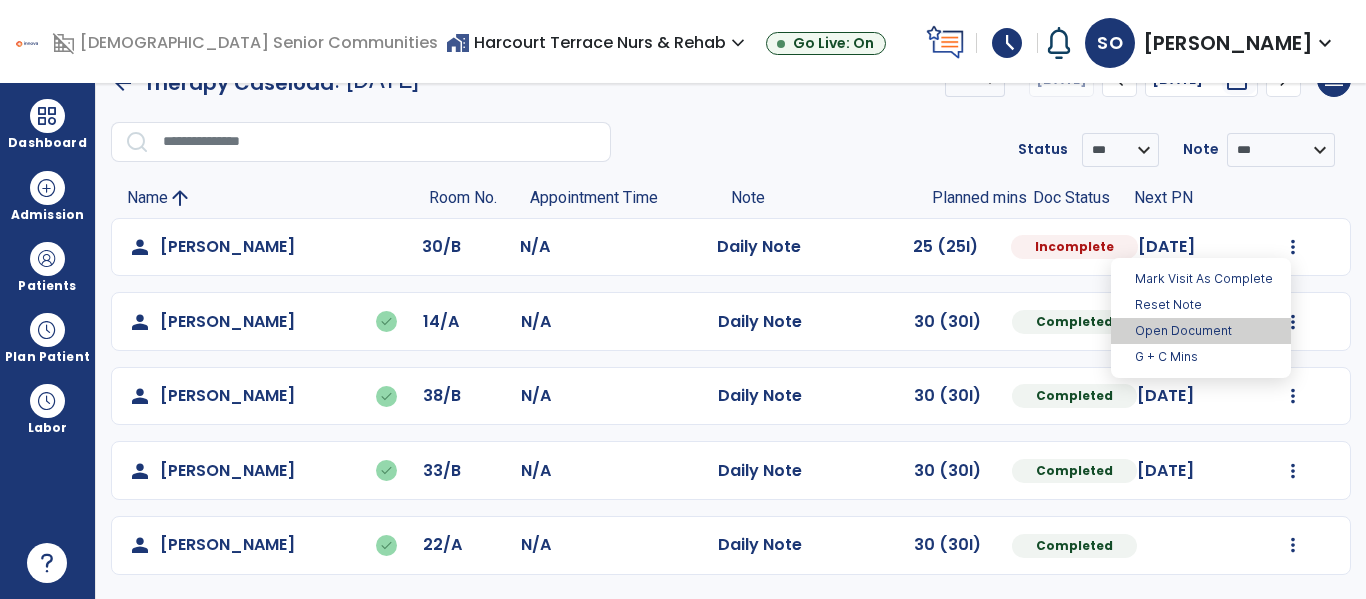 click on "Open Document" at bounding box center [1201, 331] 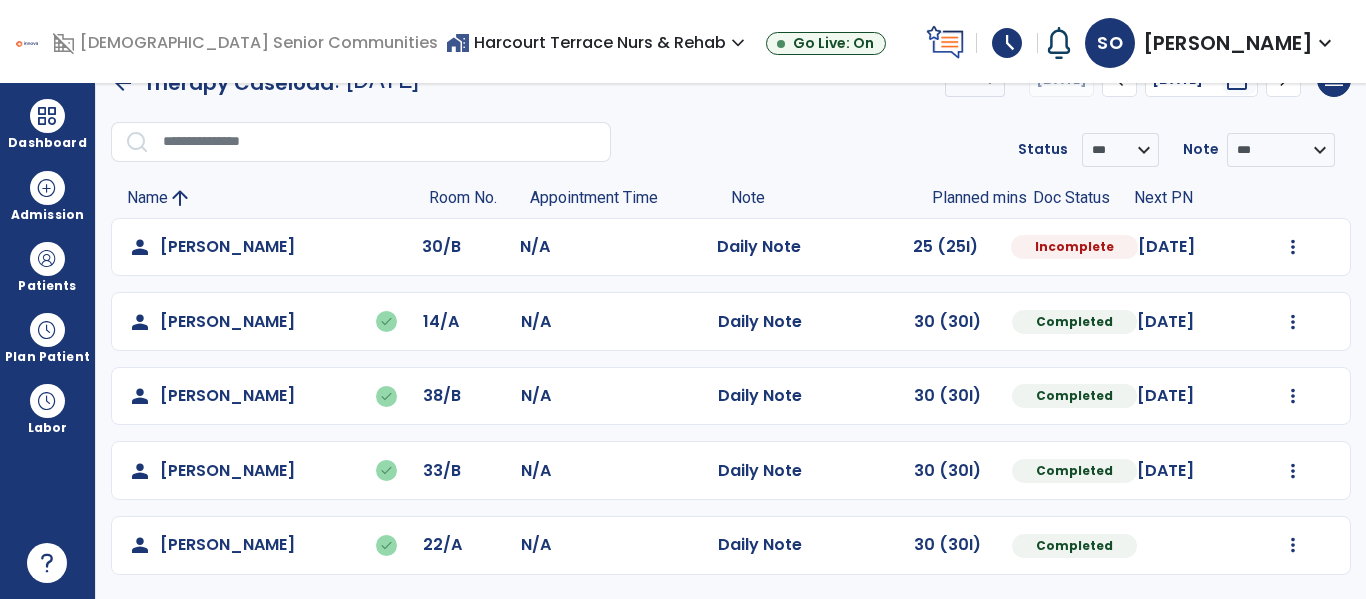select on "*" 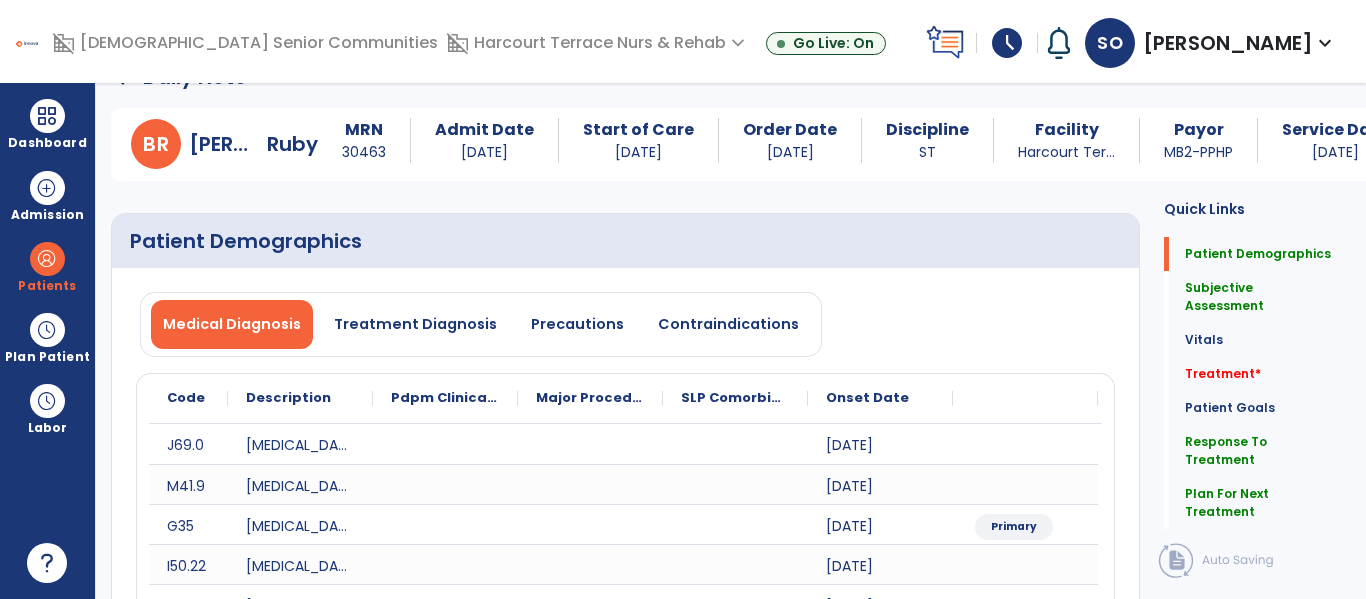 scroll, scrollTop: 0, scrollLeft: 0, axis: both 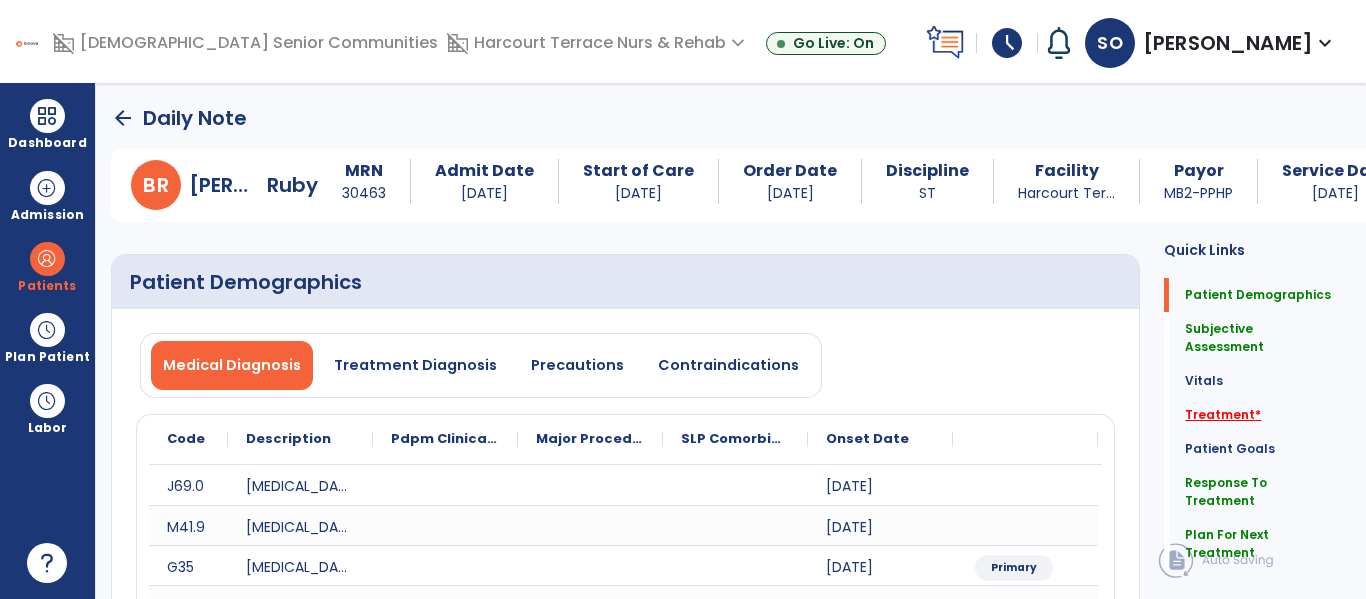click on "Treatment   *" 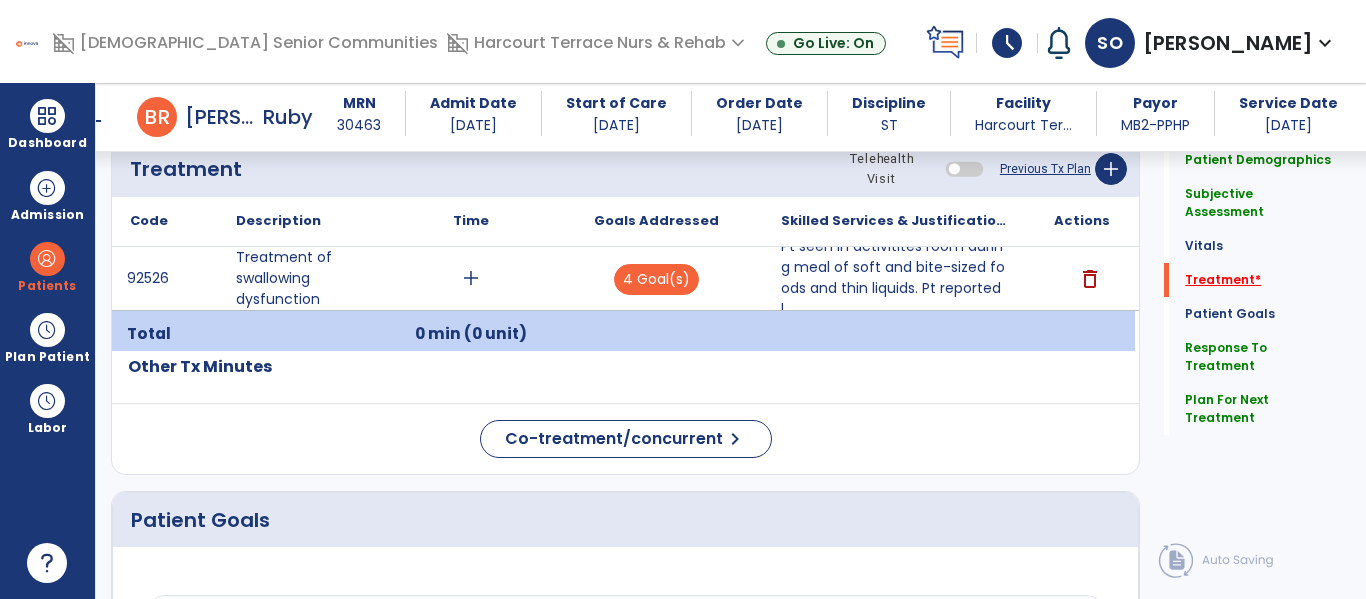 scroll, scrollTop: 1273, scrollLeft: 0, axis: vertical 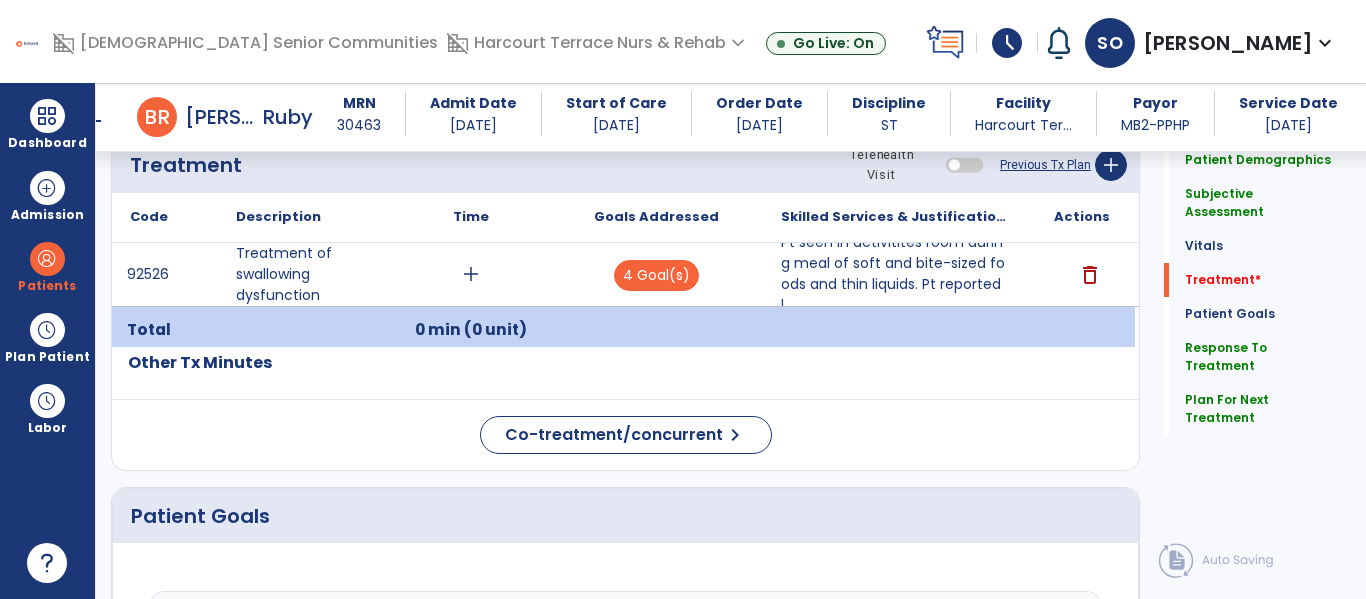 click on "add" at bounding box center [471, 274] 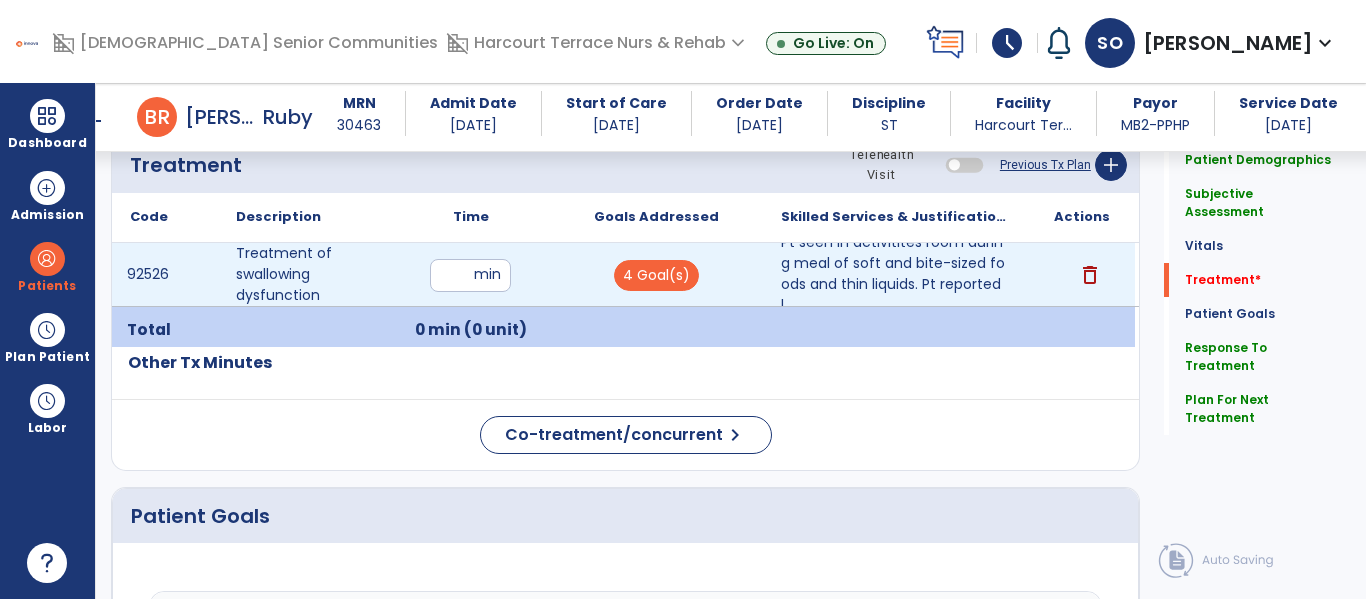 type on "**" 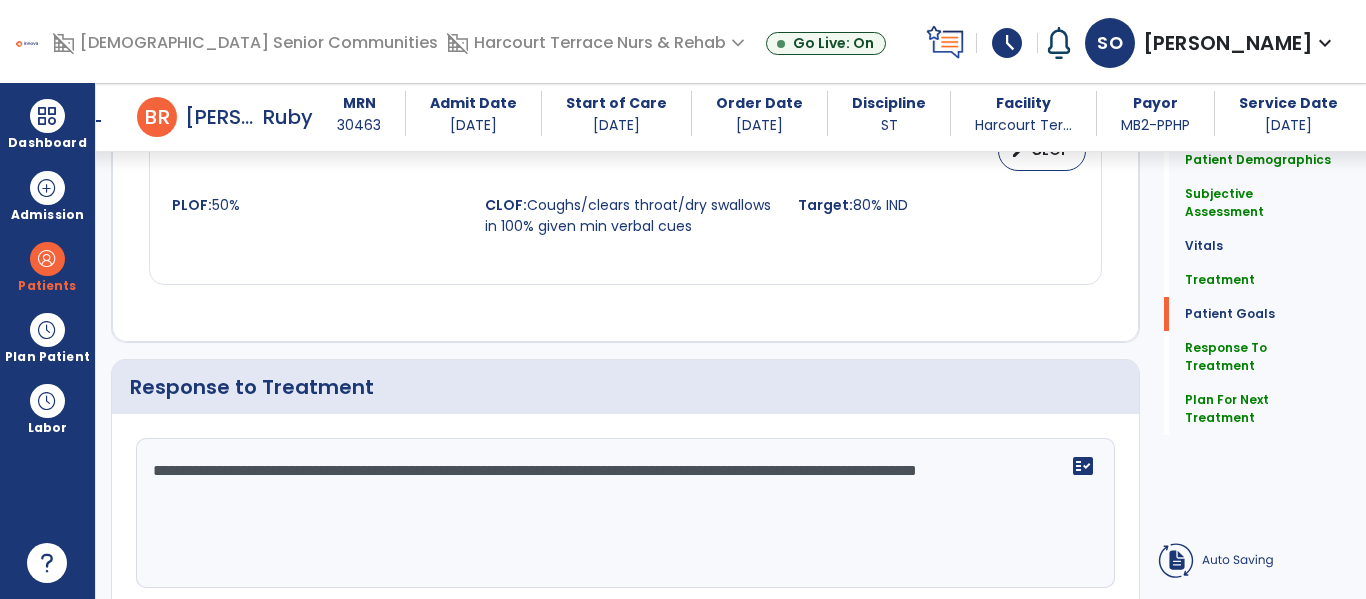 scroll, scrollTop: 3382, scrollLeft: 0, axis: vertical 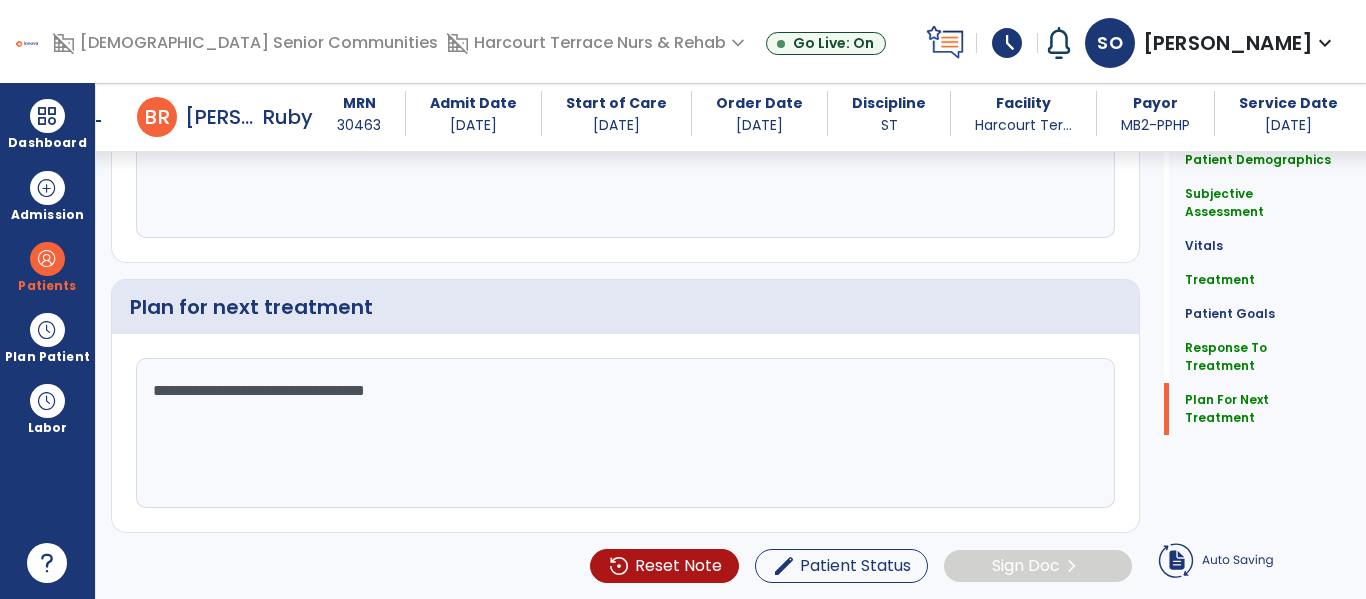 click on "**********" 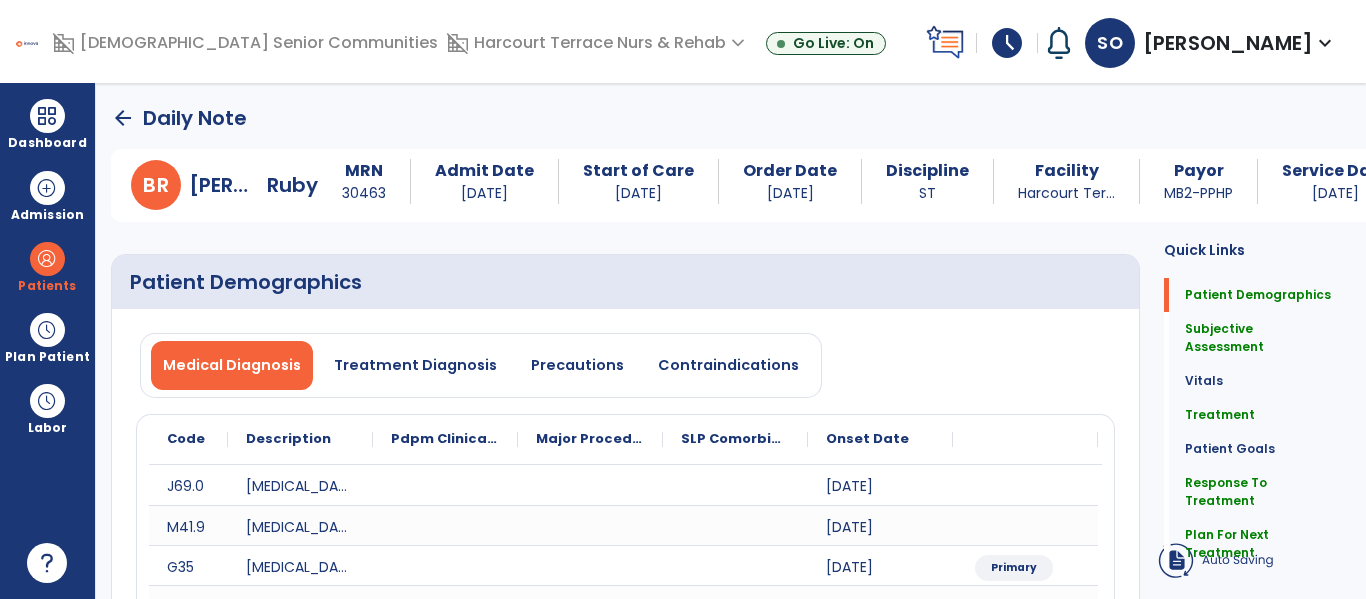 click on "arrow_back" 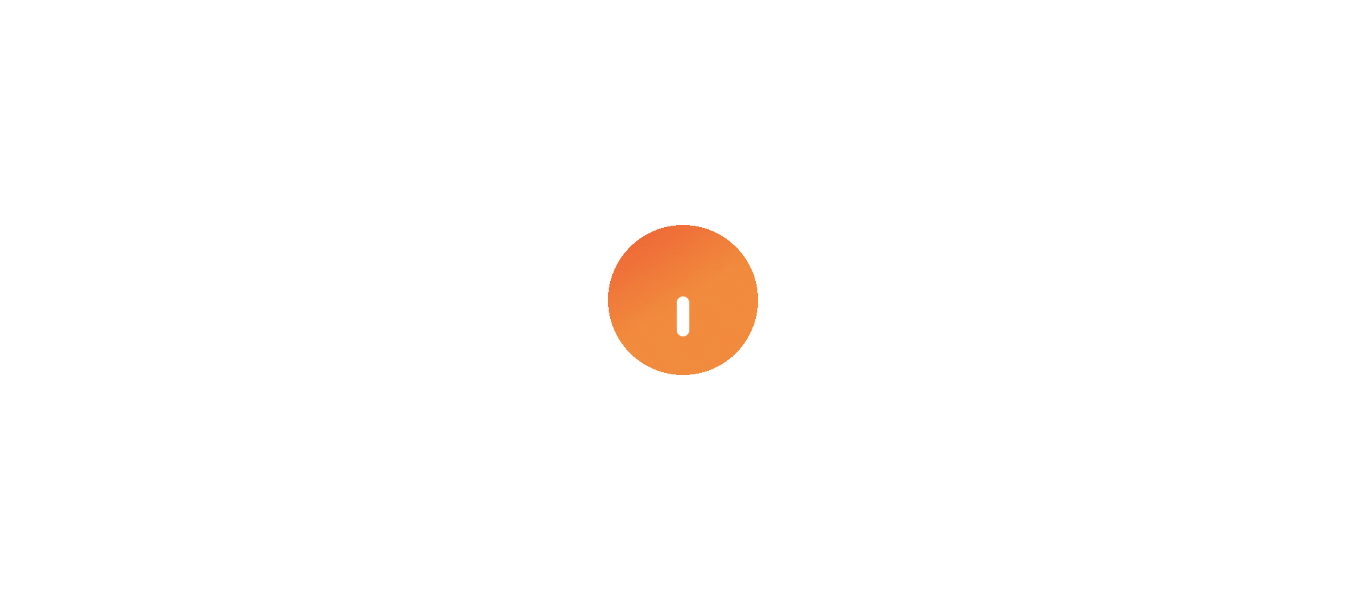 scroll, scrollTop: 0, scrollLeft: 0, axis: both 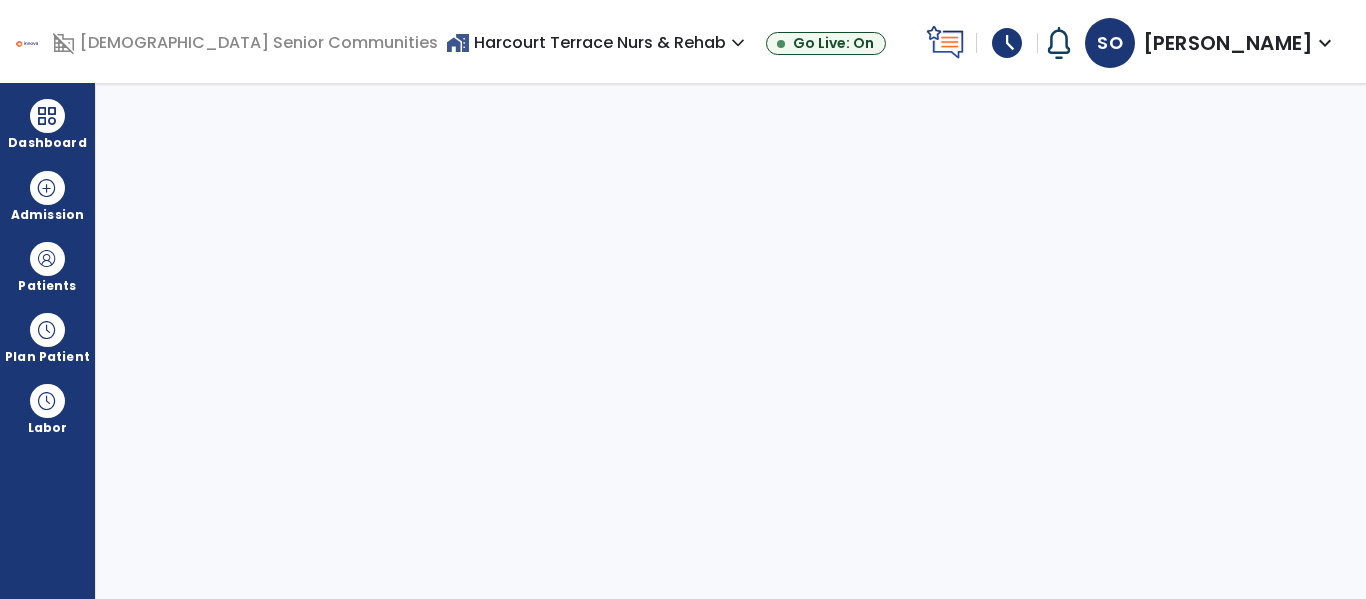 select on "****" 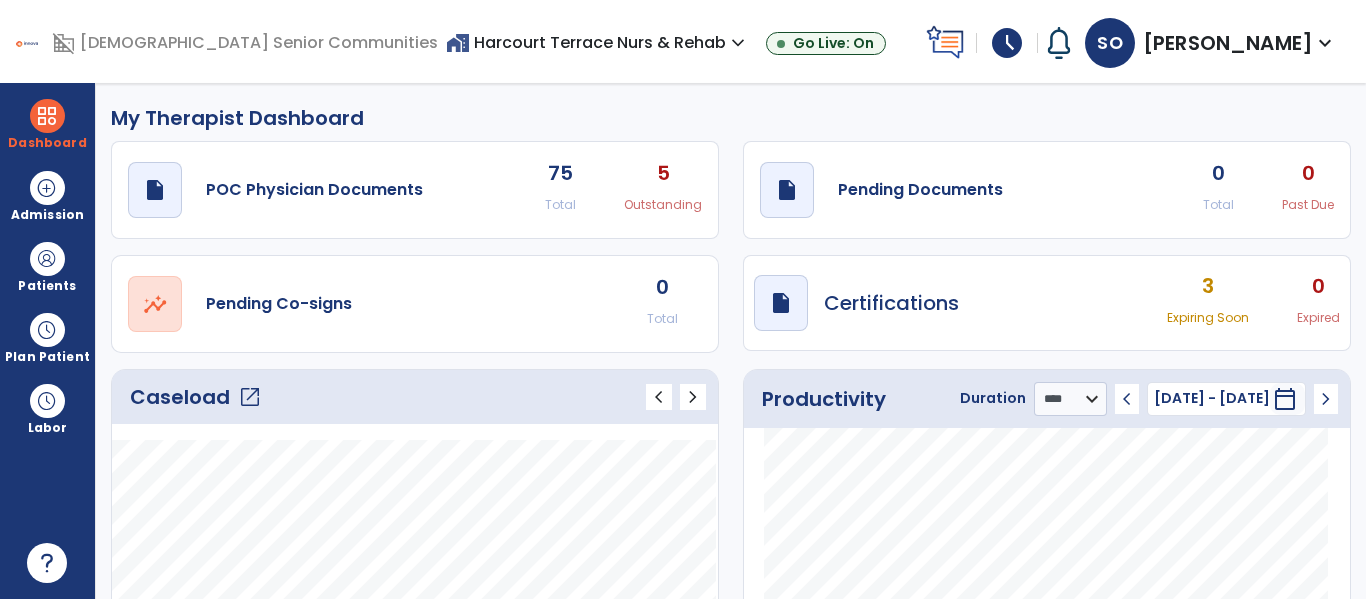 click on "schedule" at bounding box center [1007, 43] 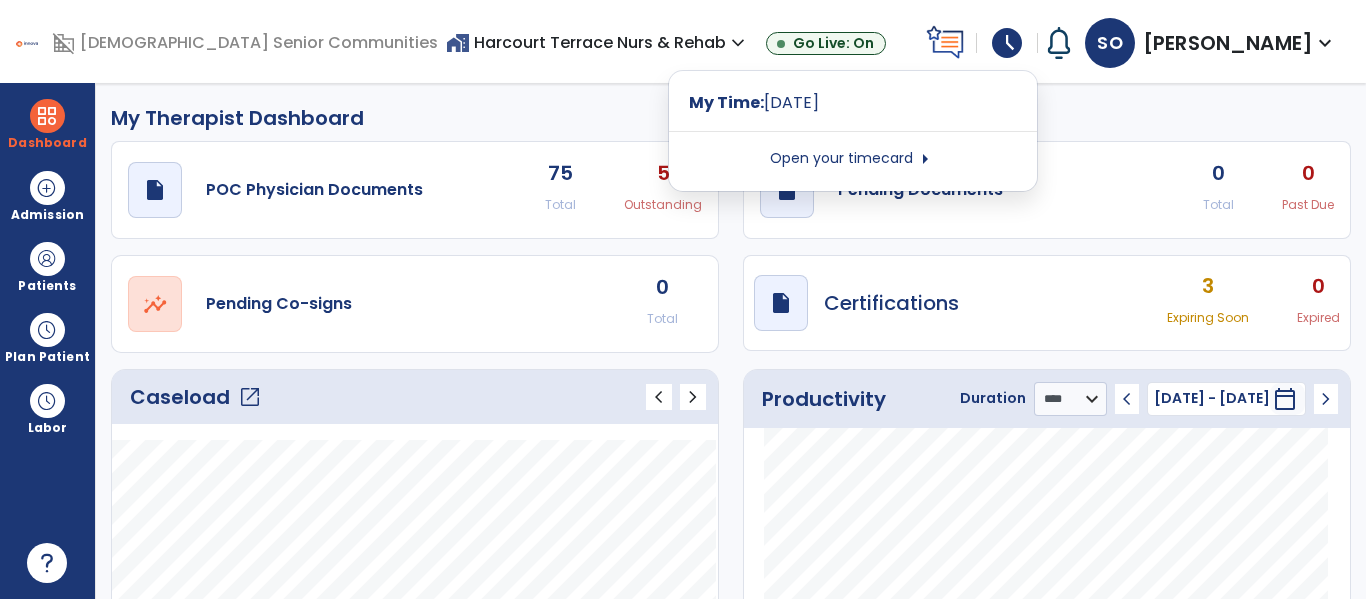 click on "Open your timecard  arrow_right" at bounding box center [853, 159] 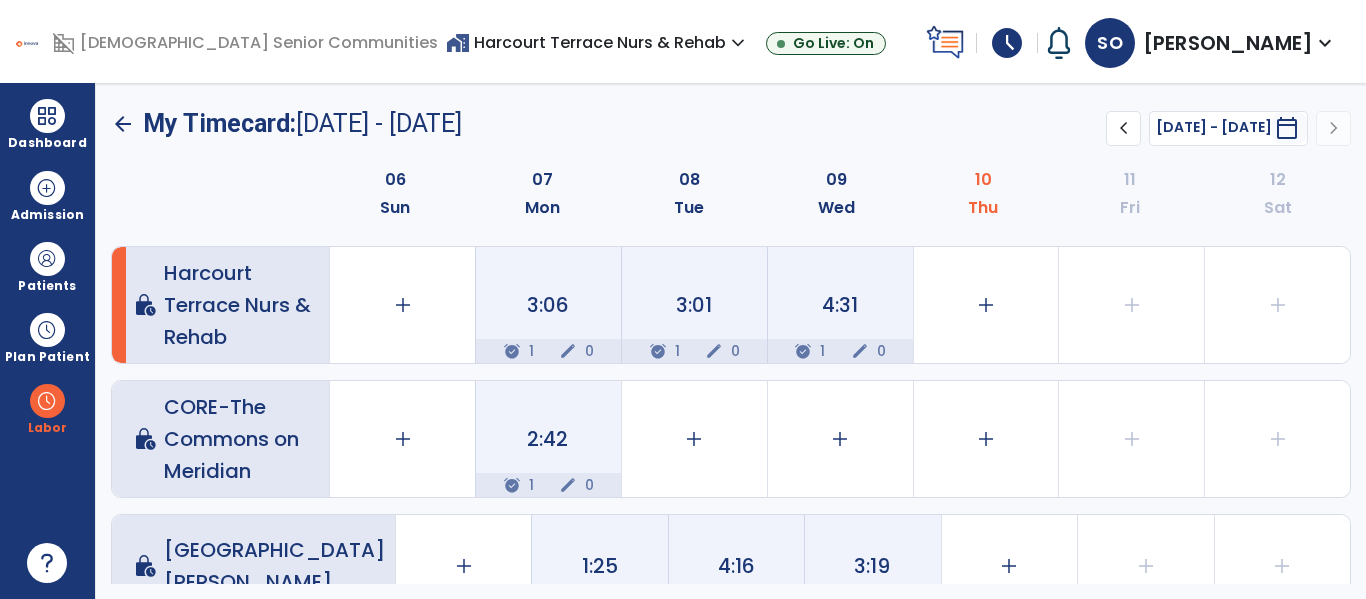 click on "home_work   Harcourt Terrace Nurs & Rehab   expand_more" at bounding box center (598, 42) 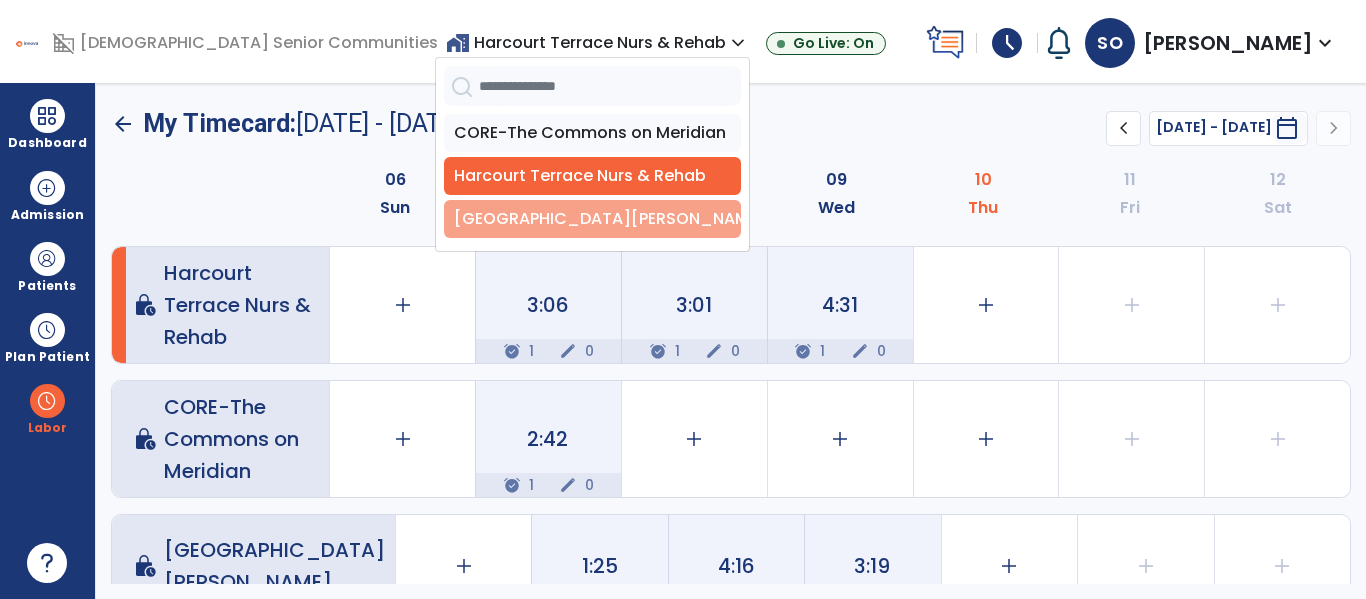 click on "[GEOGRAPHIC_DATA][PERSON_NAME]" at bounding box center (592, 219) 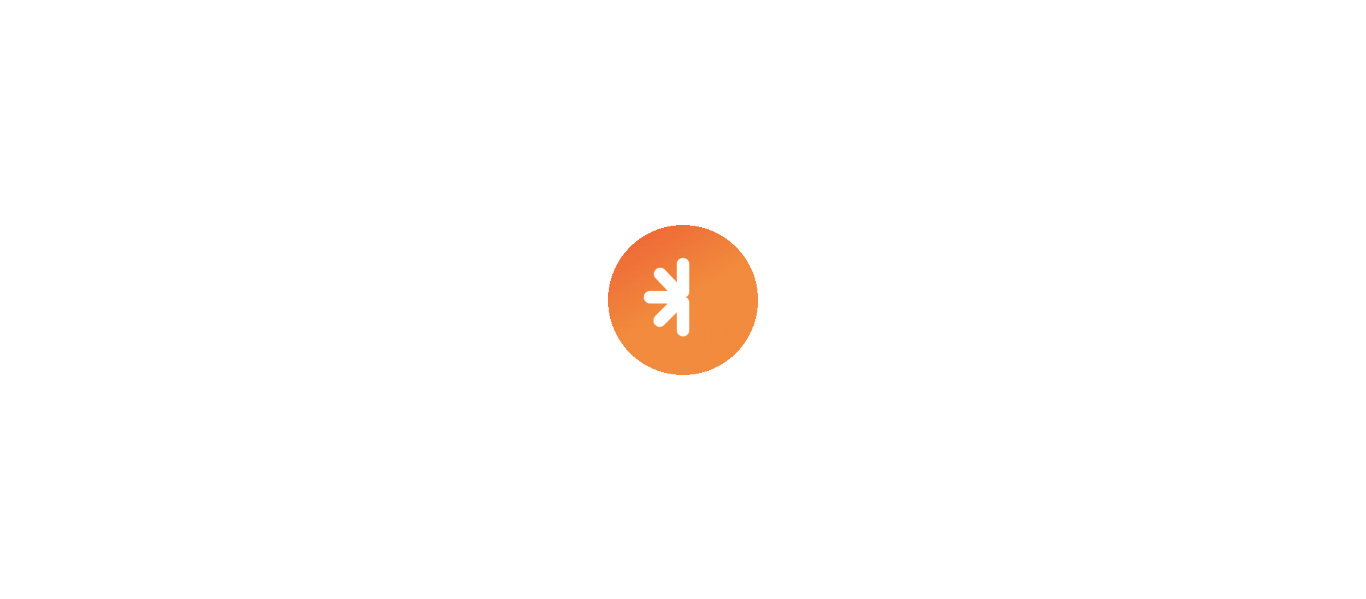scroll, scrollTop: 0, scrollLeft: 0, axis: both 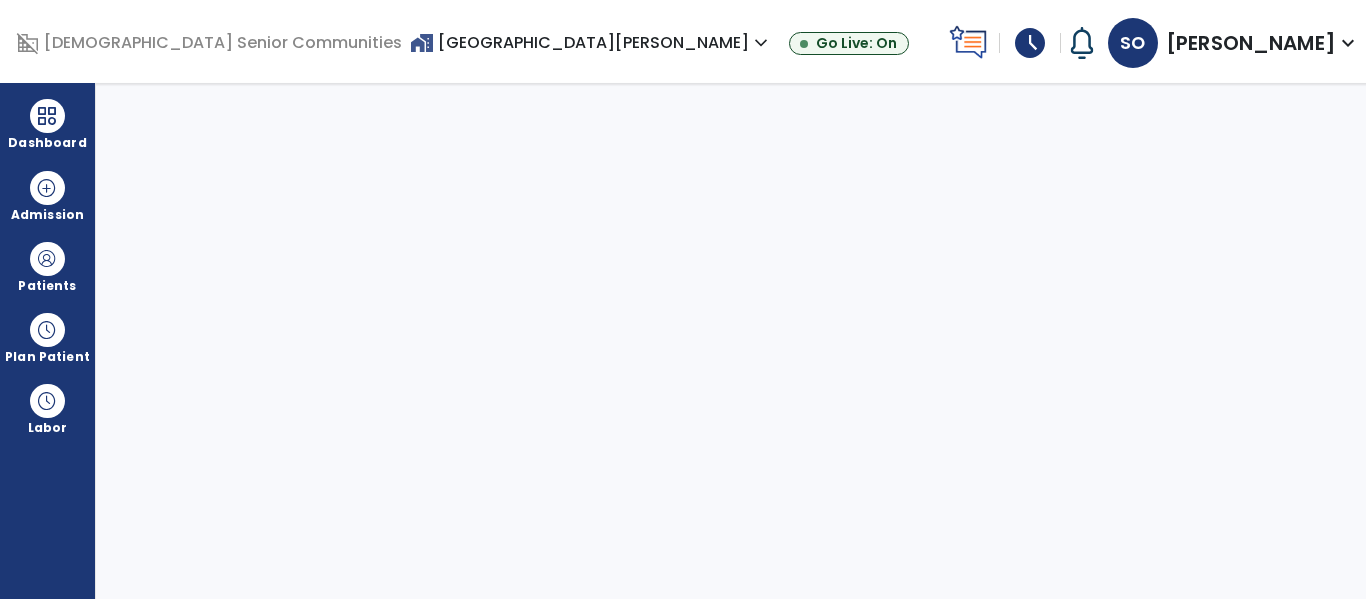 select on "****" 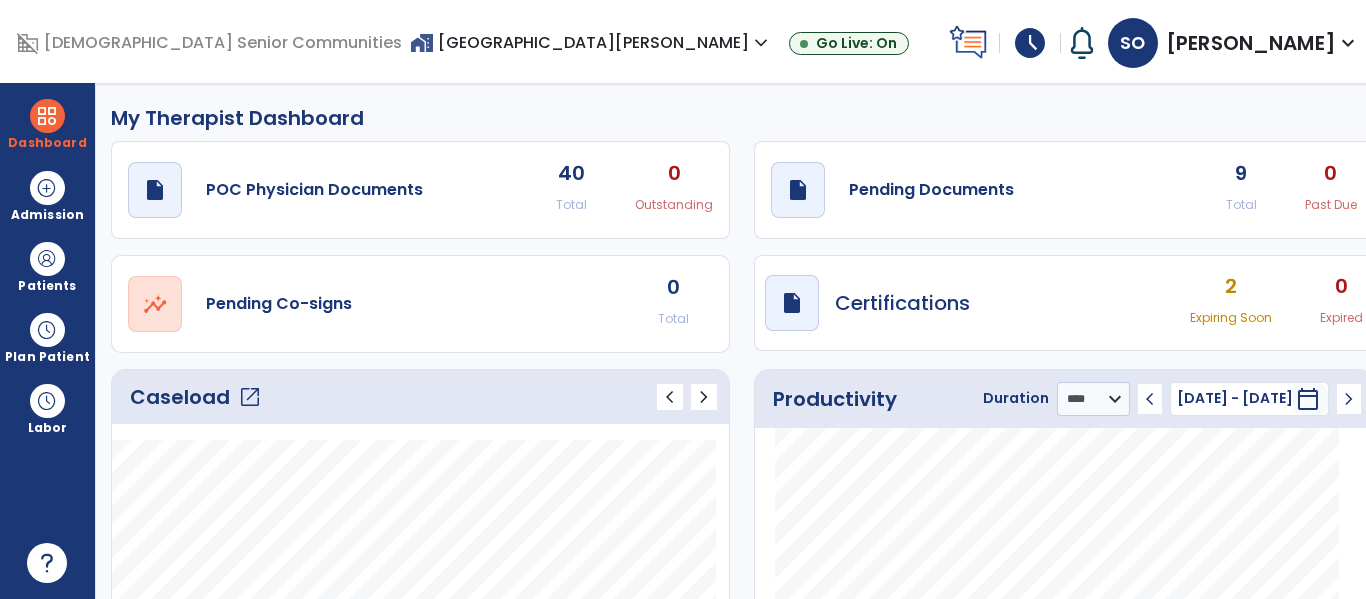 click on "schedule" at bounding box center [1030, 43] 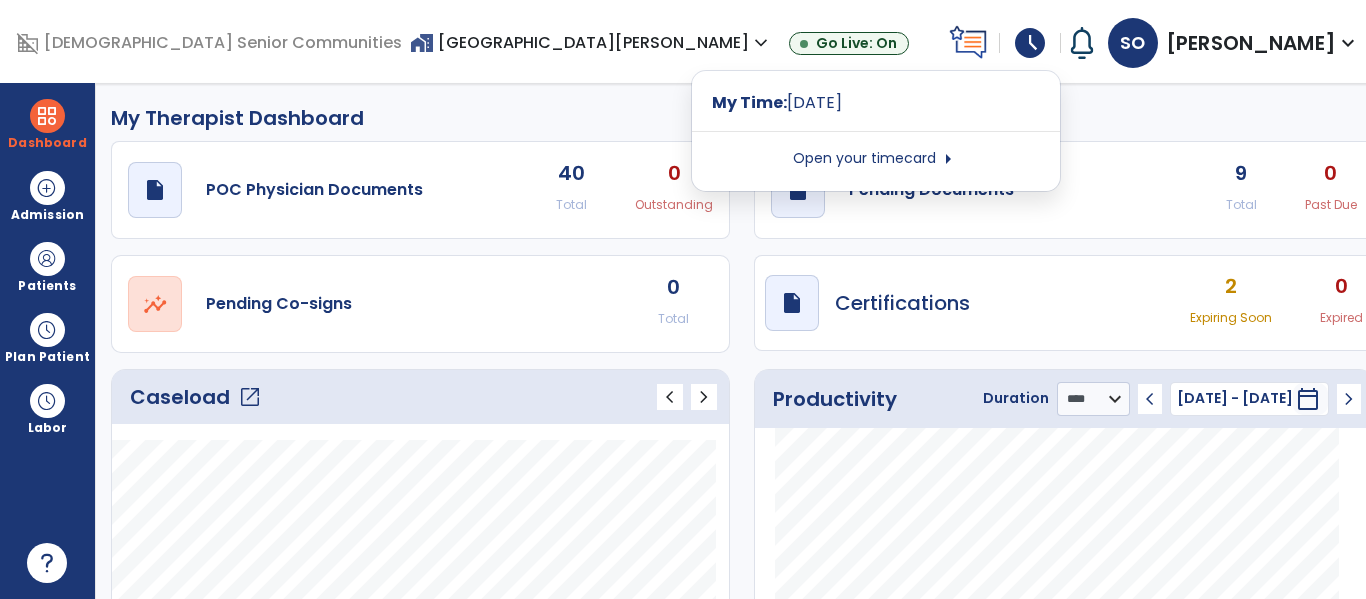 click on "Open your timecard  arrow_right" at bounding box center (876, 159) 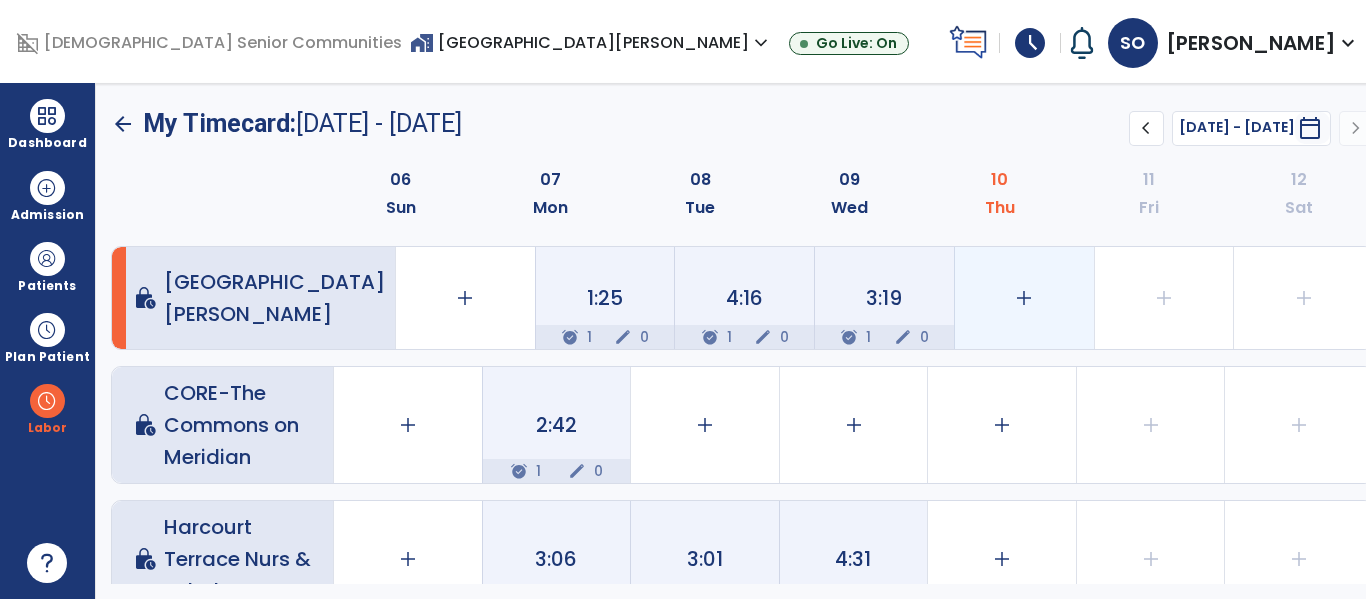 click on "add" 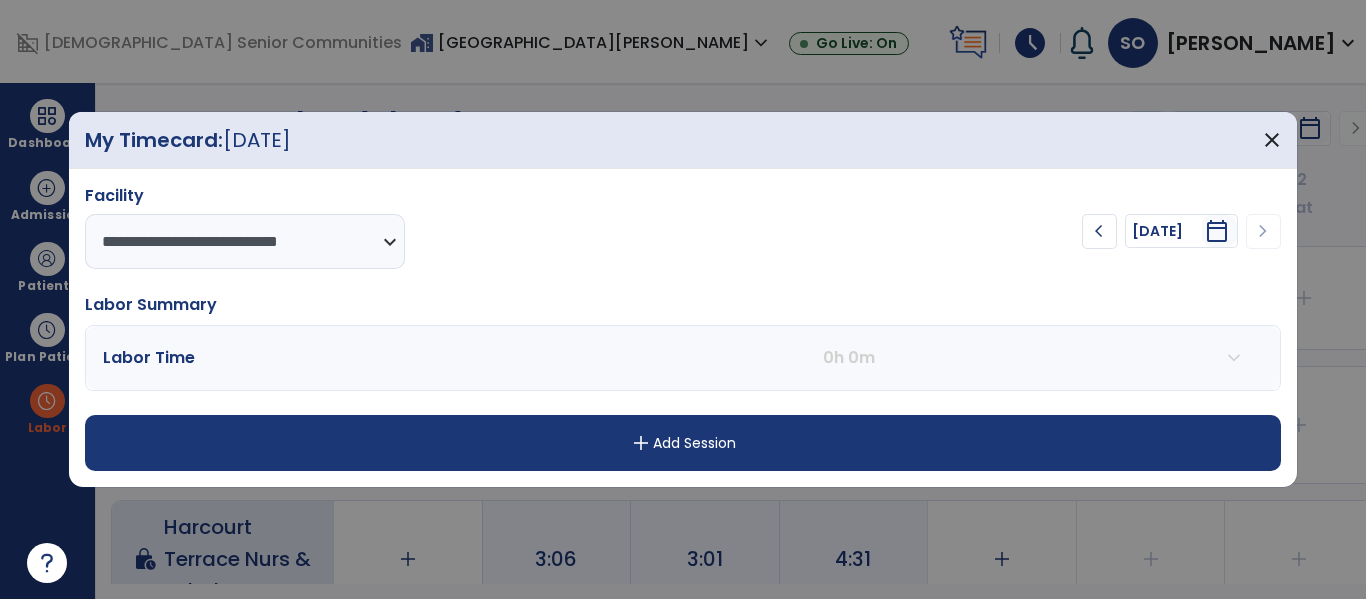 click on "add  Add Session" at bounding box center (682, 443) 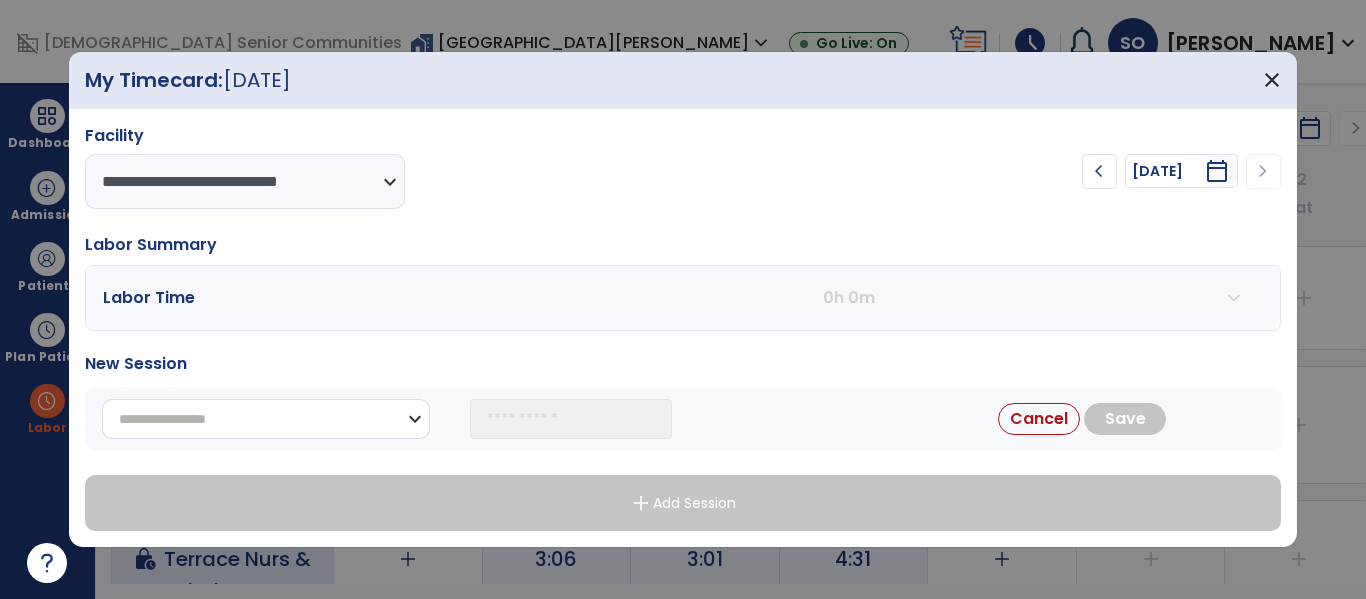 click on "**********" at bounding box center [266, 419] 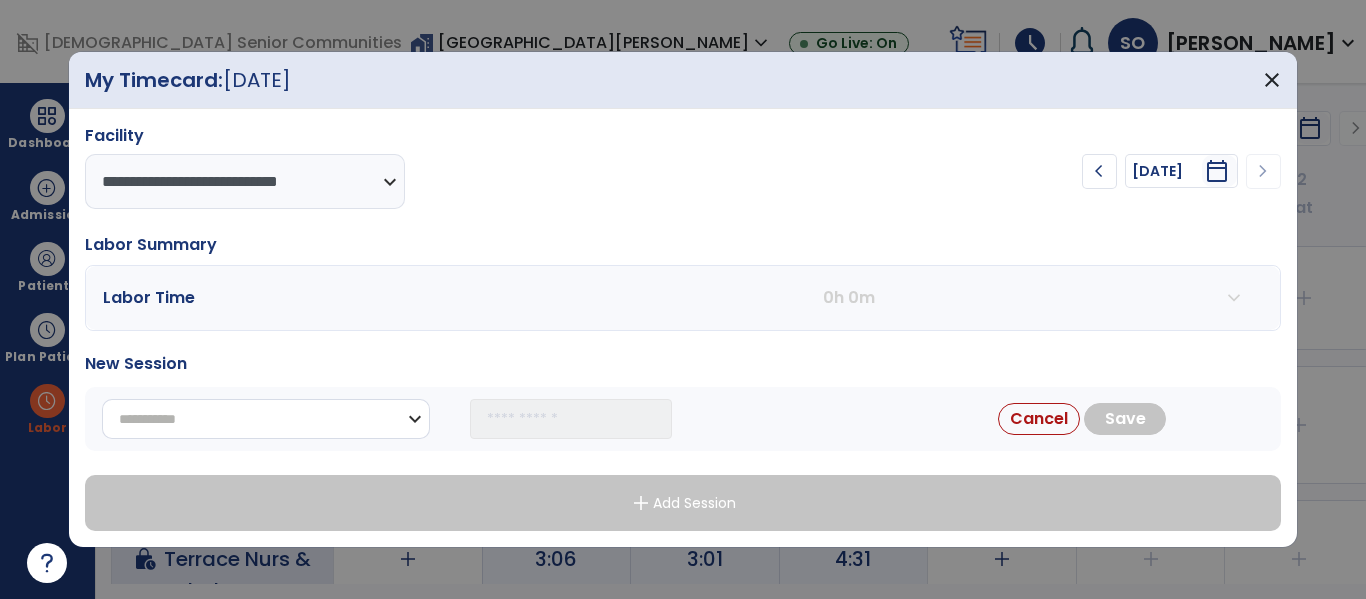 click on "**********" at bounding box center (266, 419) 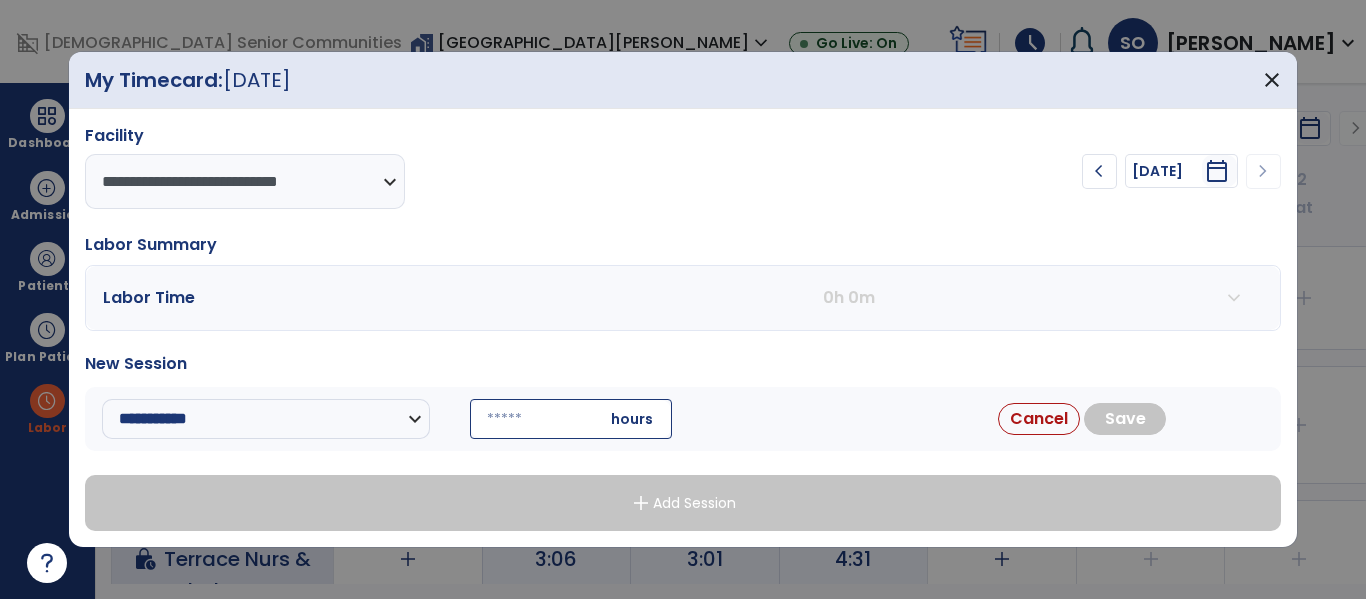 click at bounding box center [571, 419] 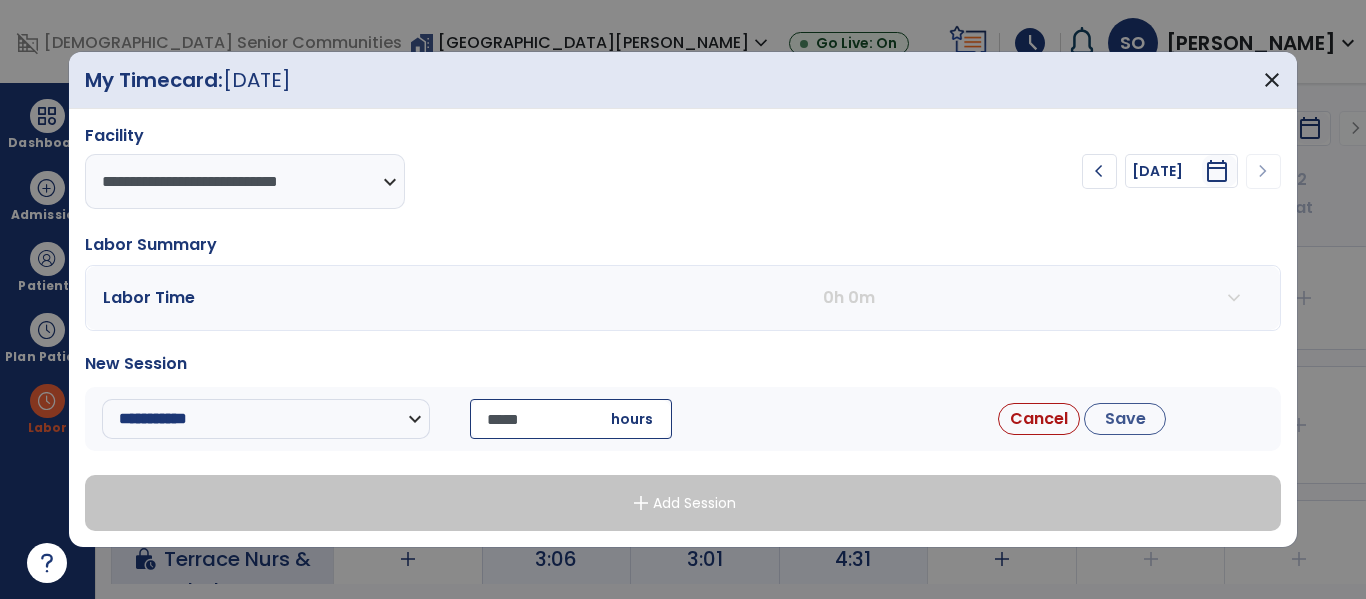 type on "*****" 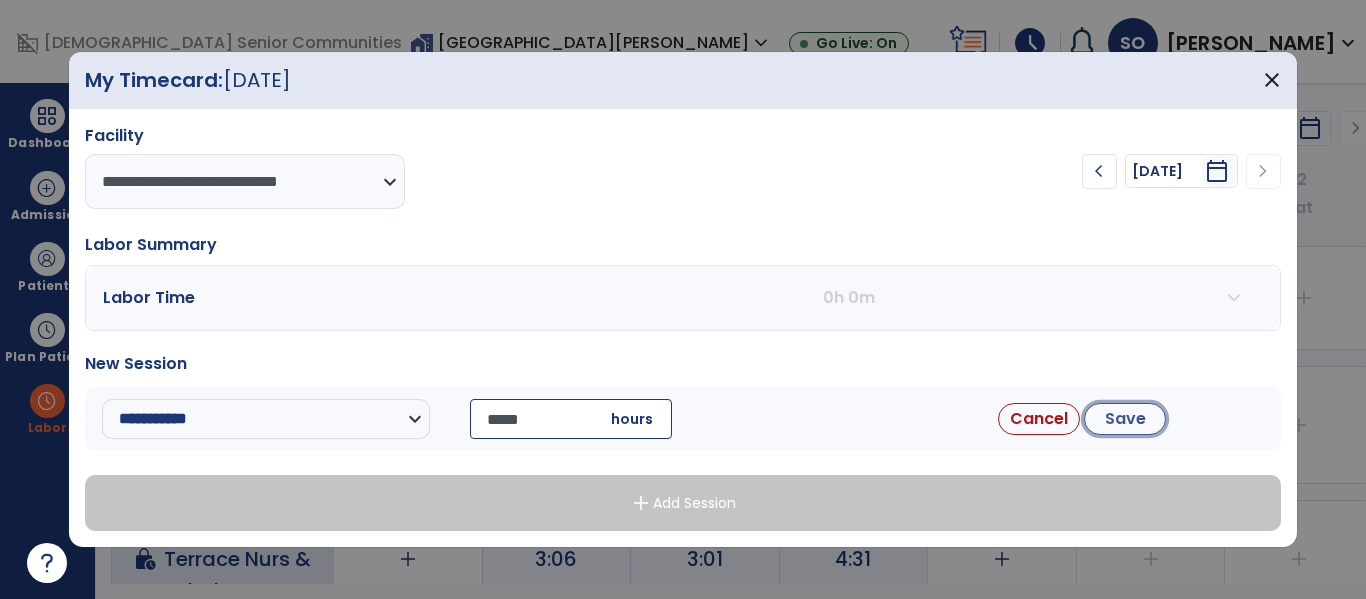 click on "Save" at bounding box center [1125, 419] 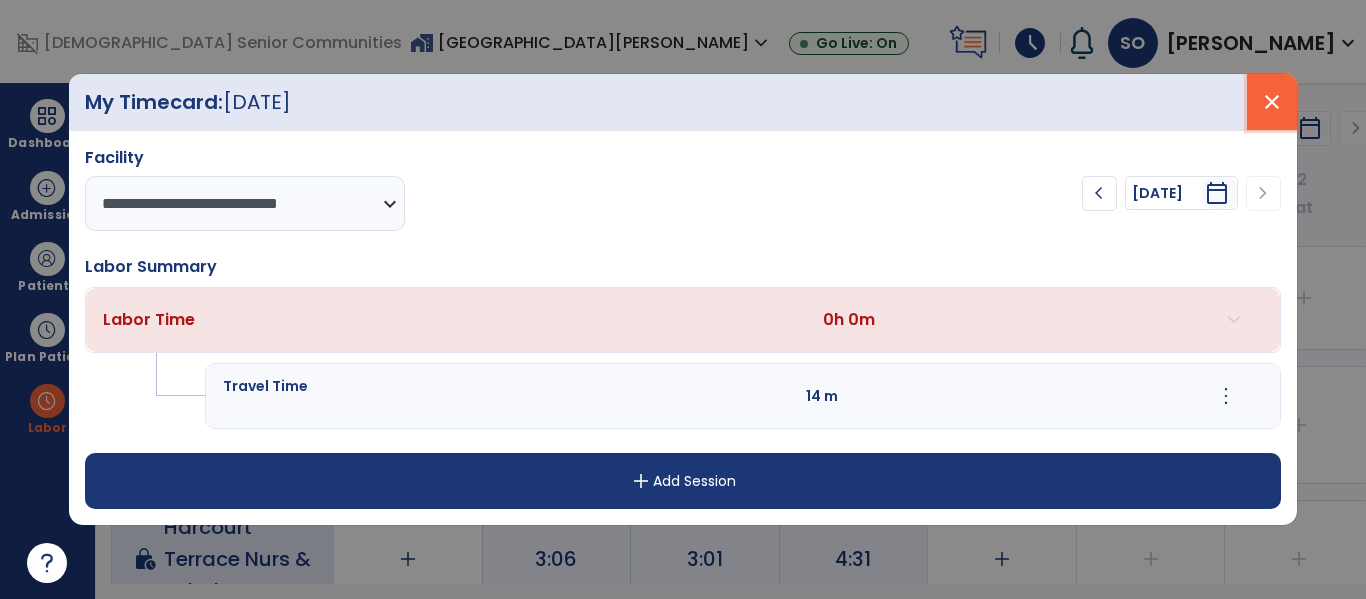 click on "close" at bounding box center (1272, 102) 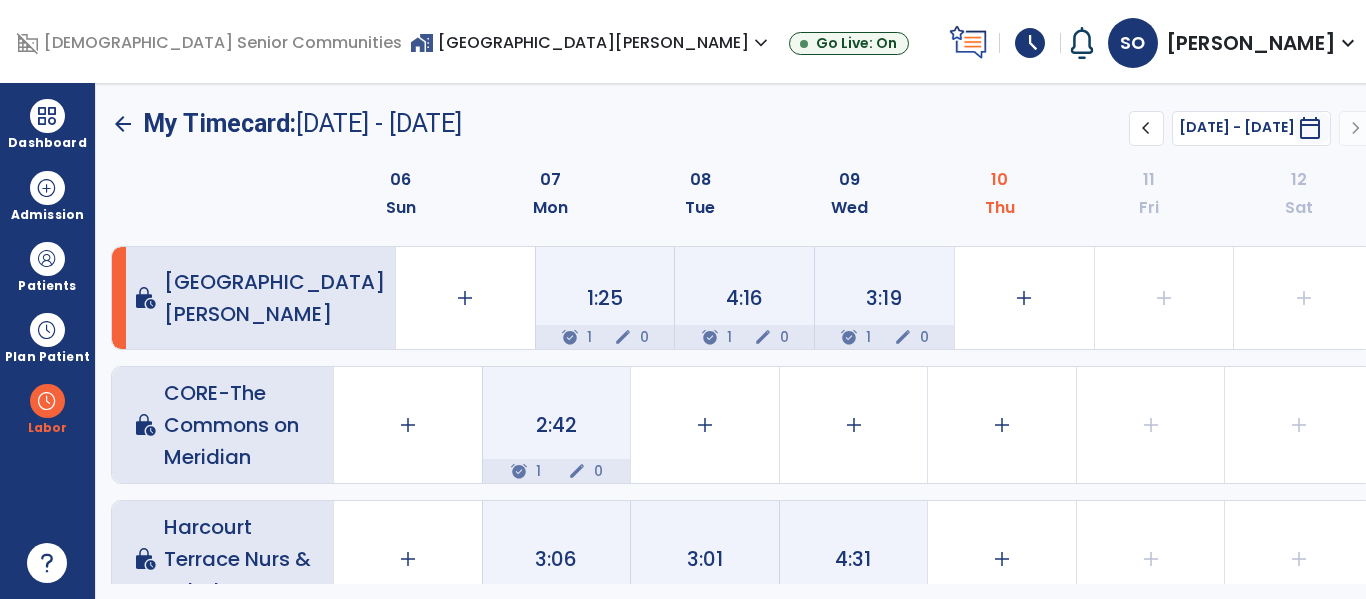 click on "arrow_back" 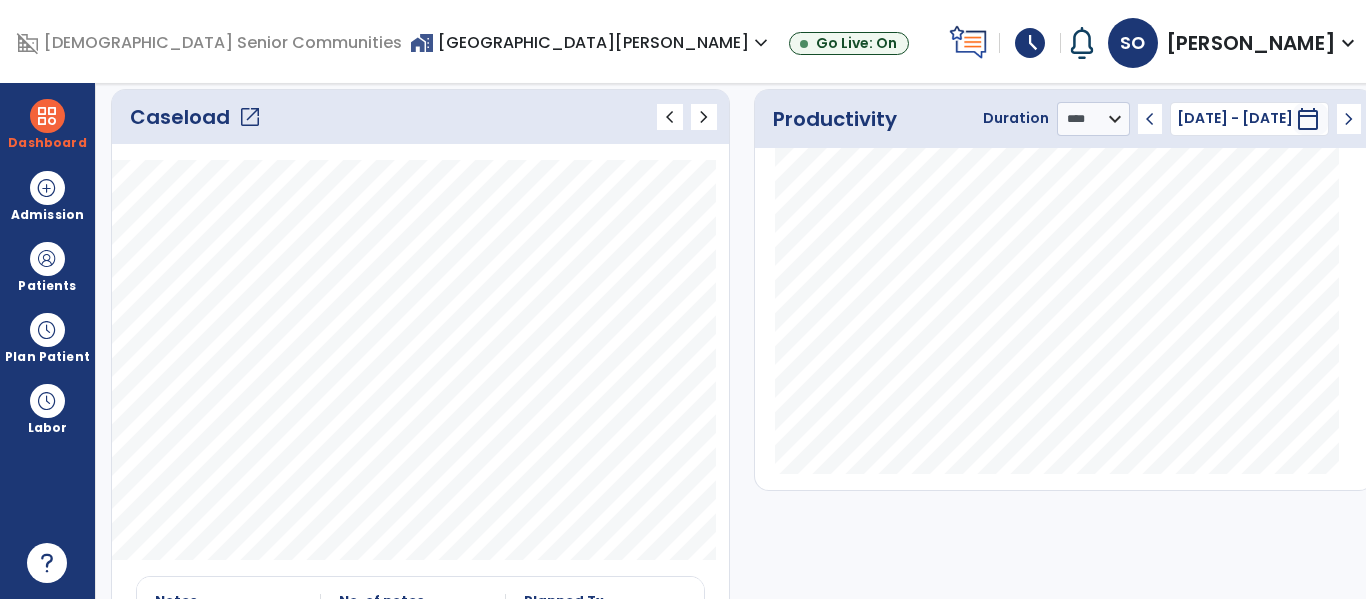 click on "open_in_new" 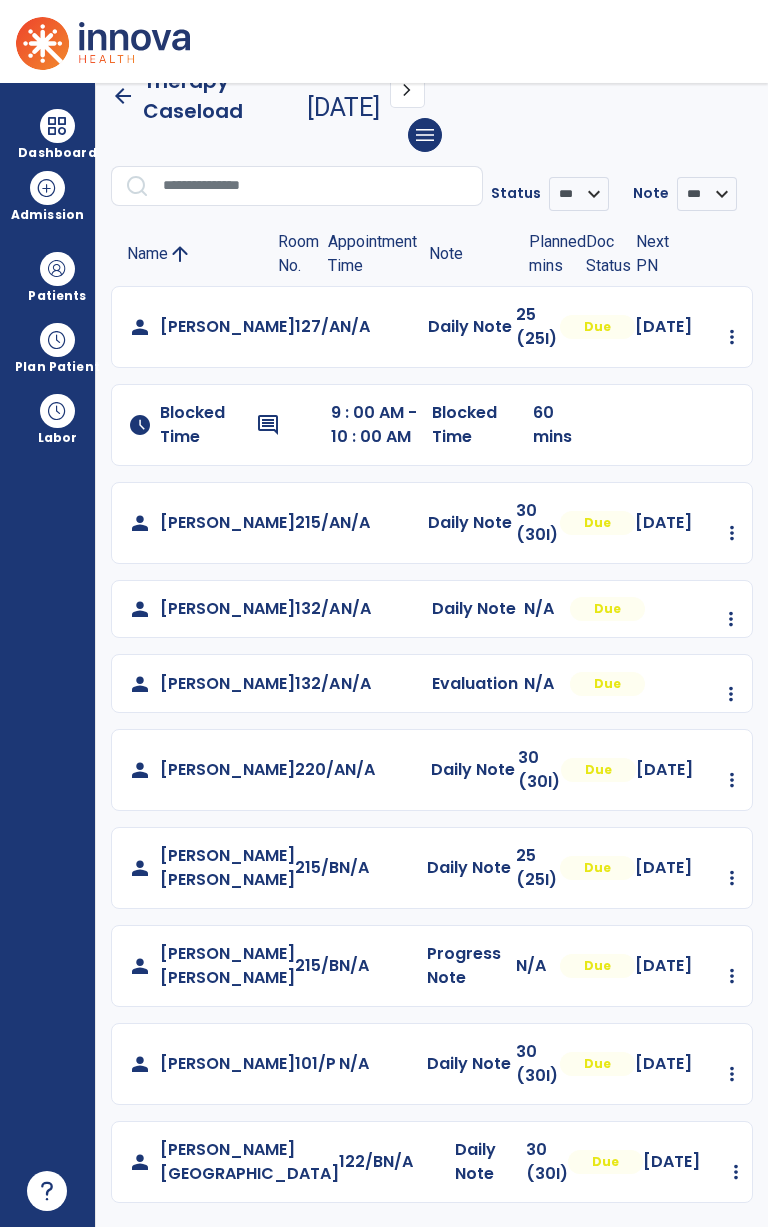 scroll, scrollTop: 14, scrollLeft: 0, axis: vertical 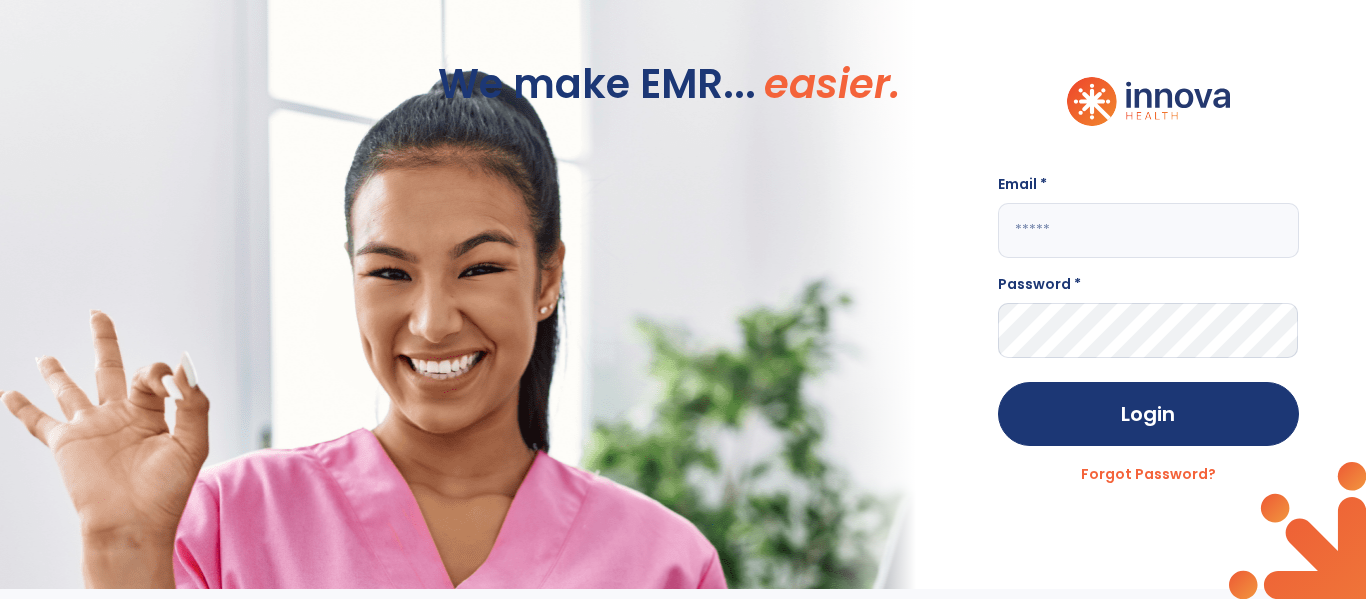 click 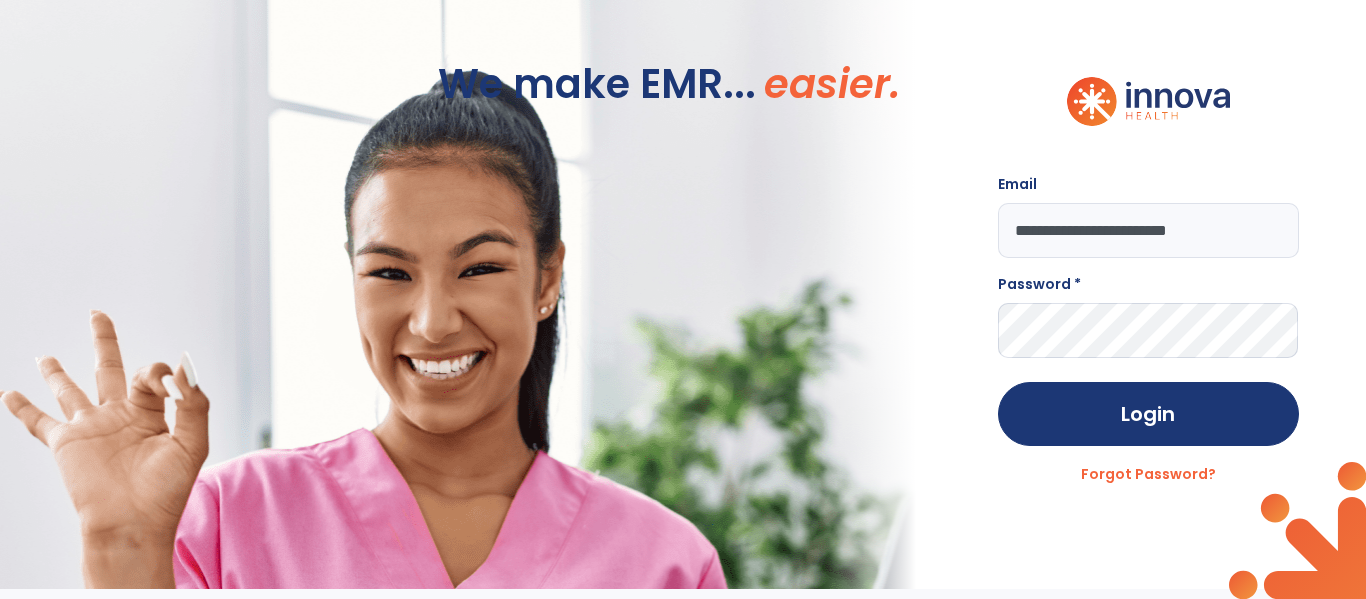 type on "**********" 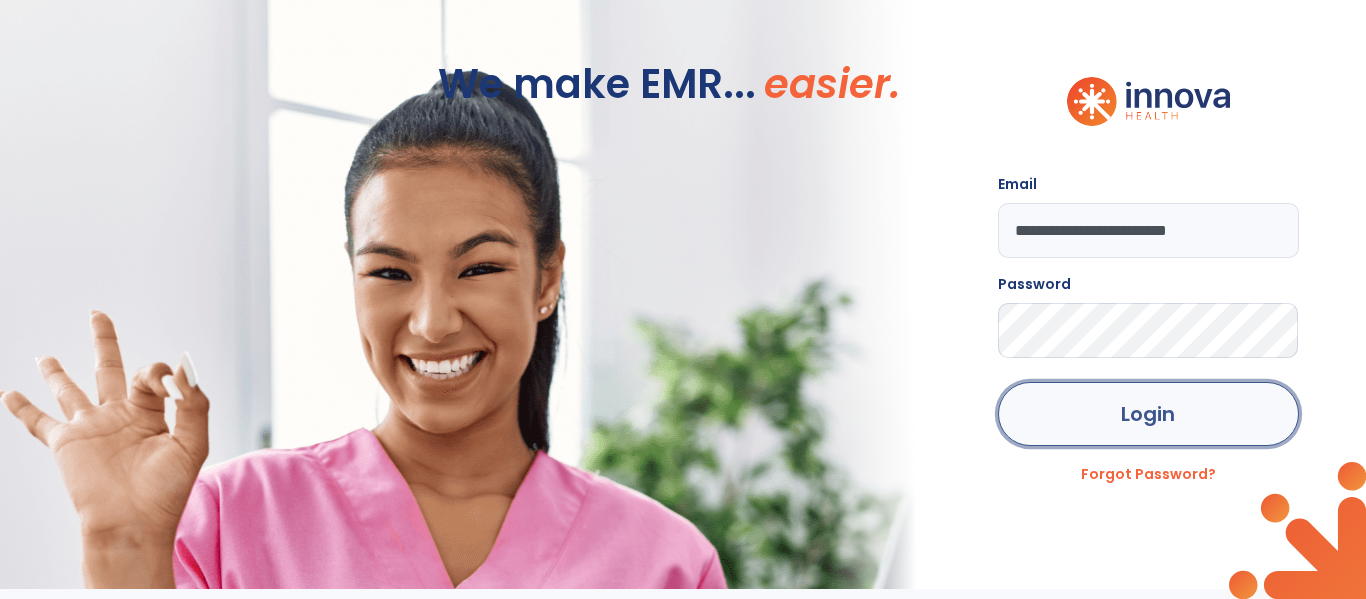 click on "Login" 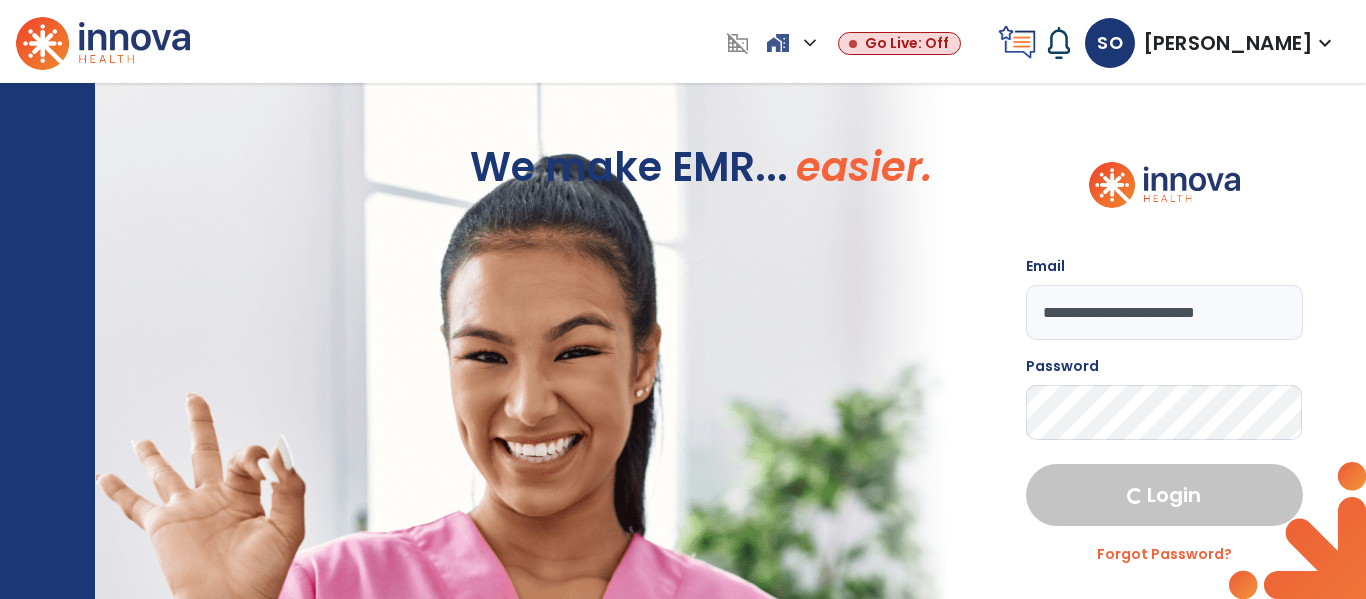 select on "****" 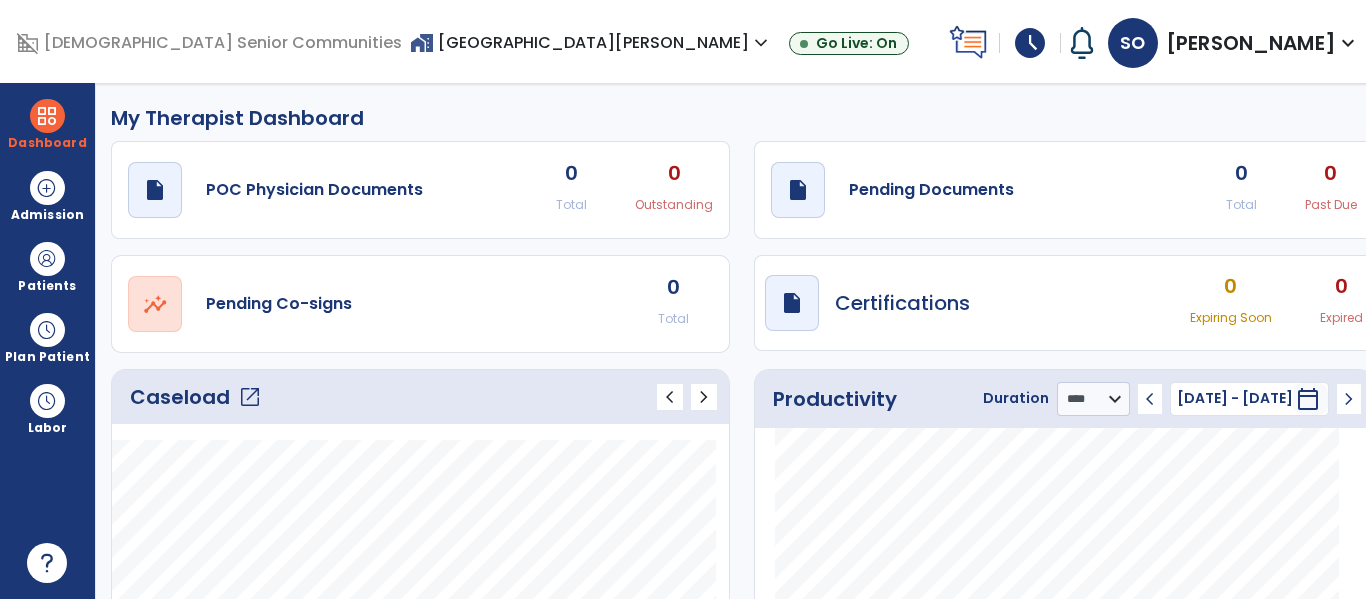 click on "open_in_new" 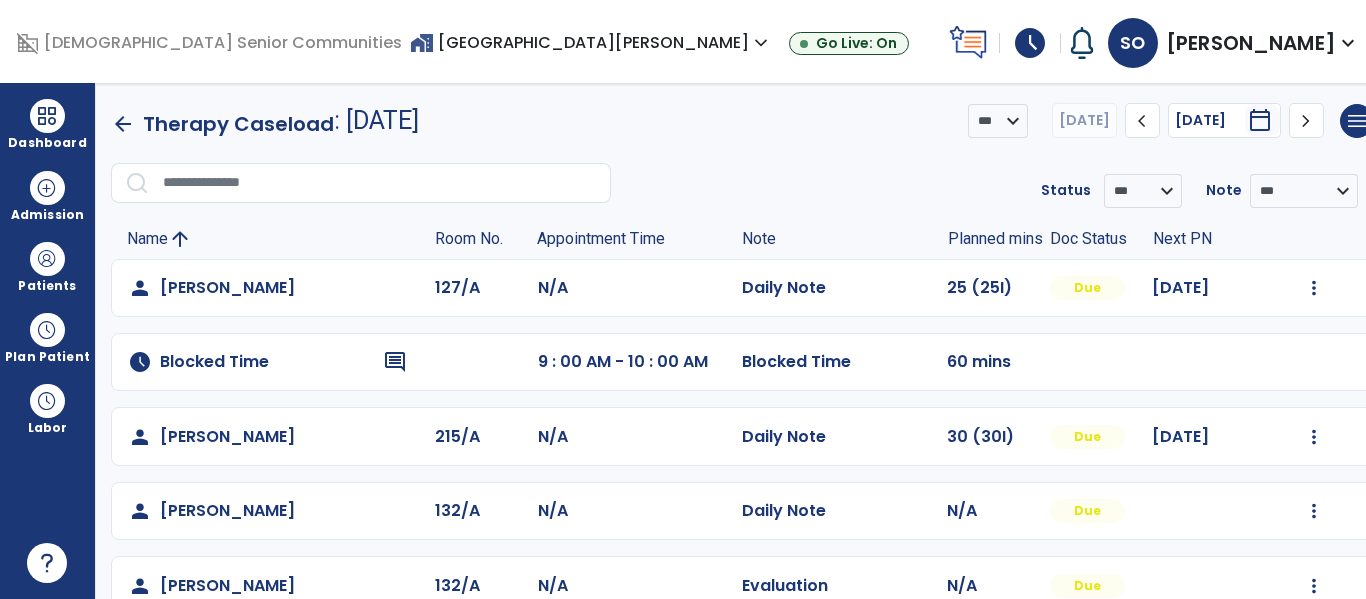 scroll, scrollTop: 460, scrollLeft: 0, axis: vertical 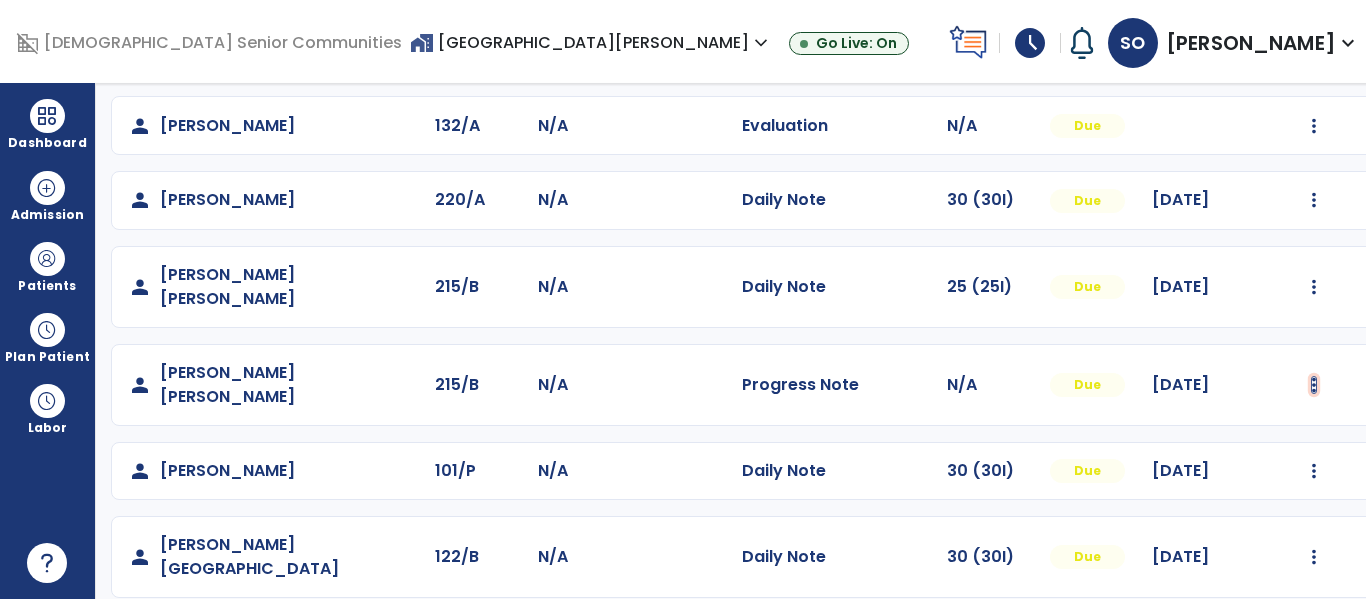 click at bounding box center (1314, -172) 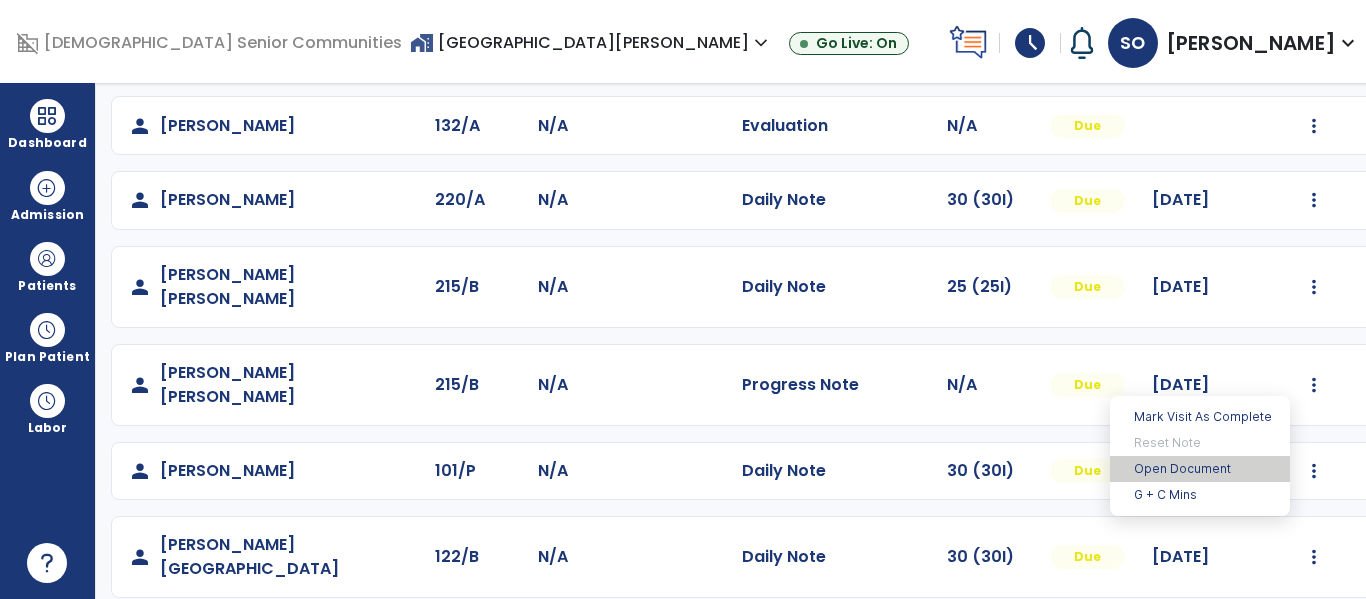 click on "Open Document" at bounding box center (1200, 469) 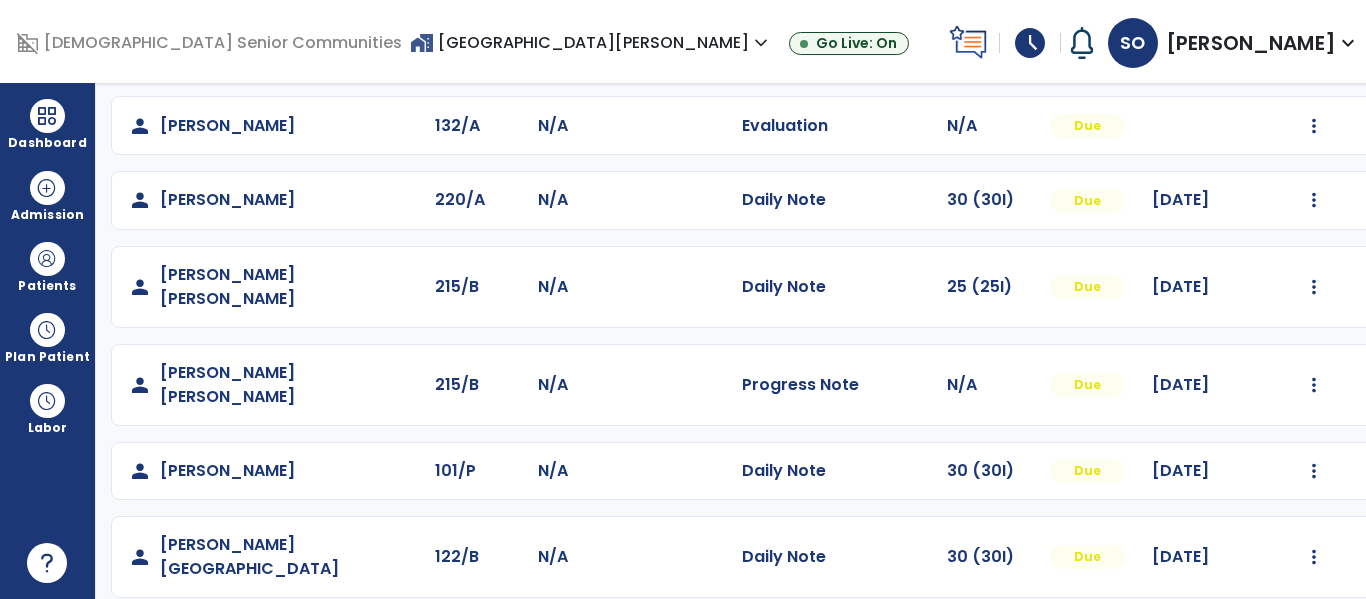 click on "Mark Visit As Complete   Reset Note   Open Document   G + C Mins" 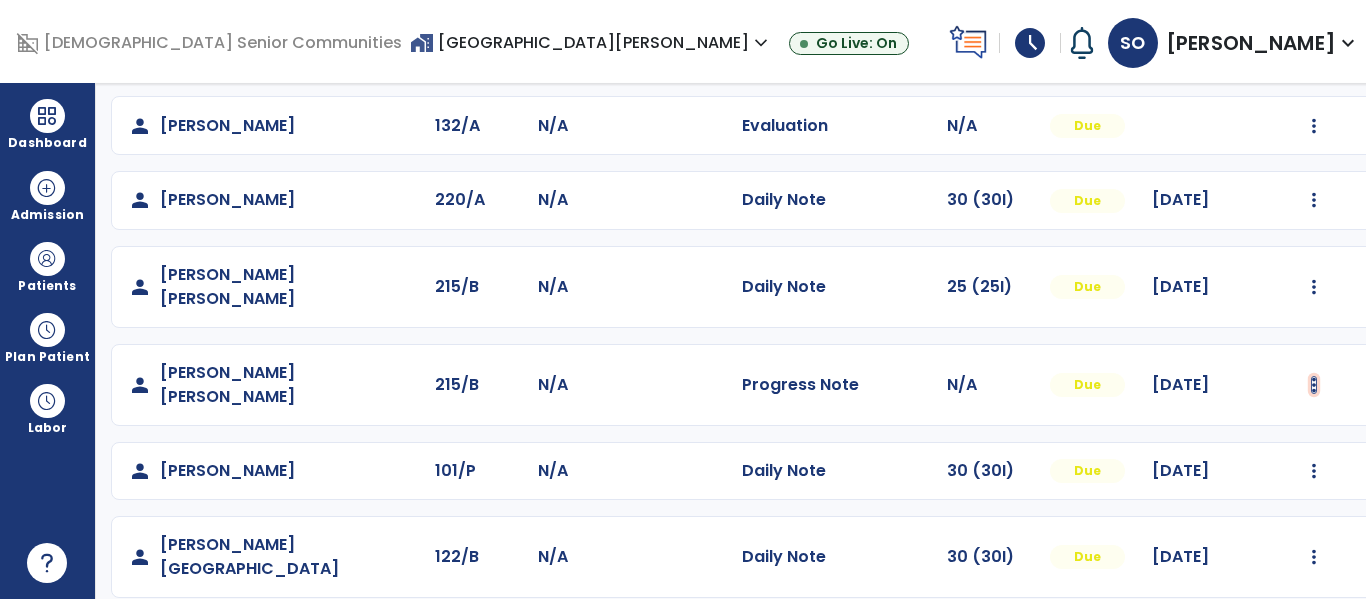click at bounding box center (1314, -172) 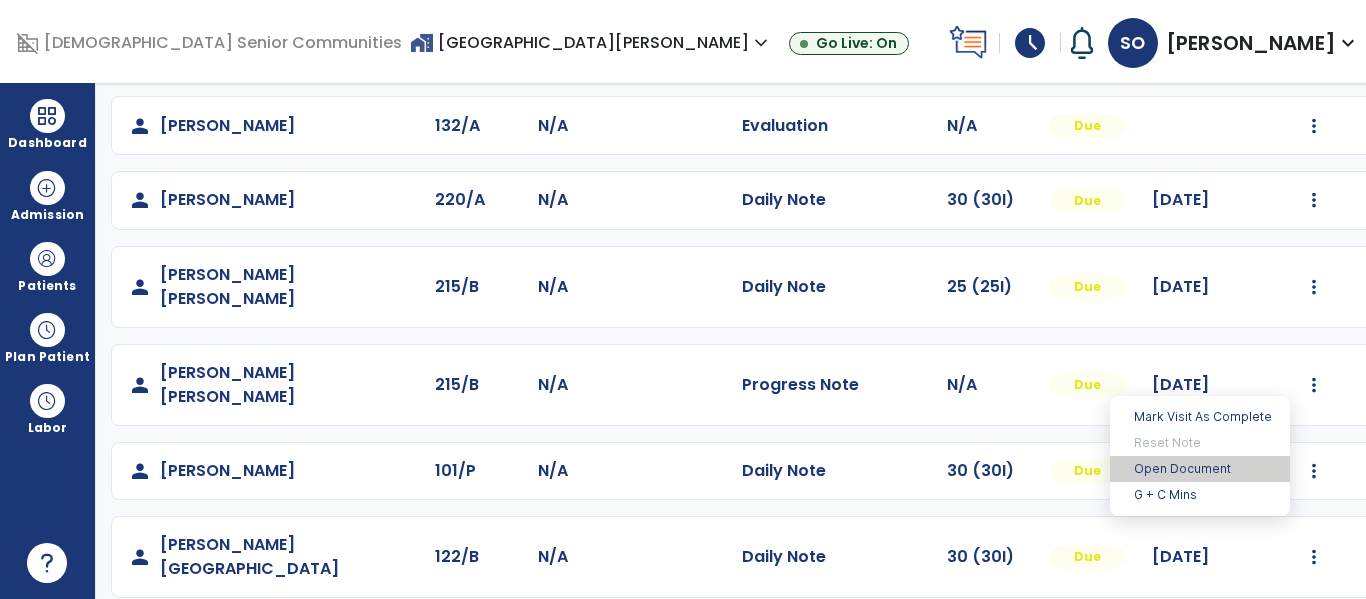 click on "Open Document" at bounding box center [1200, 469] 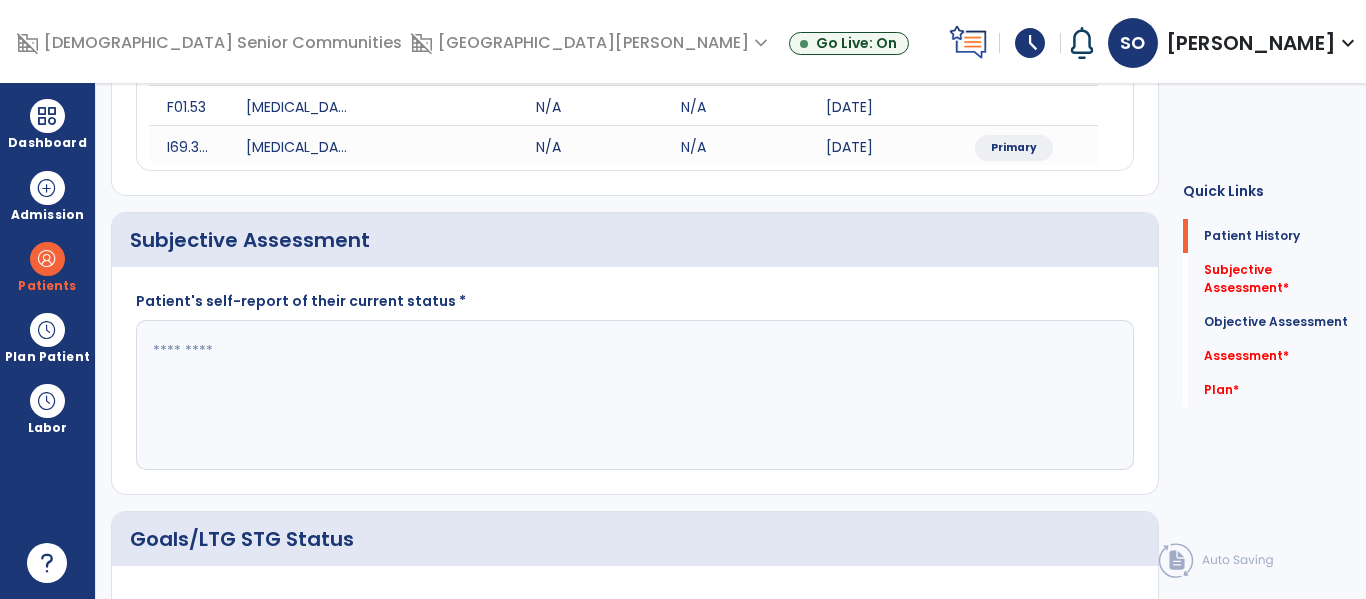 scroll, scrollTop: 0, scrollLeft: 0, axis: both 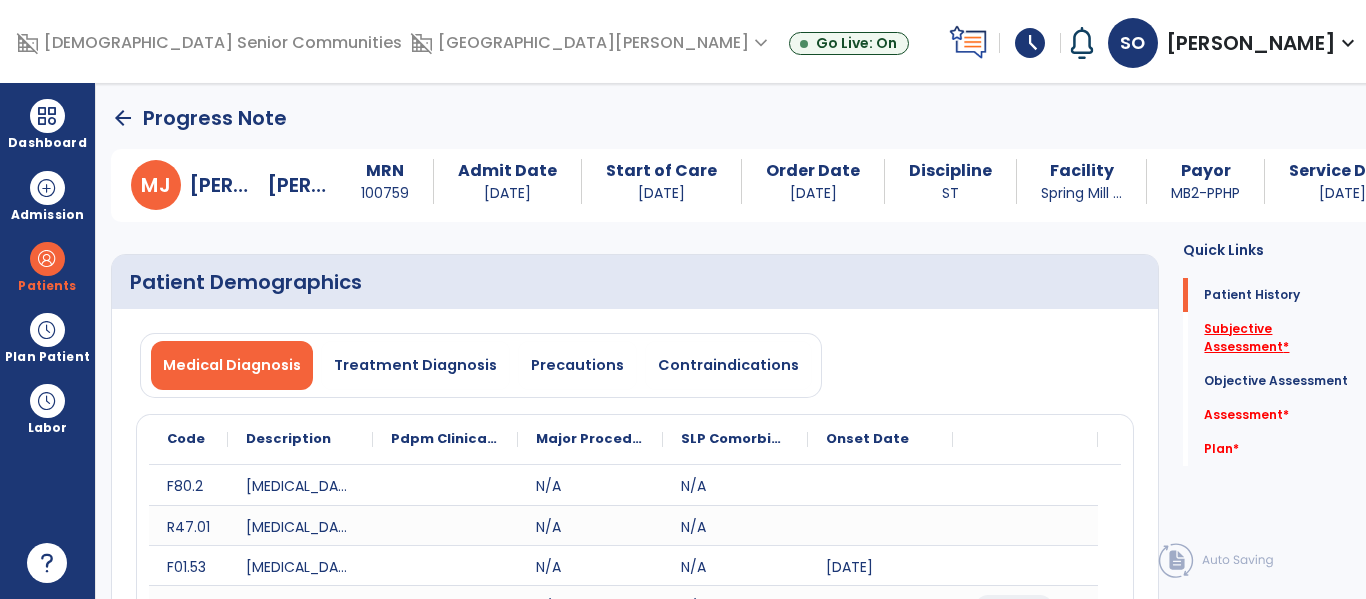 click on "Subjective Assessment   *" 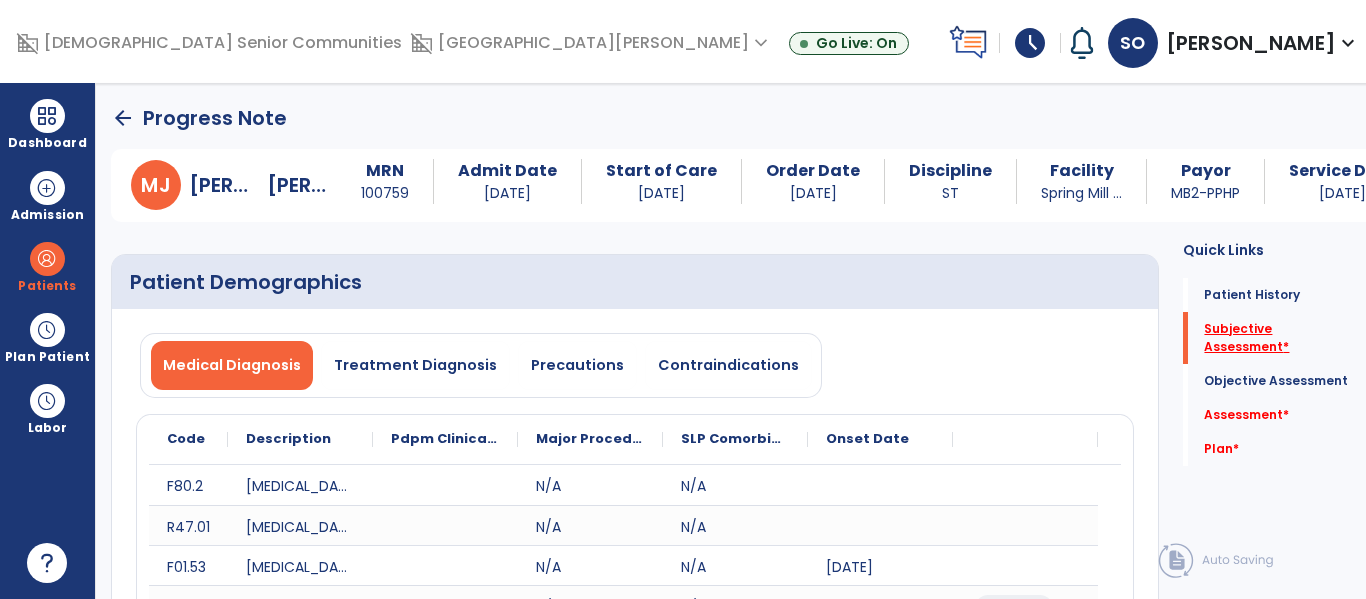 scroll, scrollTop: 204, scrollLeft: 0, axis: vertical 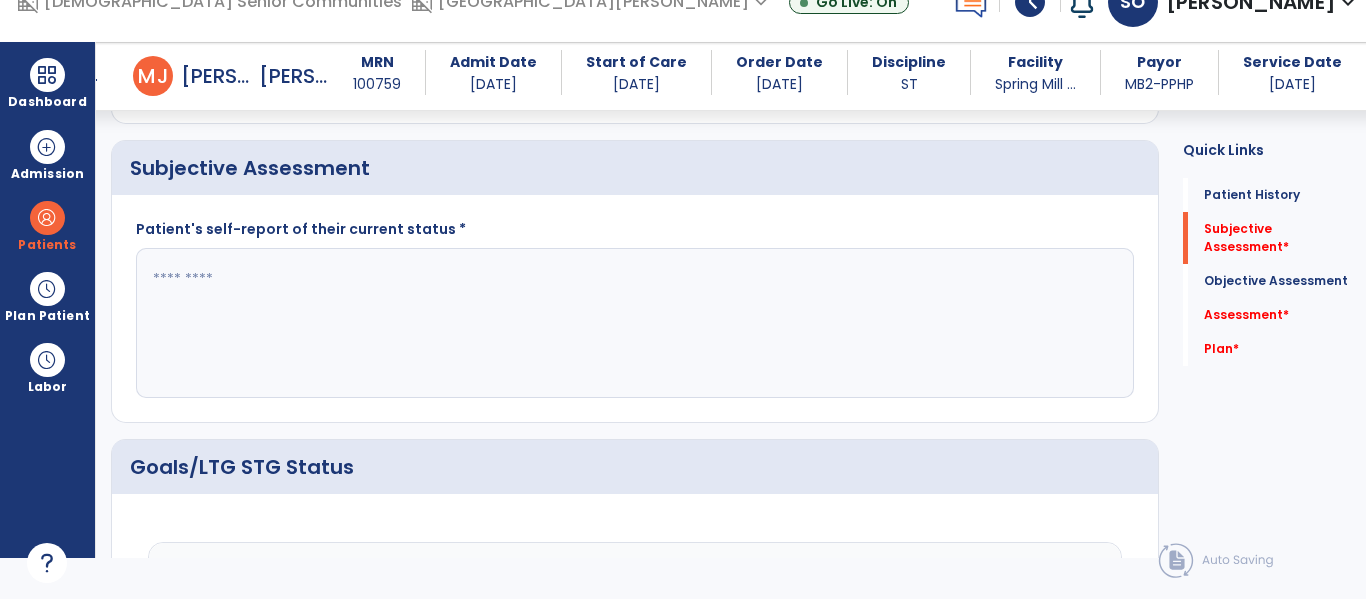 click 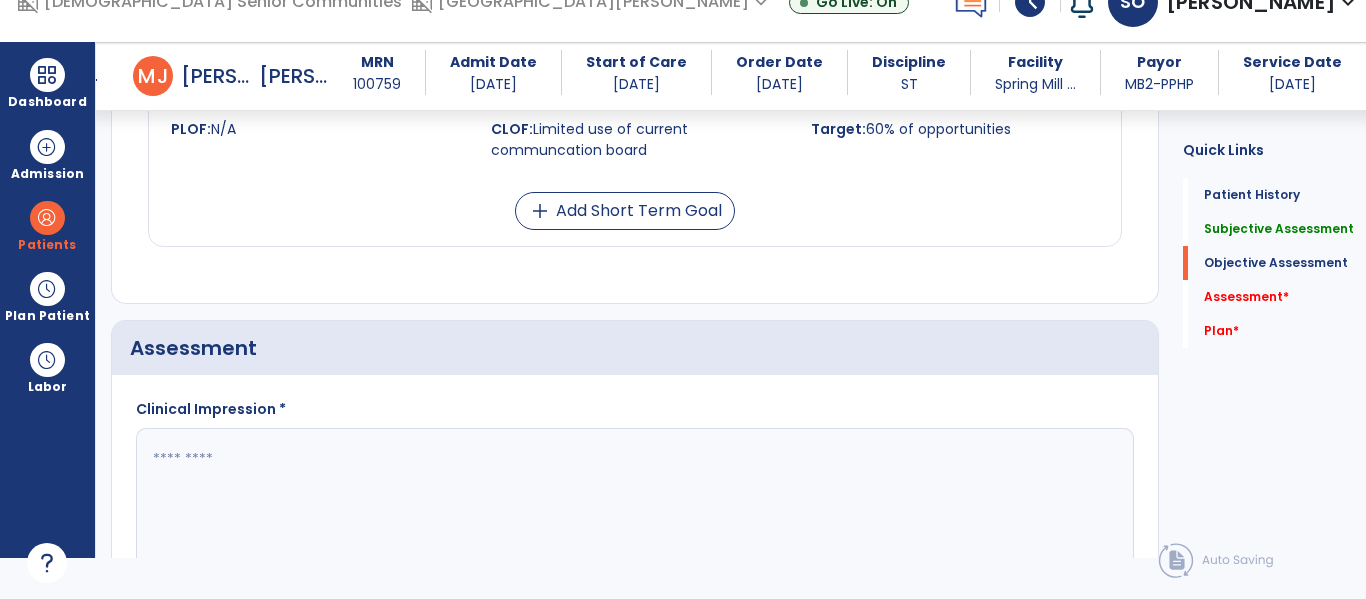 scroll, scrollTop: 2154, scrollLeft: 0, axis: vertical 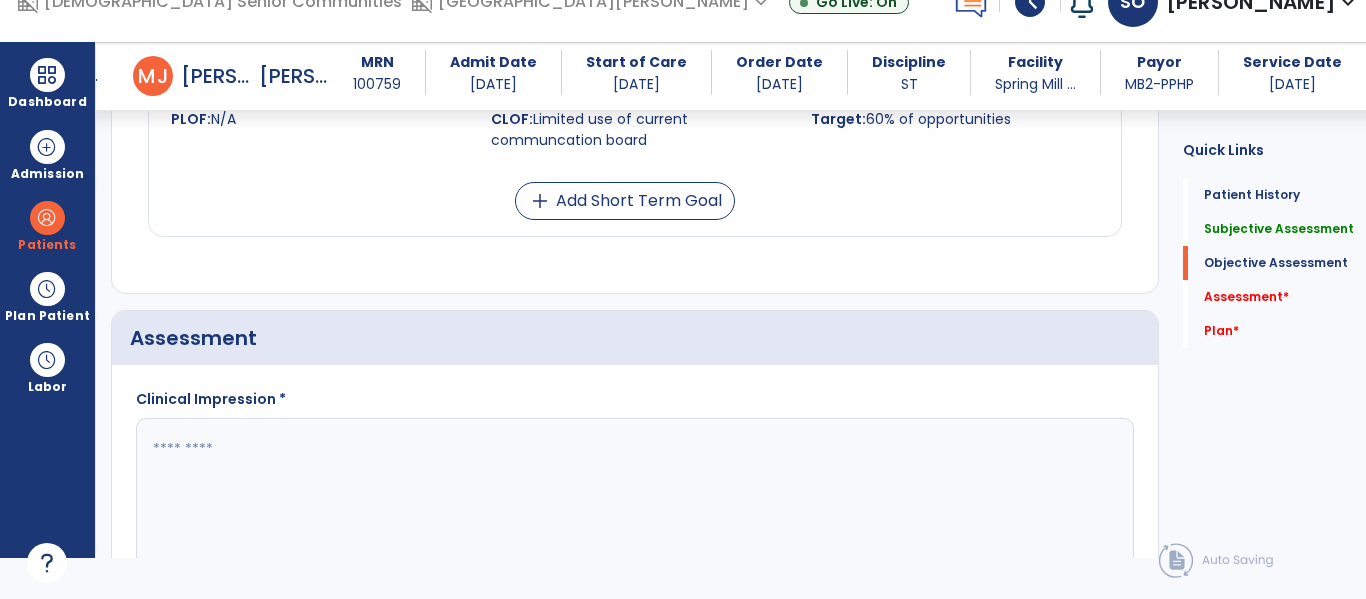 type on "**********" 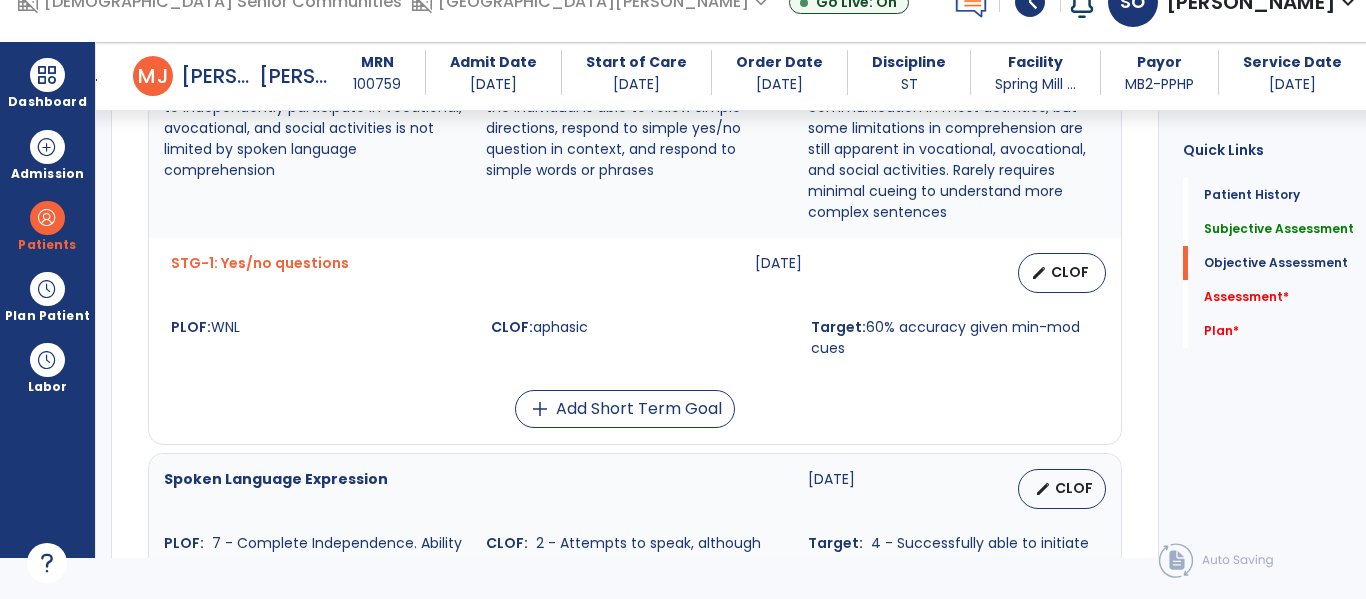 scroll, scrollTop: 1017, scrollLeft: 0, axis: vertical 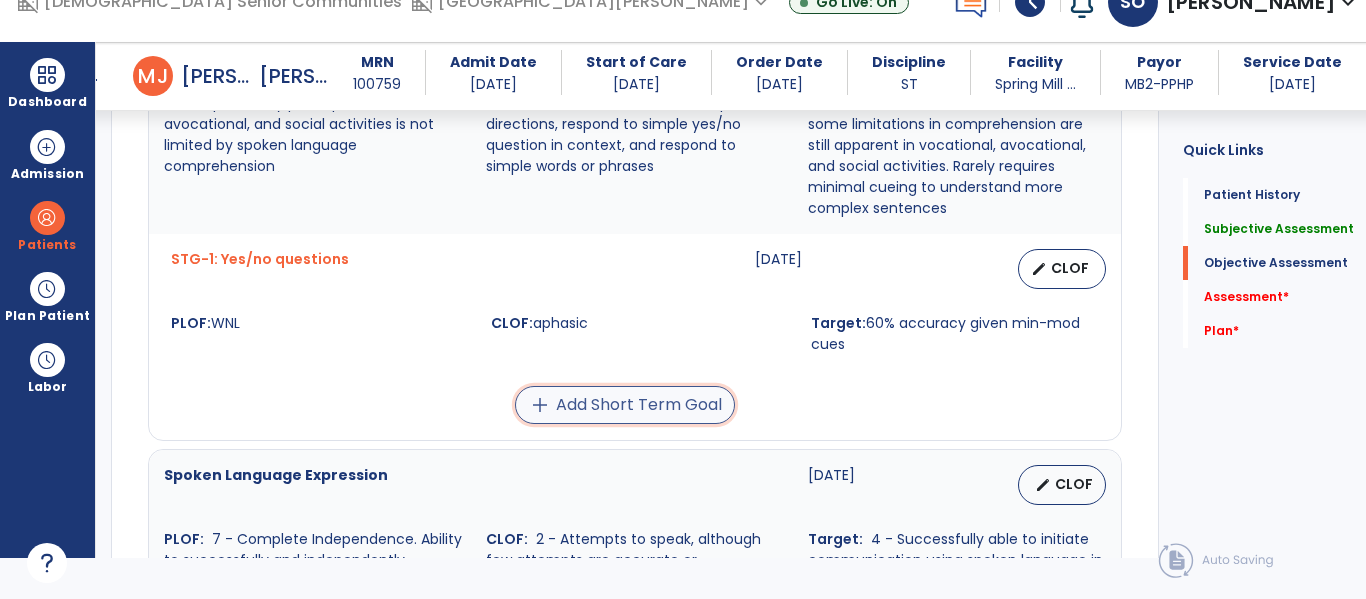 click on "add  Add Short Term Goal" at bounding box center (625, 405) 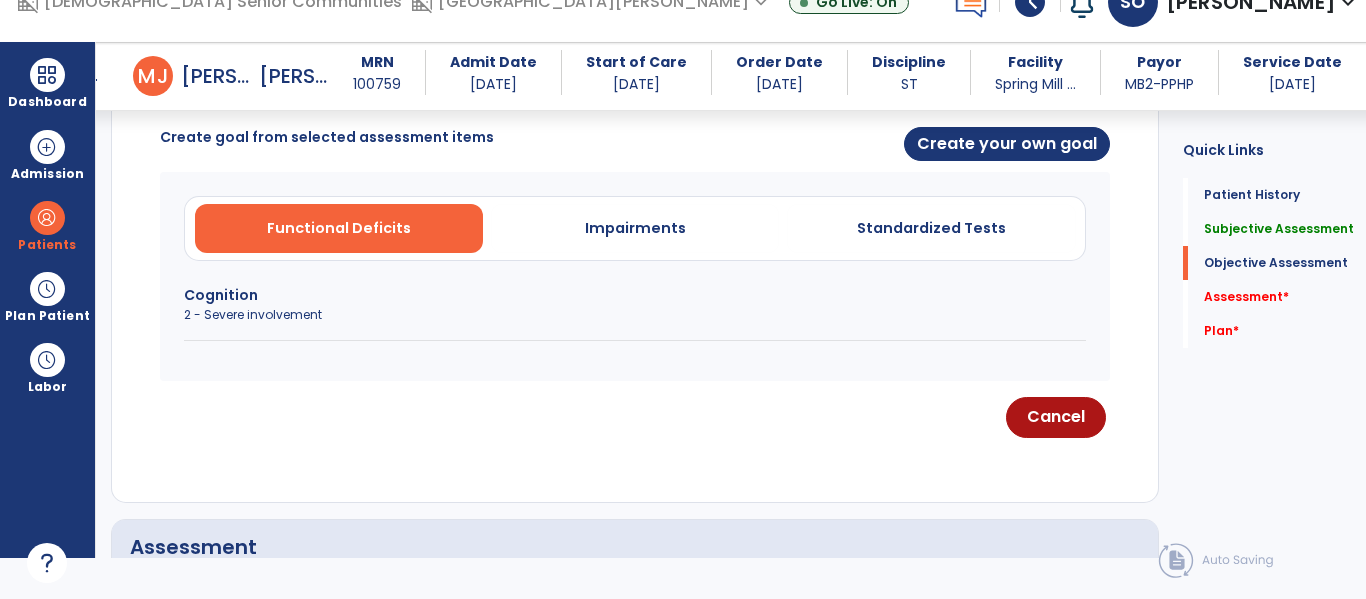 scroll, scrollTop: 886, scrollLeft: 0, axis: vertical 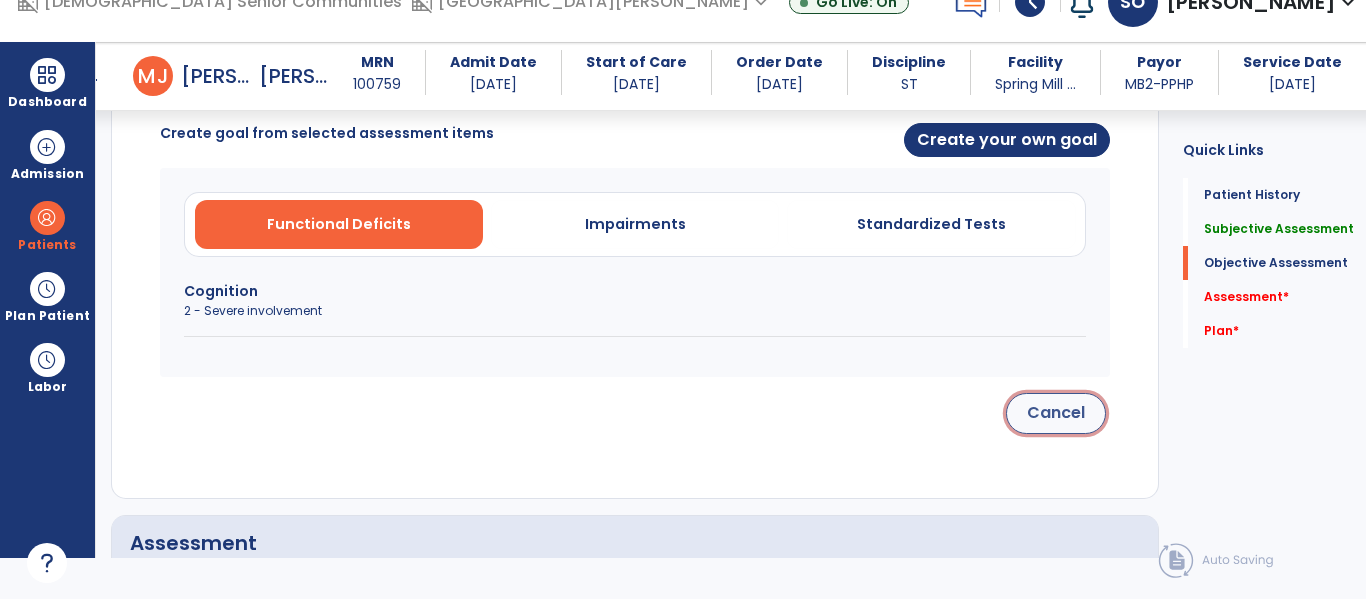 click on "Cancel" 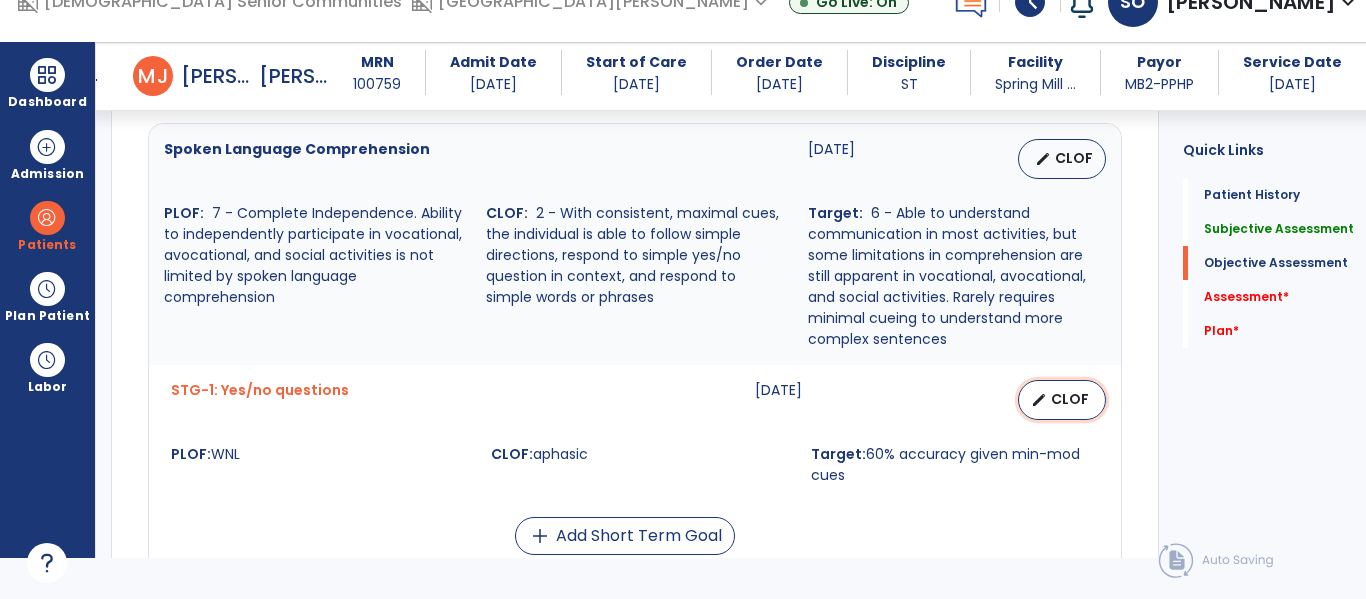click on "edit" at bounding box center (1039, 400) 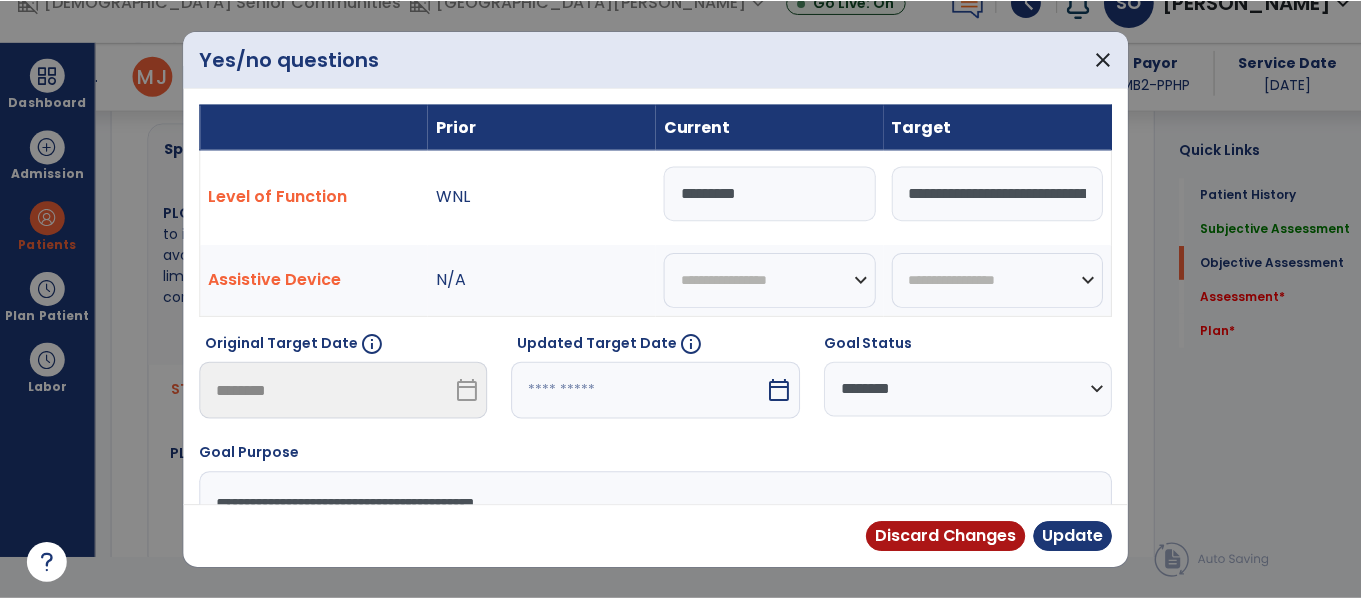 scroll, scrollTop: 0, scrollLeft: 0, axis: both 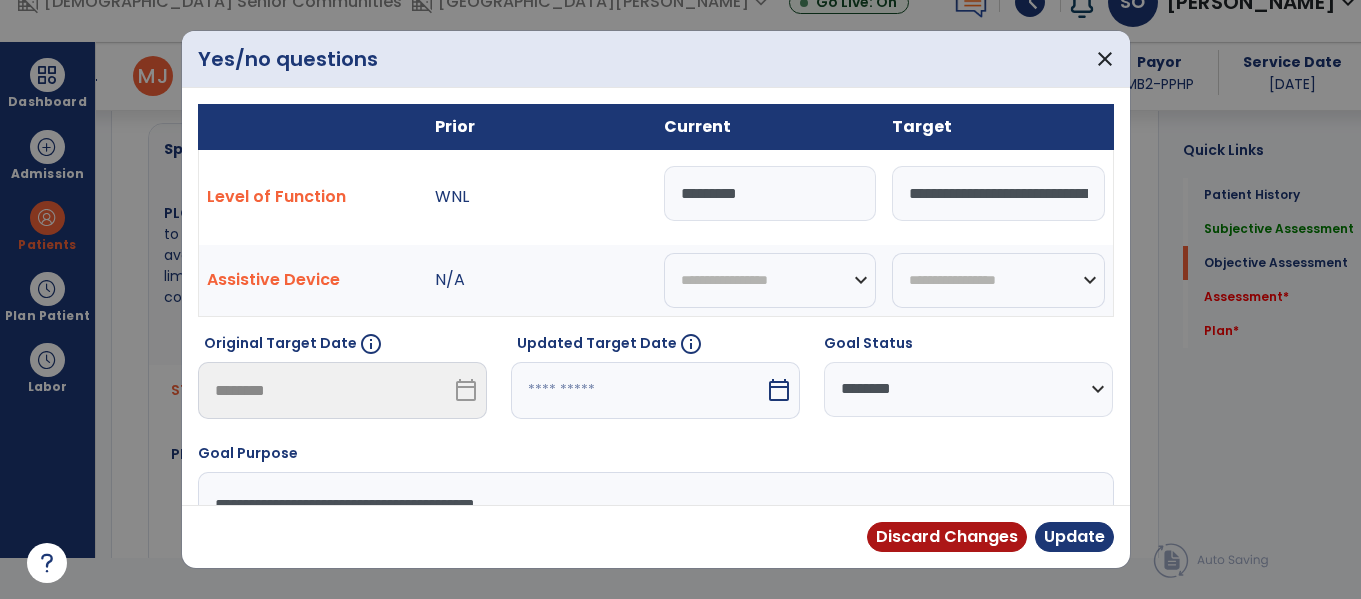 click on "*******" at bounding box center [770, 193] 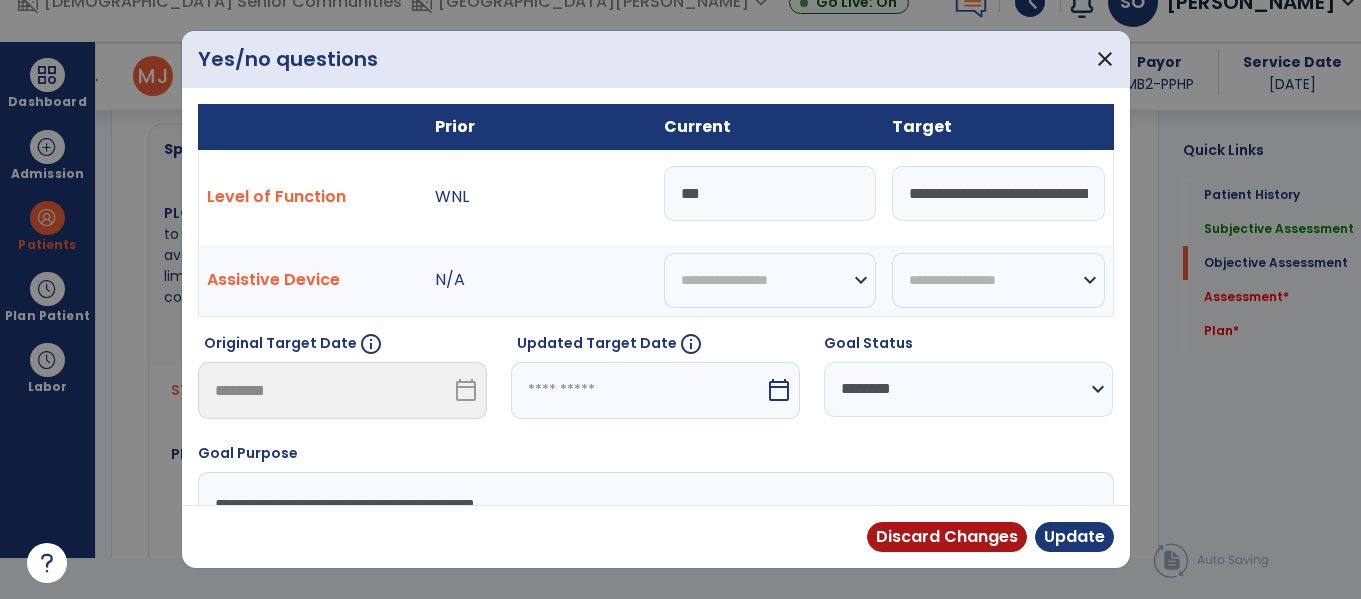type on "*" 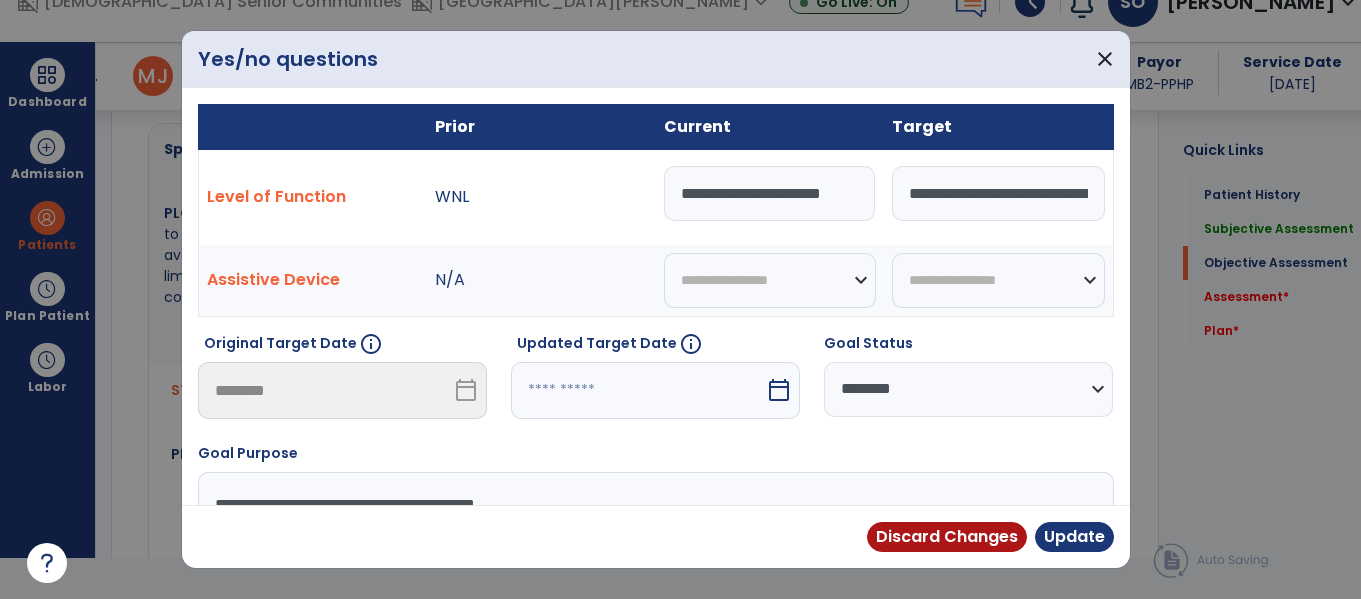 scroll, scrollTop: 0, scrollLeft: 35, axis: horizontal 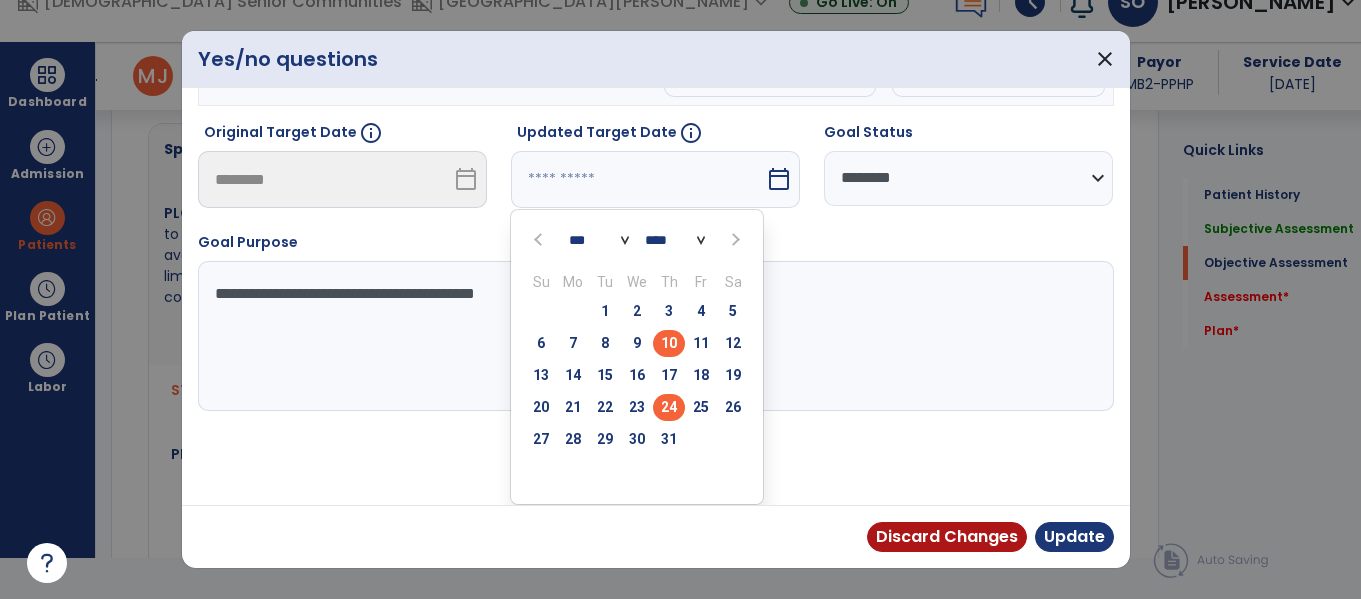 click on "24" at bounding box center (669, 407) 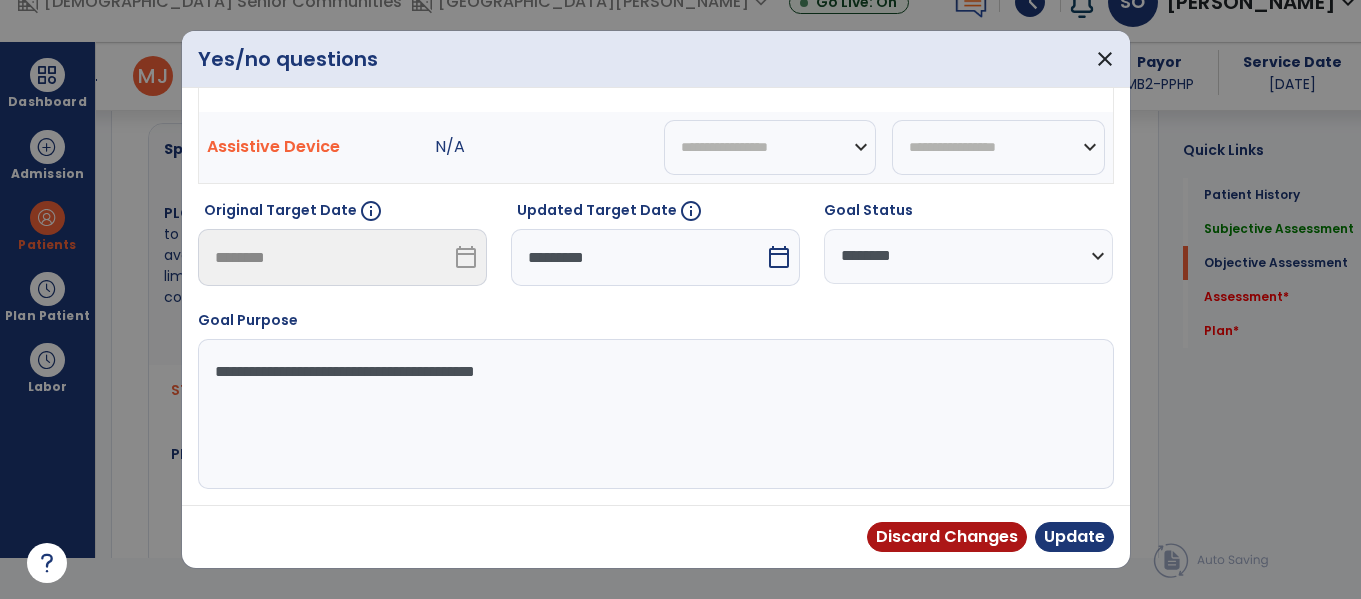 scroll, scrollTop: 133, scrollLeft: 0, axis: vertical 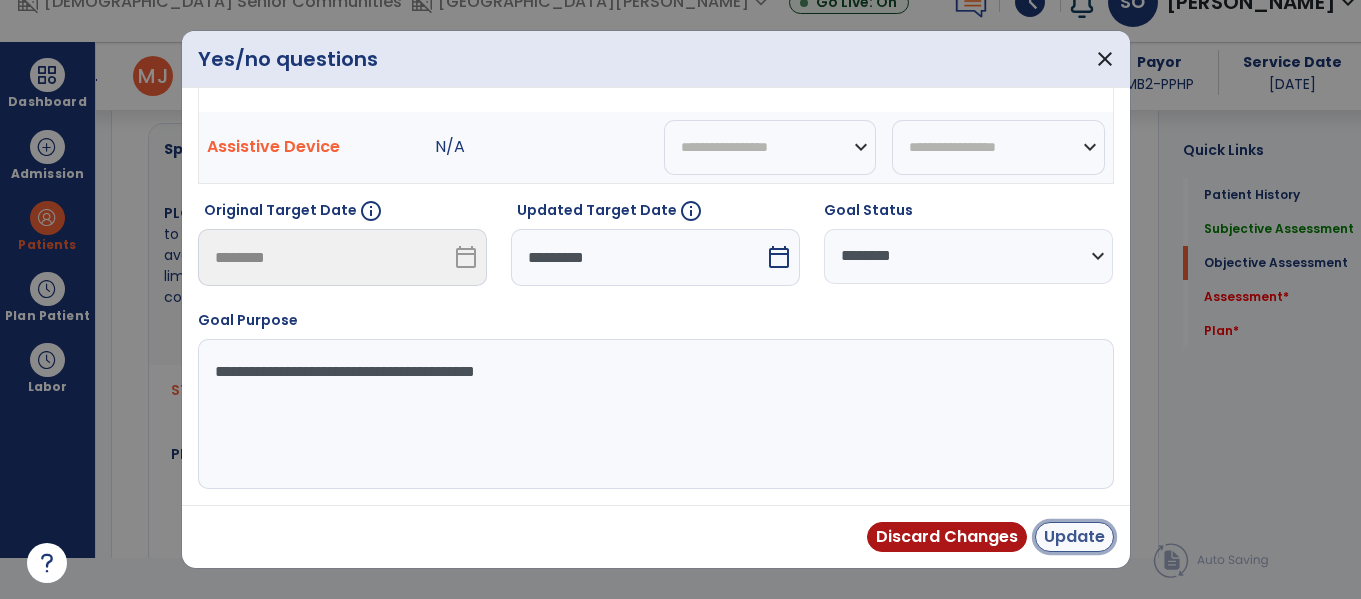 click on "Update" at bounding box center (1074, 537) 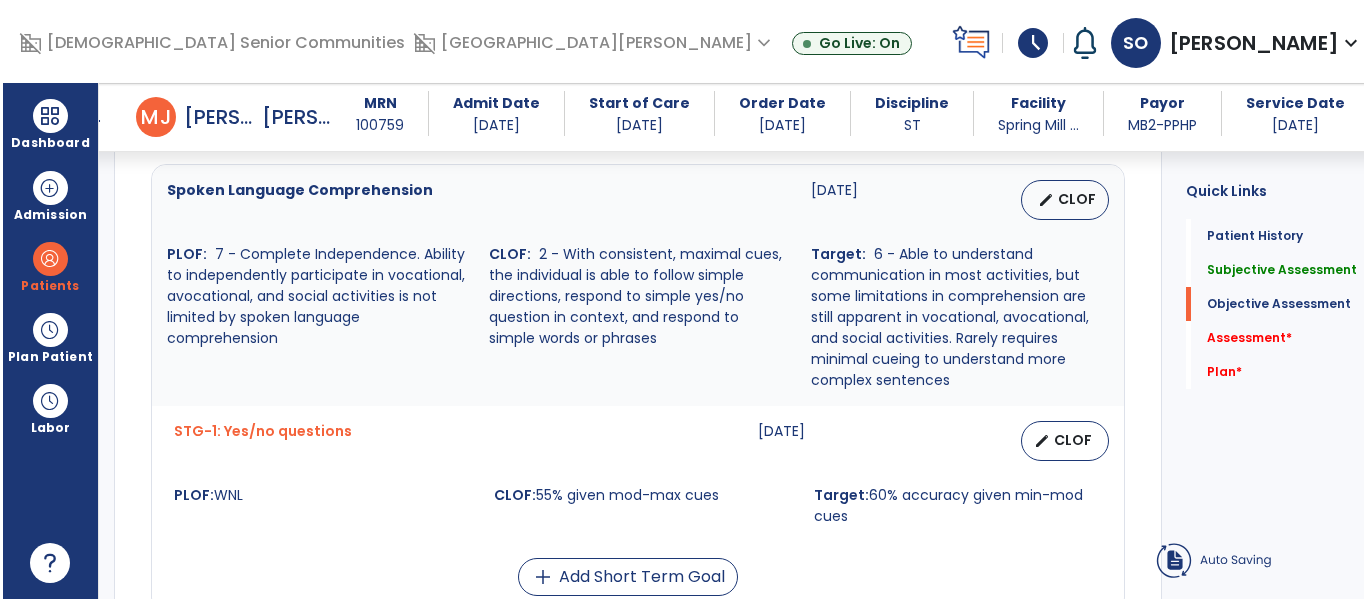 scroll, scrollTop: 41, scrollLeft: 0, axis: vertical 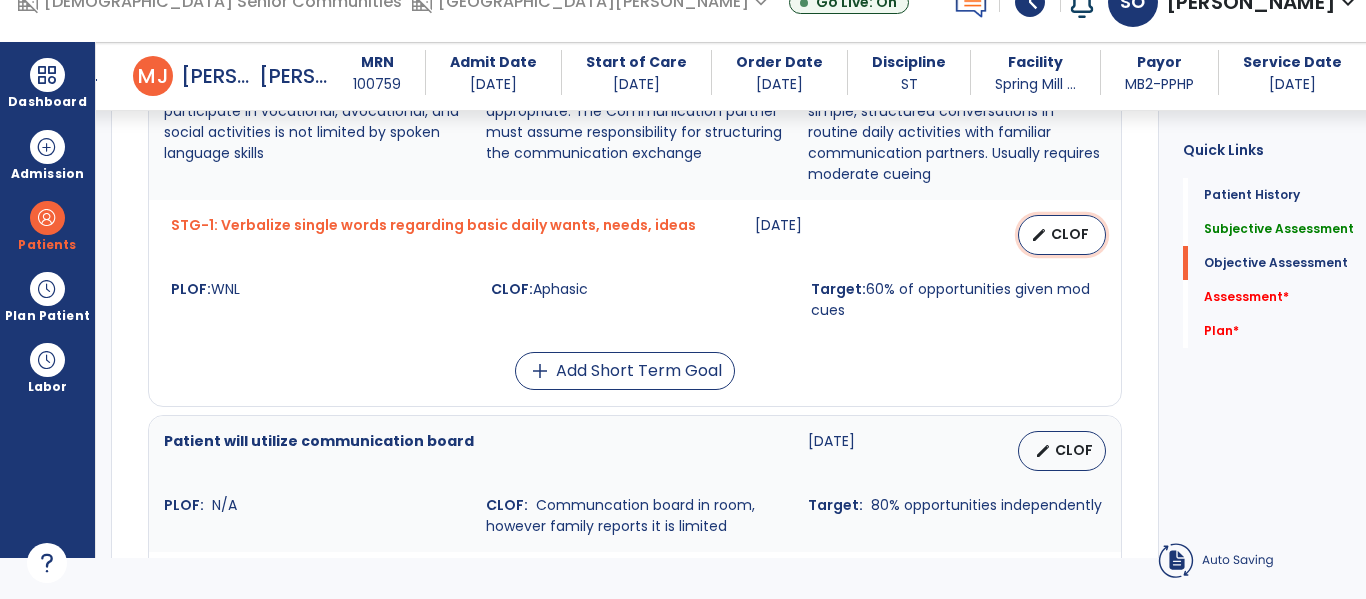 click on "edit" at bounding box center [1039, 235] 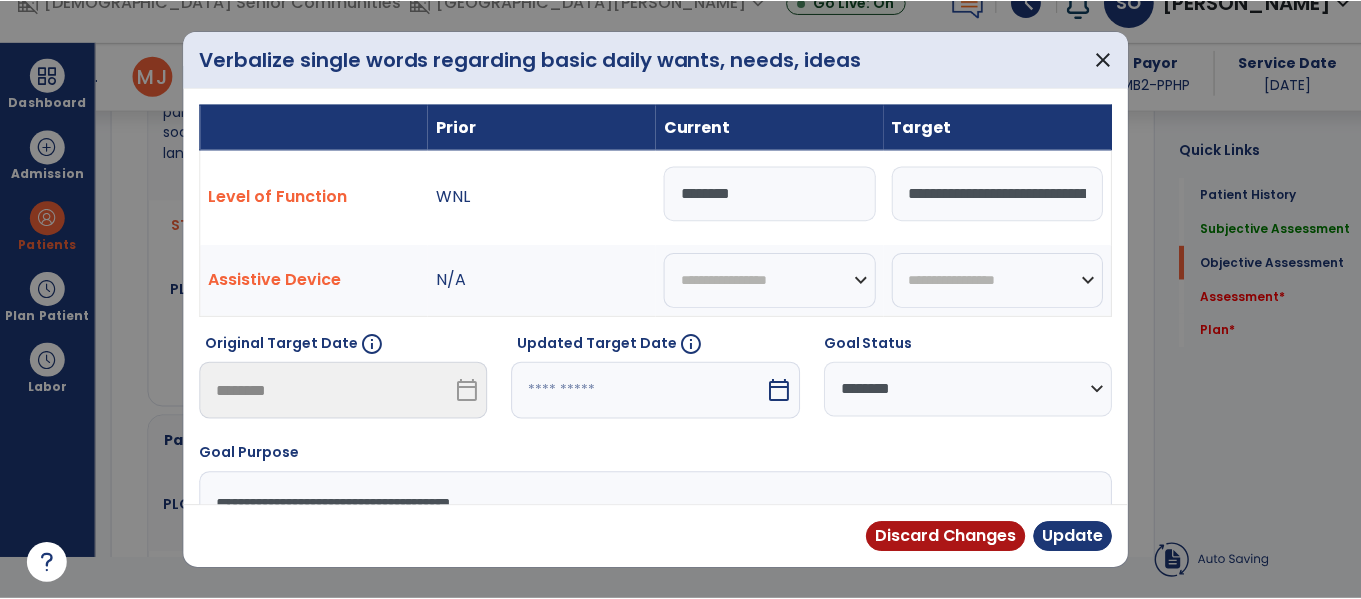 scroll, scrollTop: 0, scrollLeft: 0, axis: both 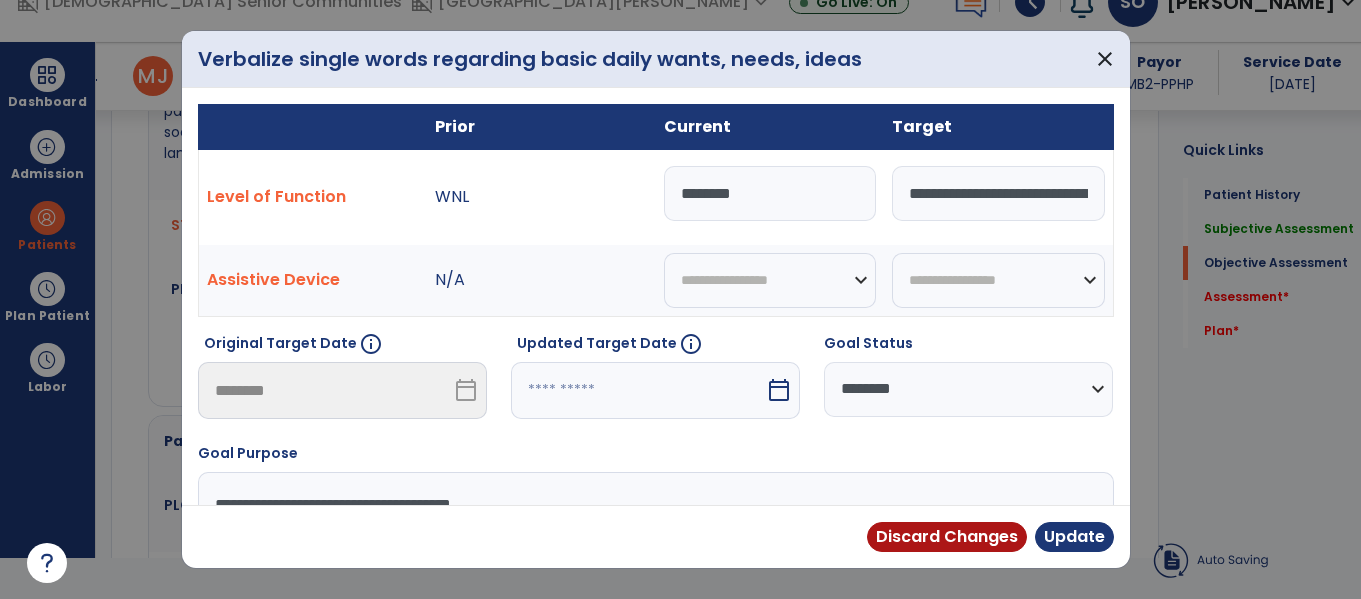 click on "*******" at bounding box center (770, 193) 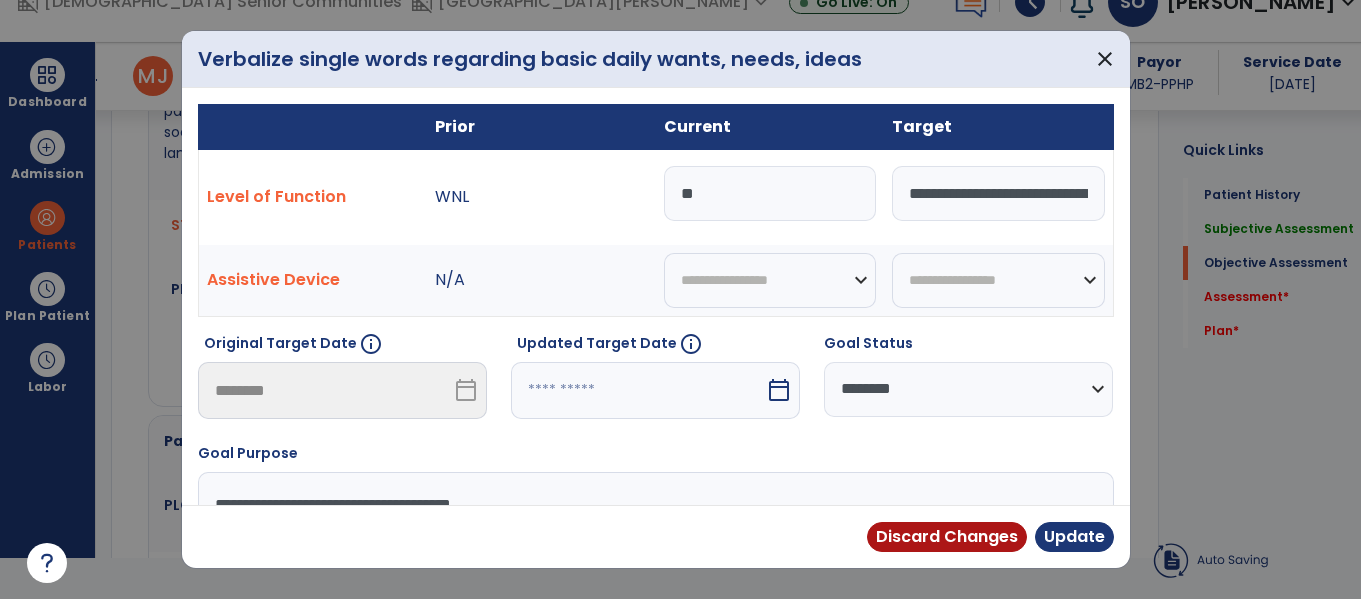 type on "*" 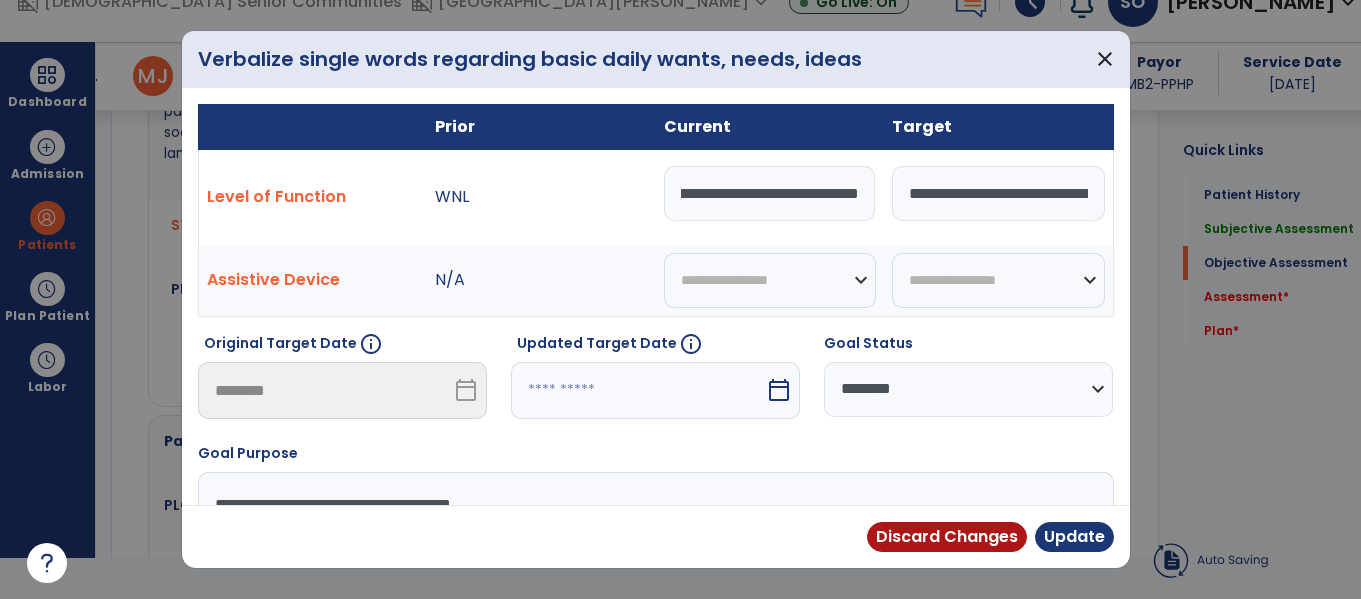 scroll, scrollTop: 0, scrollLeft: 132, axis: horizontal 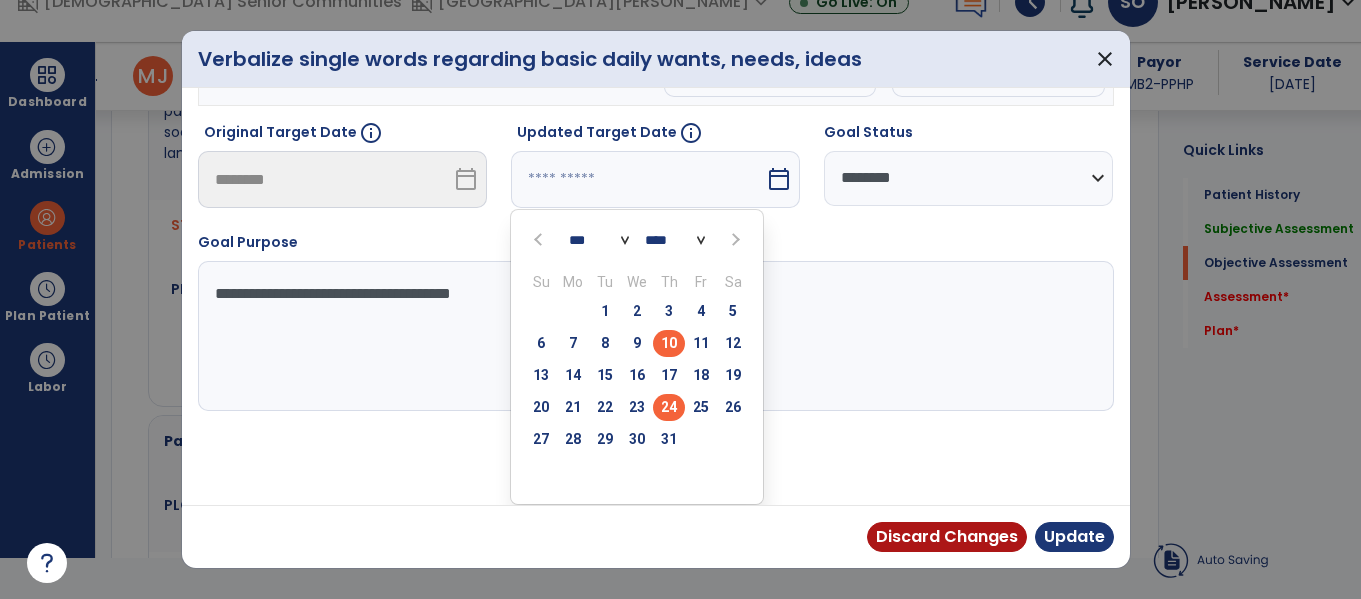click on "24" at bounding box center [669, 407] 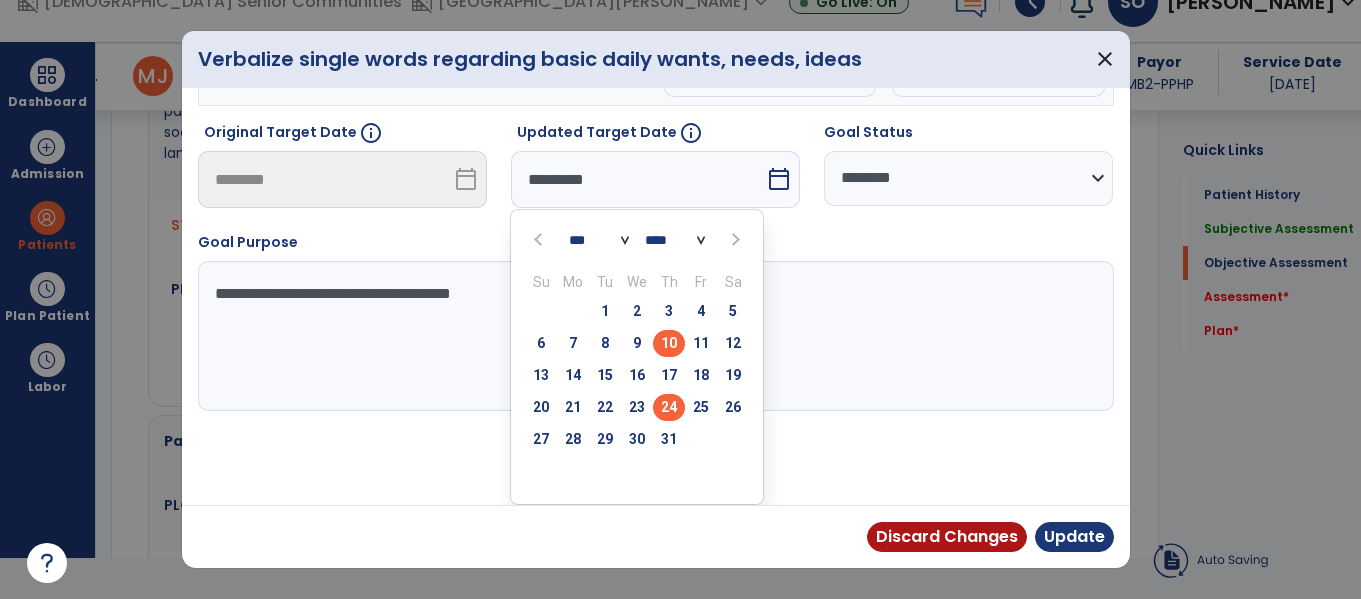 scroll, scrollTop: 133, scrollLeft: 0, axis: vertical 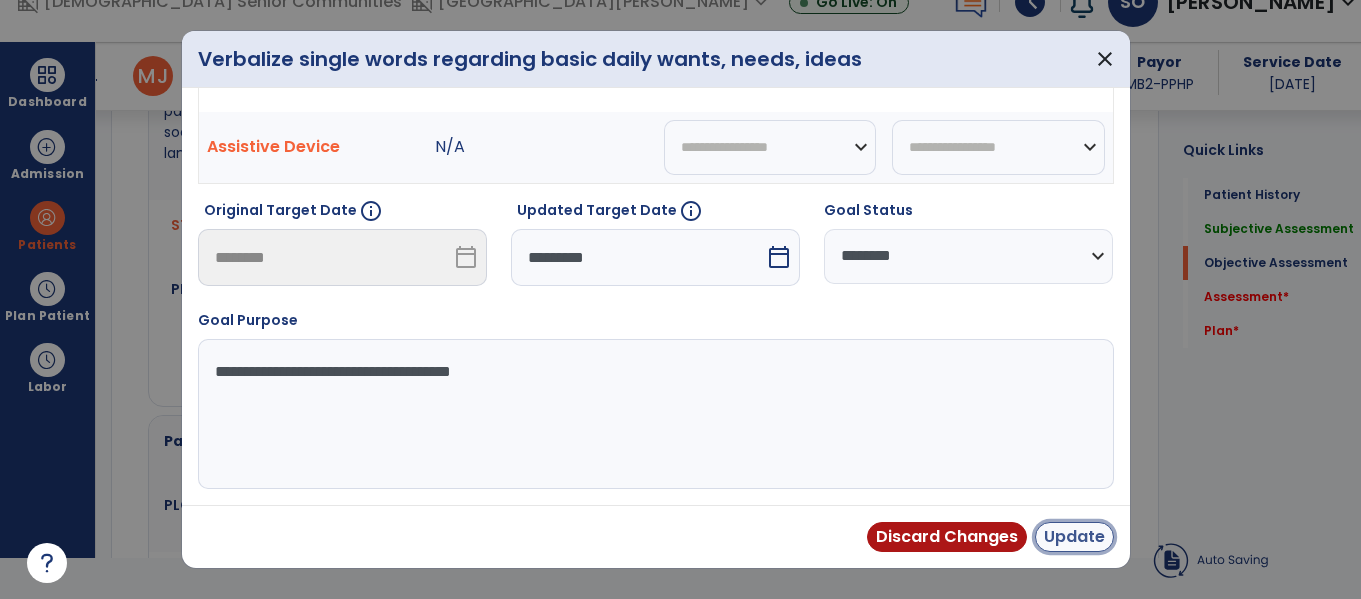 click on "Update" at bounding box center (1074, 537) 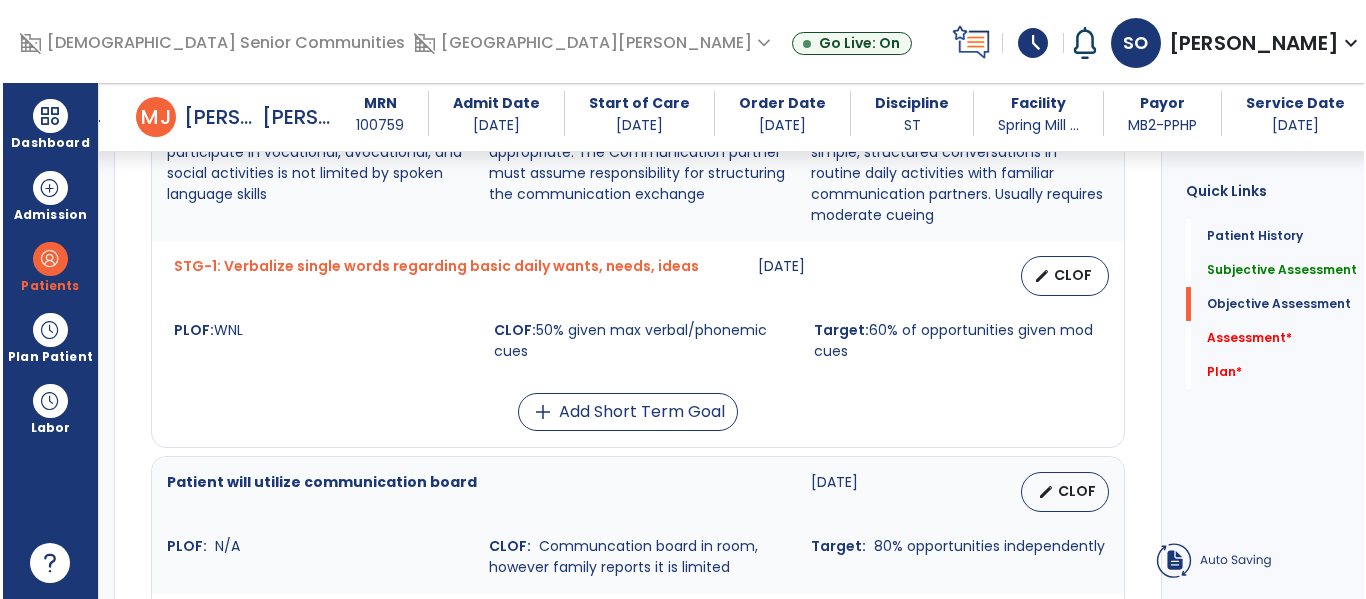 scroll, scrollTop: 41, scrollLeft: 0, axis: vertical 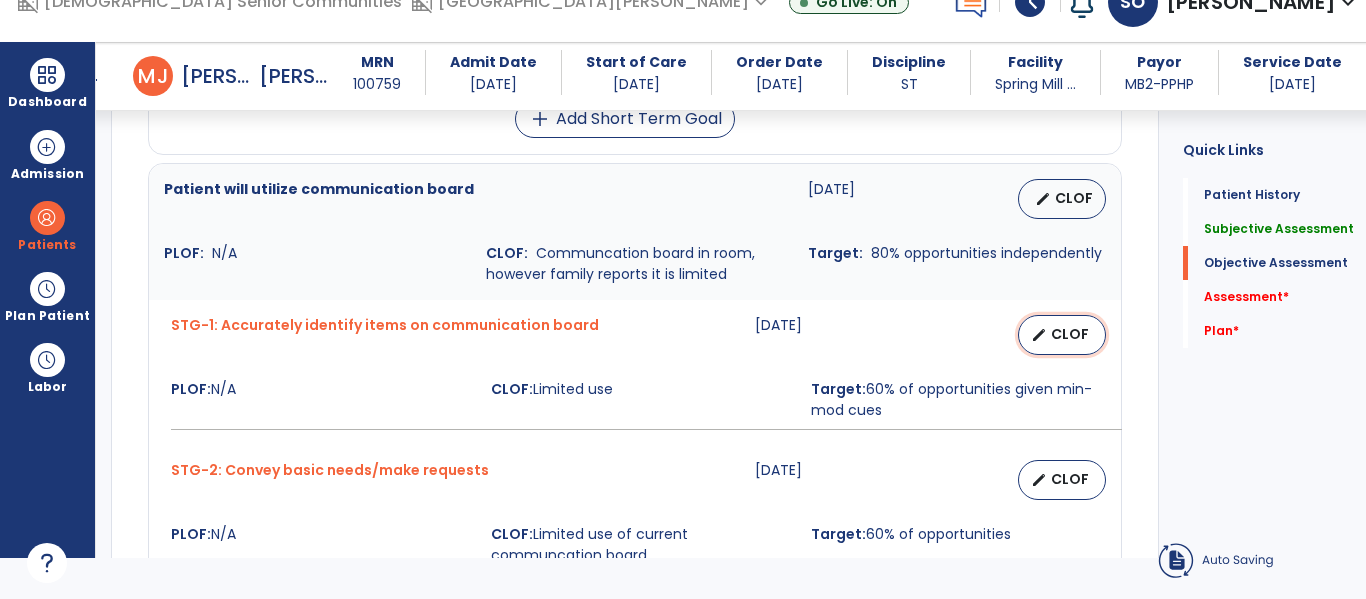 click on "edit   CLOF" at bounding box center (1062, 335) 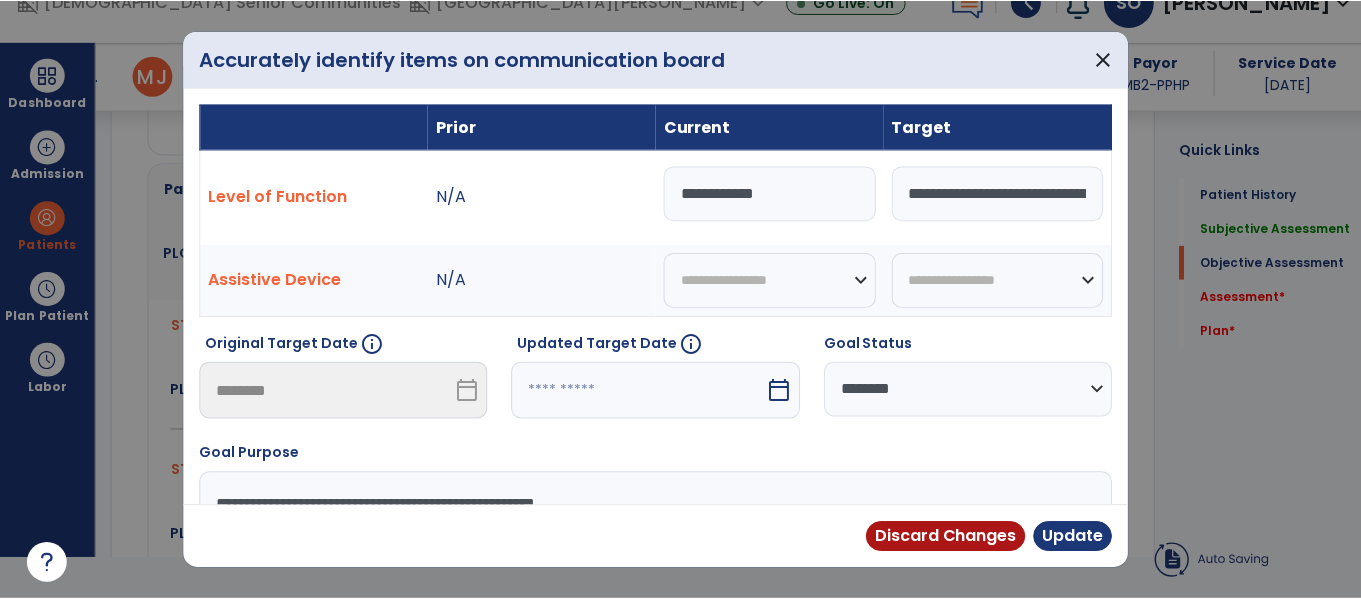 scroll, scrollTop: 0, scrollLeft: 0, axis: both 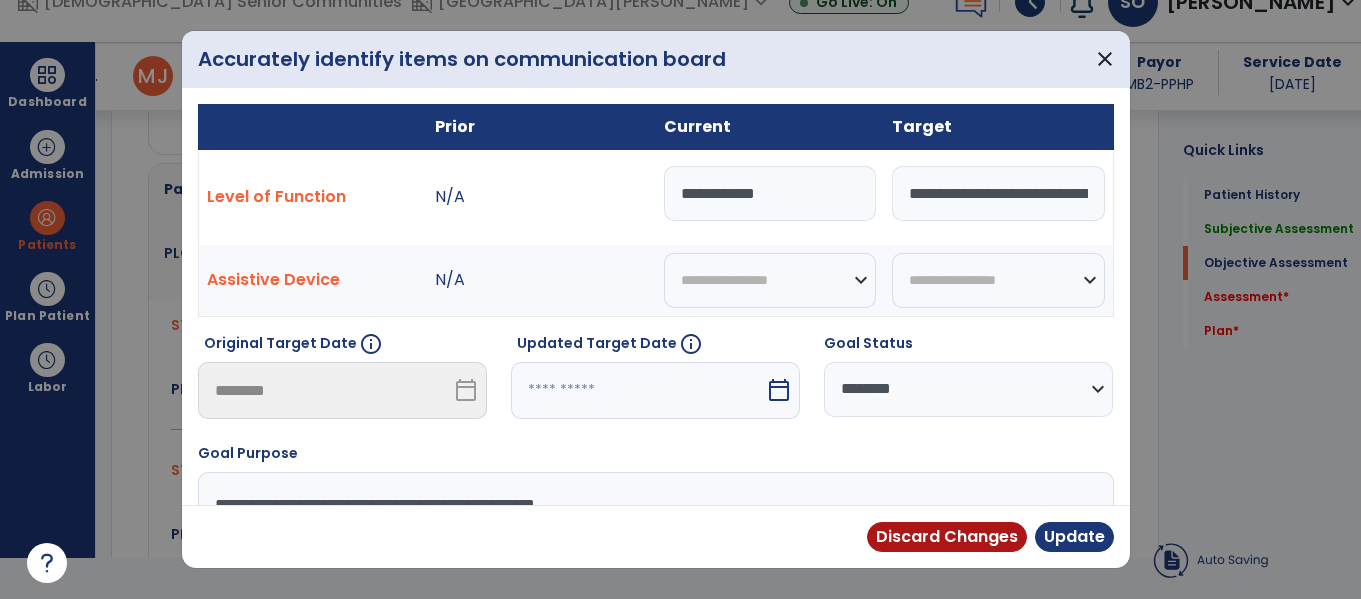click on "**********" at bounding box center (770, 193) 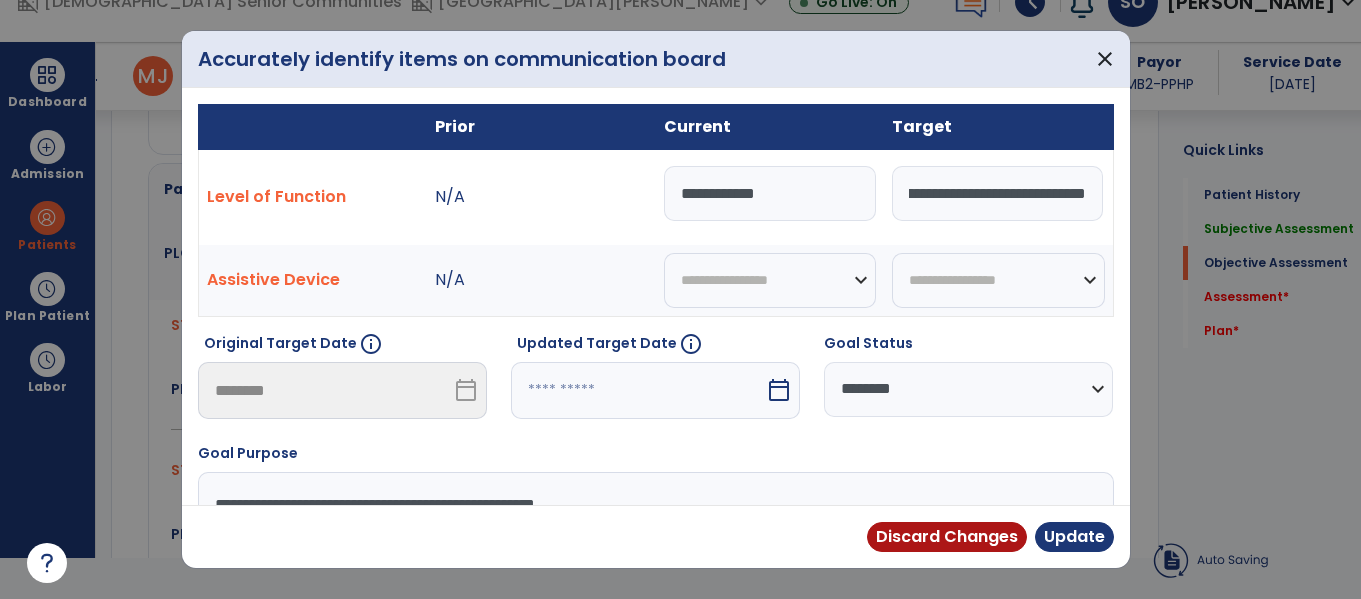 scroll, scrollTop: 0, scrollLeft: 162, axis: horizontal 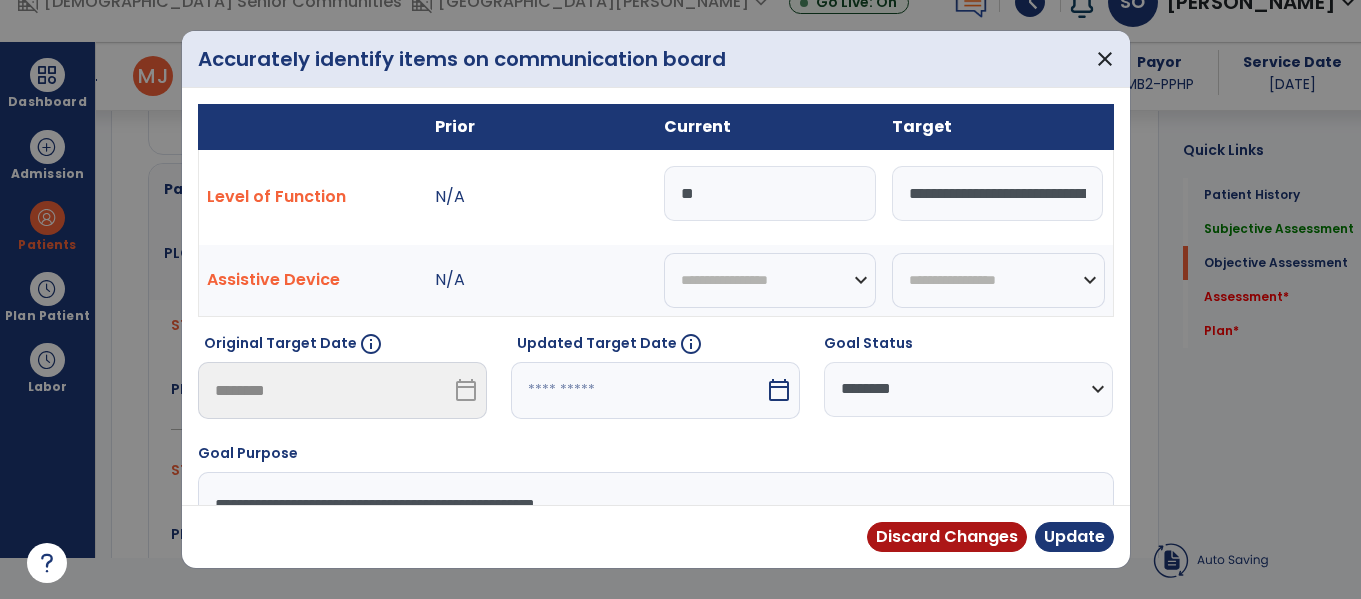 type on "*" 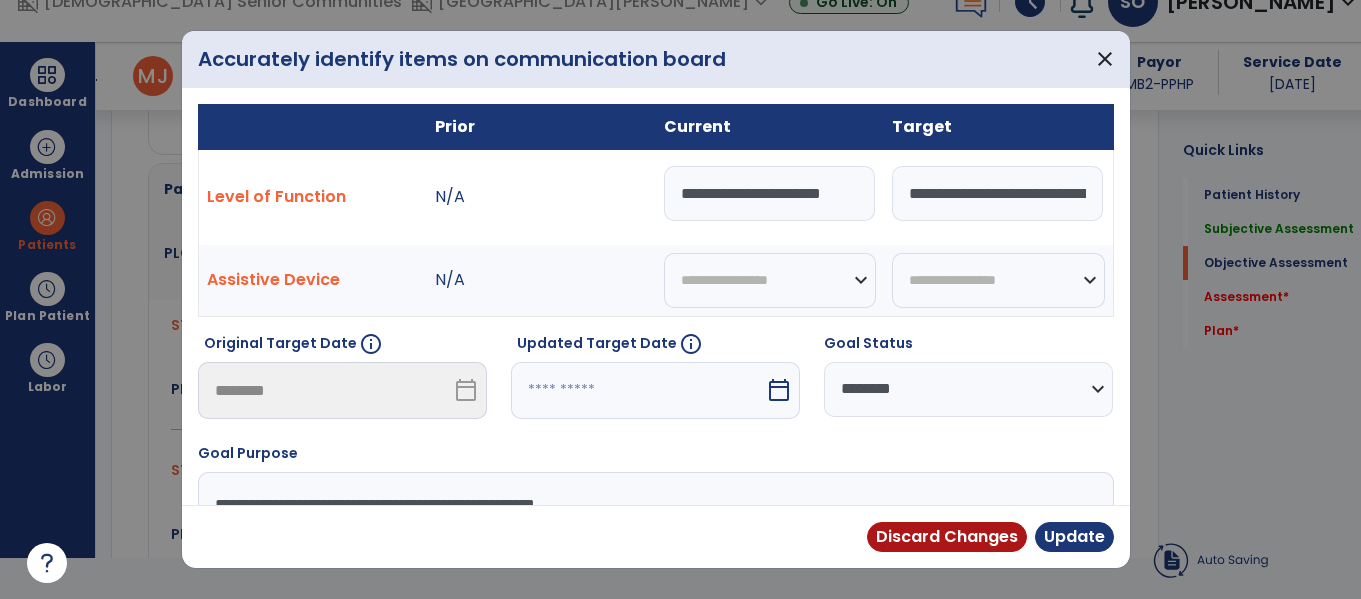 scroll, scrollTop: 0, scrollLeft: 33, axis: horizontal 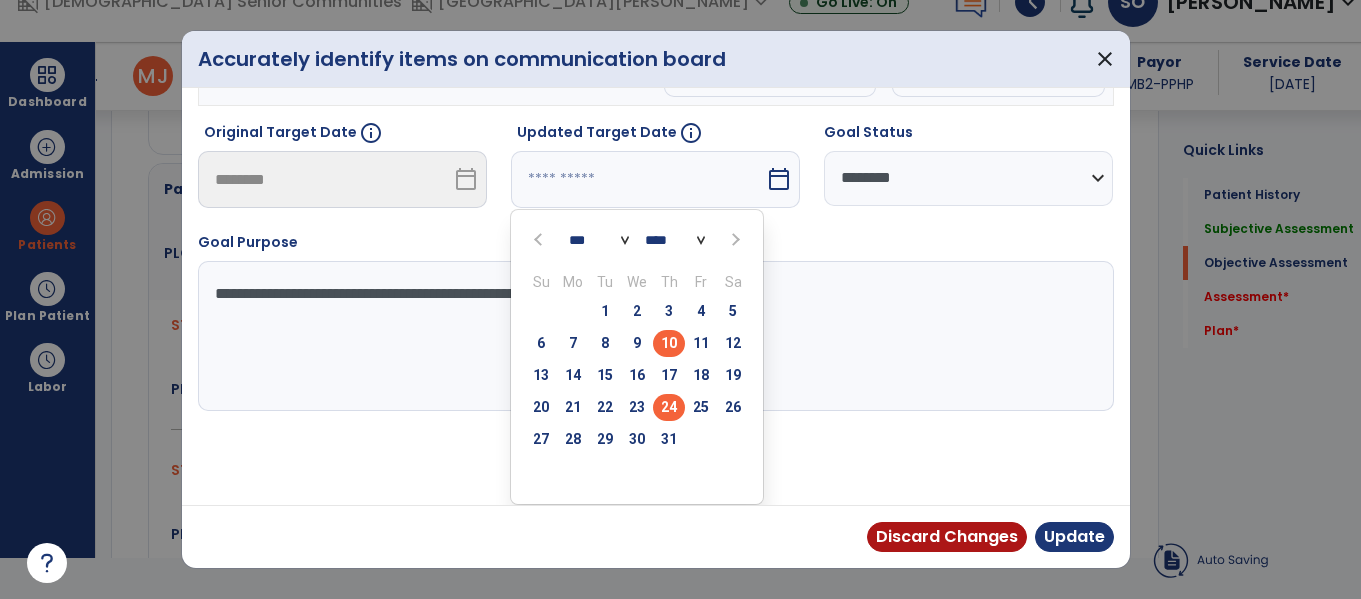 click on "24" at bounding box center (669, 407) 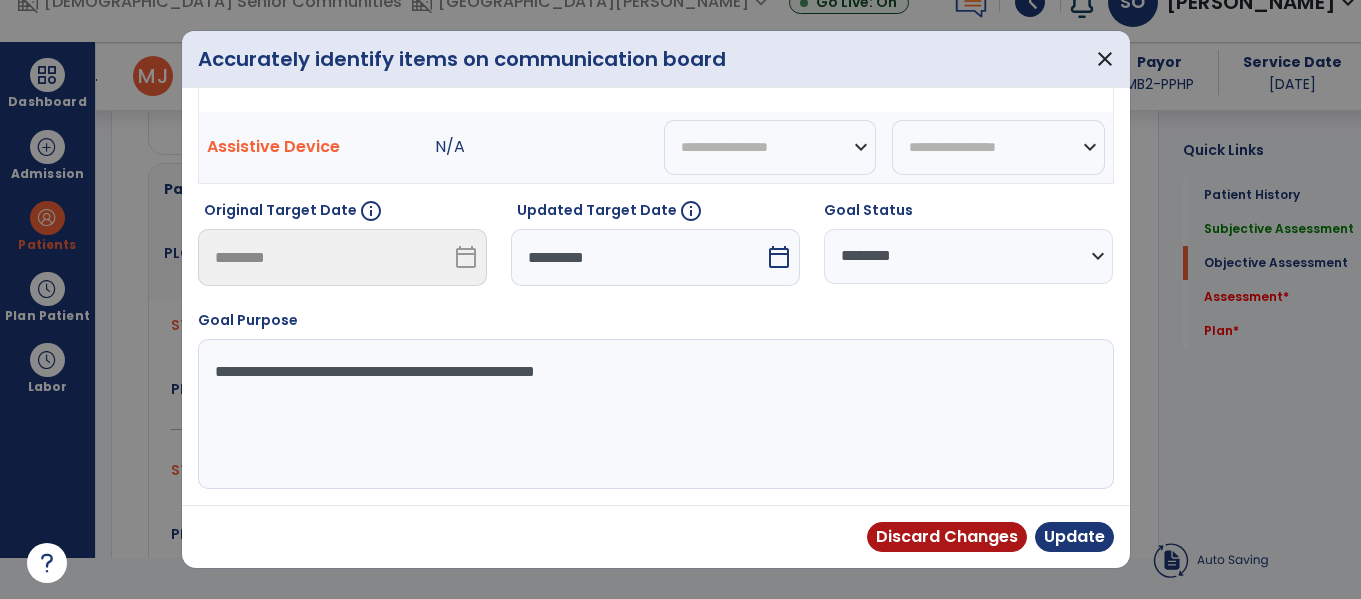 scroll, scrollTop: 133, scrollLeft: 0, axis: vertical 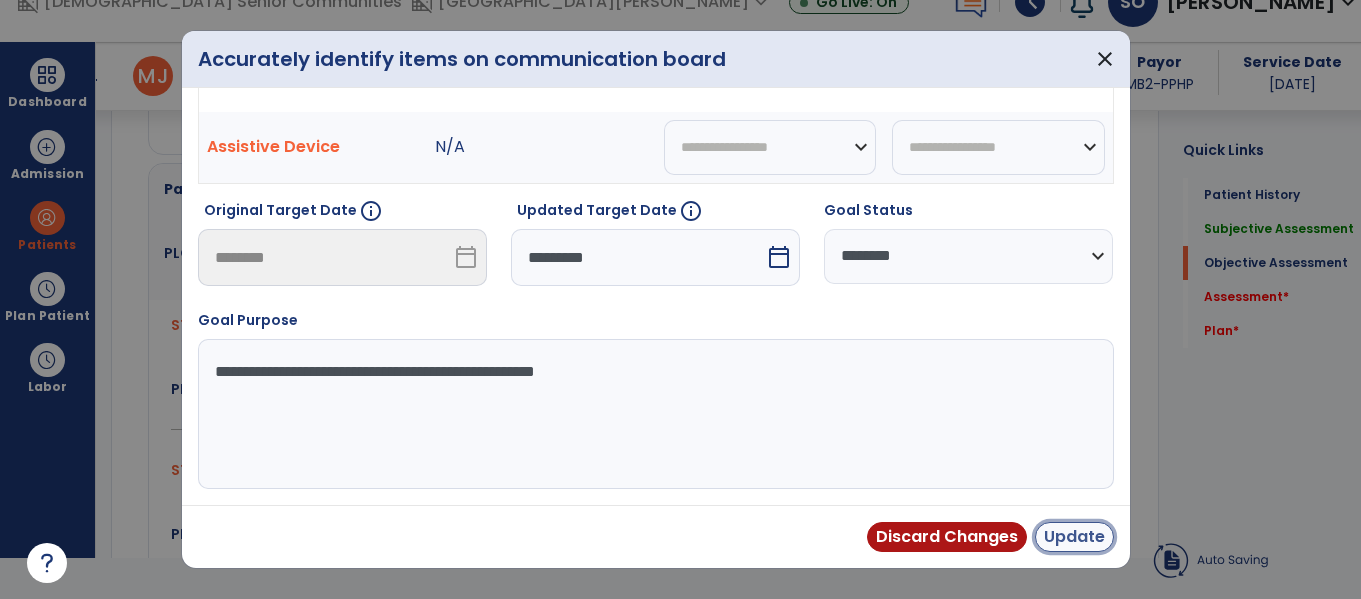 click on "Update" at bounding box center (1074, 537) 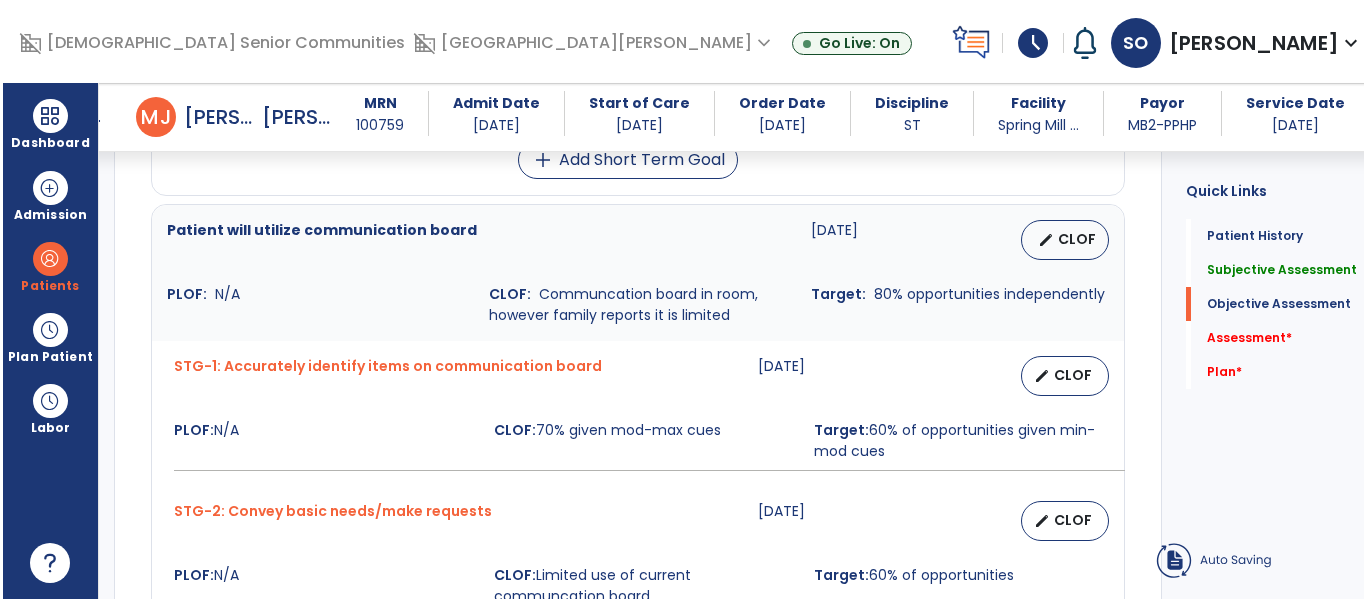 scroll, scrollTop: 41, scrollLeft: 0, axis: vertical 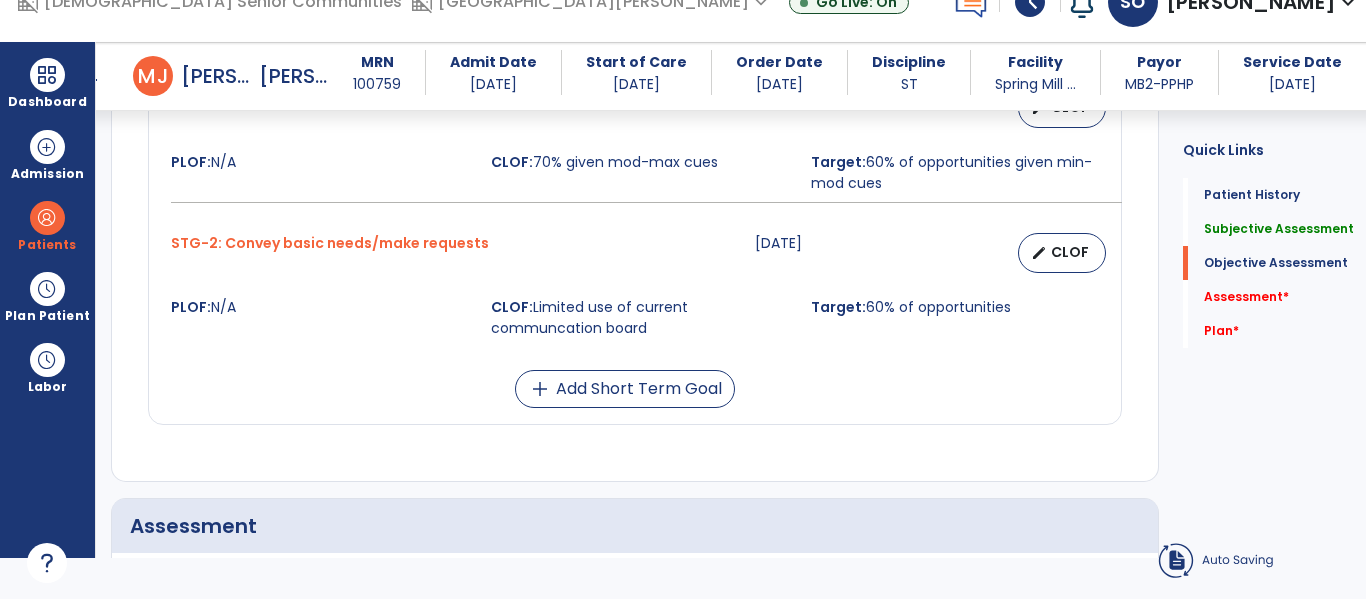 click on "edit   CLOF" at bounding box center [1062, 253] 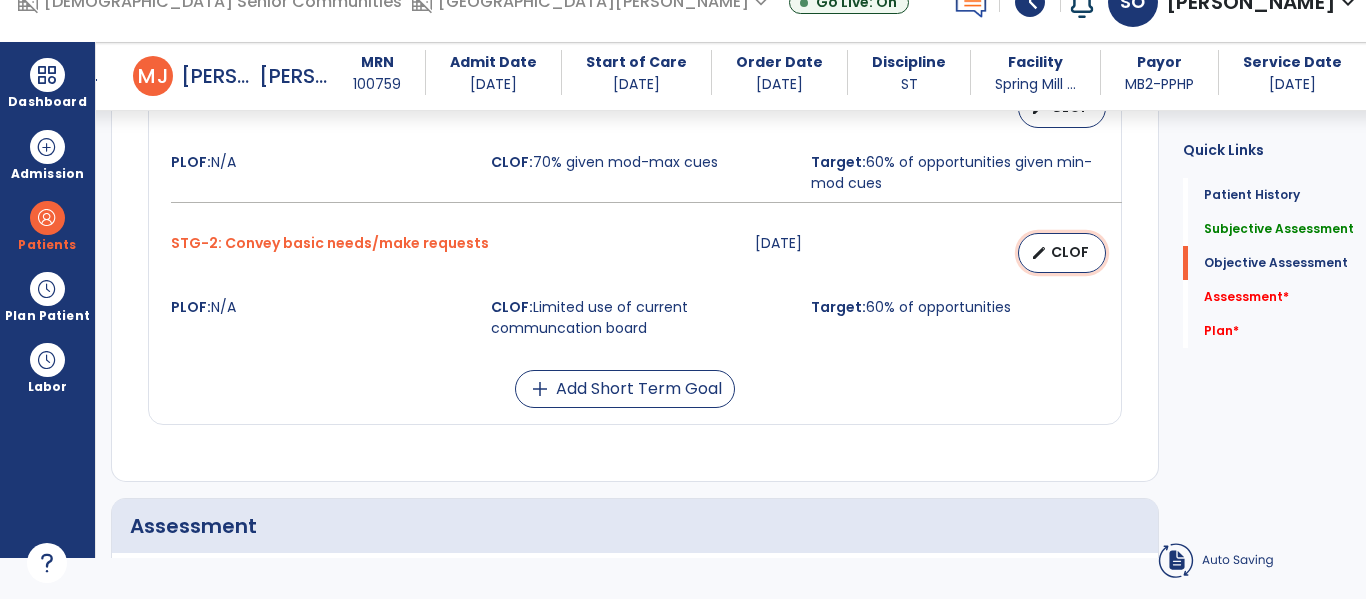 select on "********" 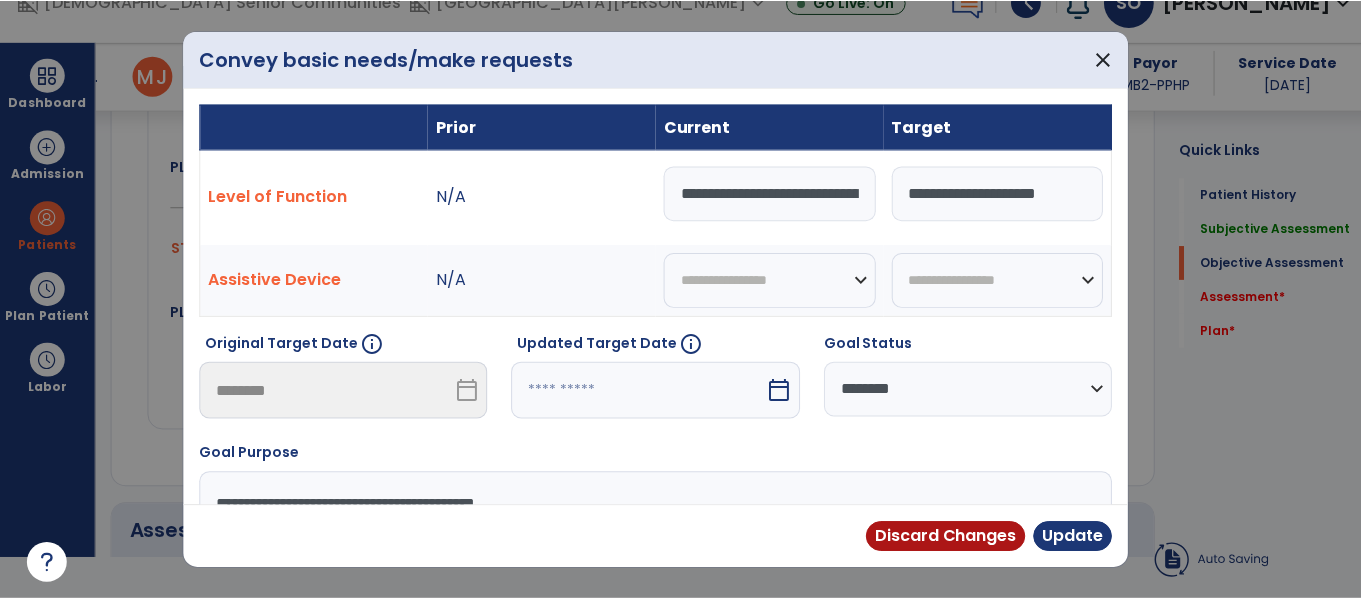 scroll, scrollTop: 0, scrollLeft: 0, axis: both 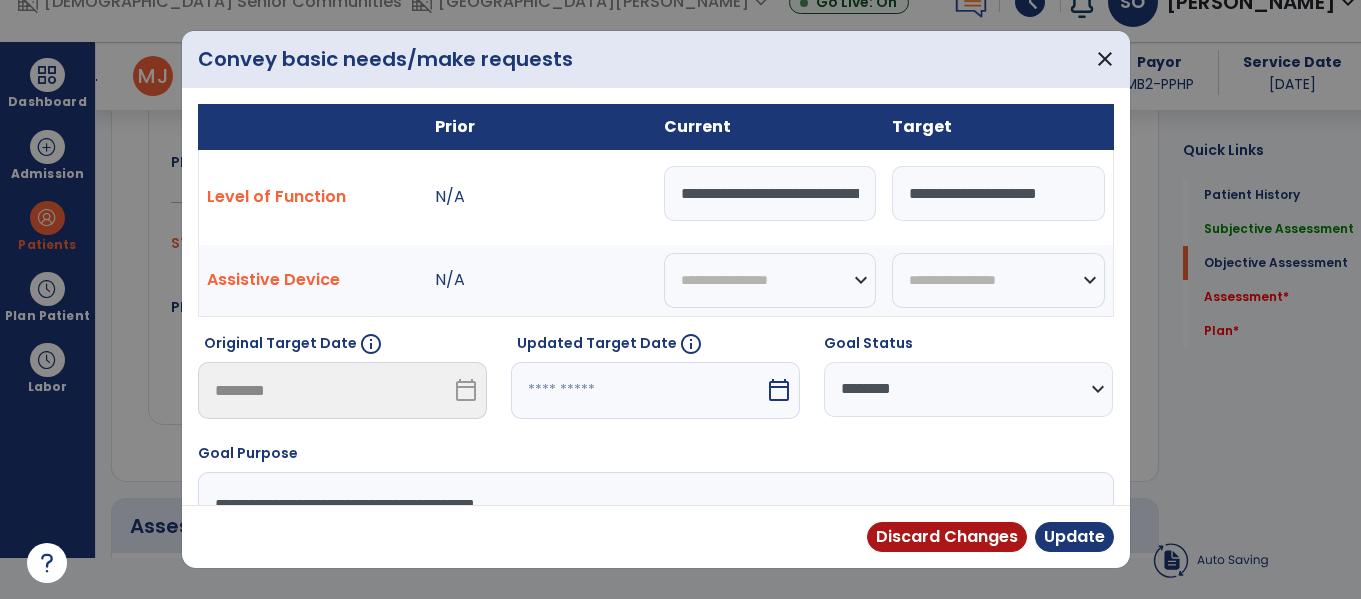 click on "**********" at bounding box center [770, 193] 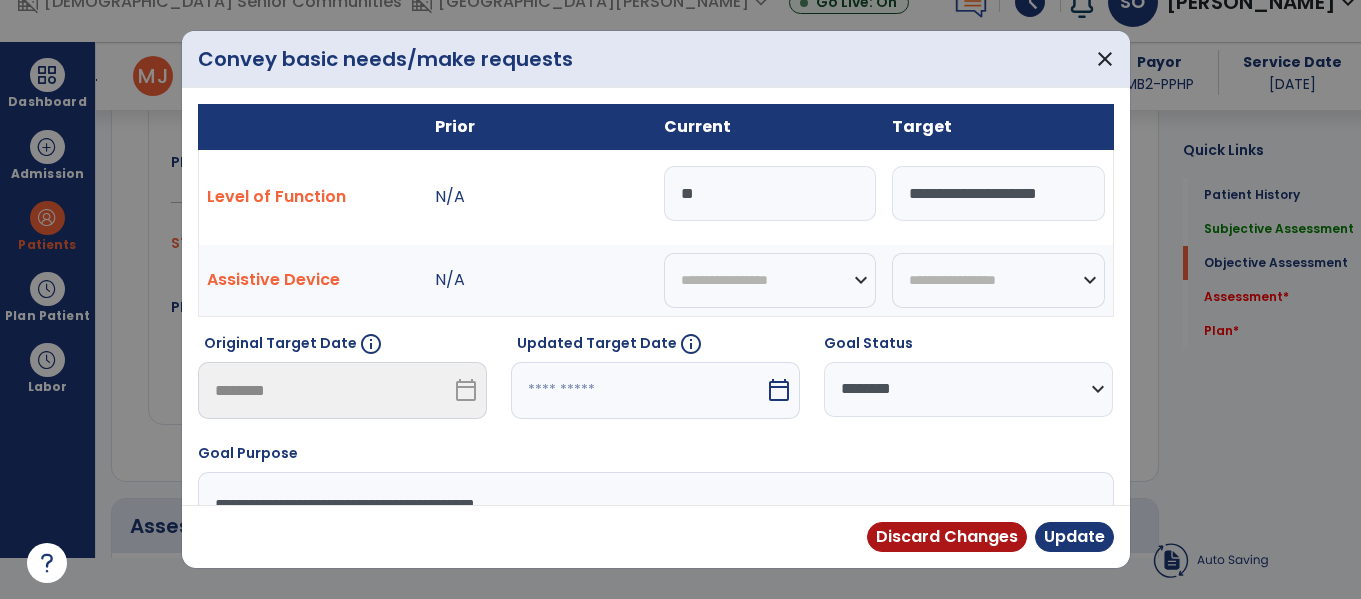 type on "*" 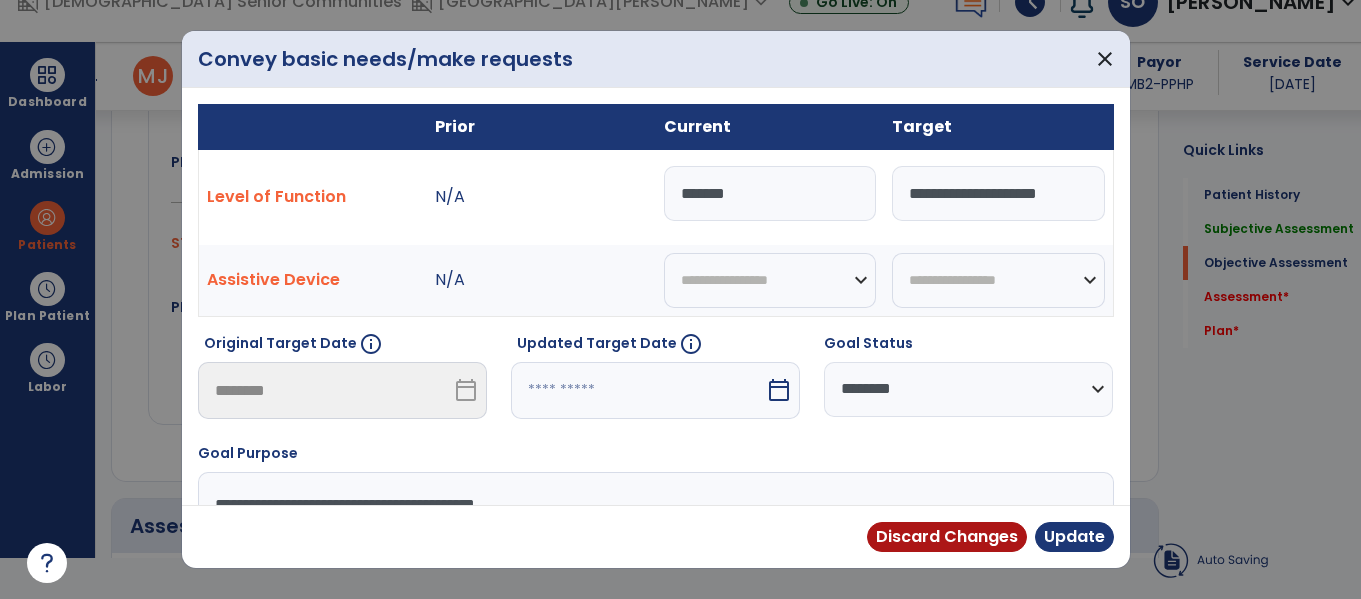 type on "*******" 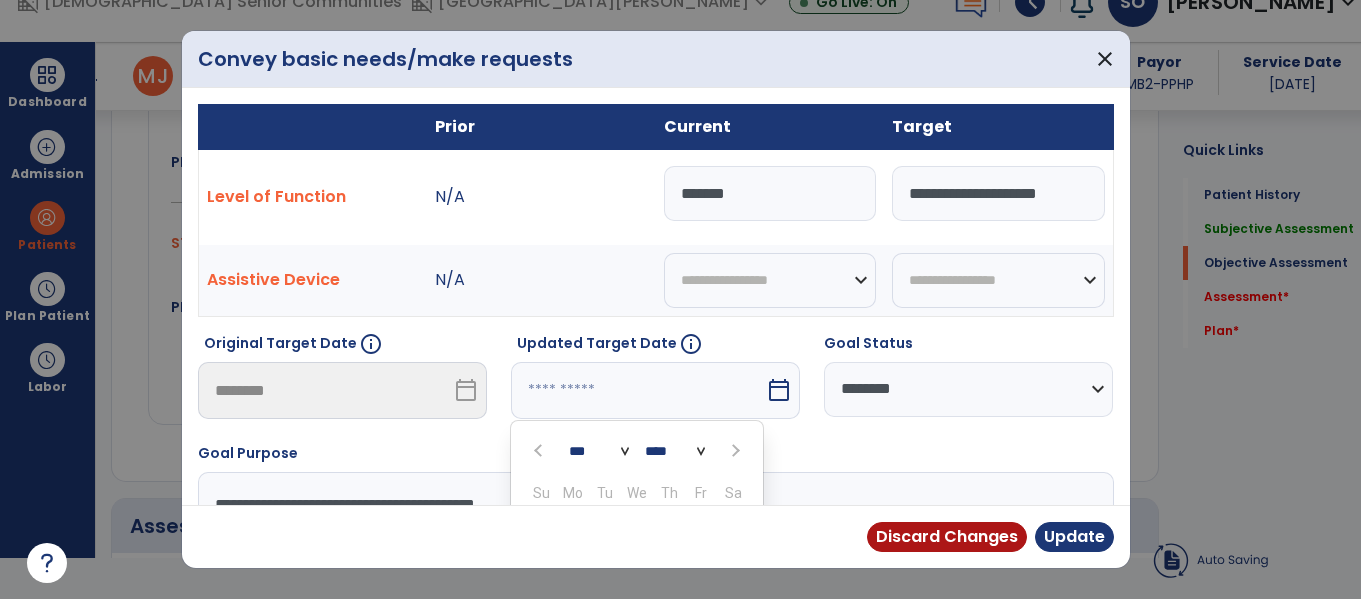 scroll, scrollTop: 211, scrollLeft: 0, axis: vertical 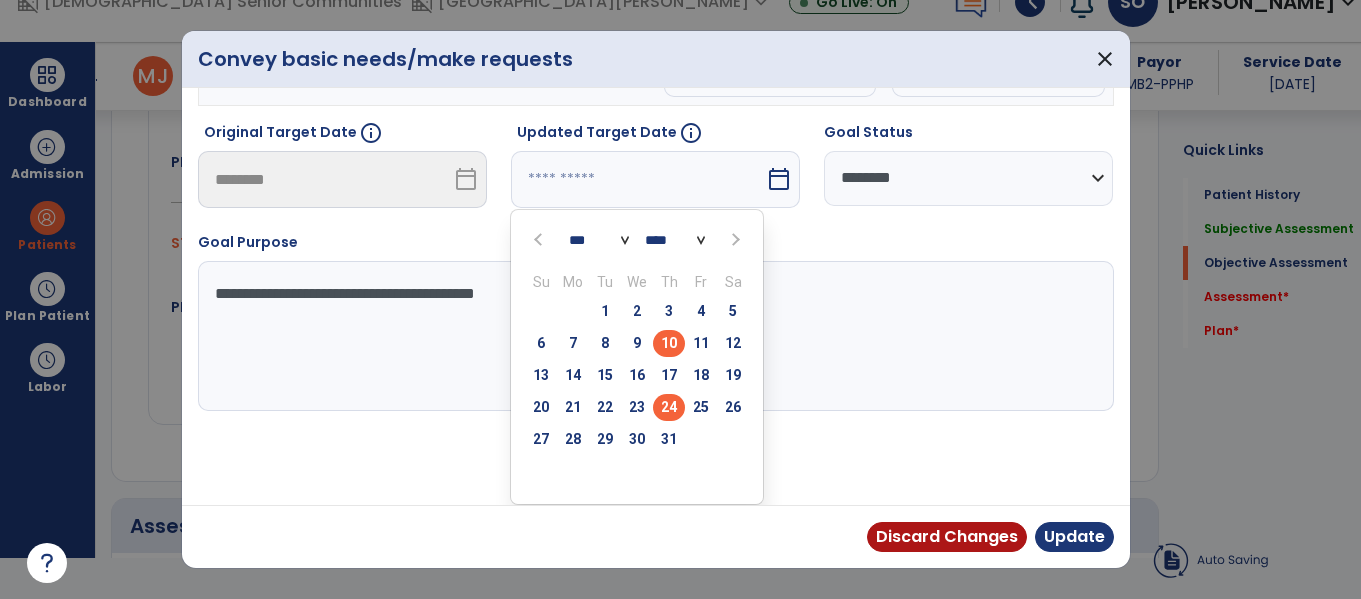 click on "24" at bounding box center [669, 407] 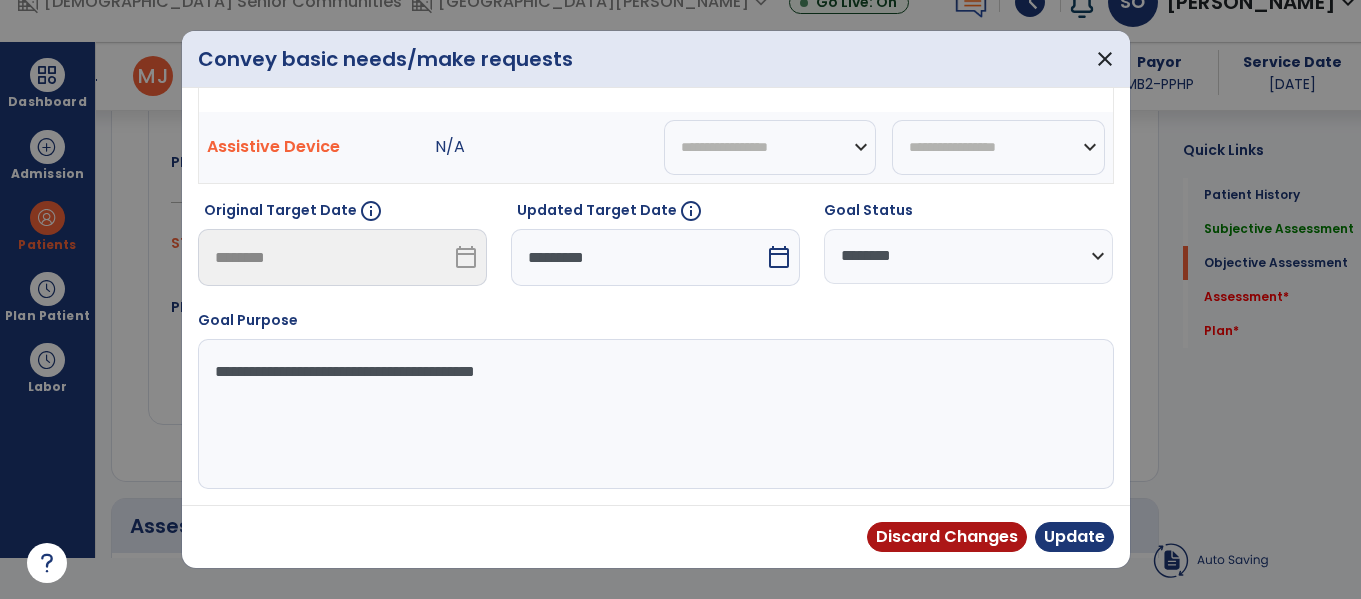 click on "*********" at bounding box center [638, 257] 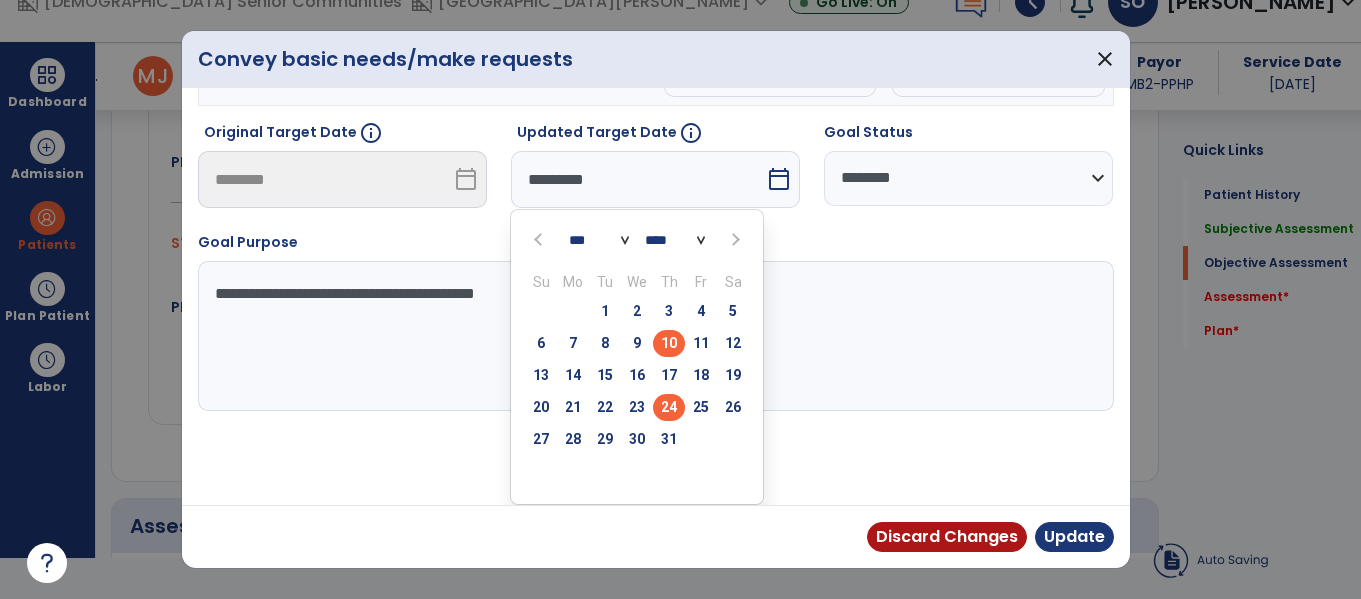 click on "10" at bounding box center (669, 343) 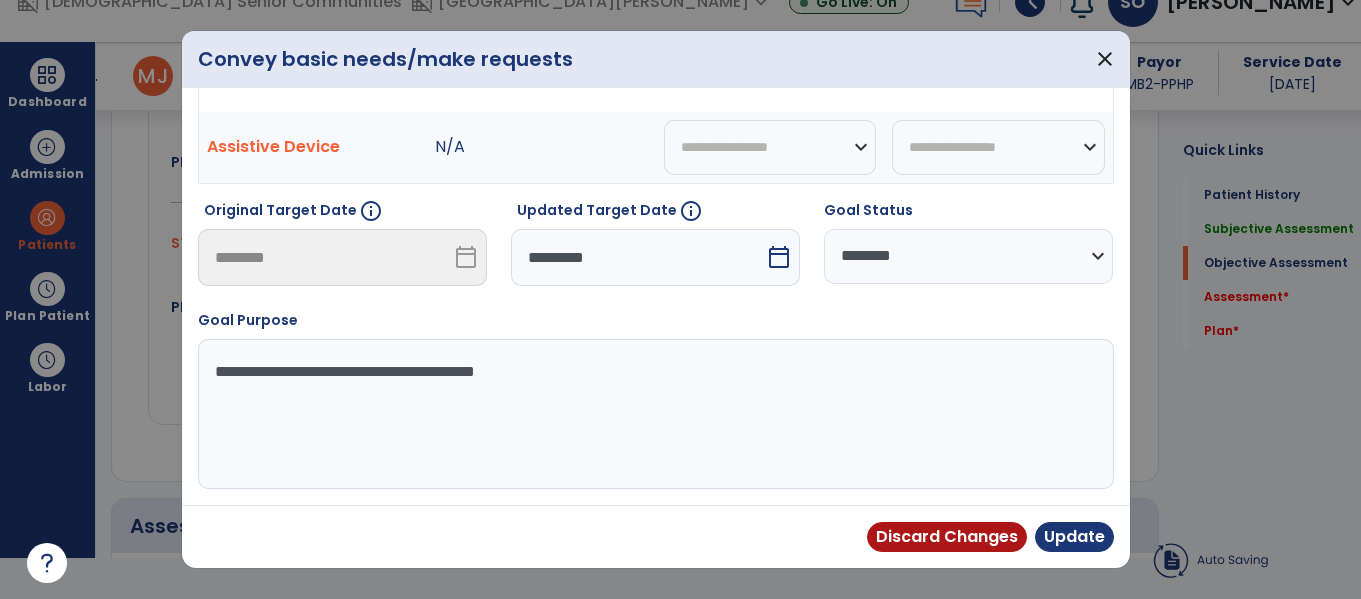 click on "**********" at bounding box center (968, 256) 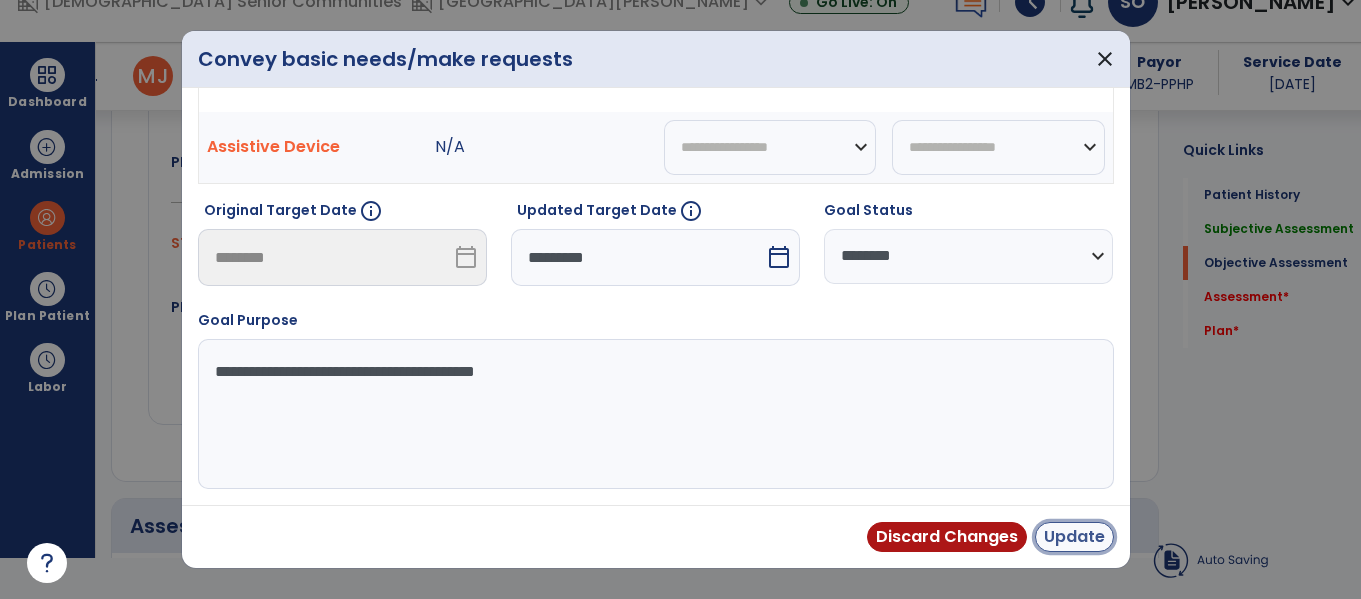 click on "Update" at bounding box center [1074, 537] 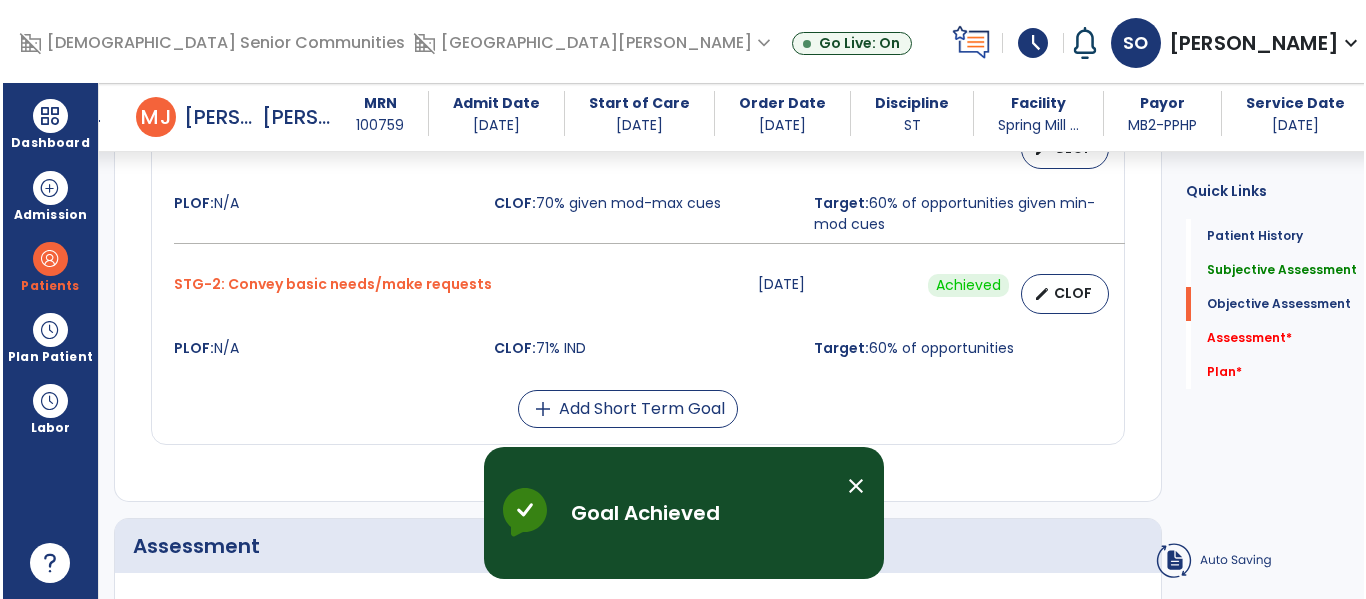 scroll, scrollTop: 41, scrollLeft: 0, axis: vertical 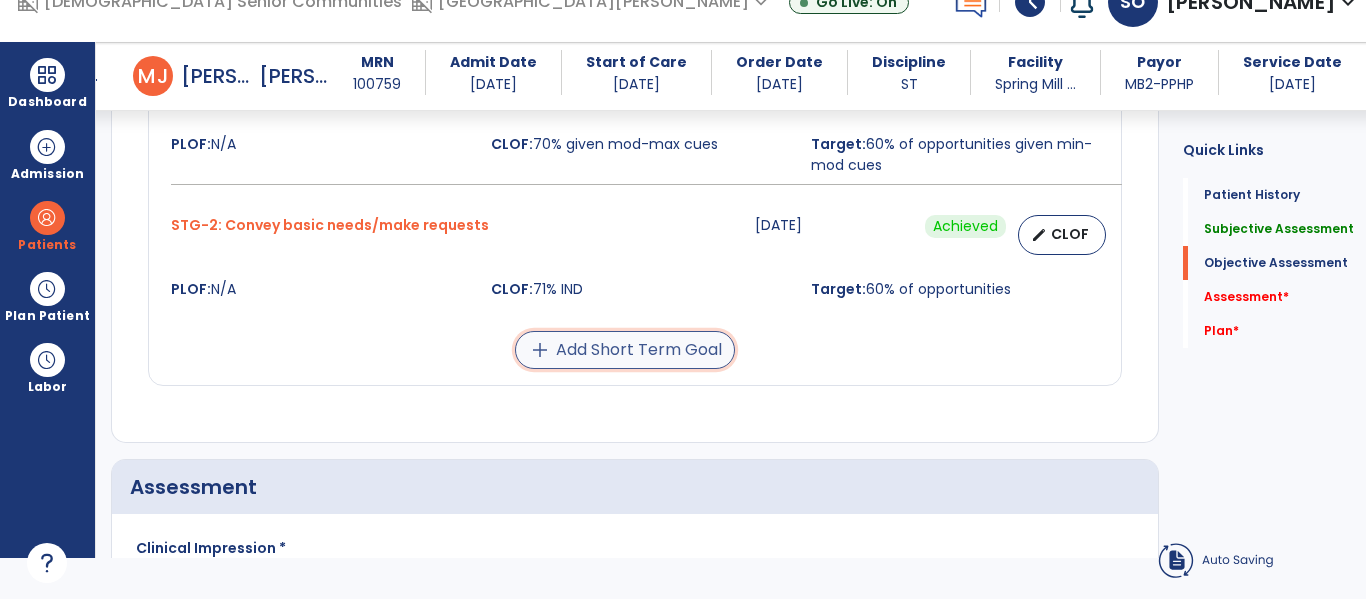 click on "add  Add Short Term Goal" at bounding box center [625, 350] 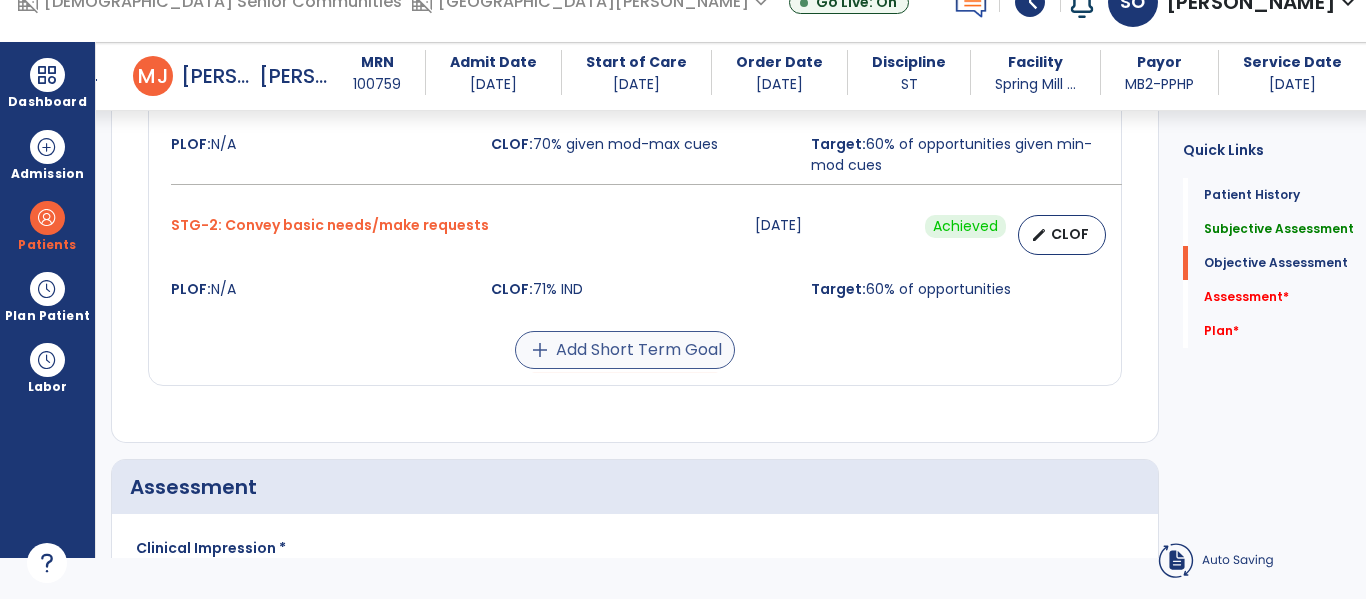 scroll, scrollTop: 0, scrollLeft: 0, axis: both 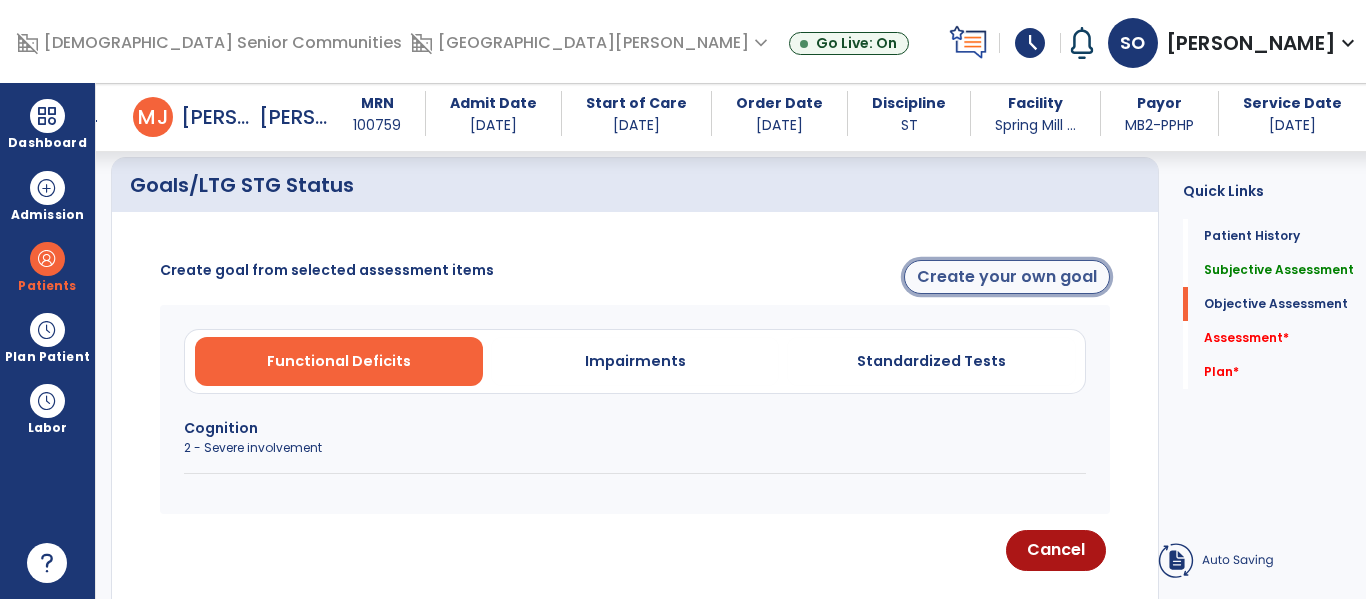 click on "Create your own goal" 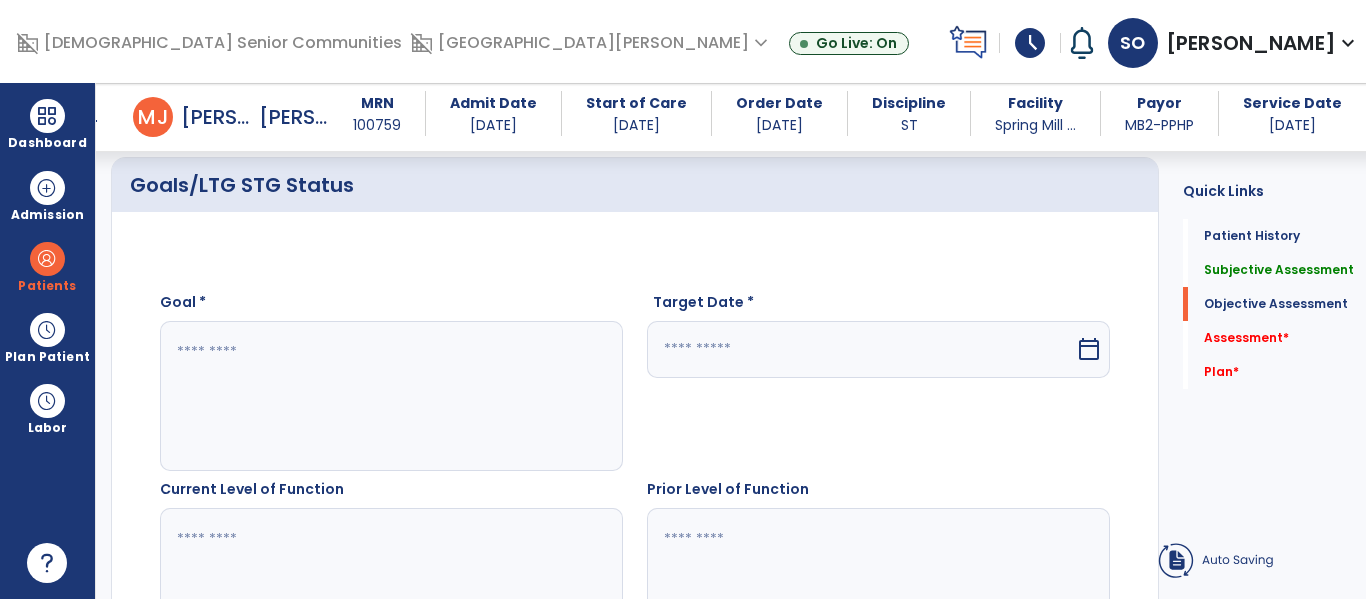 click 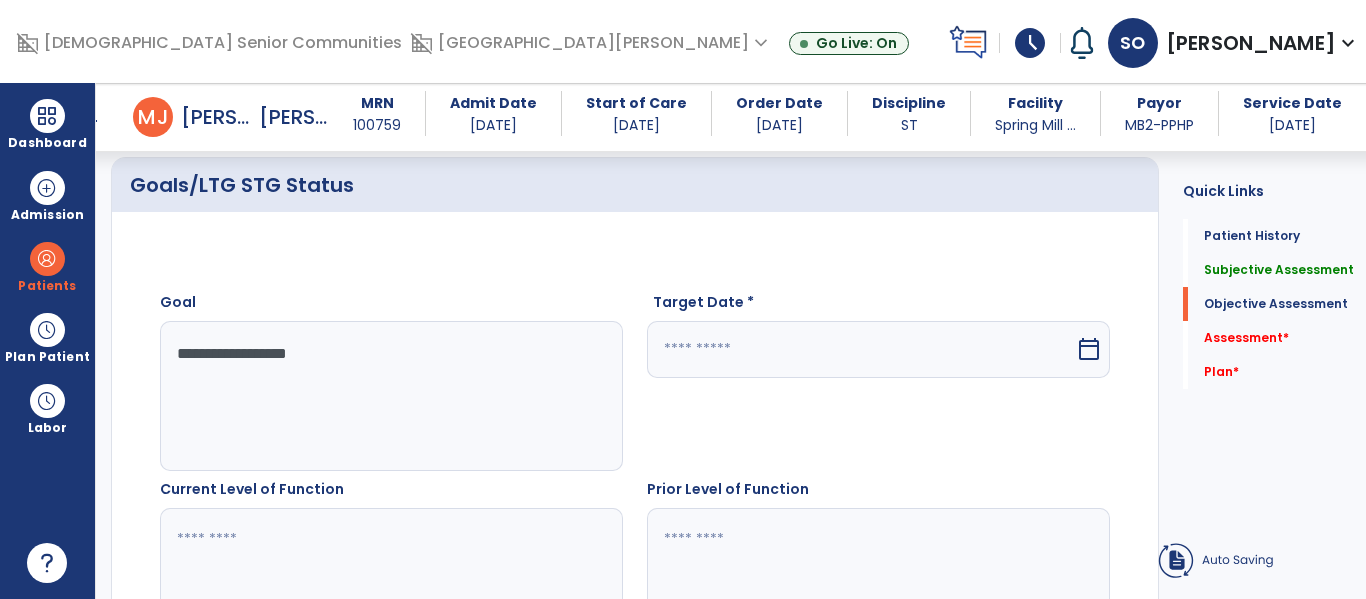 type on "**********" 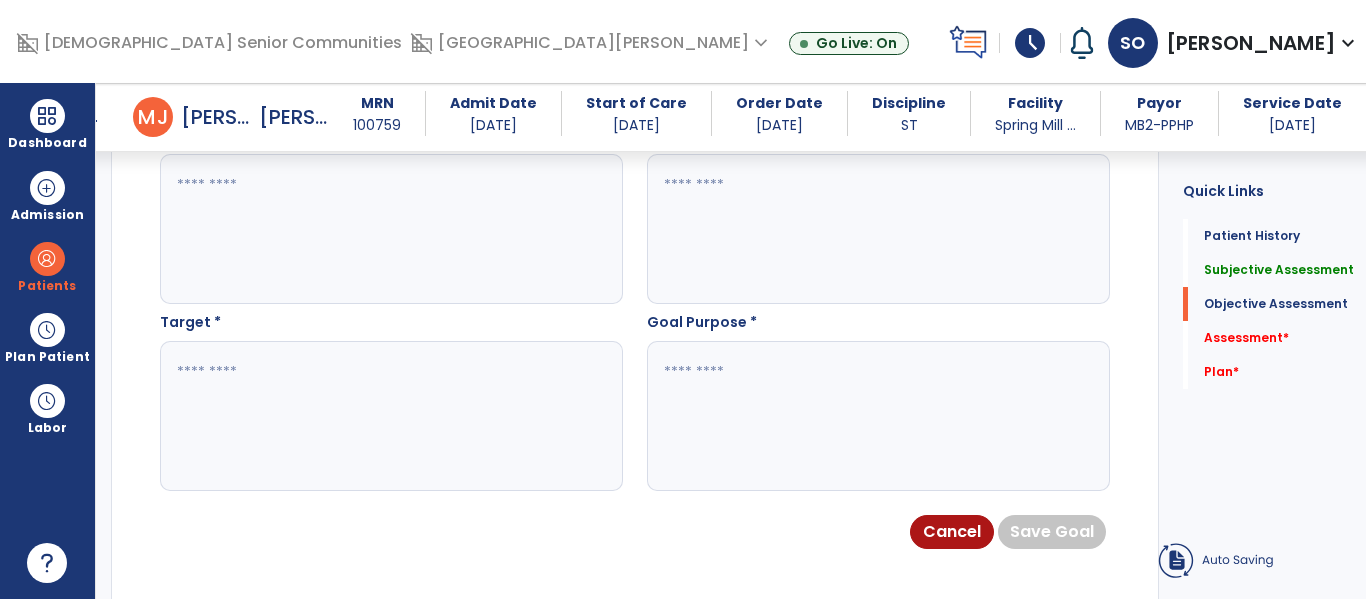 scroll, scrollTop: 1143, scrollLeft: 0, axis: vertical 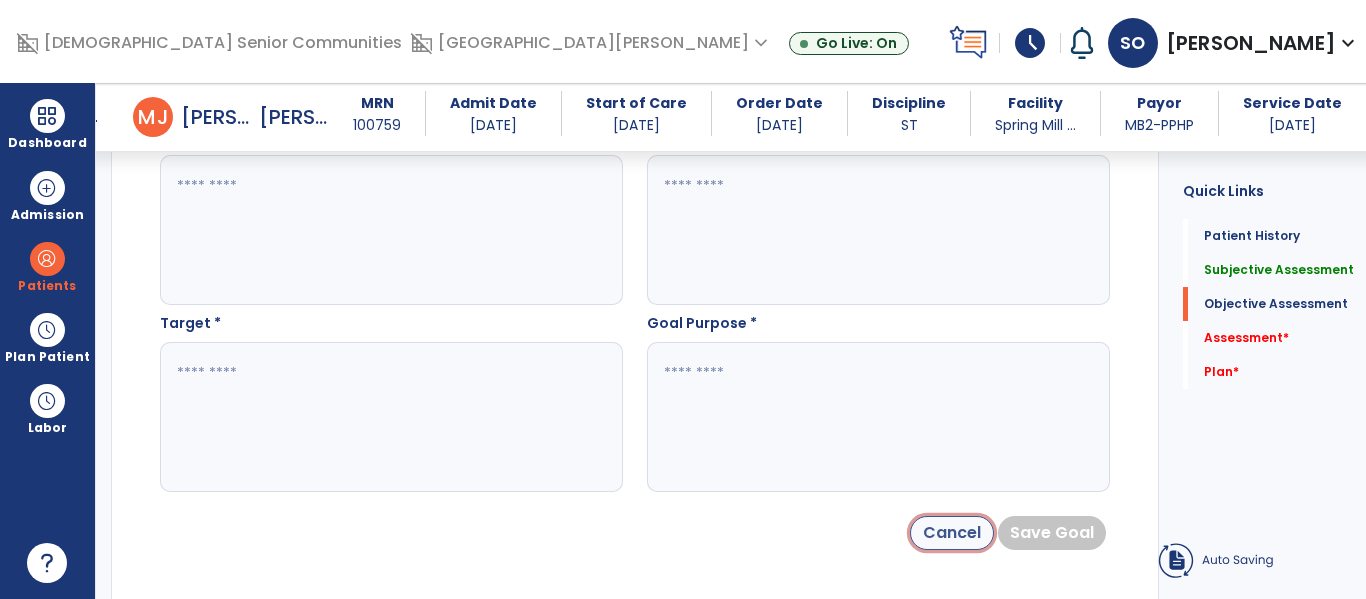 click on "Cancel" 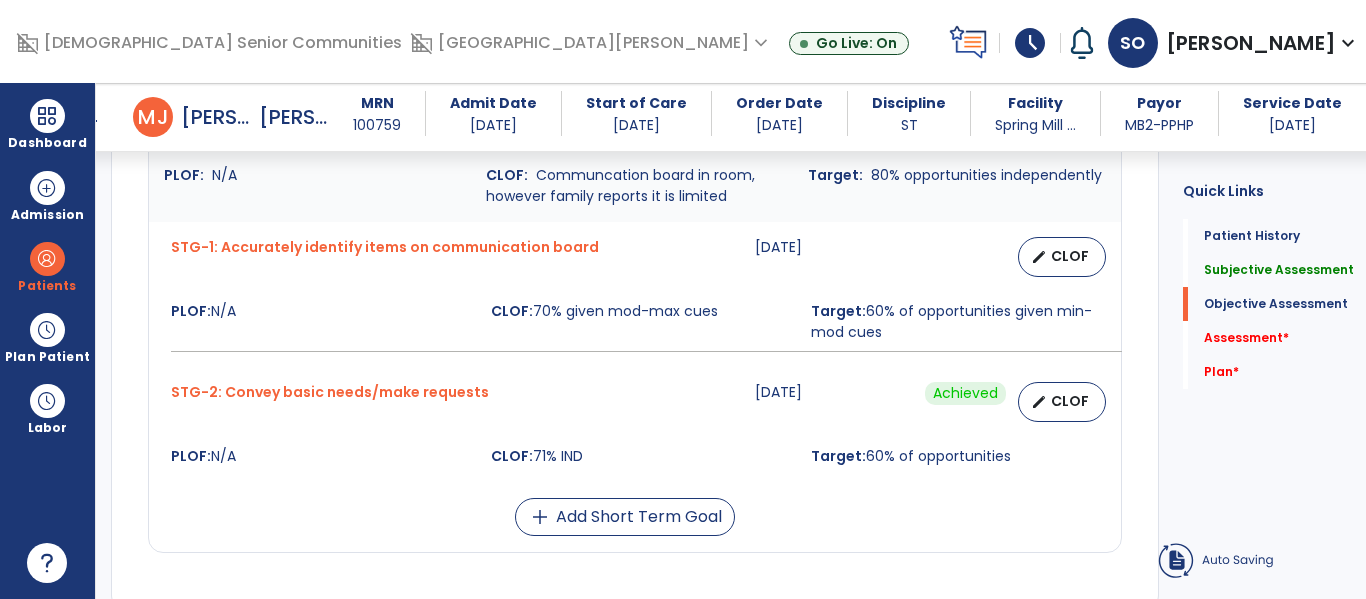 scroll, scrollTop: 1859, scrollLeft: 0, axis: vertical 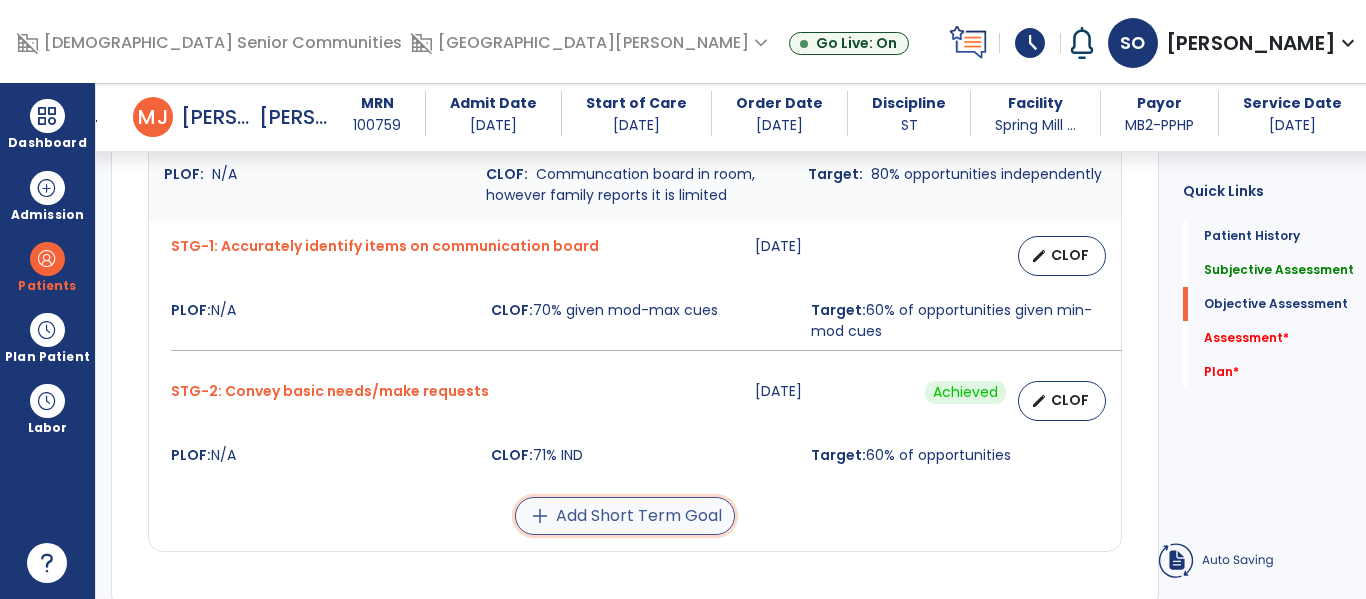 click on "add  Add Short Term Goal" at bounding box center [625, 516] 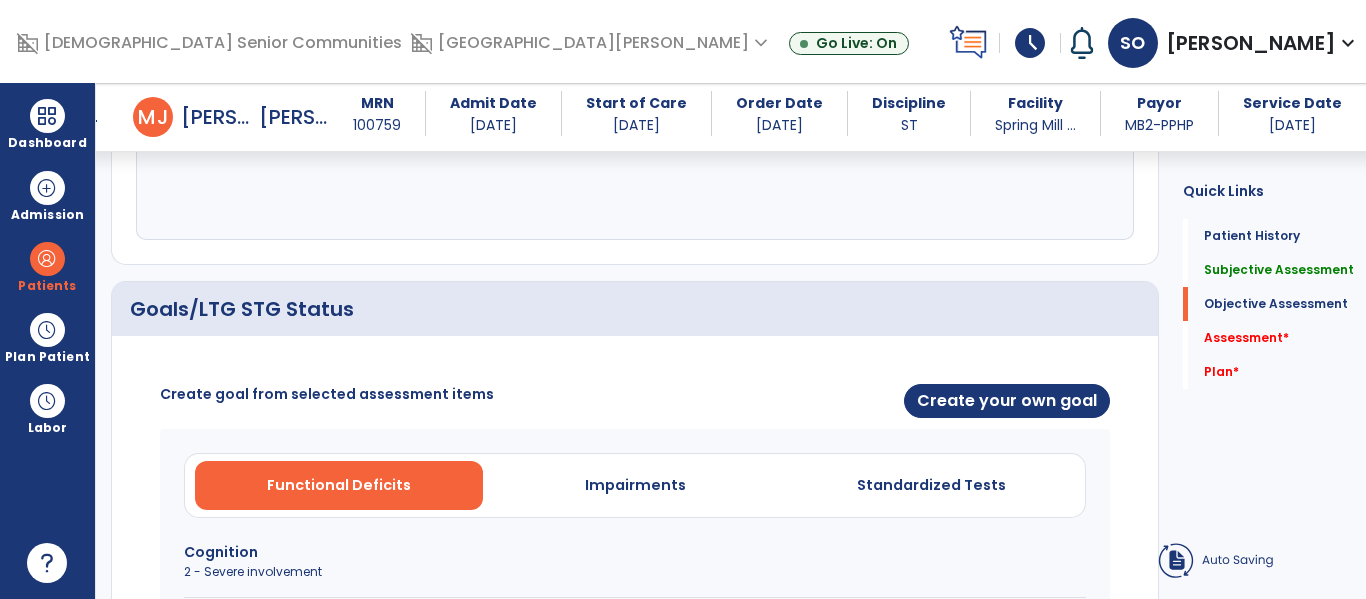 scroll, scrollTop: 647, scrollLeft: 0, axis: vertical 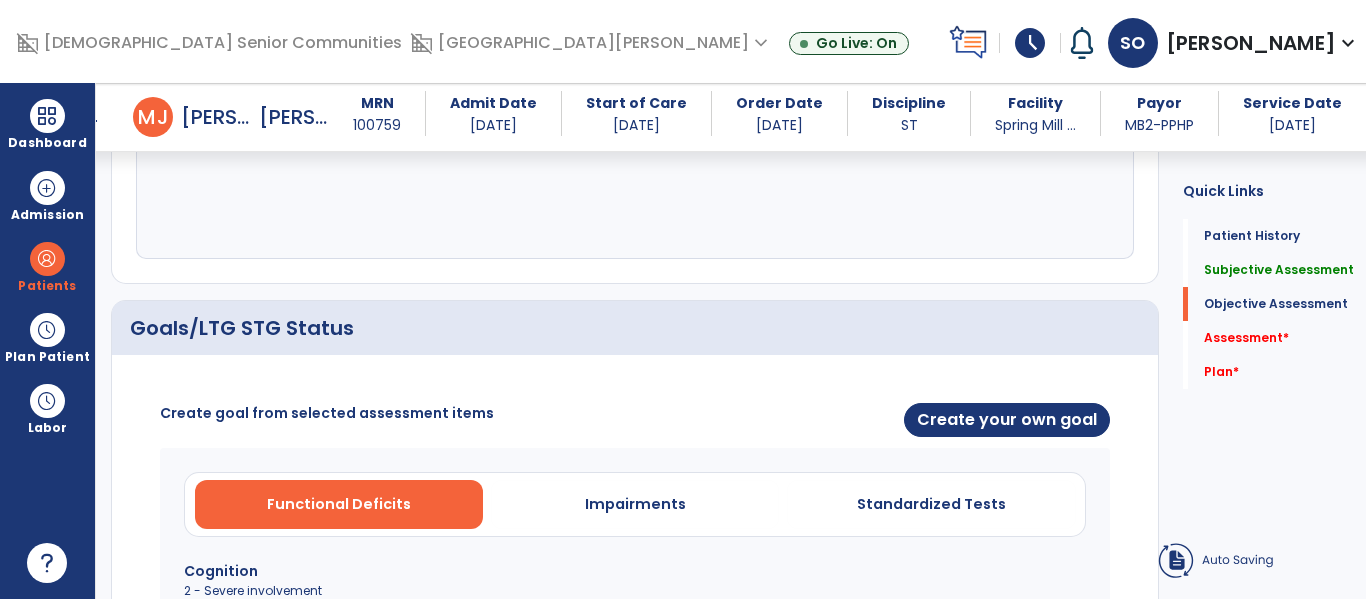click on "Create your own goal" 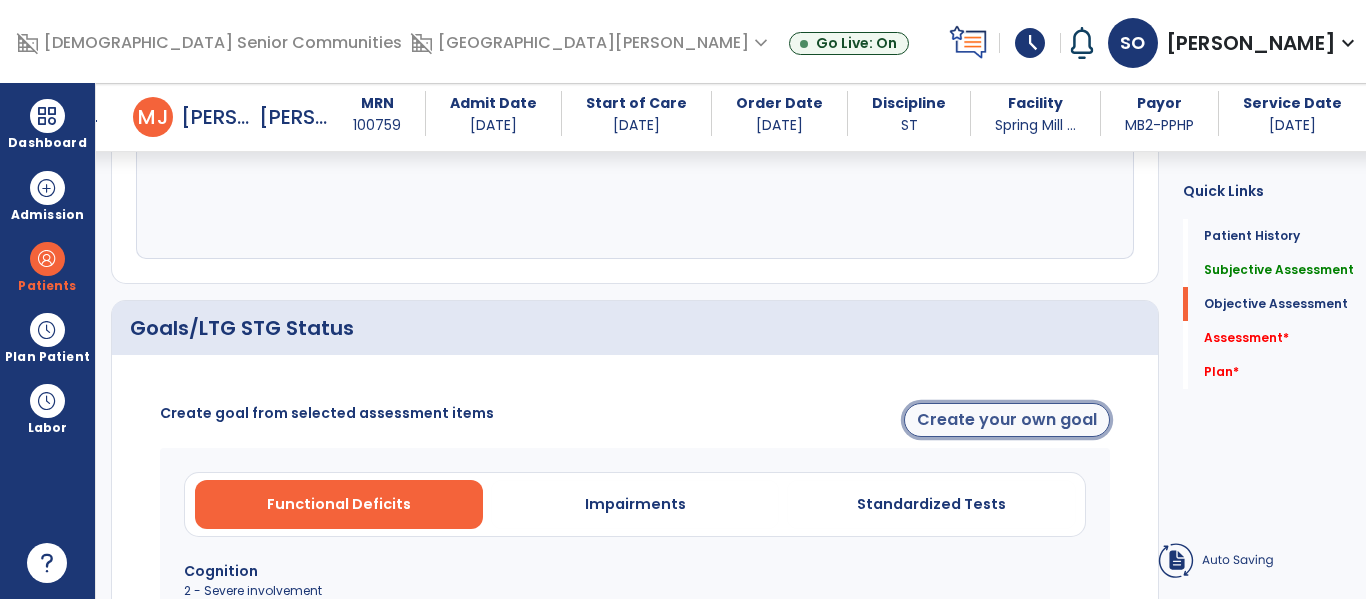 click on "Create your own goal" 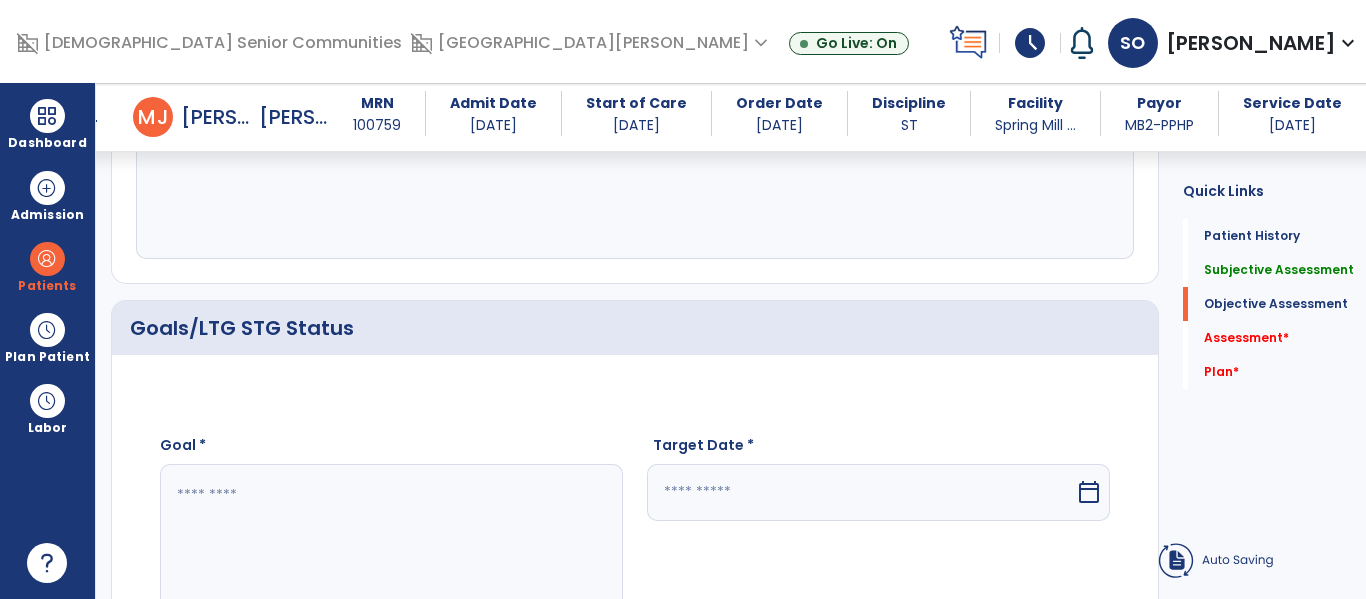 click 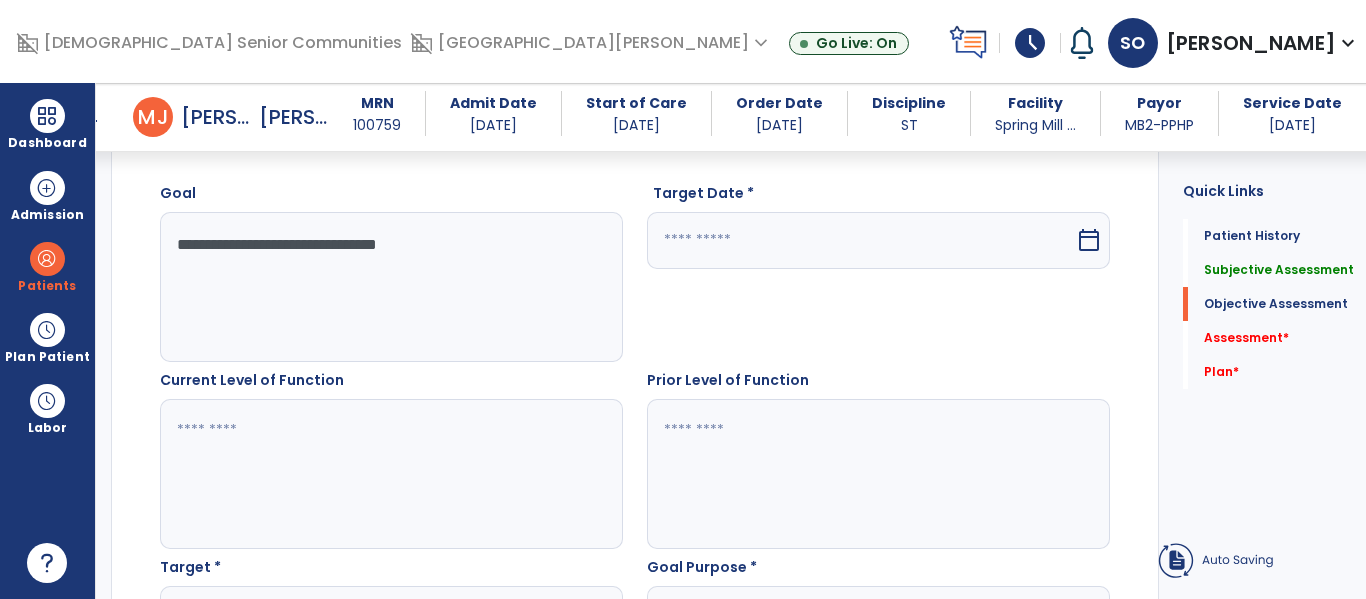 scroll, scrollTop: 904, scrollLeft: 0, axis: vertical 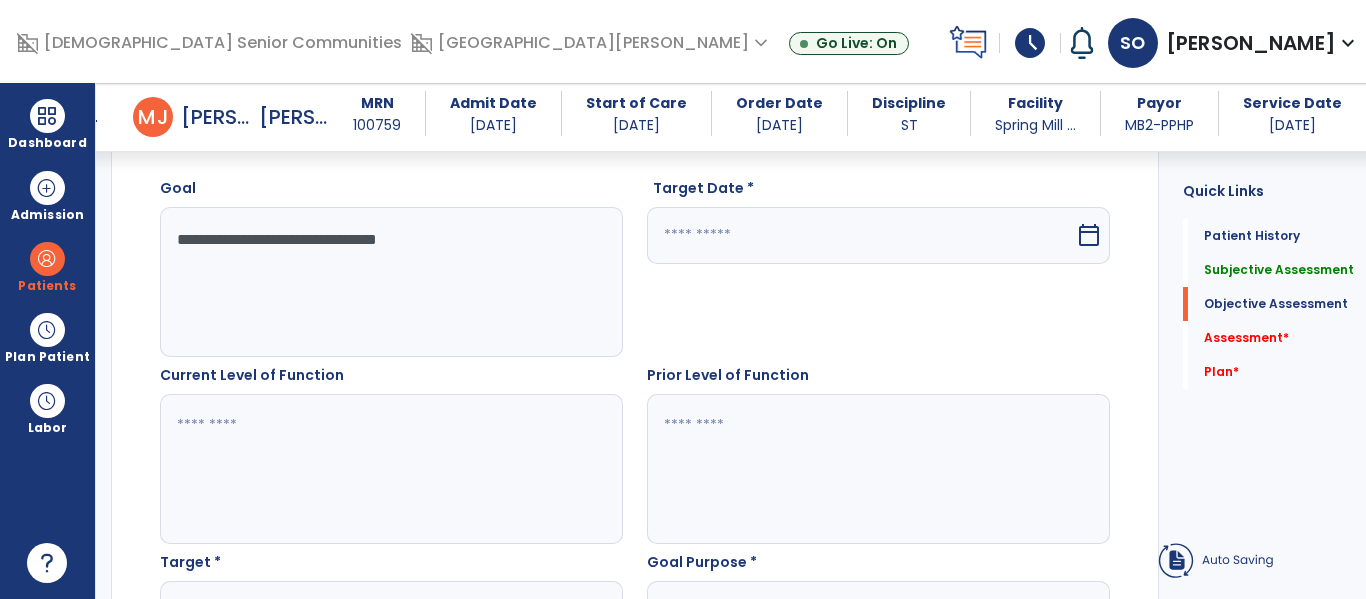 type on "**********" 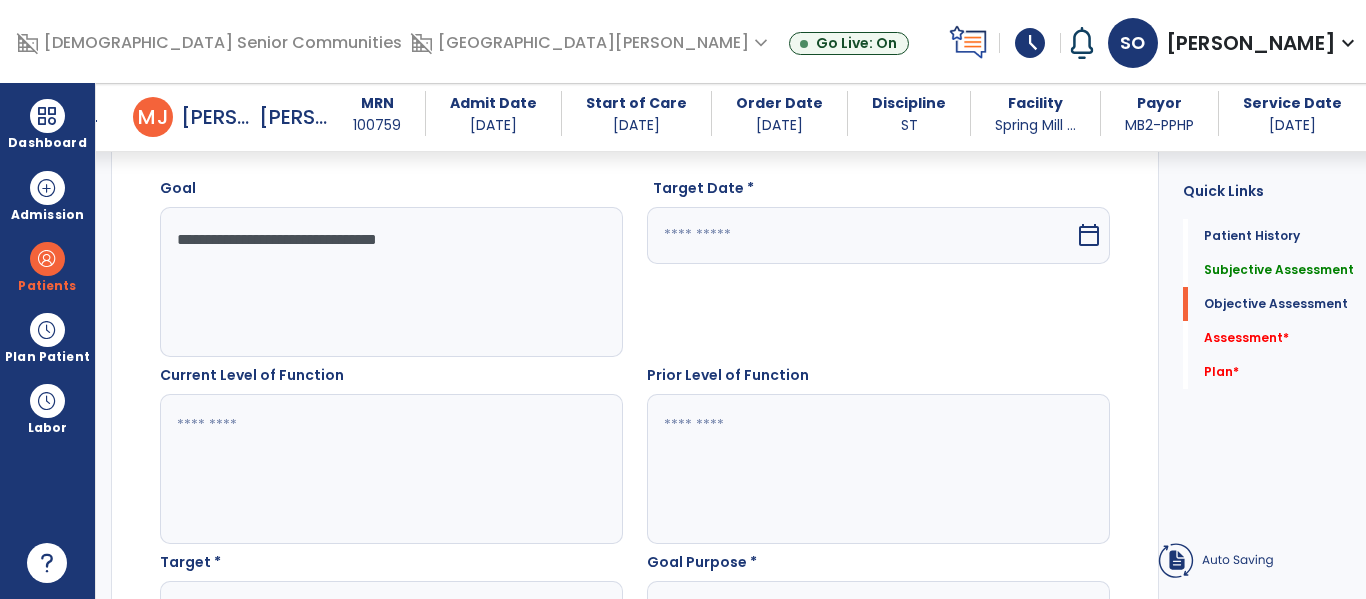 click at bounding box center (861, 235) 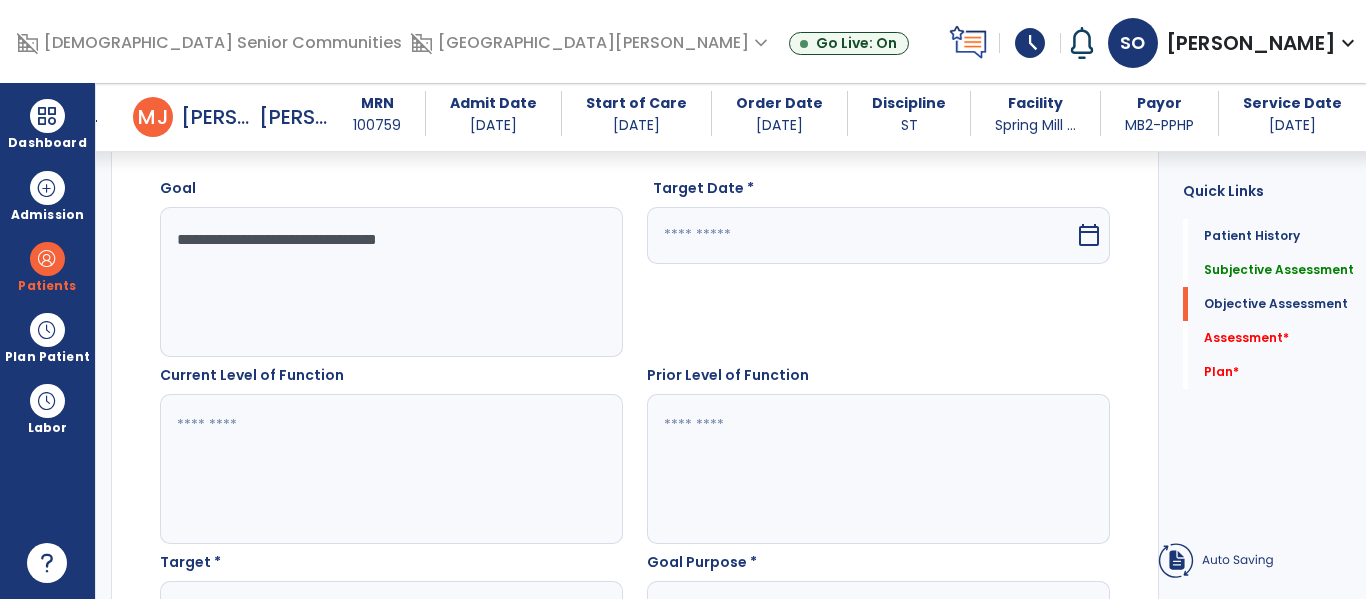 select on "*" 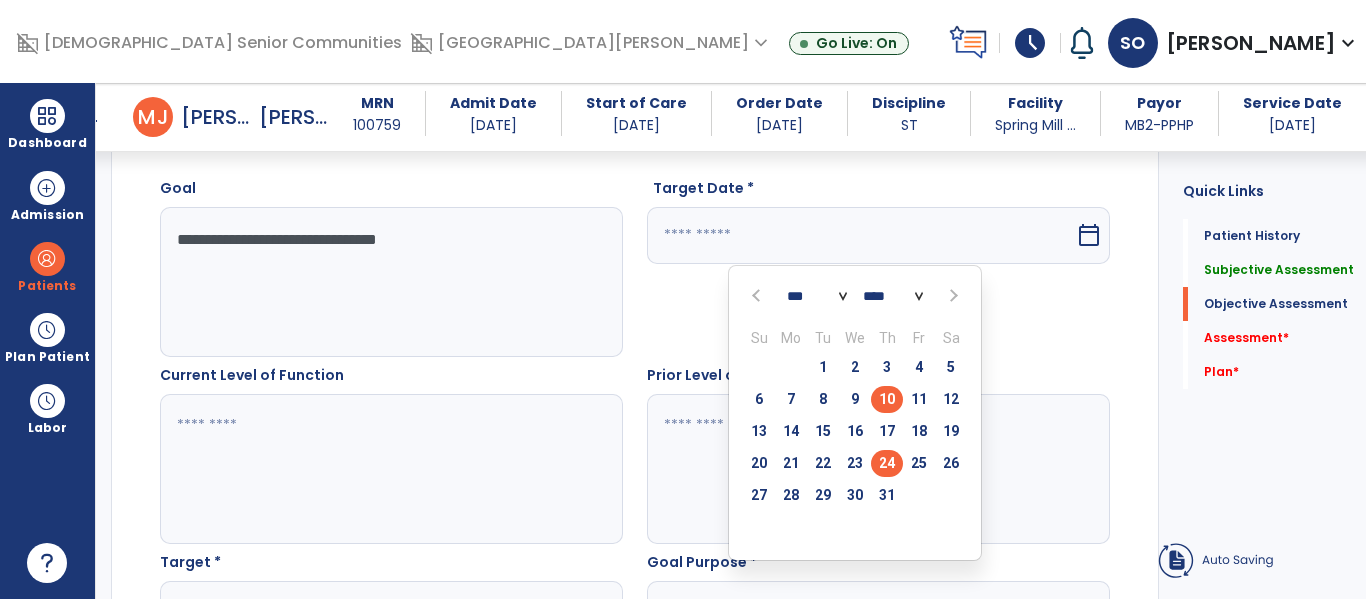 click on "24" at bounding box center (887, 463) 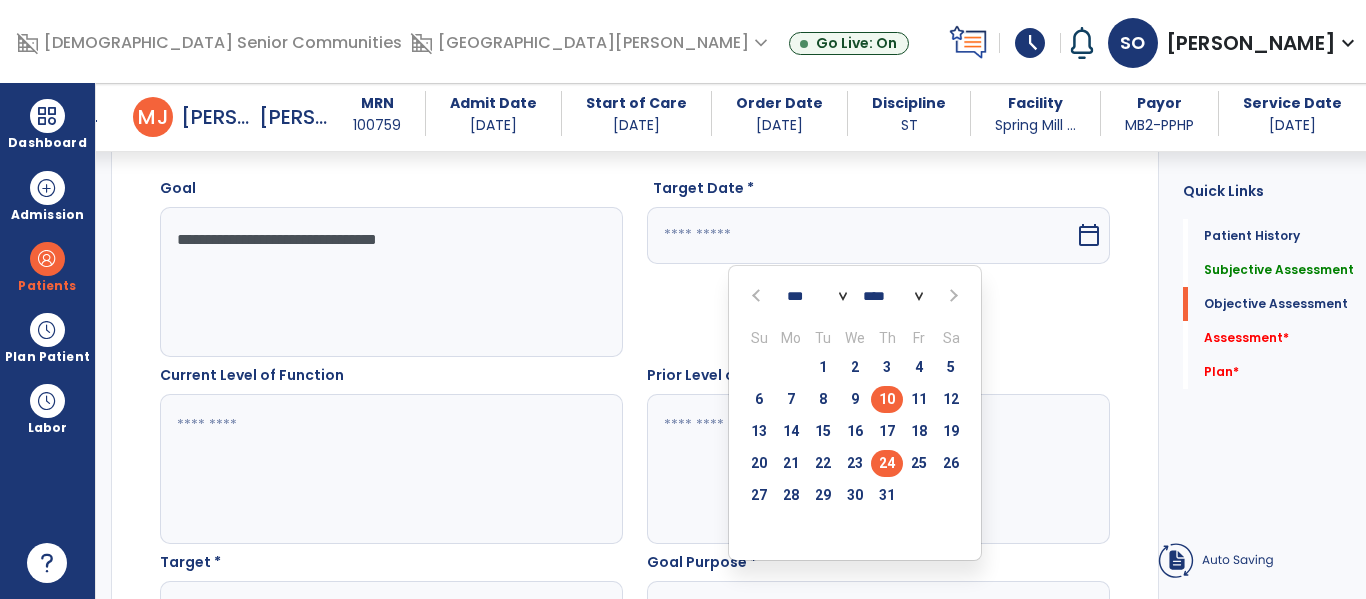 type on "*********" 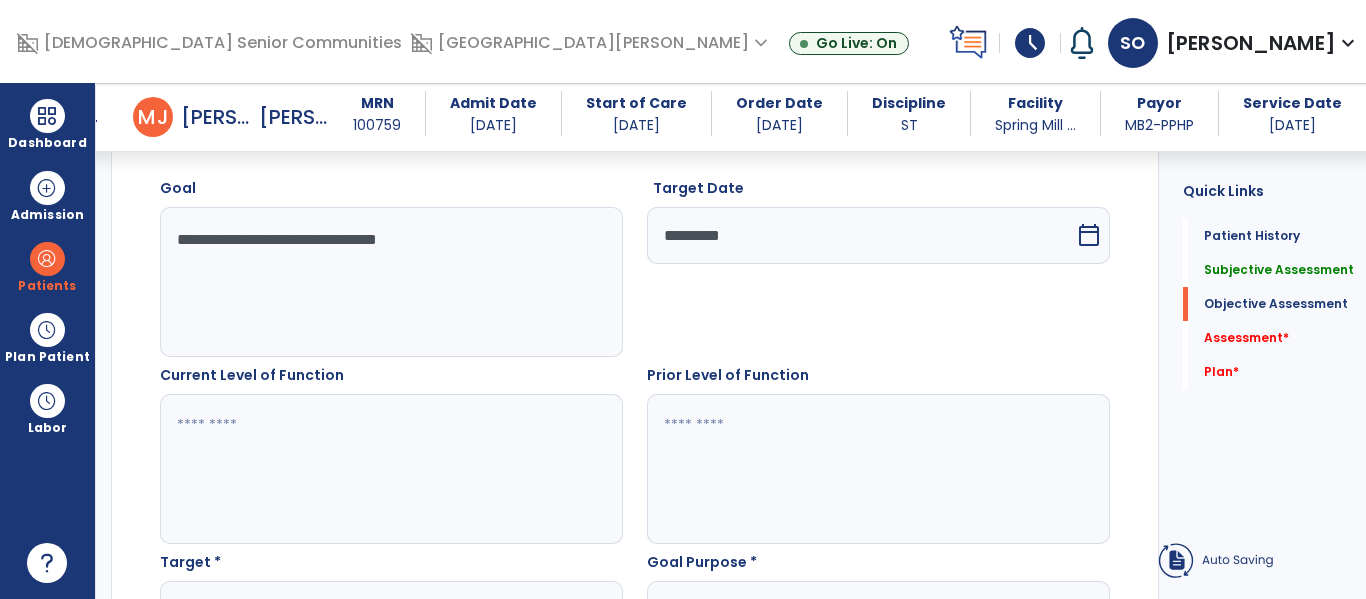 click 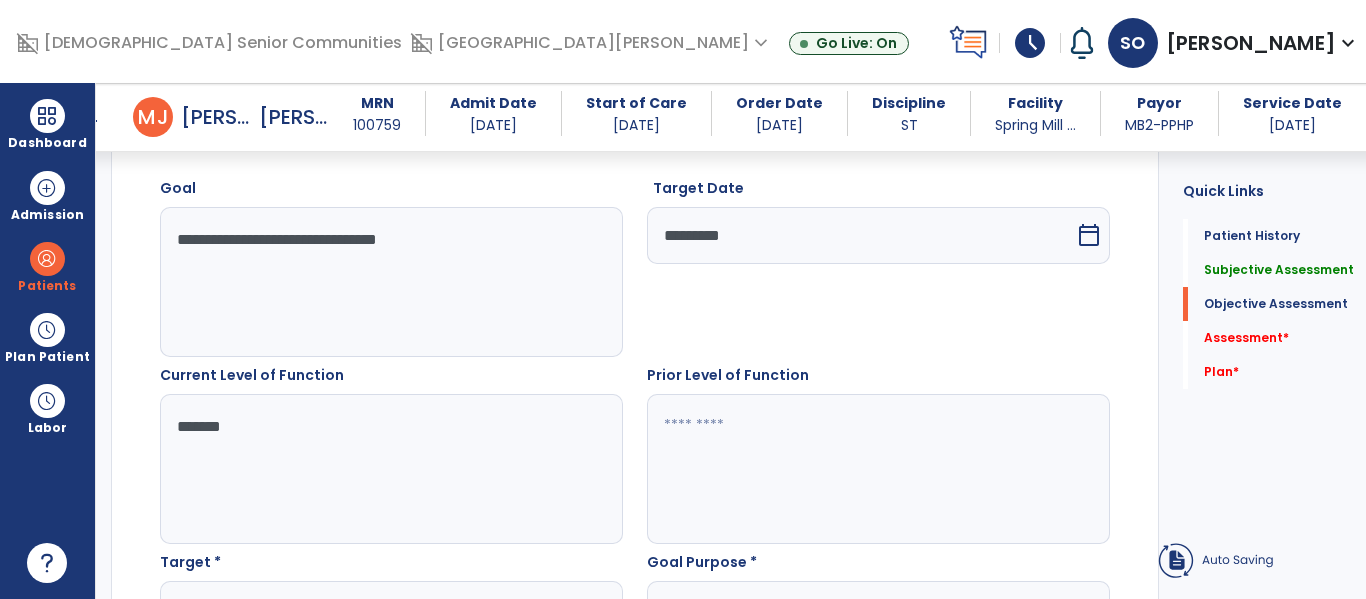 type on "*******" 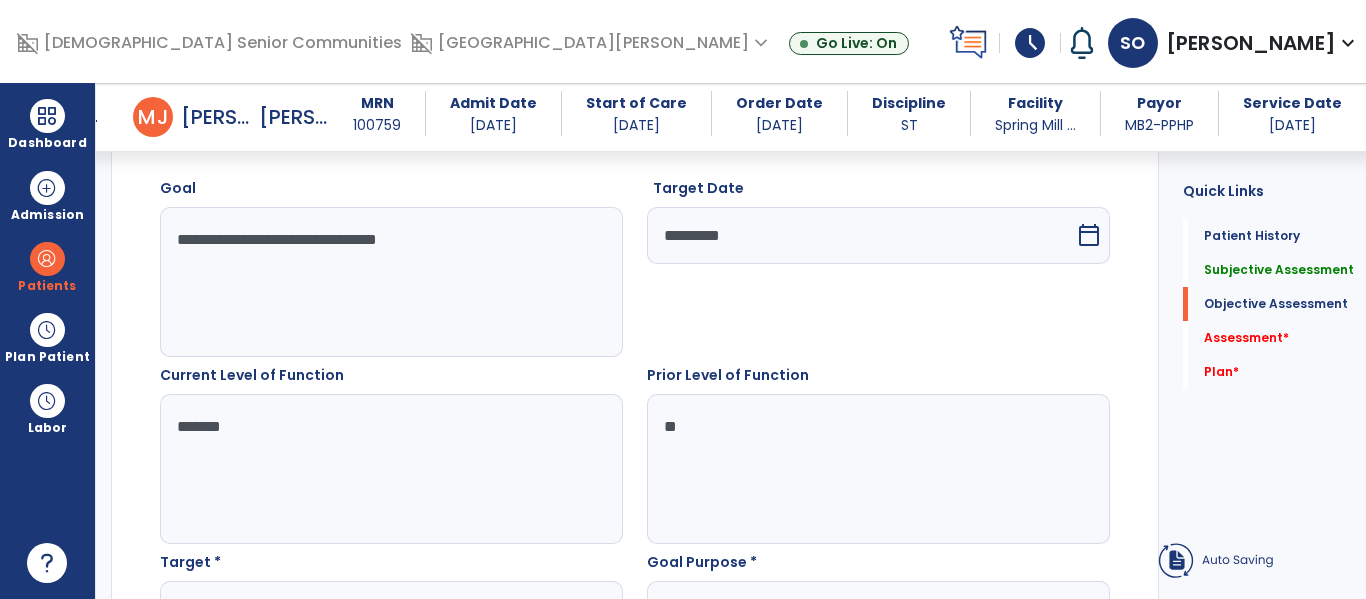 type on "*" 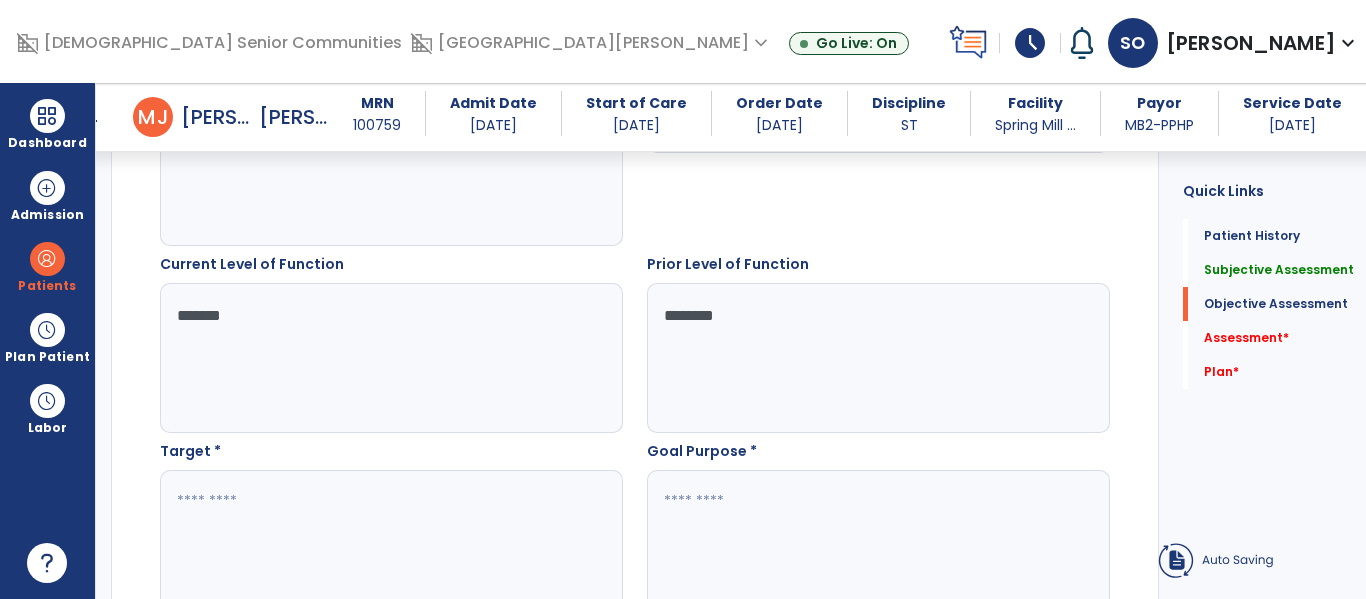 scroll, scrollTop: 1016, scrollLeft: 0, axis: vertical 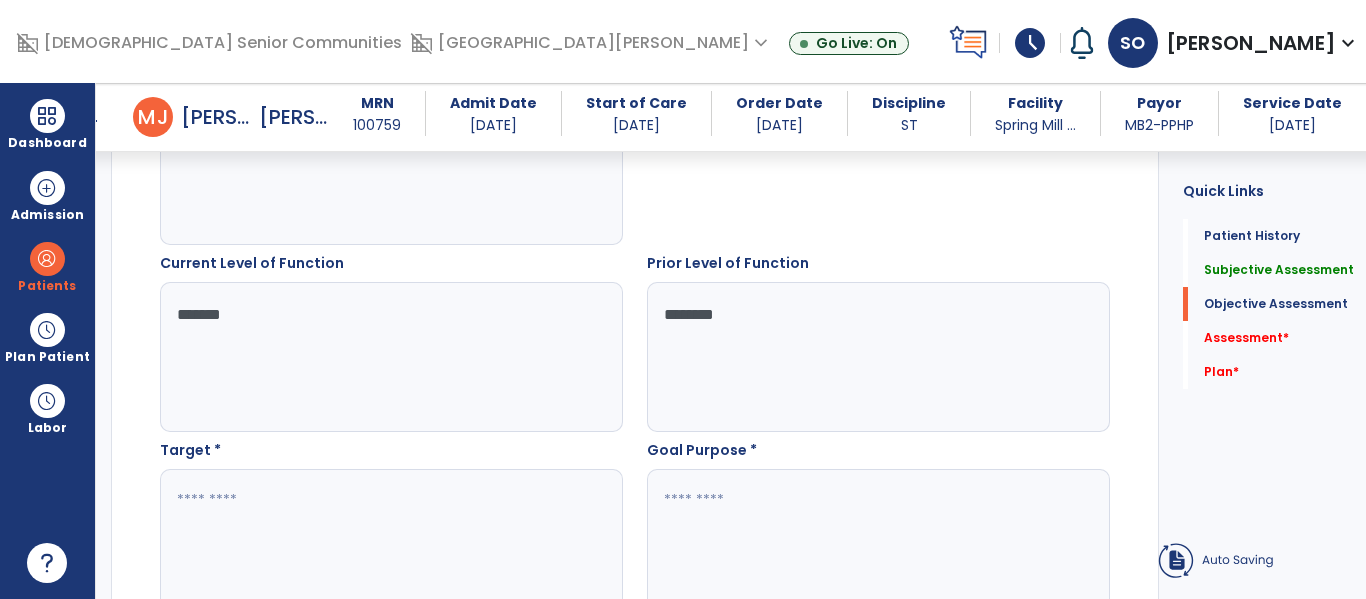type on "*******" 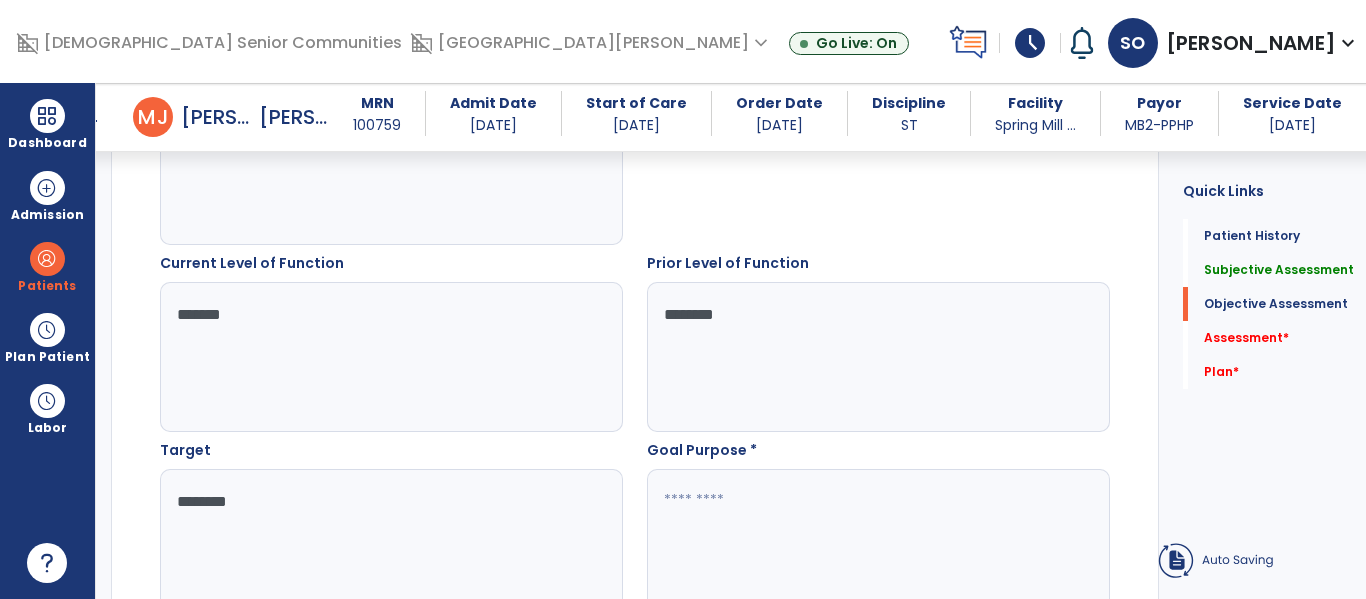 type on "*******" 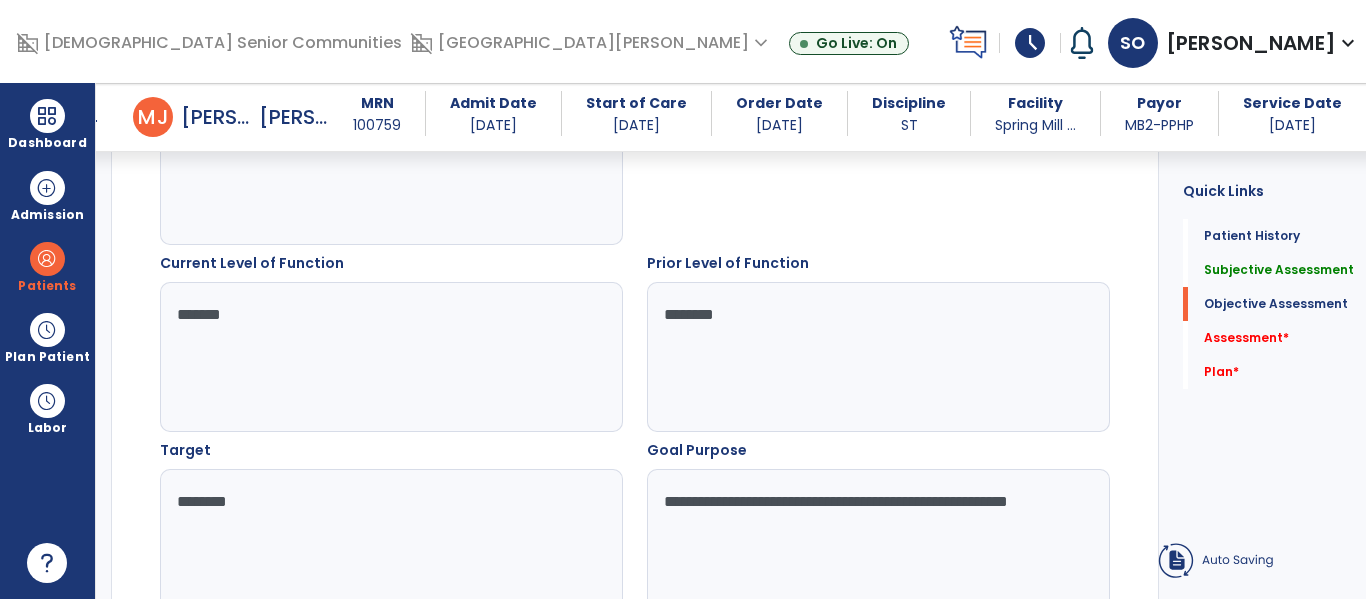 type on "**********" 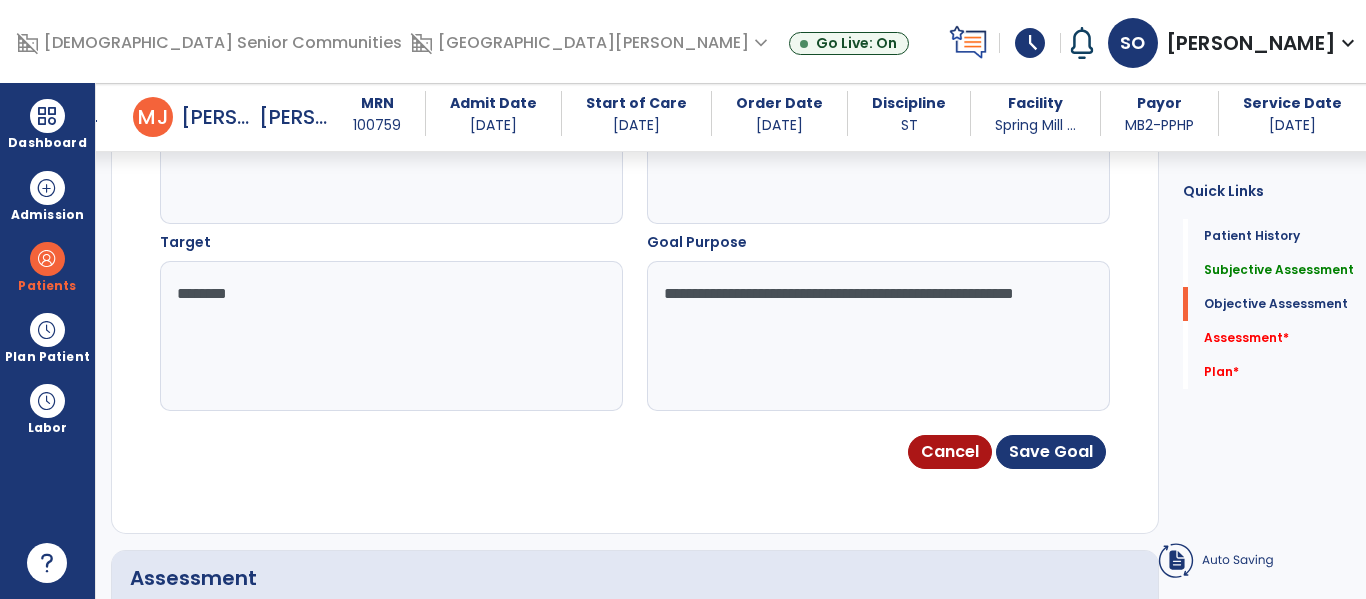 scroll, scrollTop: 1225, scrollLeft: 0, axis: vertical 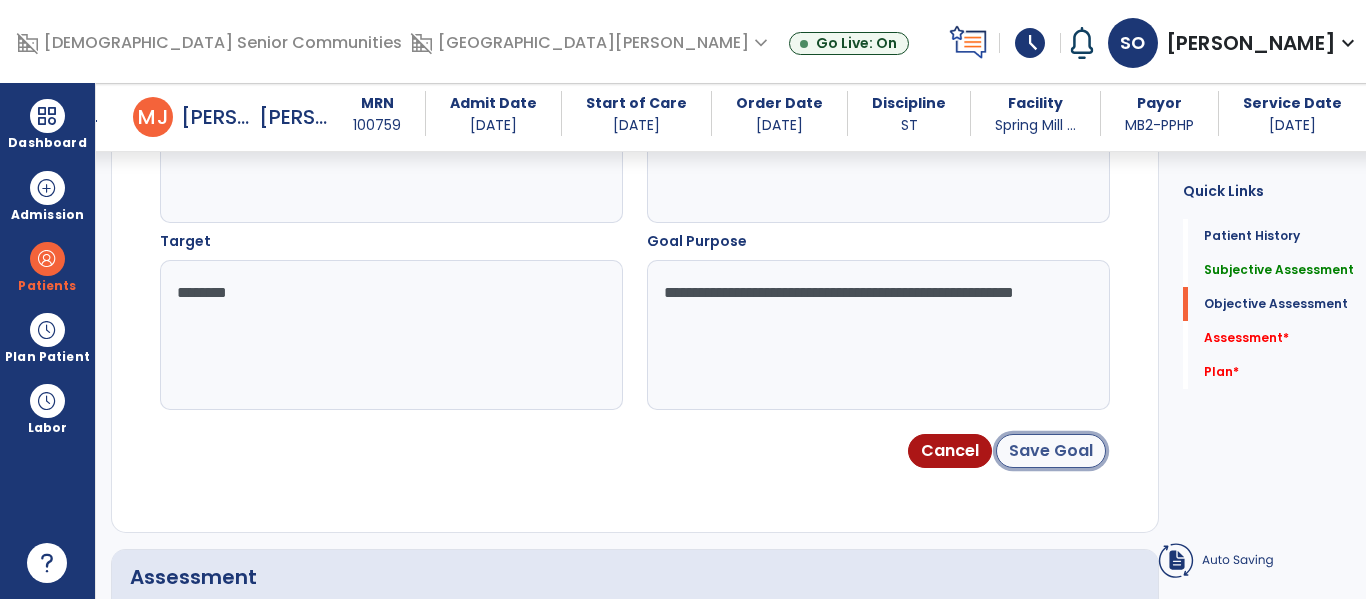 click on "Save Goal" 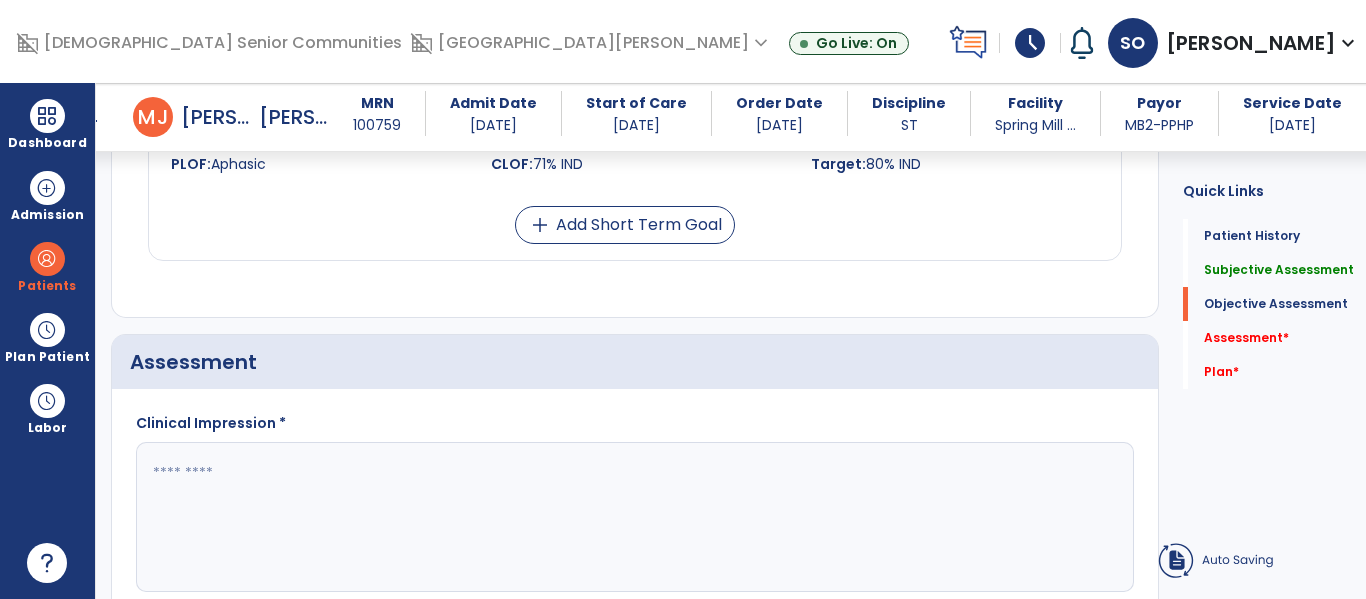 scroll, scrollTop: 2428, scrollLeft: 0, axis: vertical 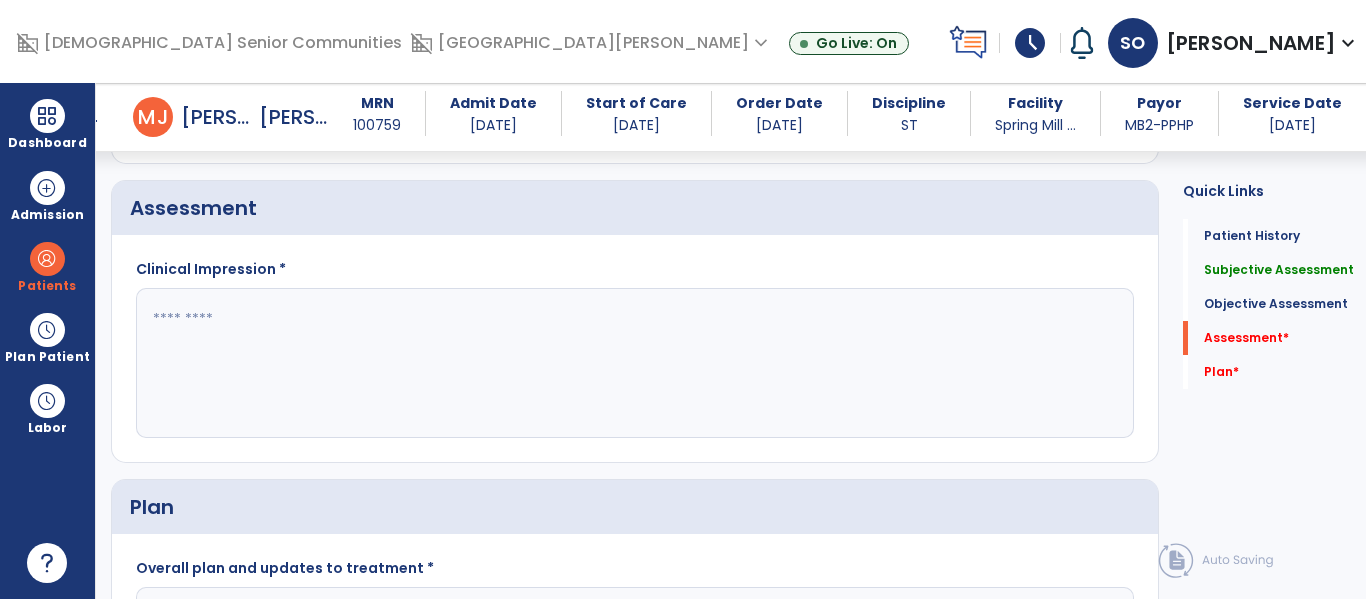 click 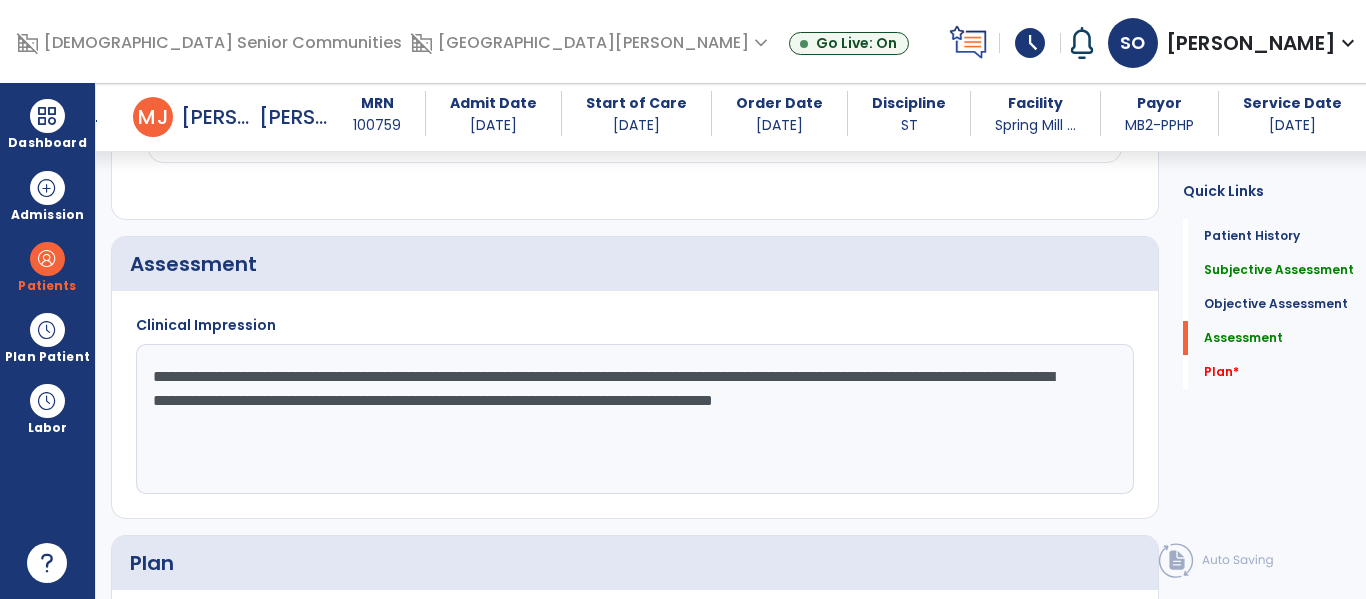scroll, scrollTop: 2385, scrollLeft: 0, axis: vertical 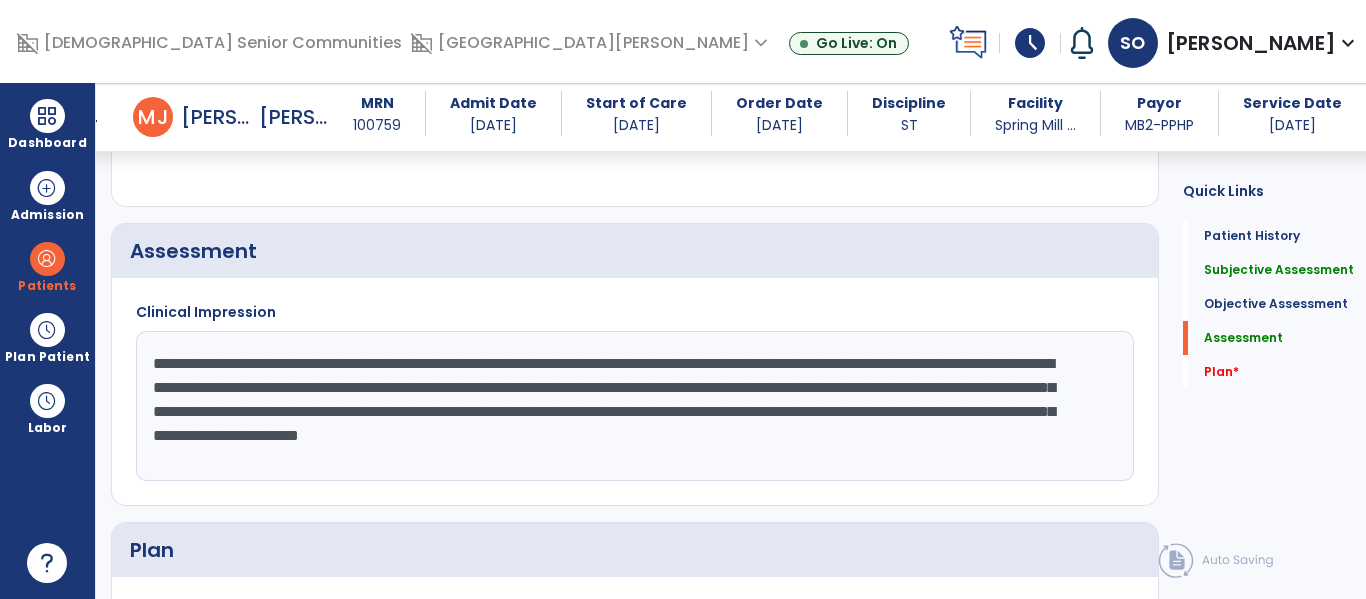 click on "**********" 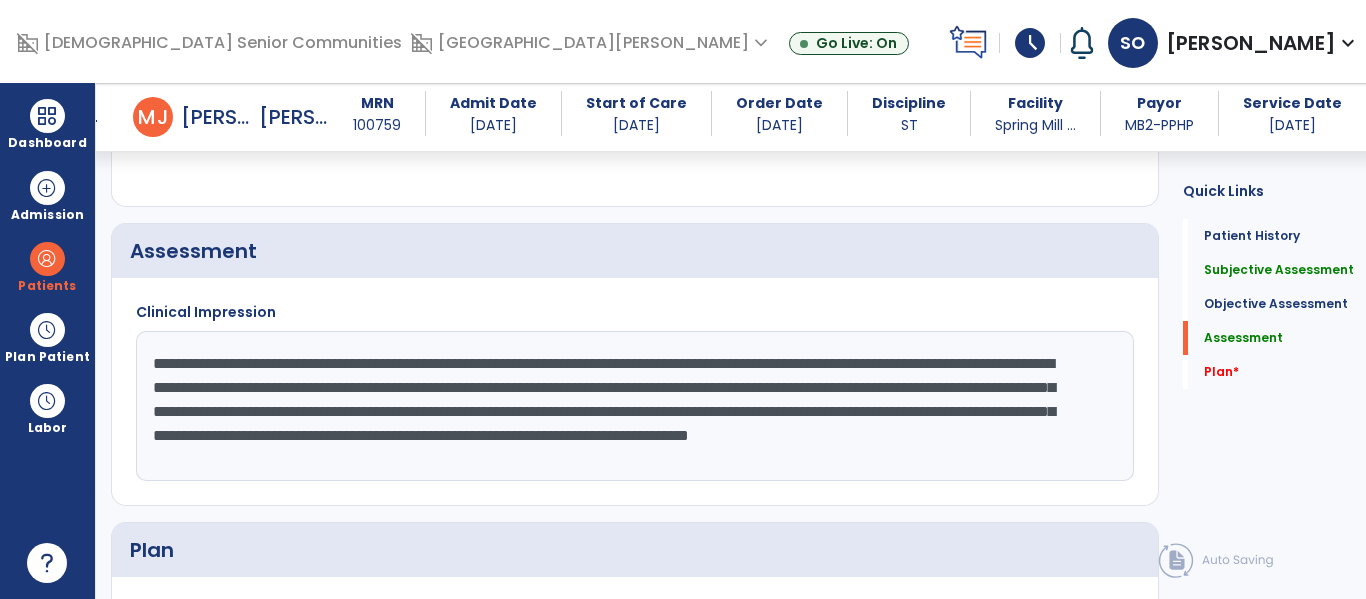 scroll, scrollTop: 15, scrollLeft: 0, axis: vertical 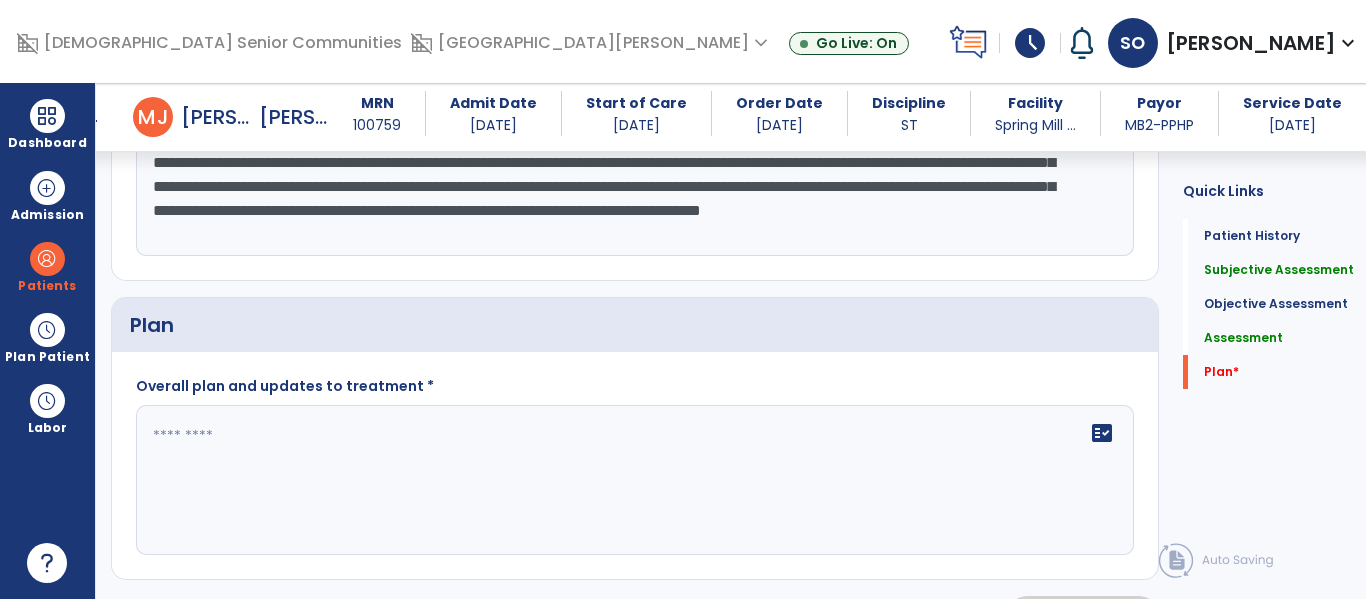 type on "**********" 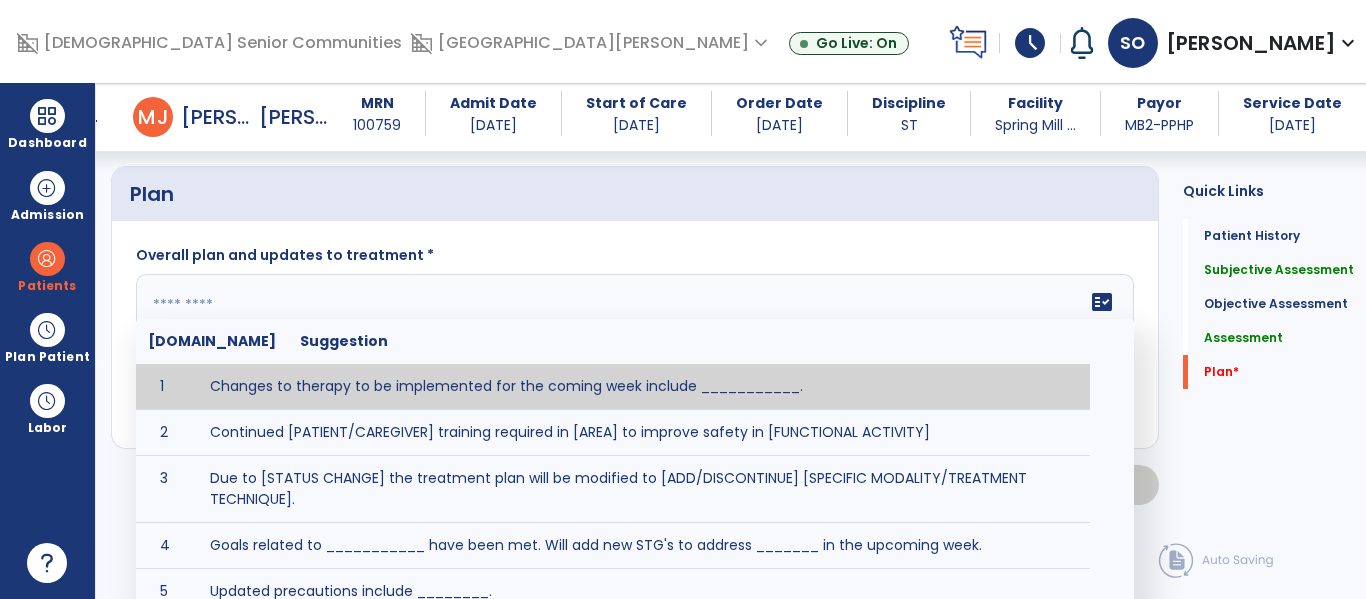 scroll, scrollTop: 2743, scrollLeft: 0, axis: vertical 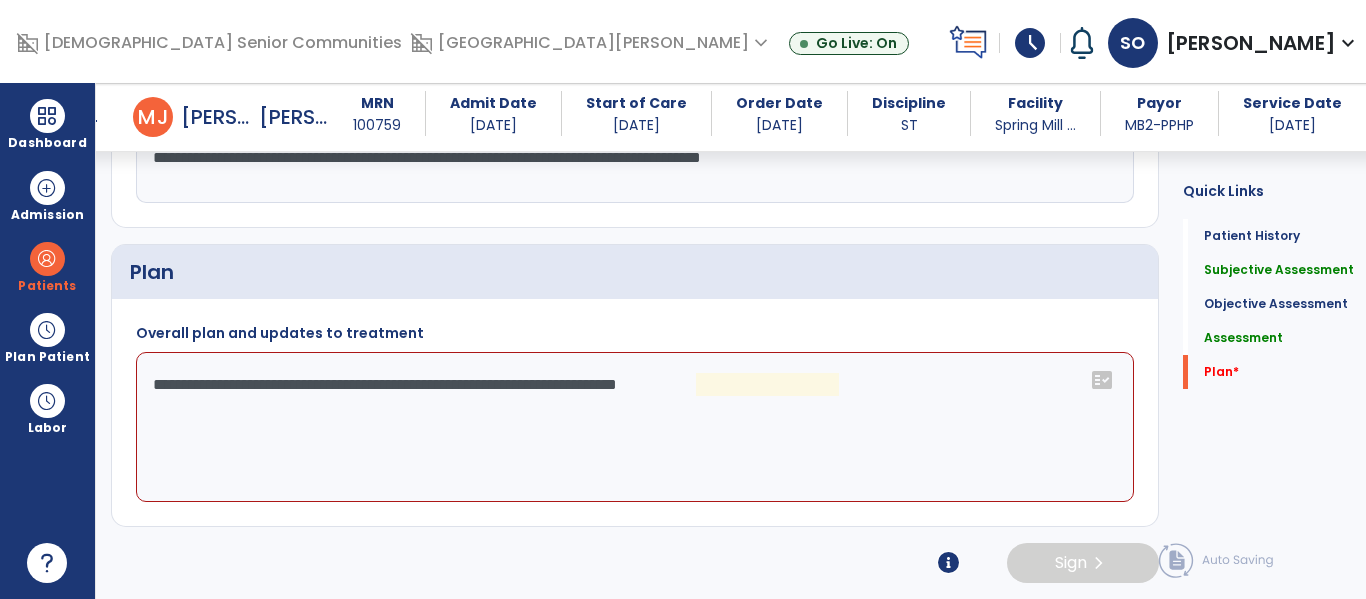 click on "**********" 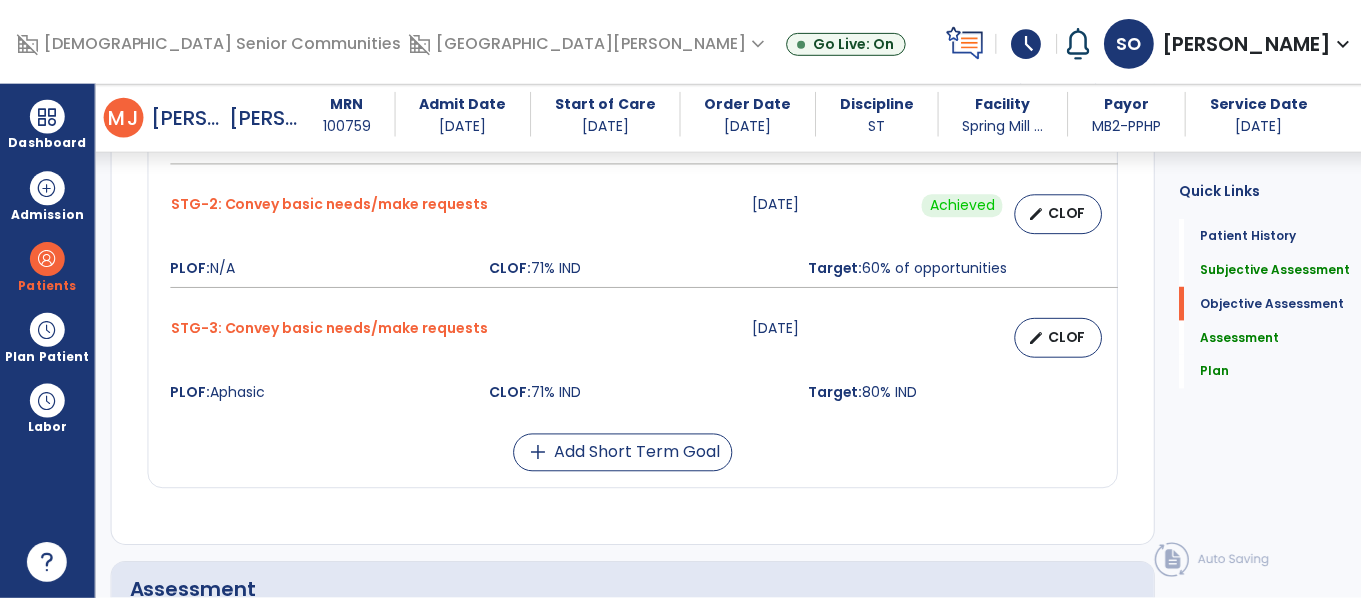 scroll, scrollTop: 2665, scrollLeft: 0, axis: vertical 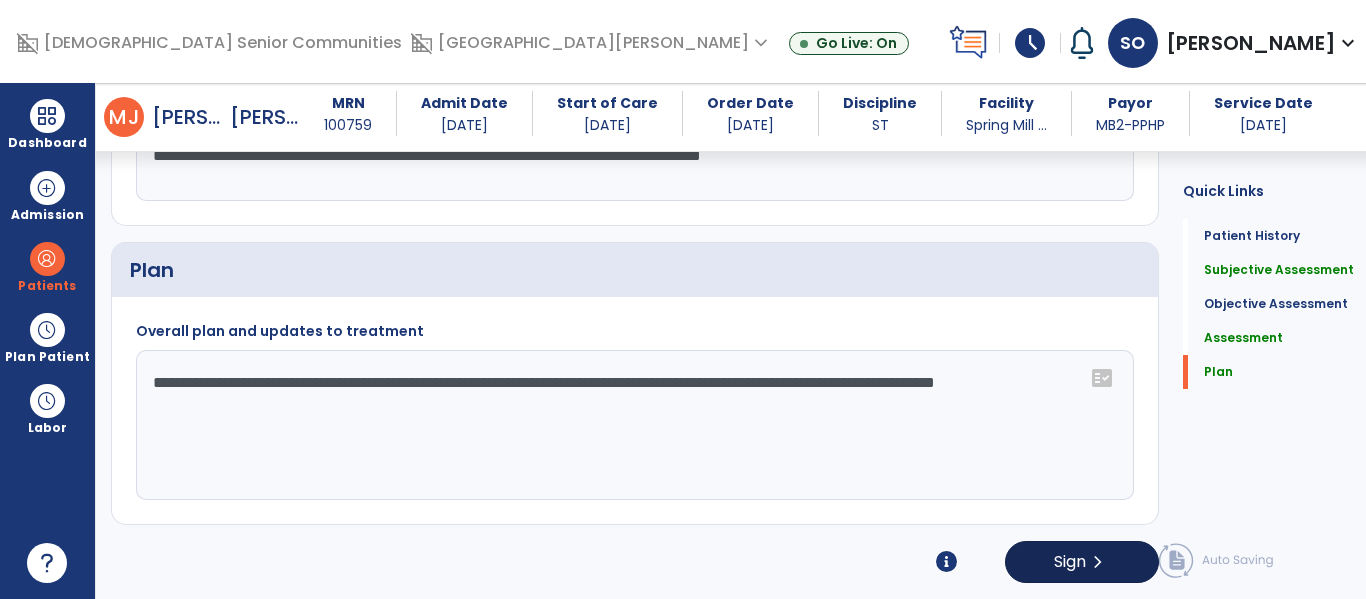 type on "**********" 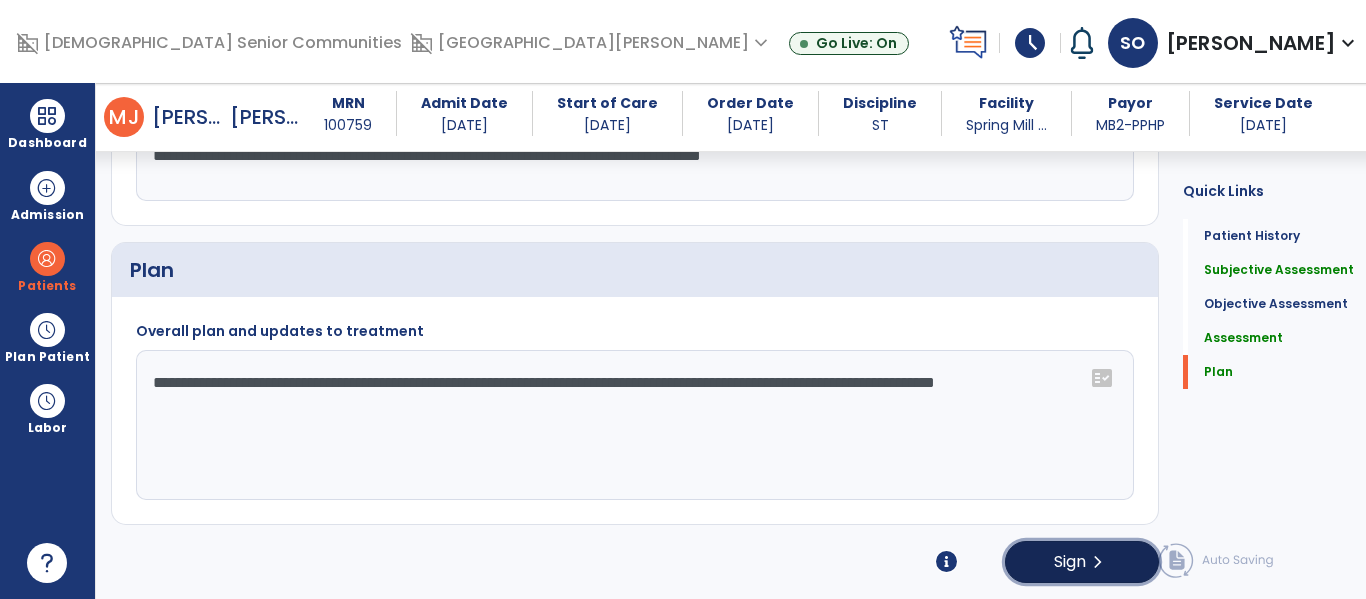 click on "Sign" 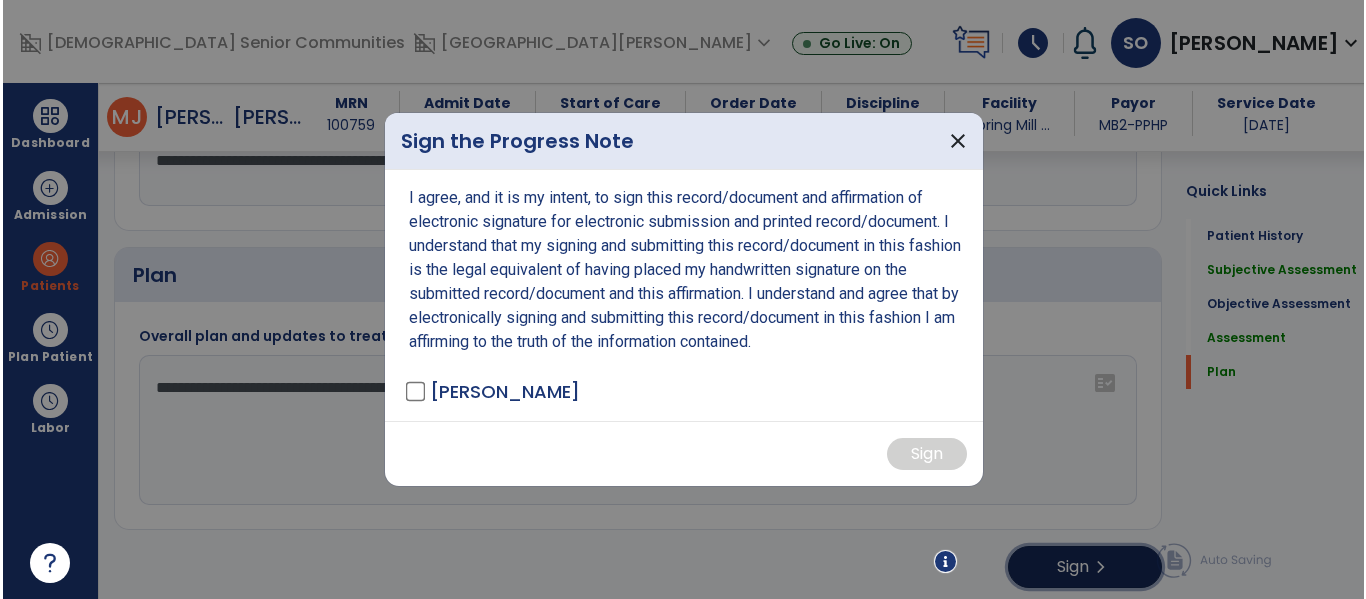 scroll, scrollTop: 2665, scrollLeft: 0, axis: vertical 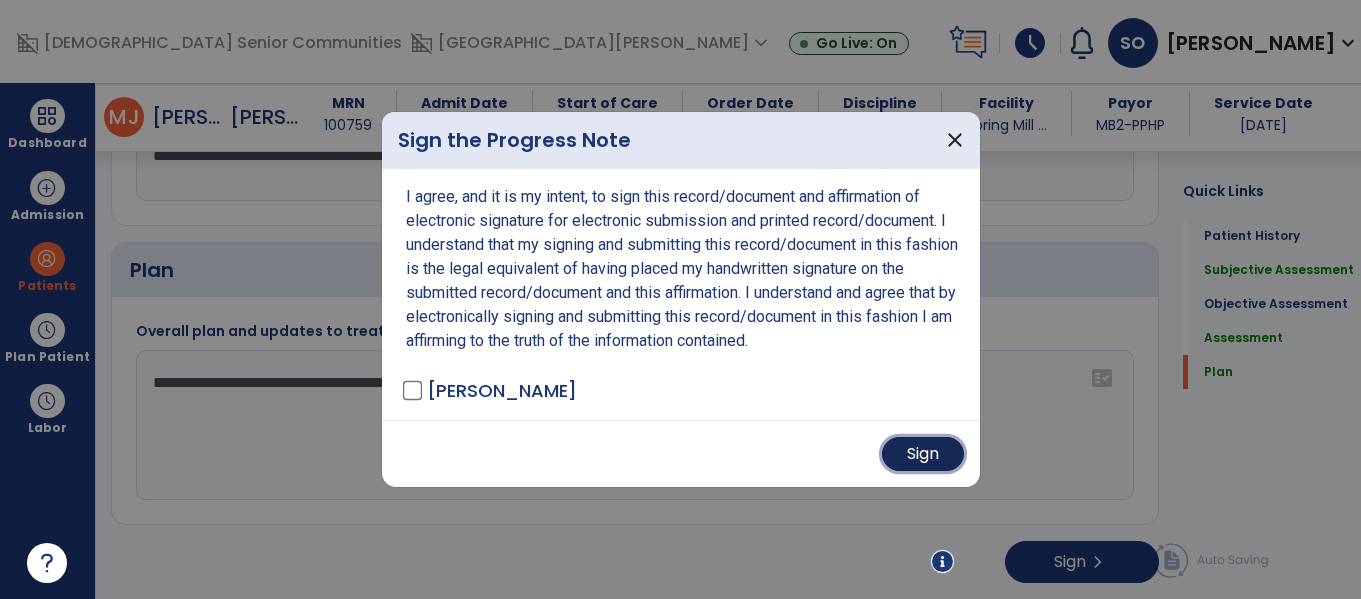 click on "Sign" at bounding box center (923, 454) 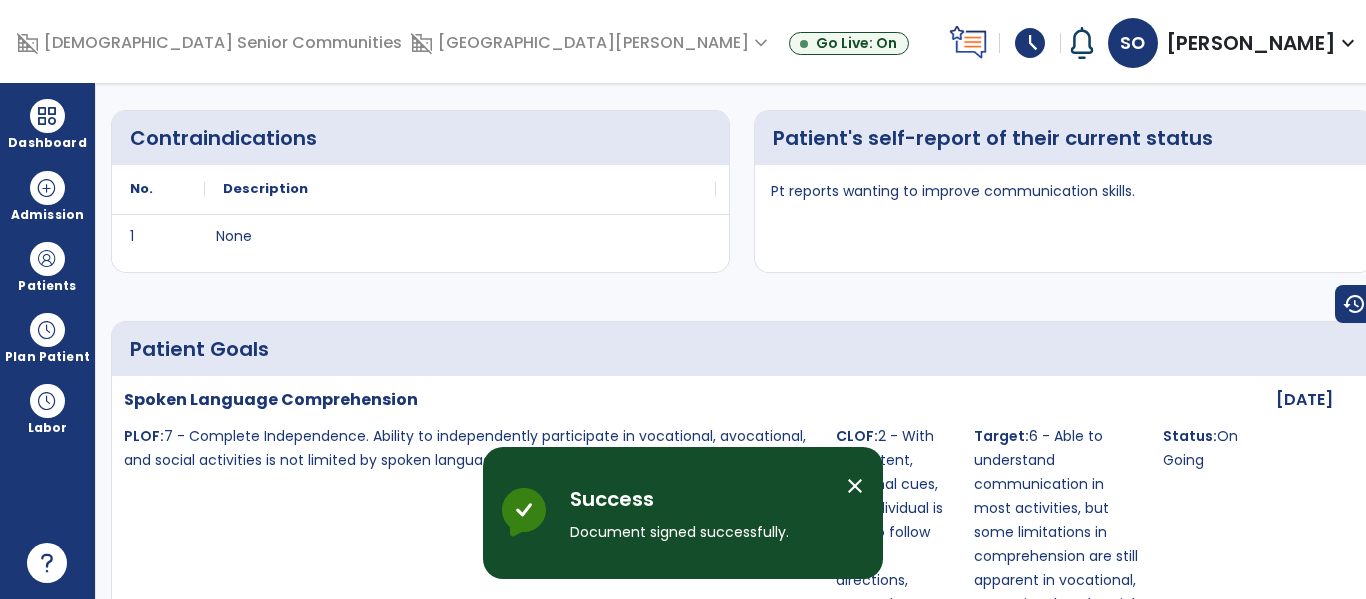 scroll, scrollTop: 0, scrollLeft: 0, axis: both 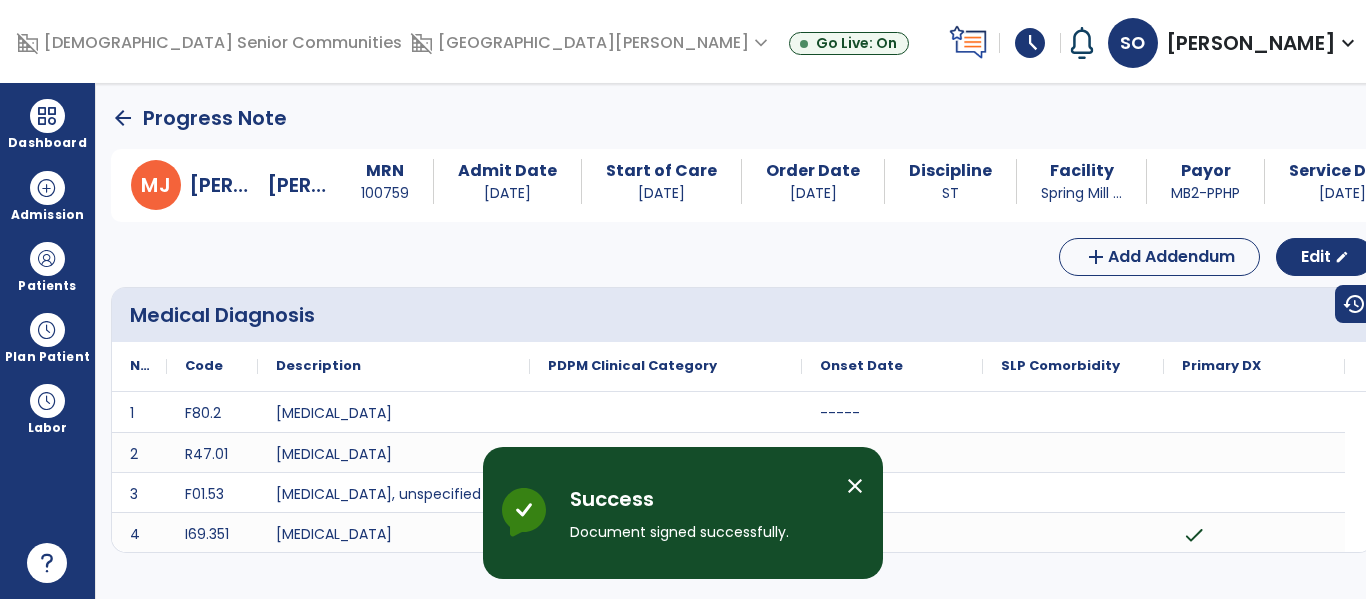 click on "arrow_back   Progress Note" 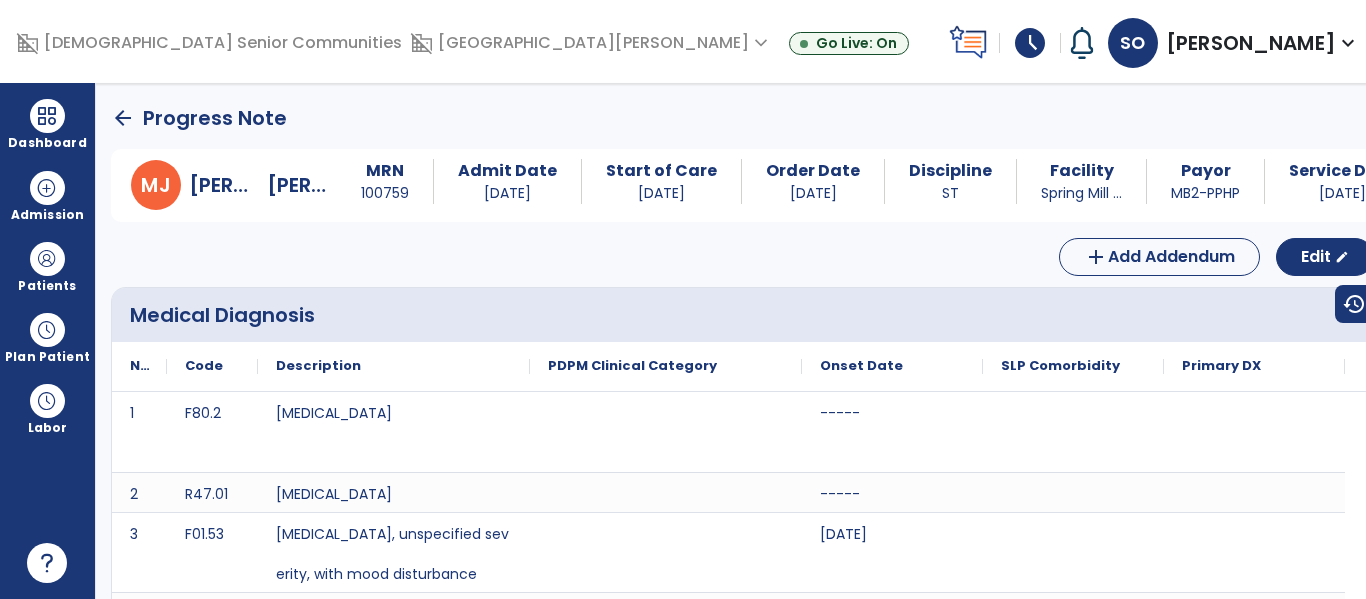 click on "arrow_back" 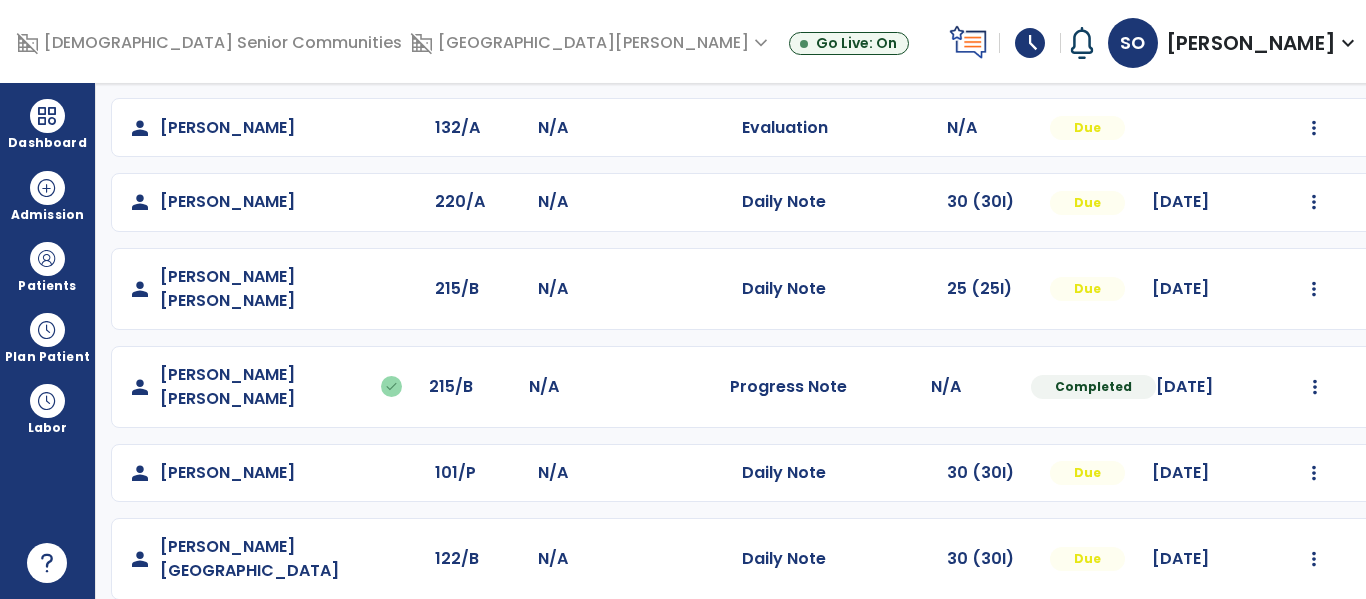 scroll, scrollTop: 460, scrollLeft: 0, axis: vertical 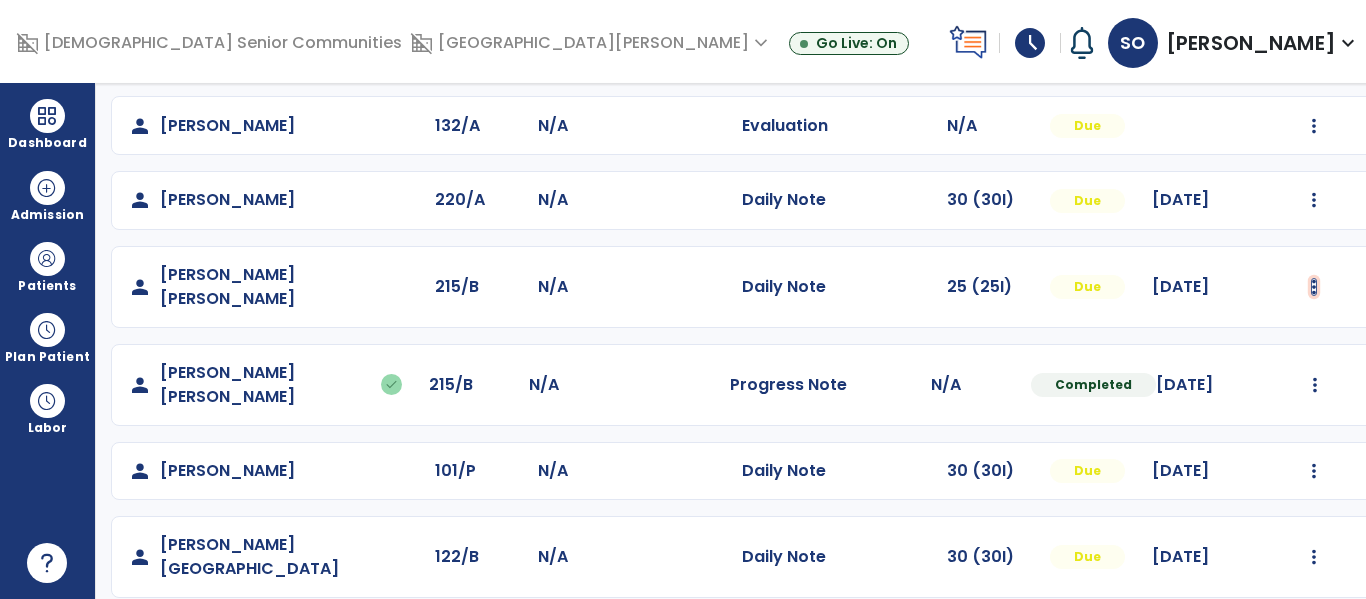 click at bounding box center [1314, -172] 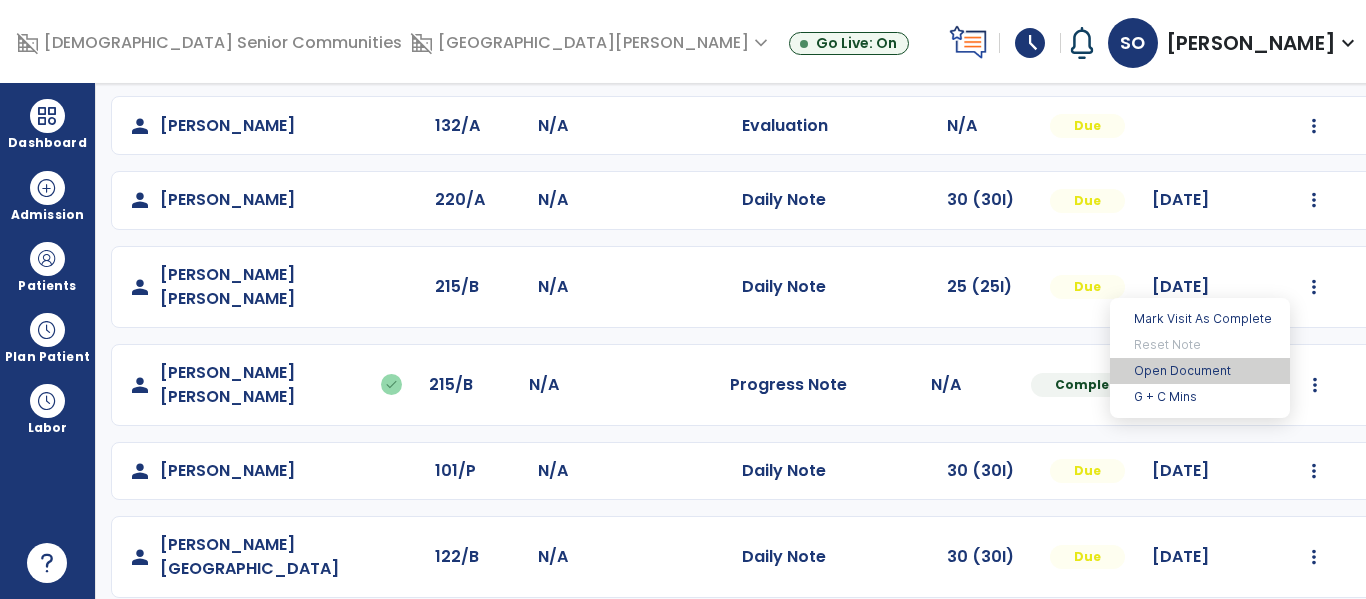 click on "Open Document" at bounding box center [1200, 371] 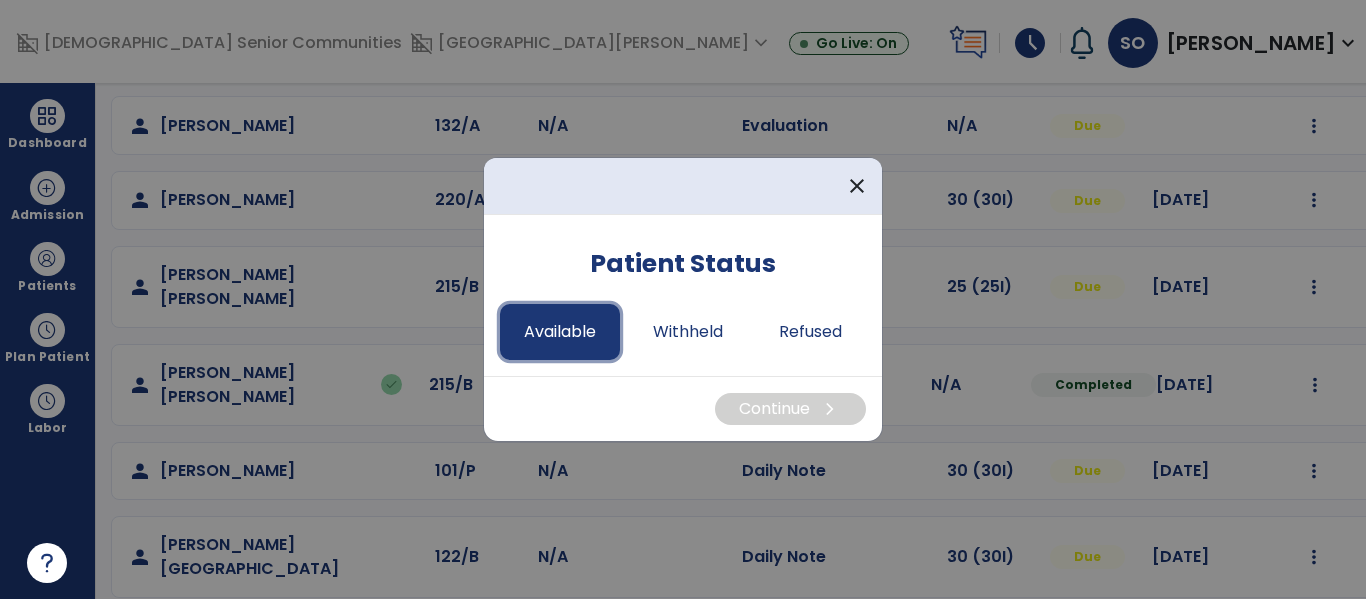 click on "Available" at bounding box center (560, 332) 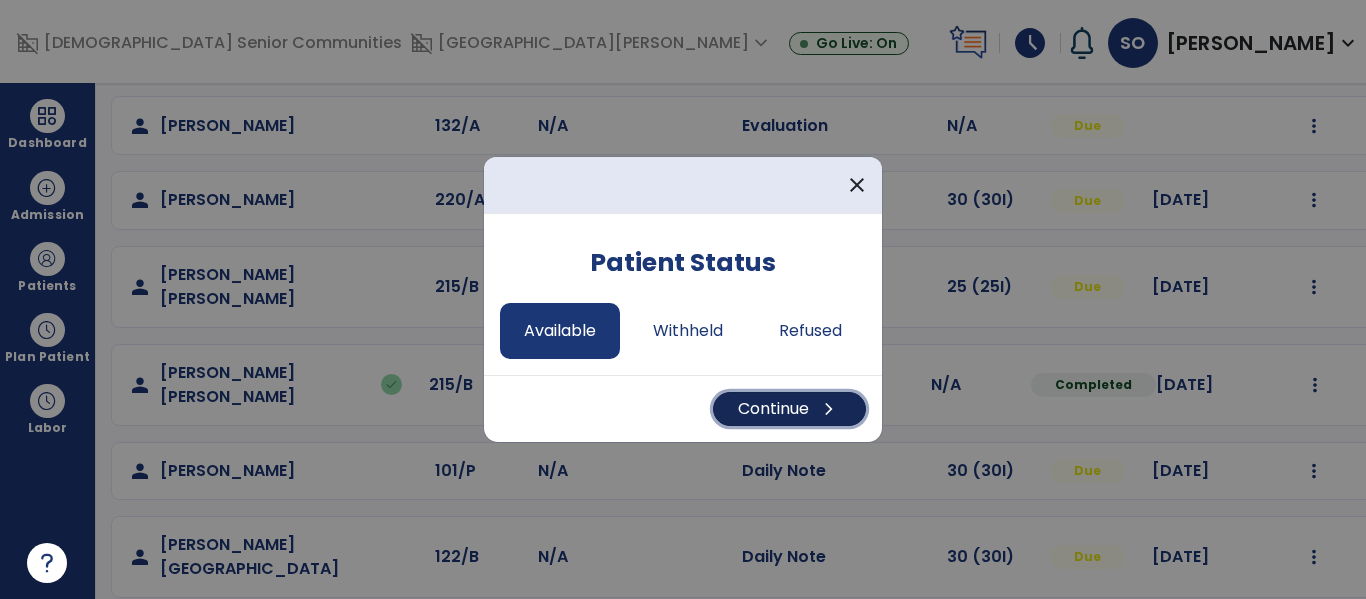 click on "Continue   chevron_right" at bounding box center (789, 409) 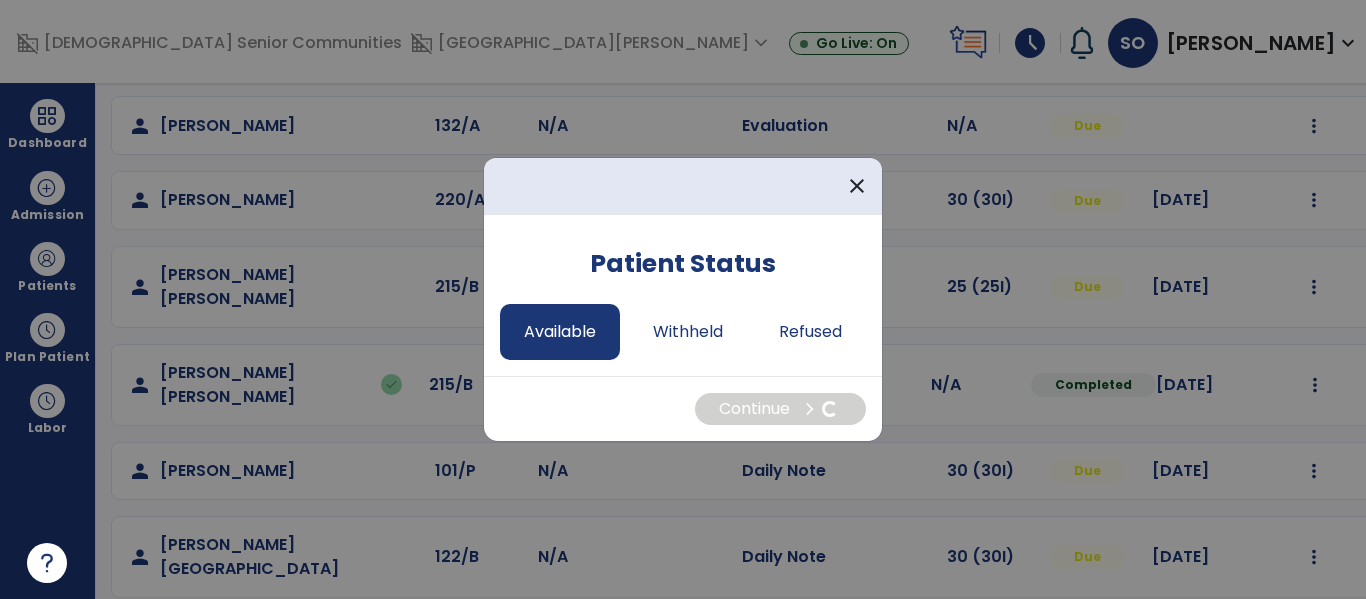 select on "*" 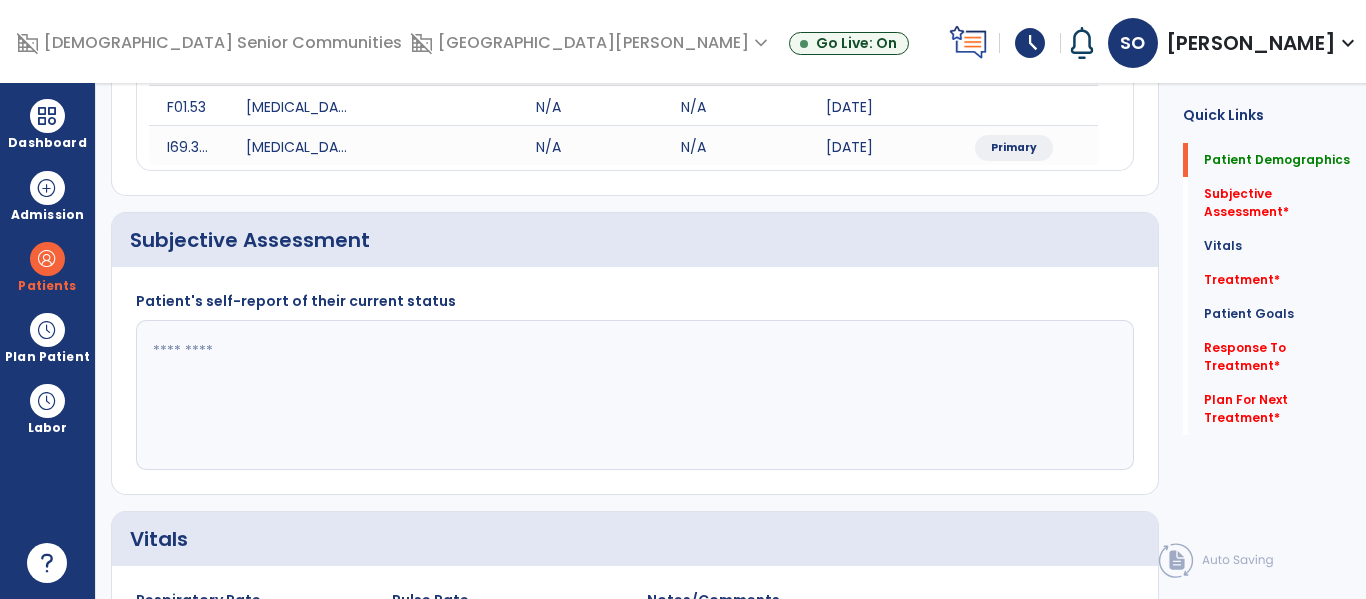 scroll, scrollTop: 0, scrollLeft: 0, axis: both 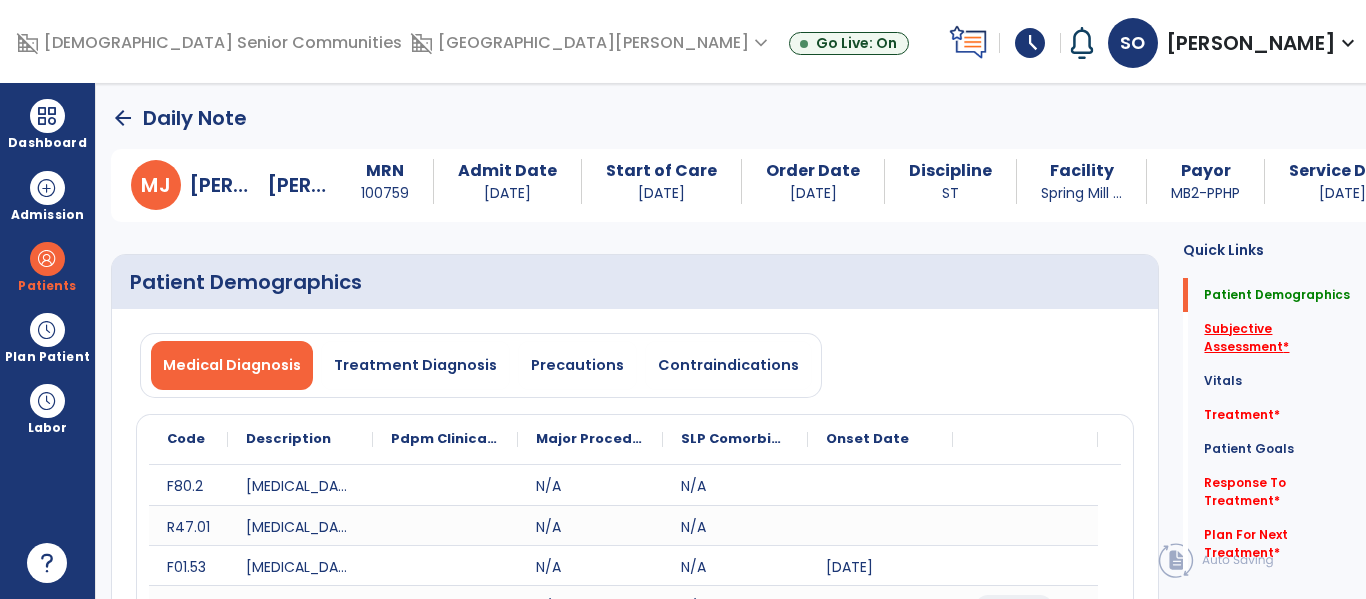 click on "Subjective Assessment   *" 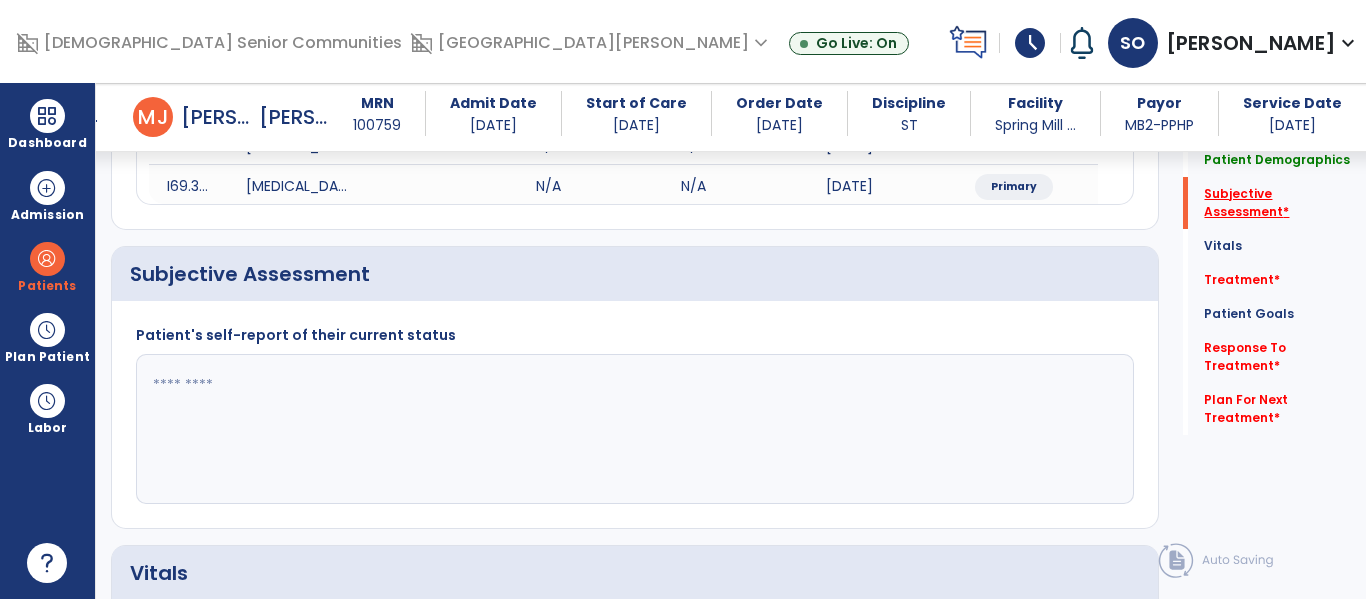 scroll, scrollTop: 467, scrollLeft: 0, axis: vertical 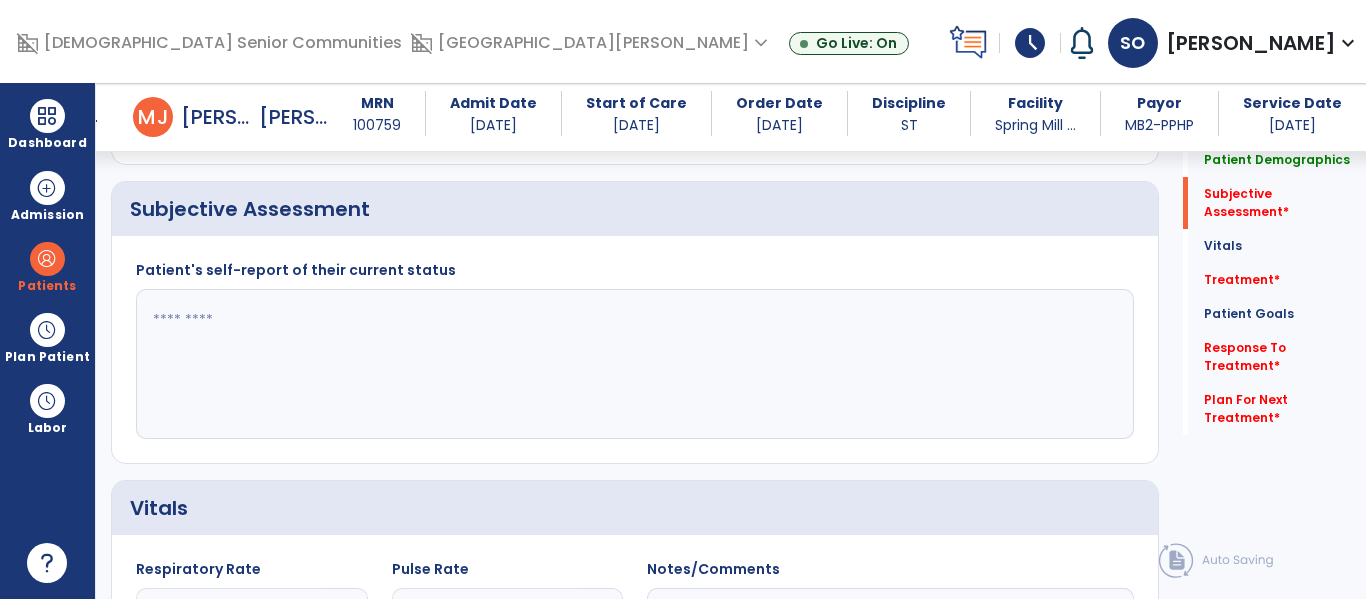 click 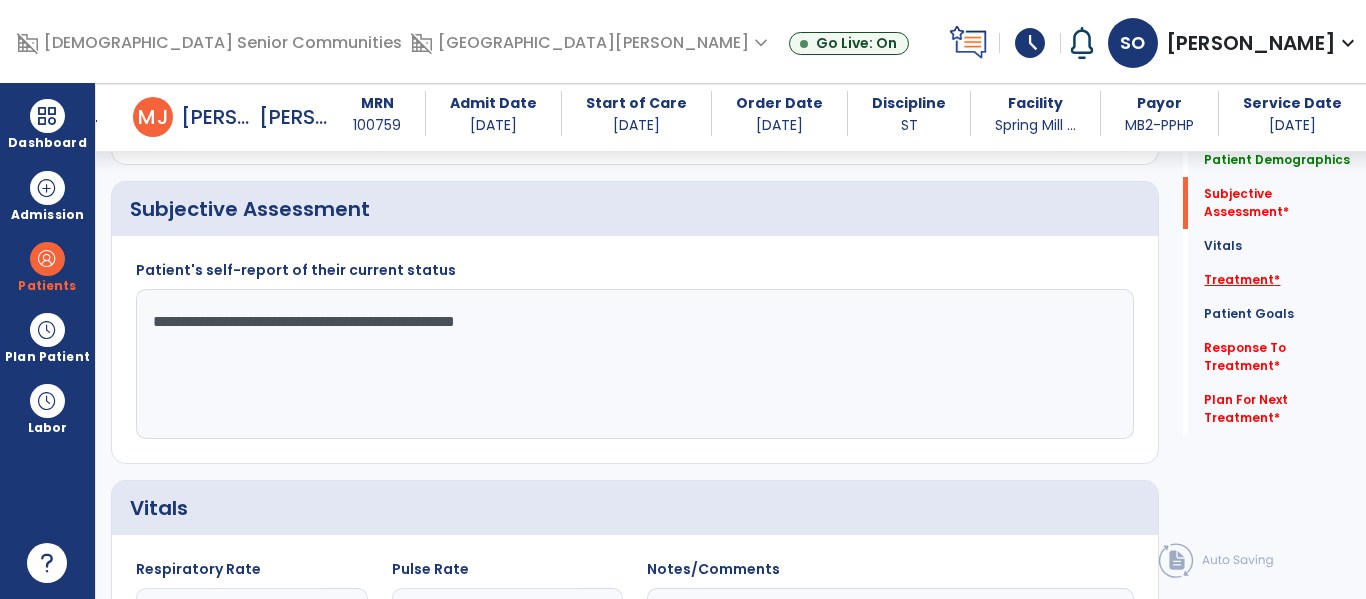 type on "**********" 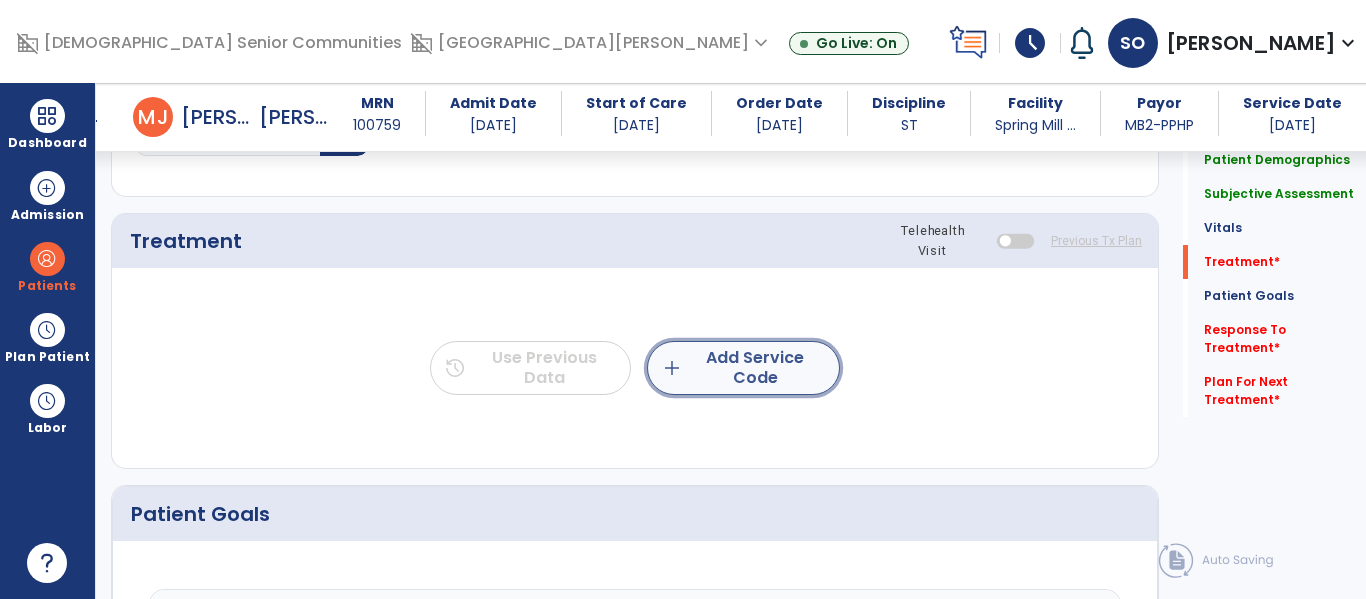 click on "add  Add Service Code" 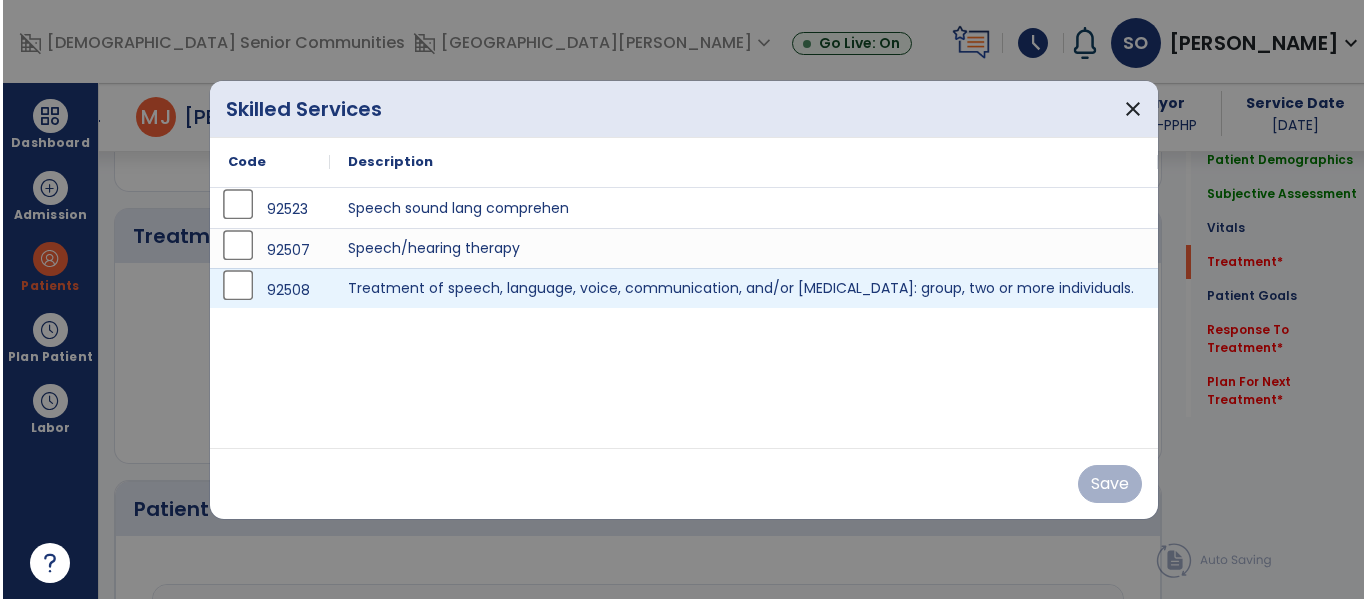 scroll, scrollTop: 1156, scrollLeft: 0, axis: vertical 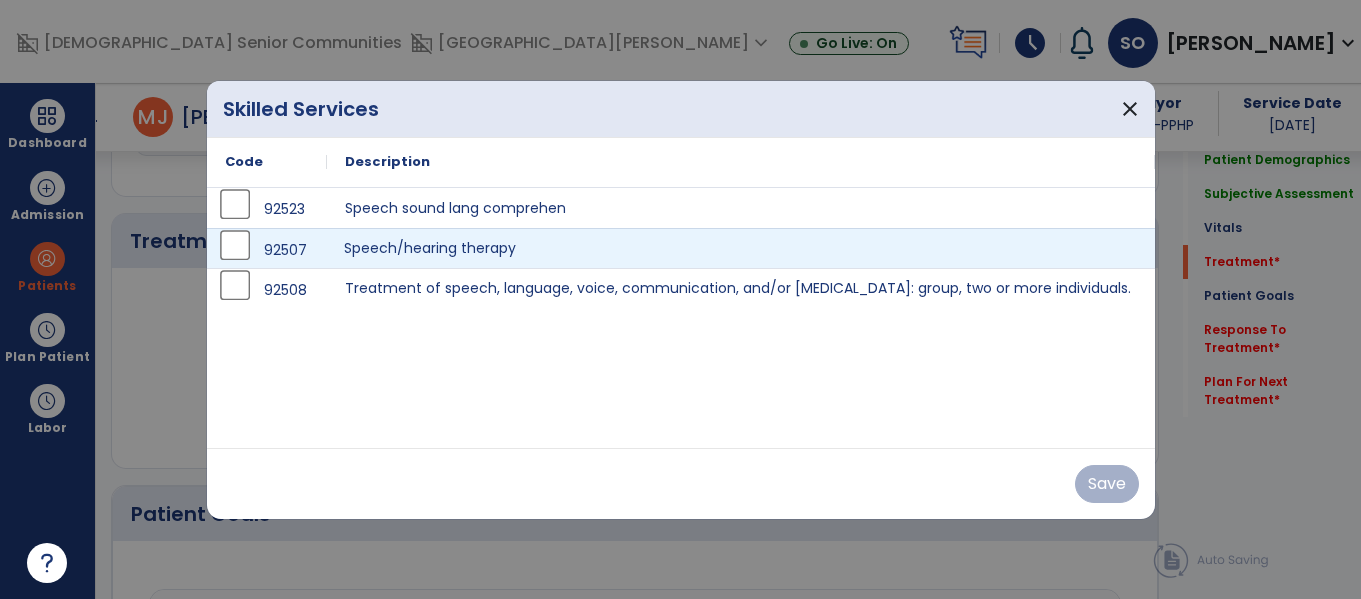 click on "Speech/hearing therapy" at bounding box center [741, 248] 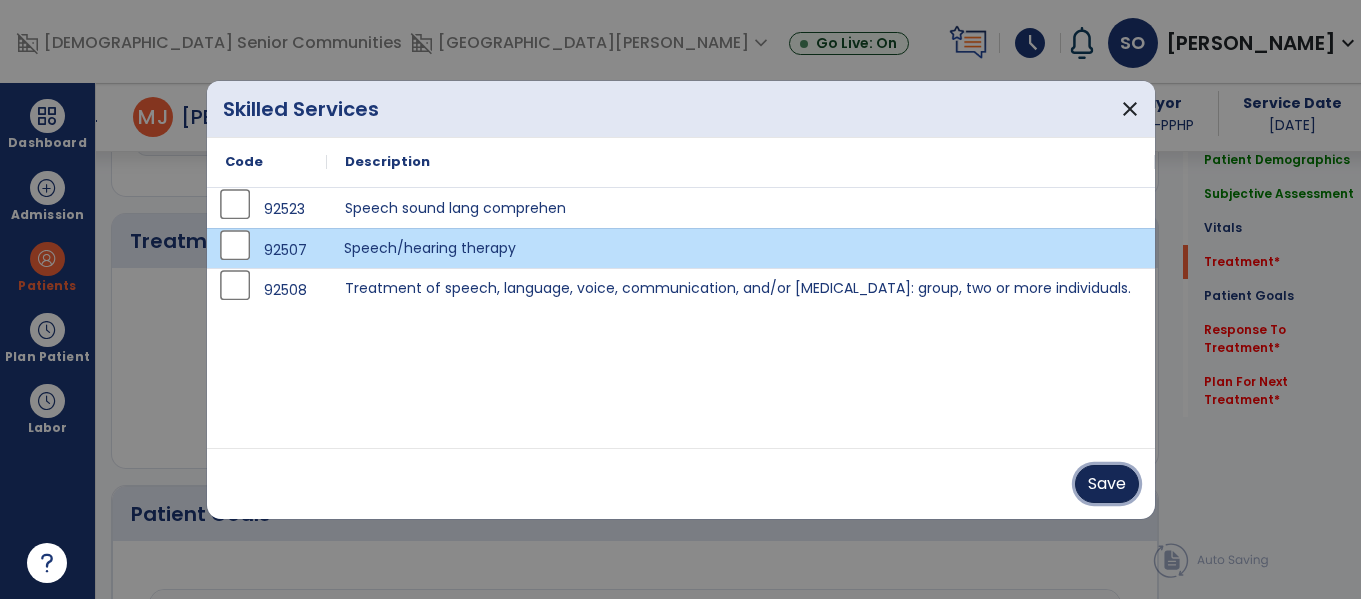 click on "Save" at bounding box center [1107, 484] 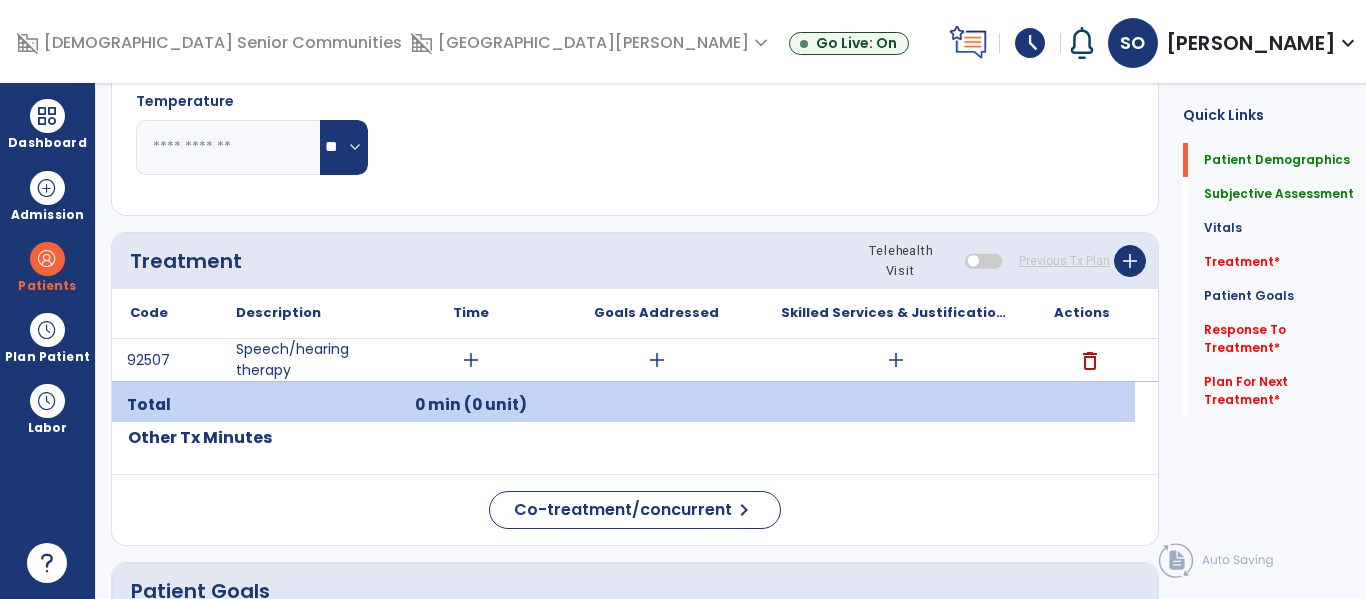 scroll, scrollTop: 0, scrollLeft: 0, axis: both 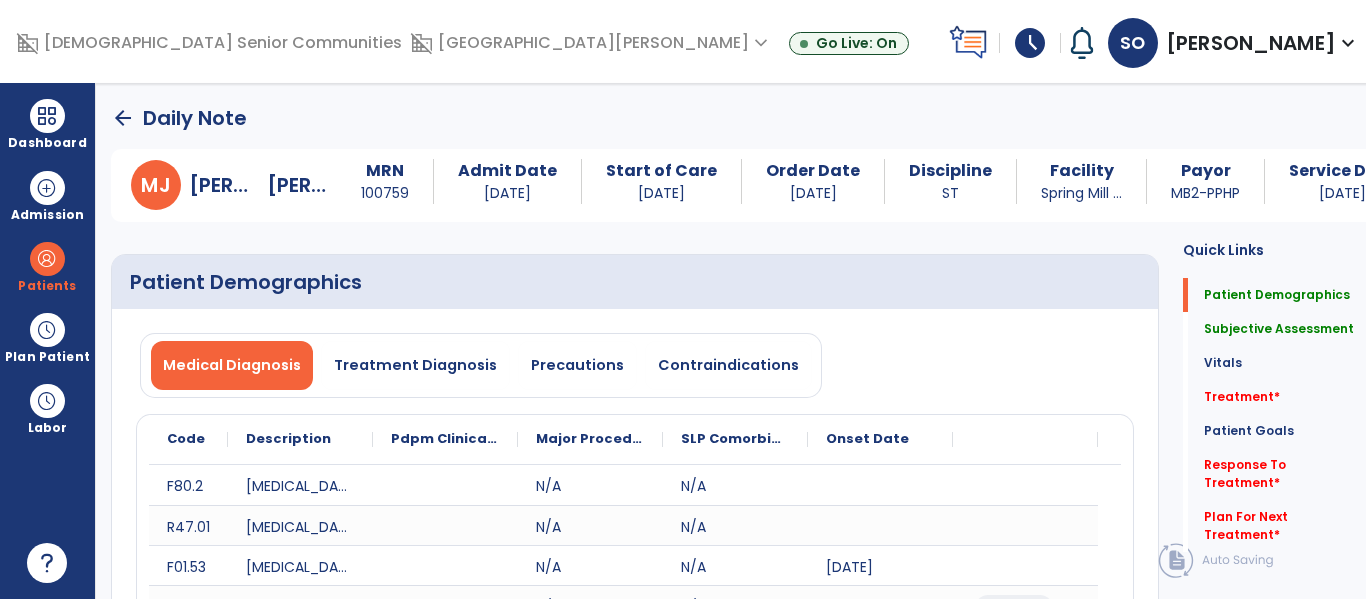 click on "arrow_back" 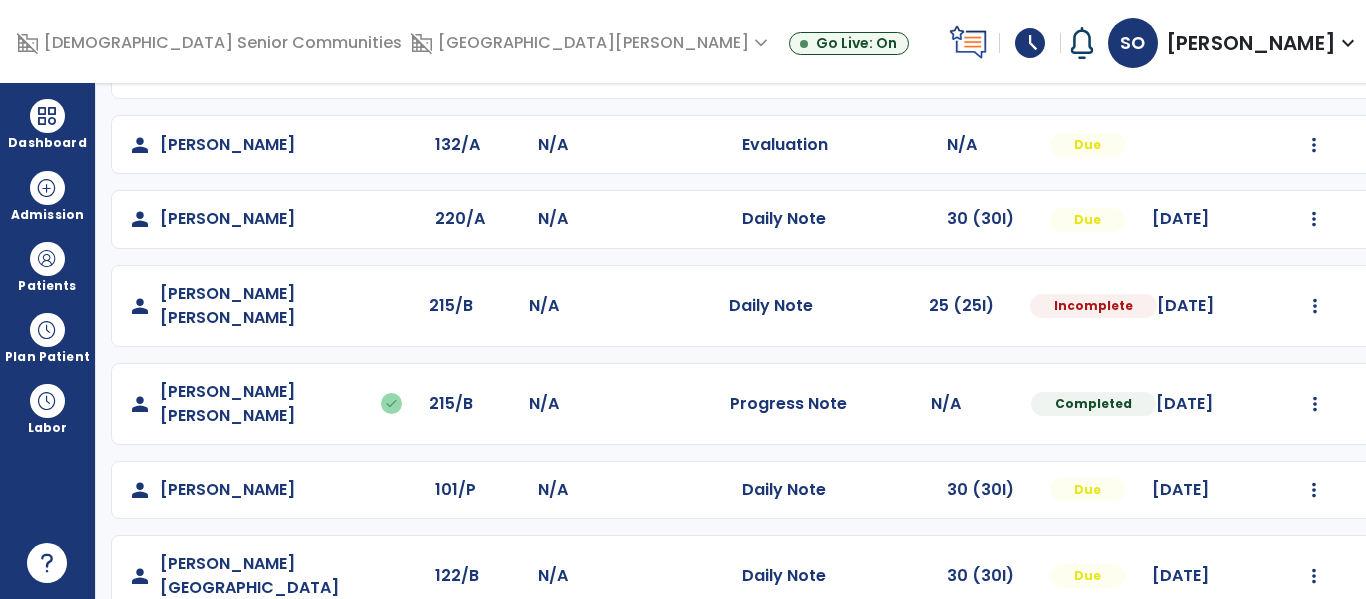 scroll, scrollTop: 460, scrollLeft: 0, axis: vertical 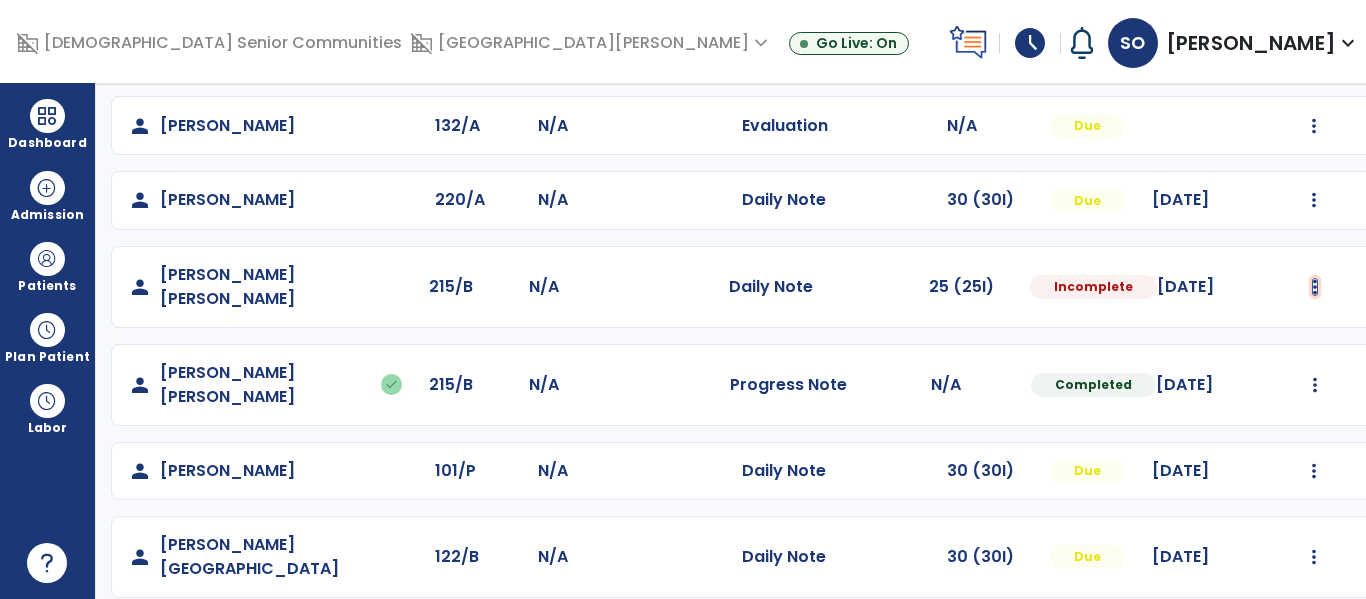 click at bounding box center [1314, -172] 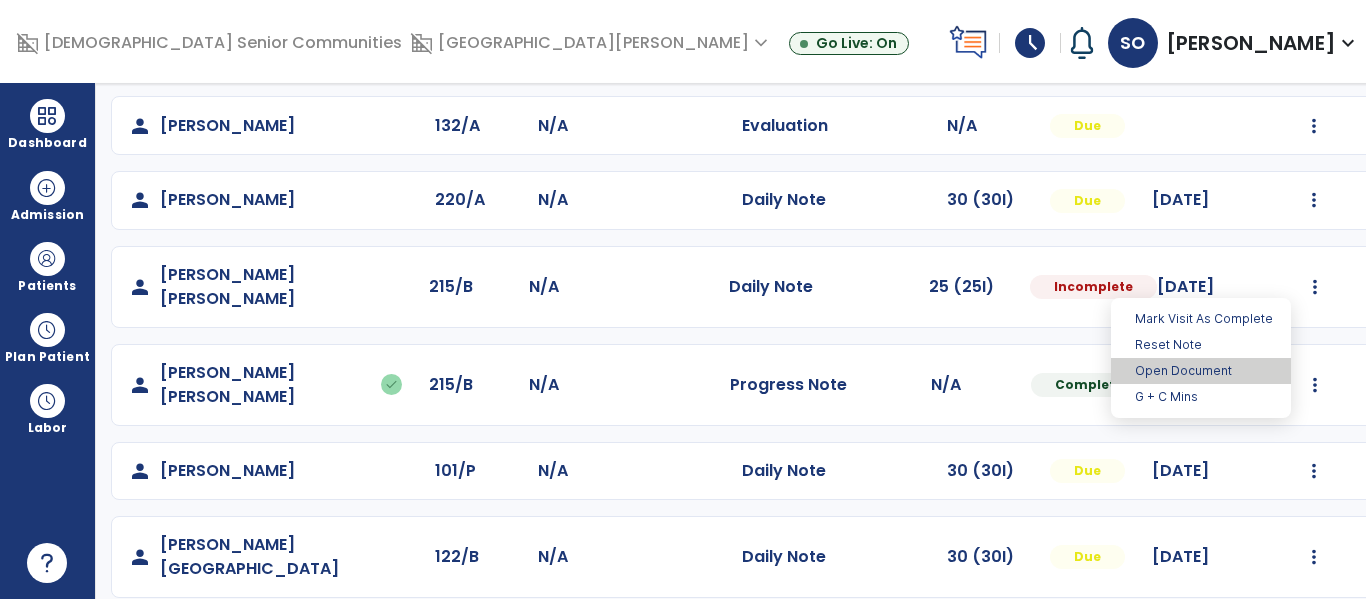click on "Open Document" at bounding box center [1201, 371] 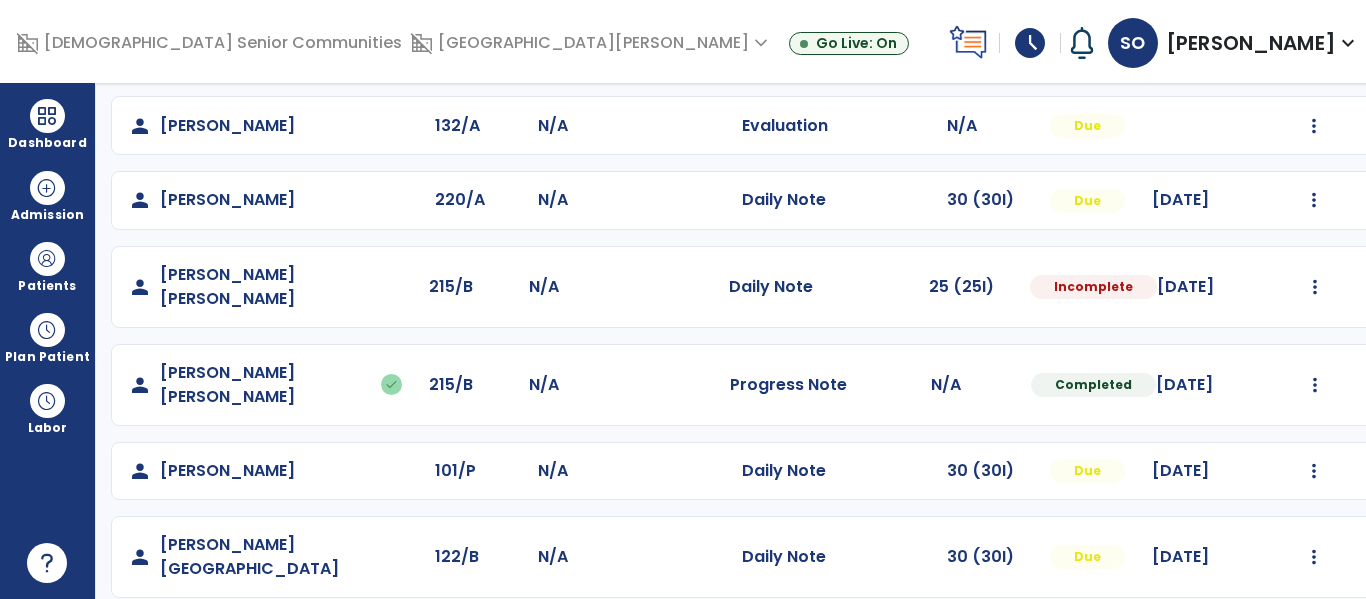 select on "*" 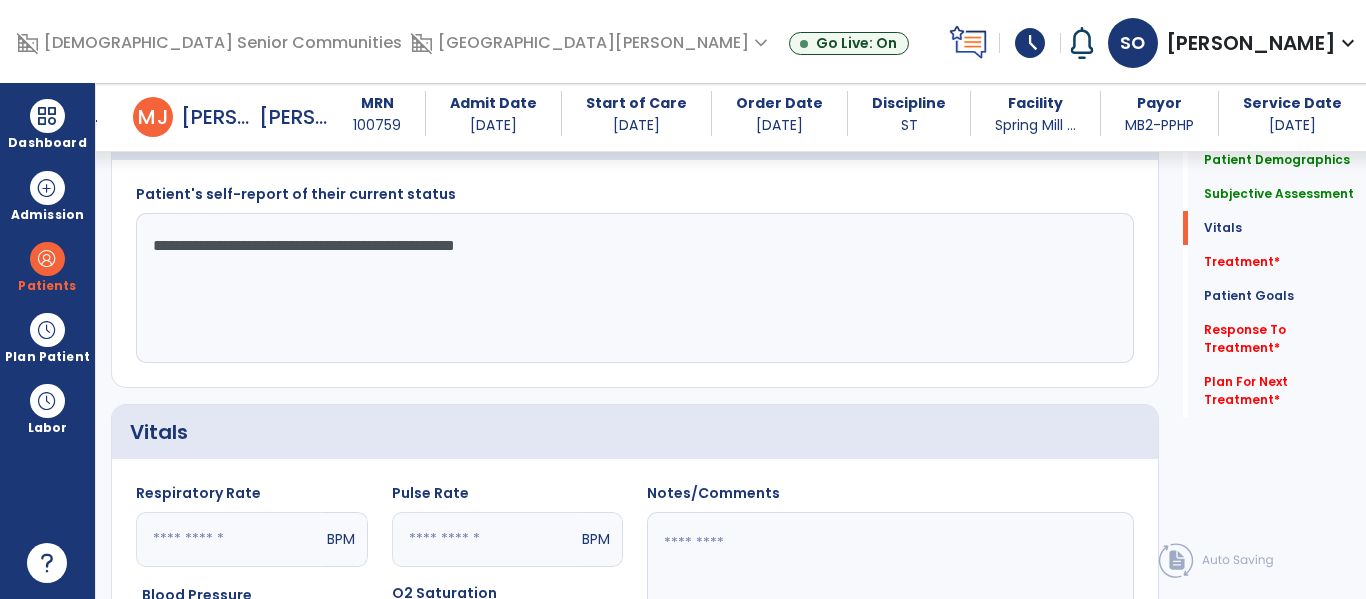 scroll, scrollTop: 722, scrollLeft: 0, axis: vertical 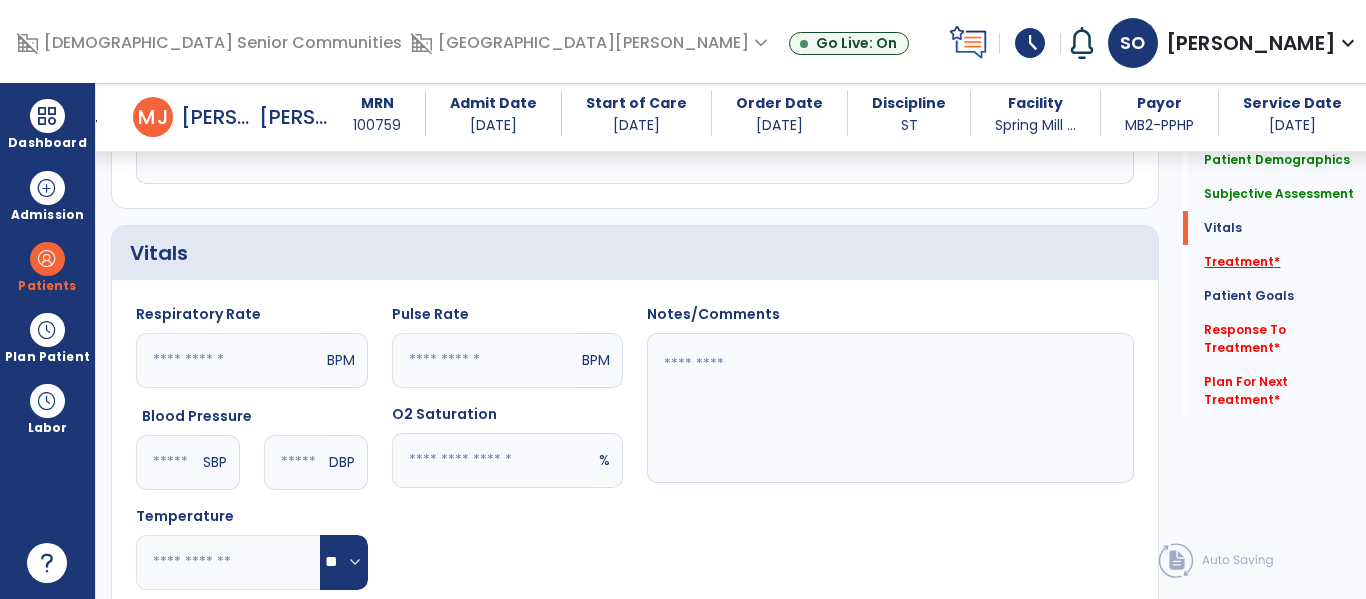 click on "Treatment   *" 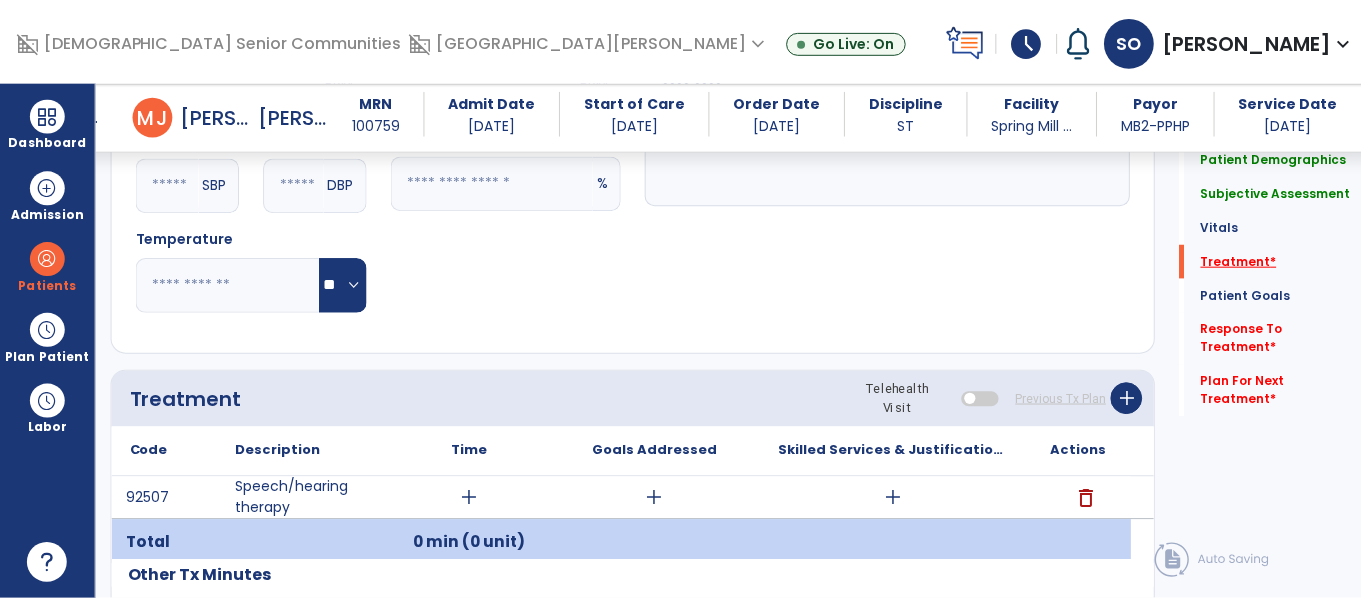 scroll, scrollTop: 1185, scrollLeft: 0, axis: vertical 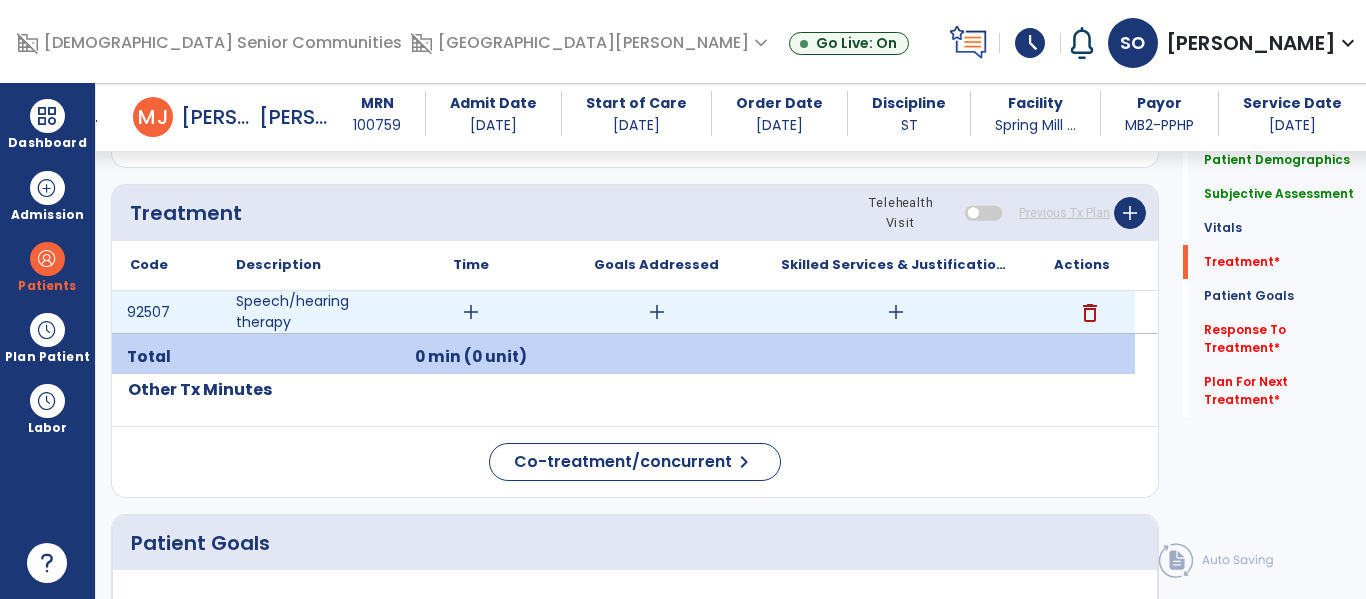 click on "add" at bounding box center (656, 312) 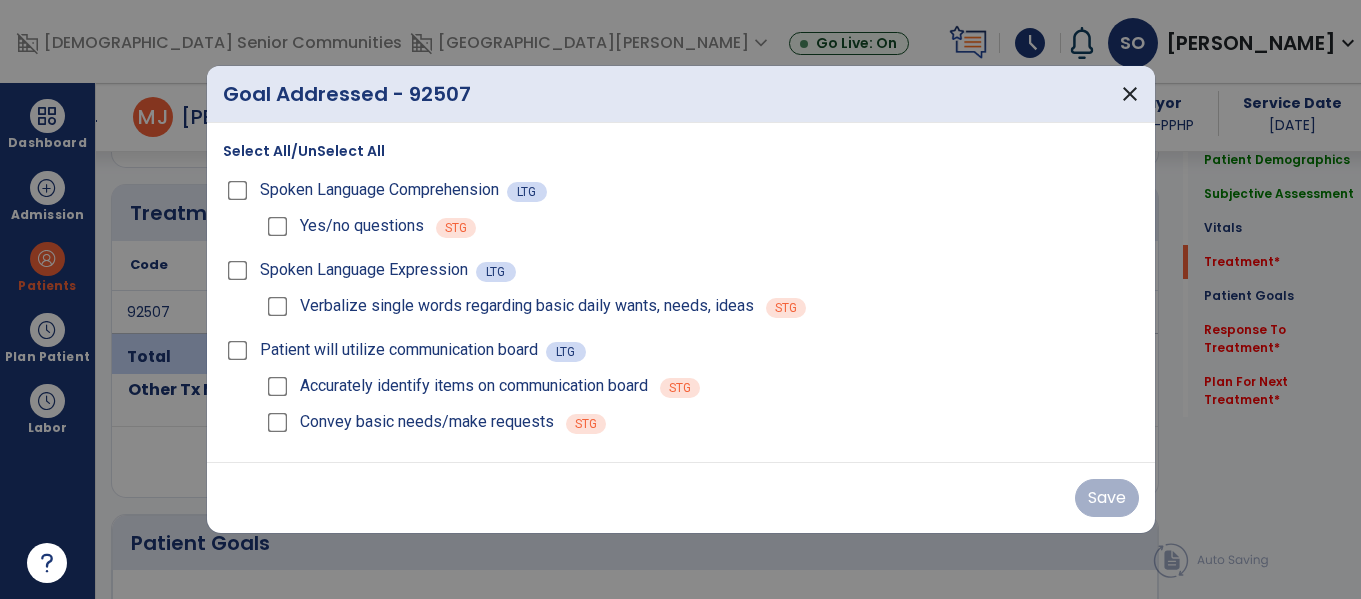 scroll, scrollTop: 1185, scrollLeft: 0, axis: vertical 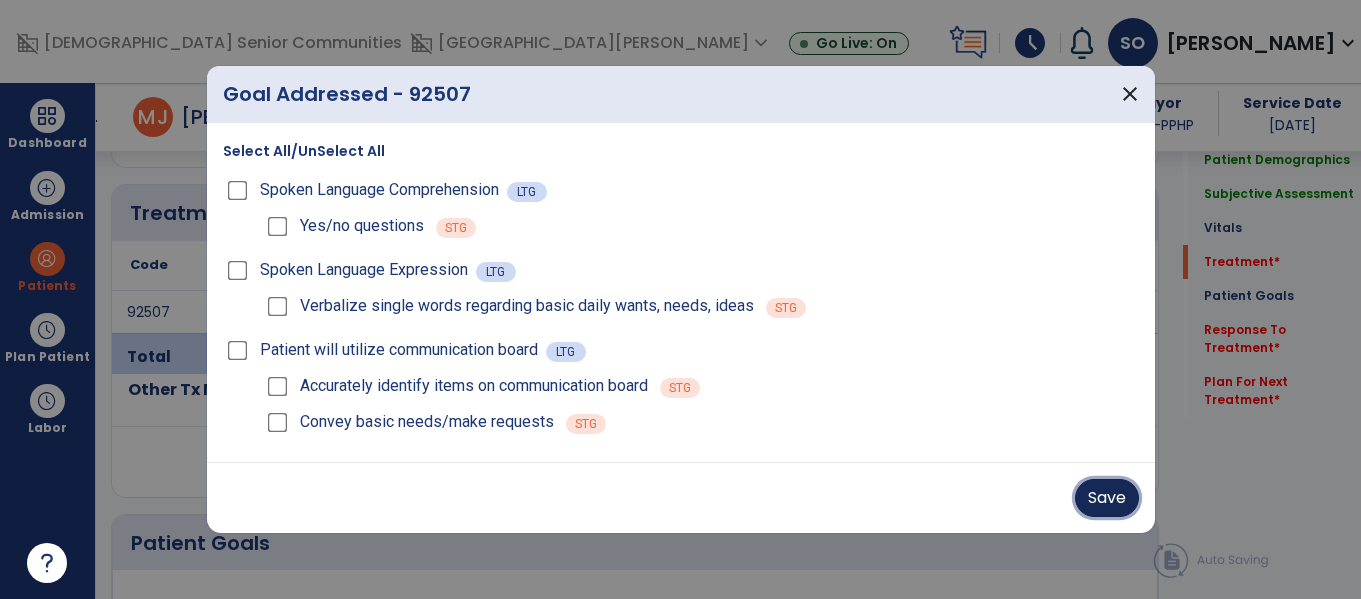 click on "Save" at bounding box center (1107, 498) 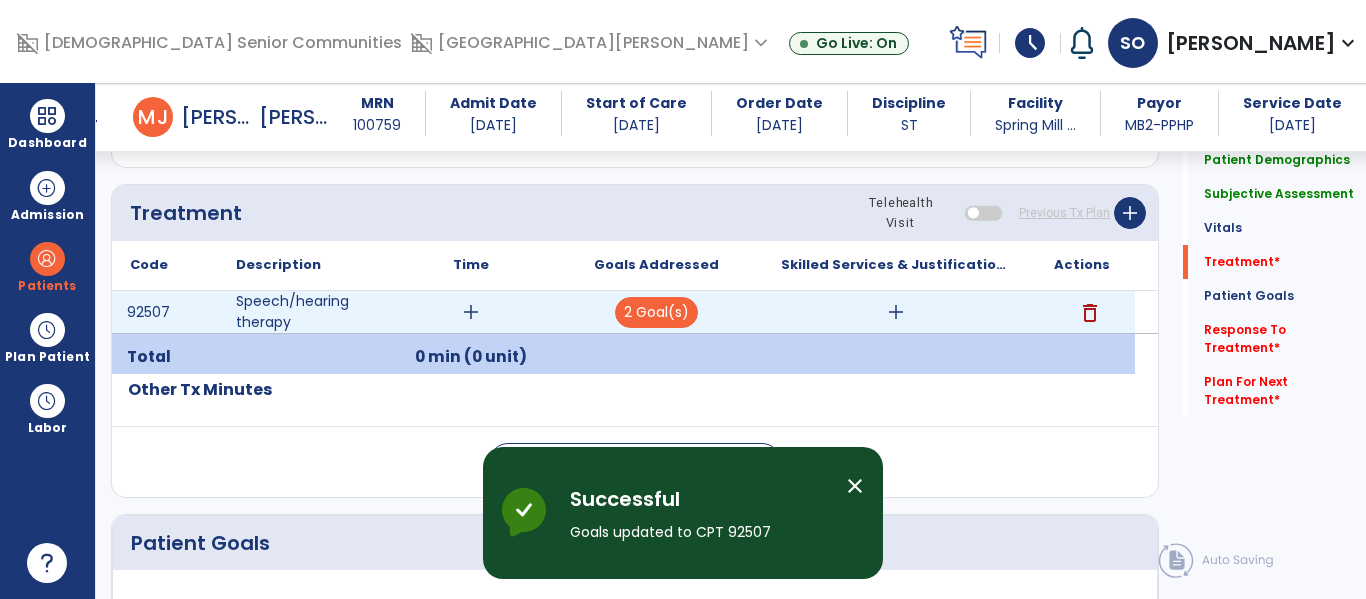 click on "add" at bounding box center [896, 312] 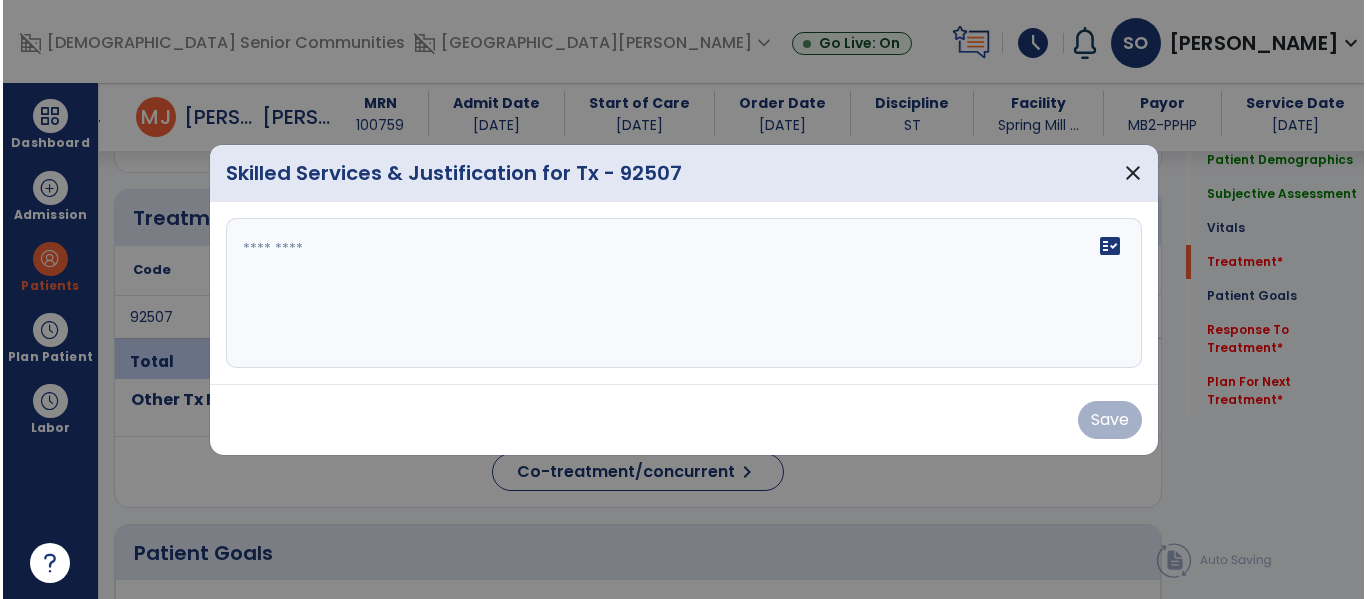 scroll, scrollTop: 1185, scrollLeft: 0, axis: vertical 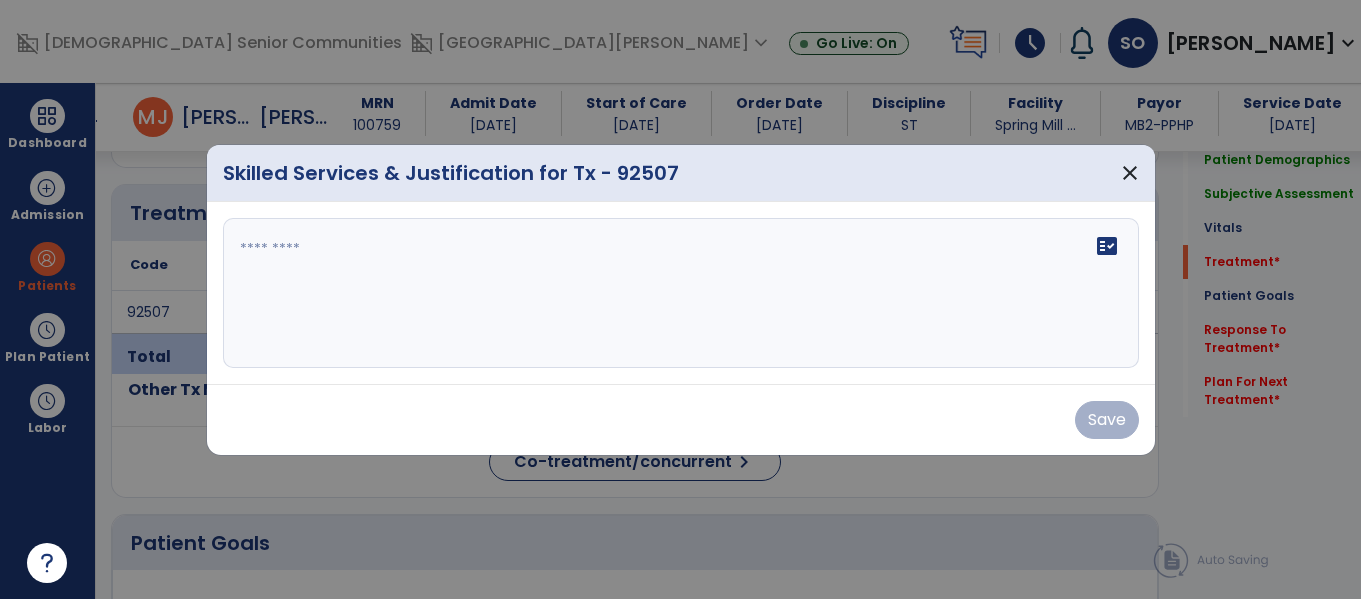 click on "fact_check" at bounding box center [681, 293] 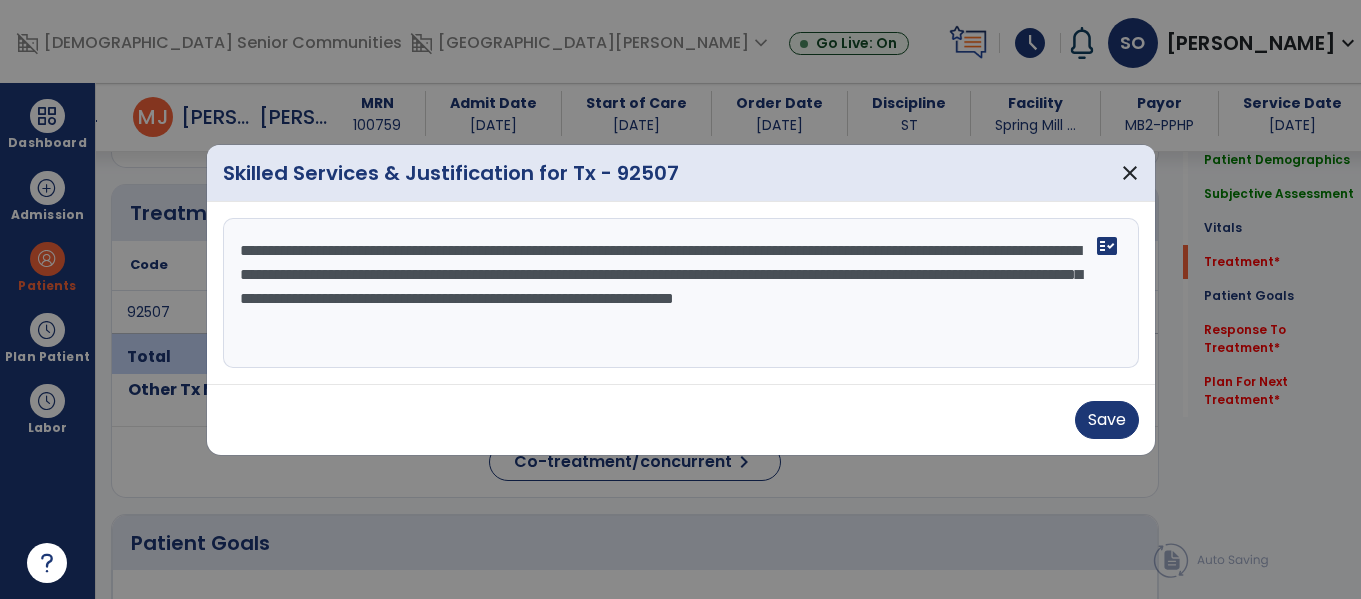 type on "**********" 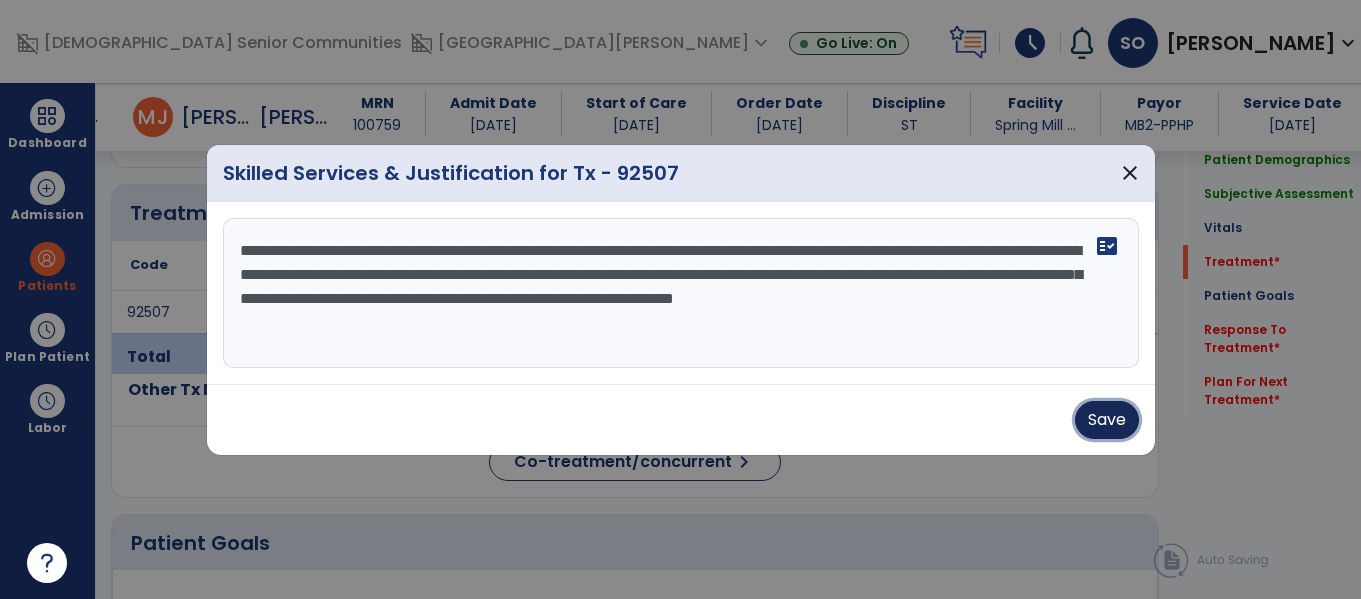 click on "Save" at bounding box center [1107, 420] 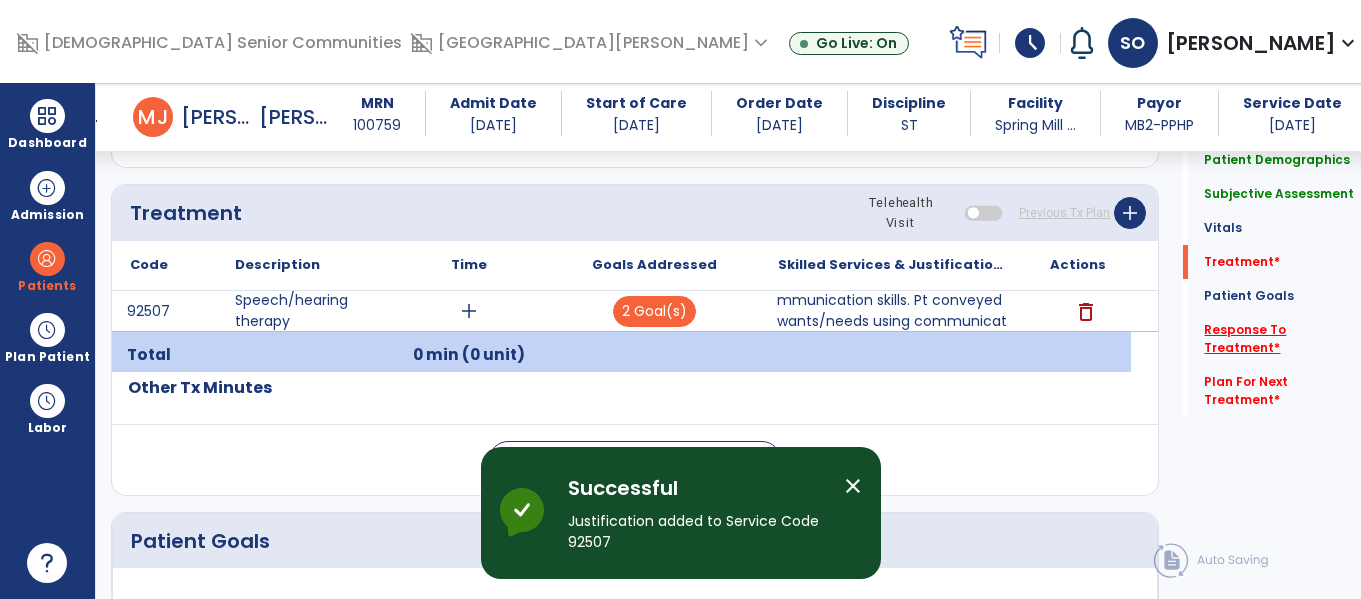 click on "Response To Treatment   *" 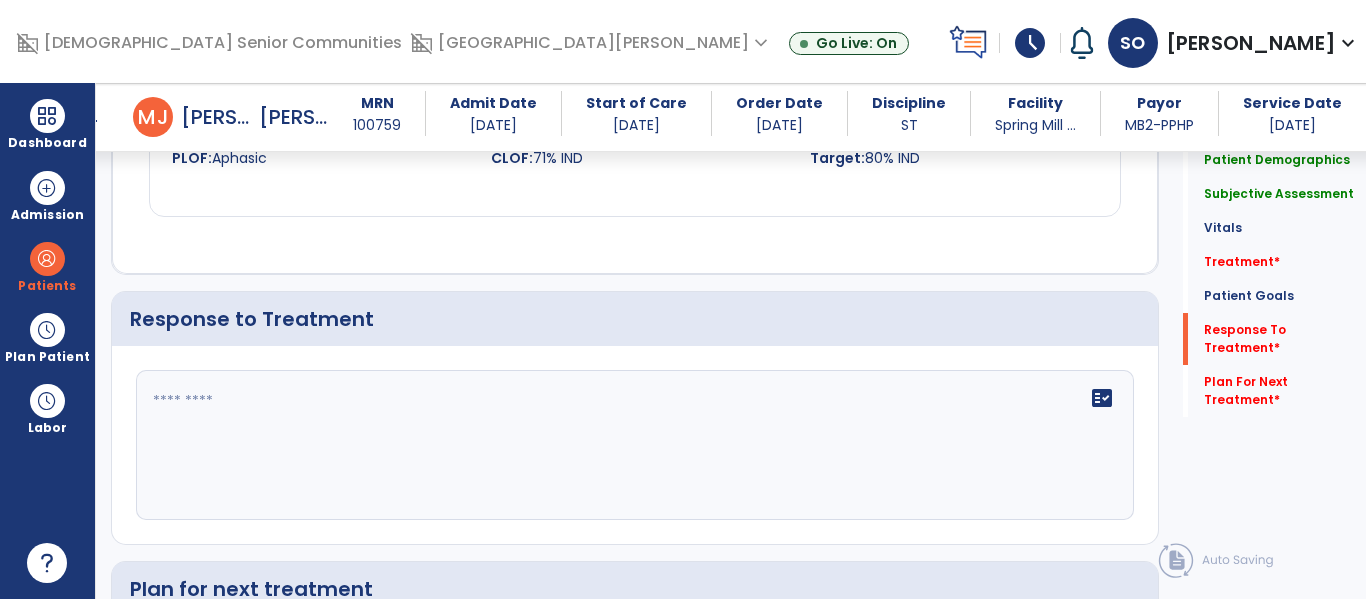 scroll, scrollTop: 3032, scrollLeft: 0, axis: vertical 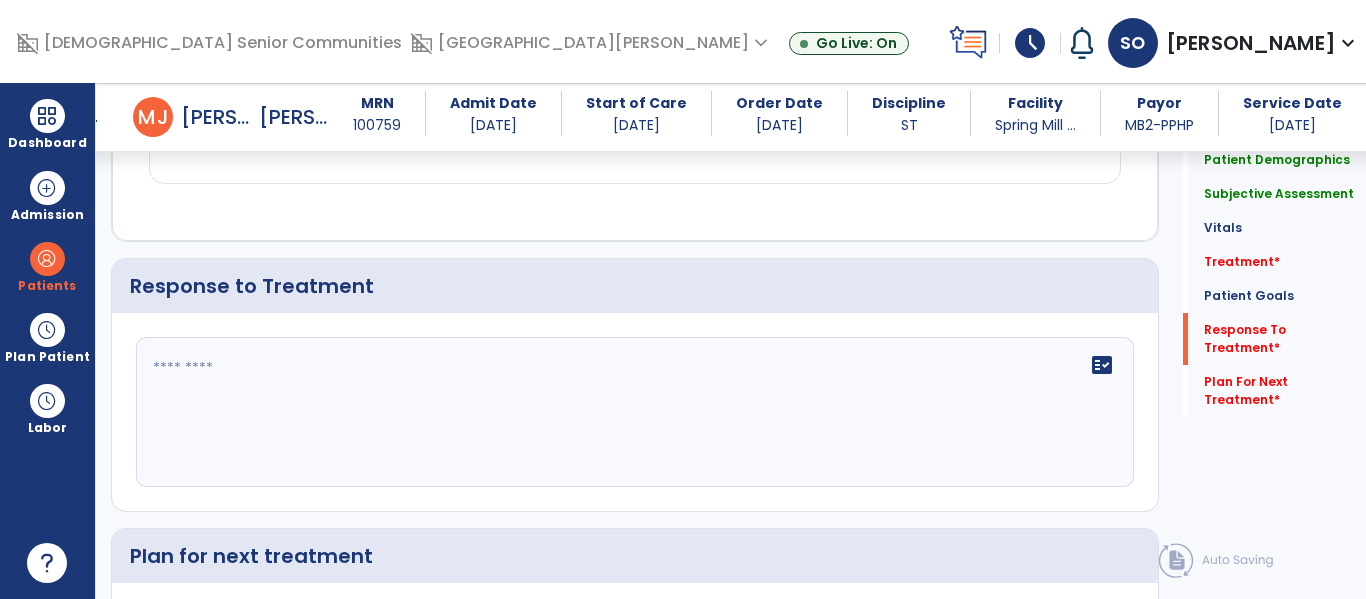 click 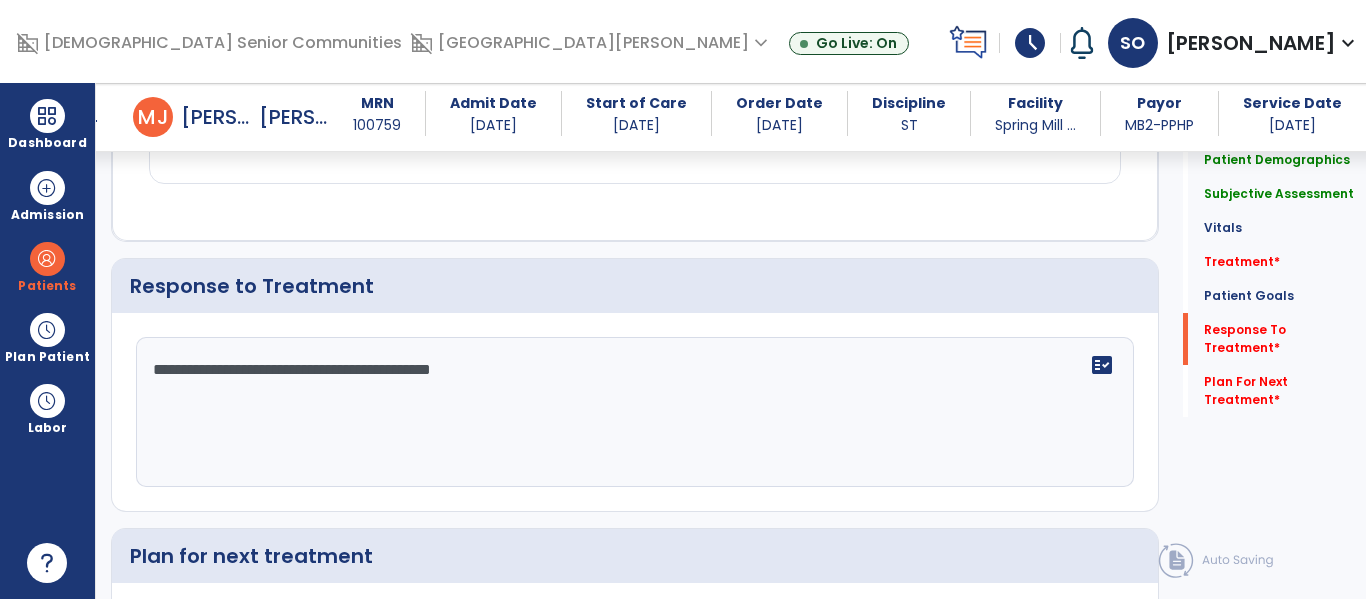 scroll, scrollTop: 3281, scrollLeft: 0, axis: vertical 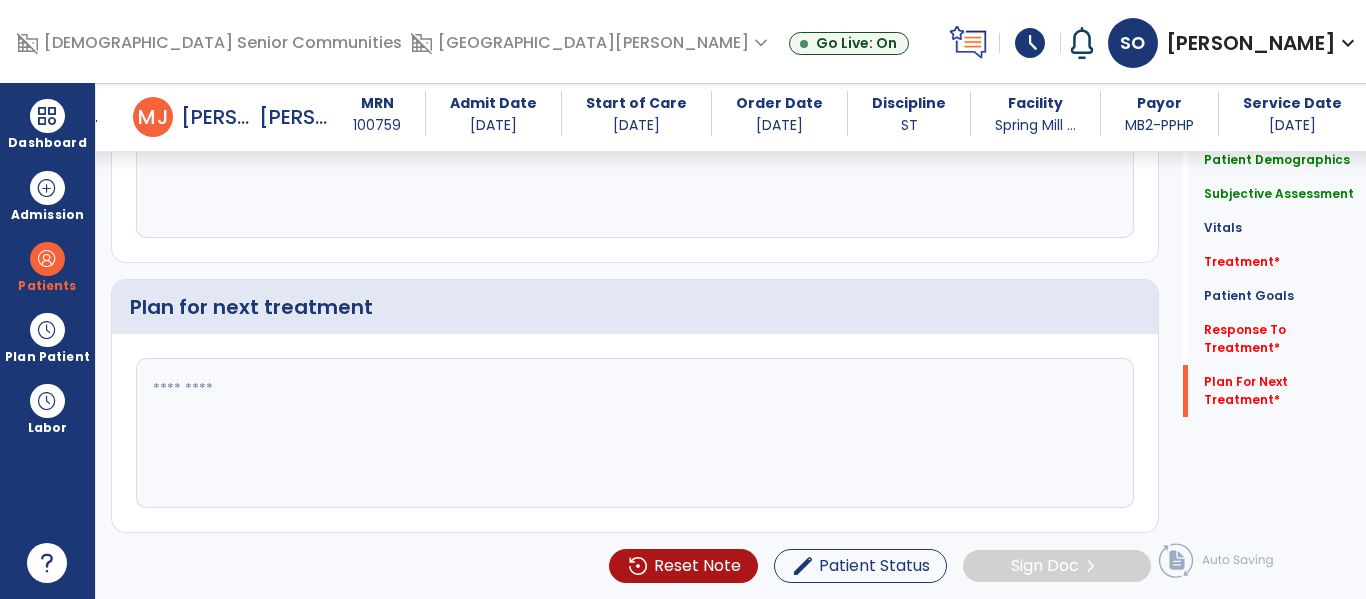 type on "**********" 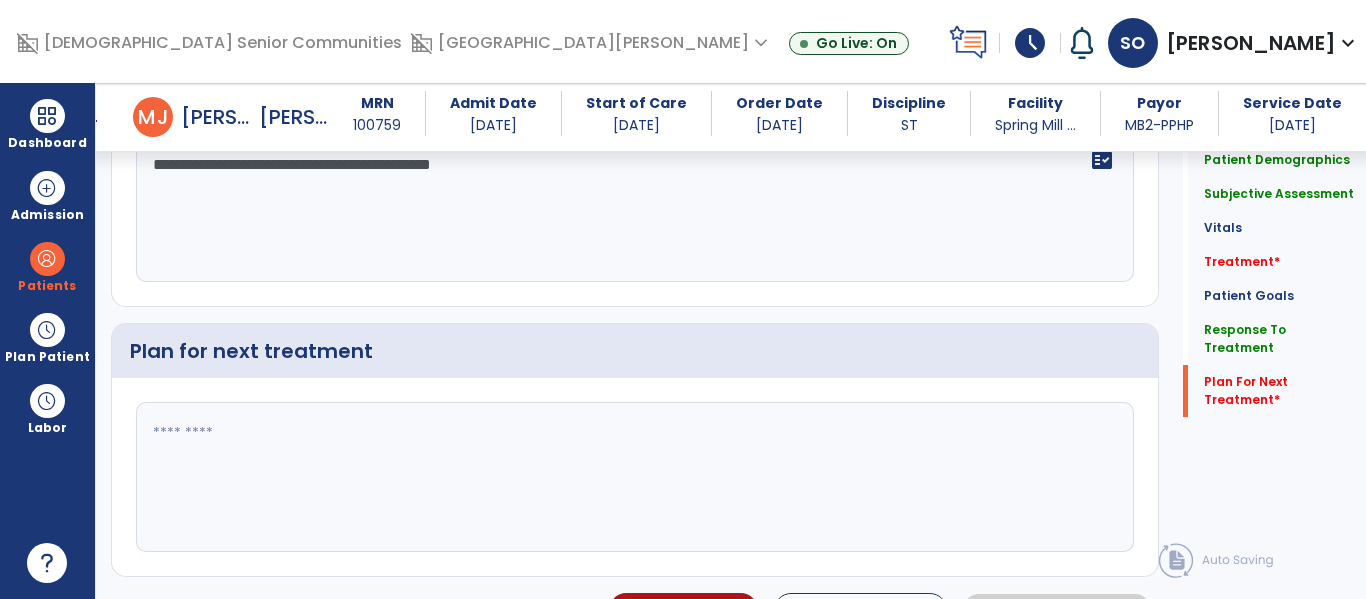 scroll, scrollTop: 3281, scrollLeft: 0, axis: vertical 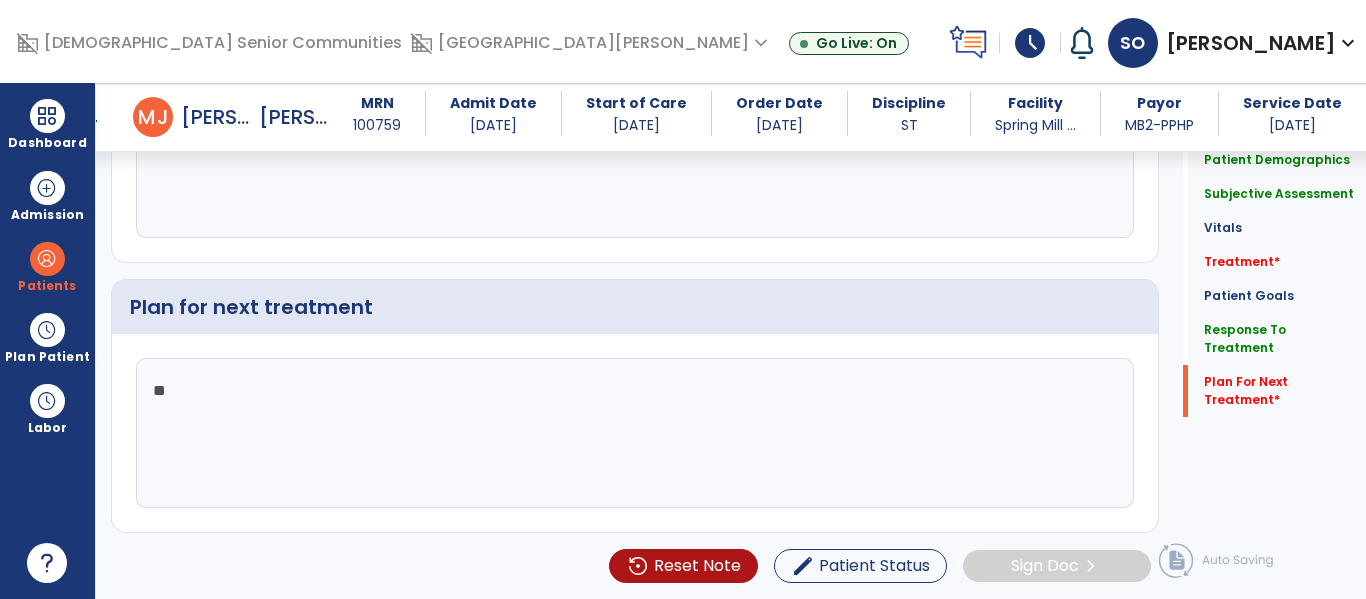 type on "*" 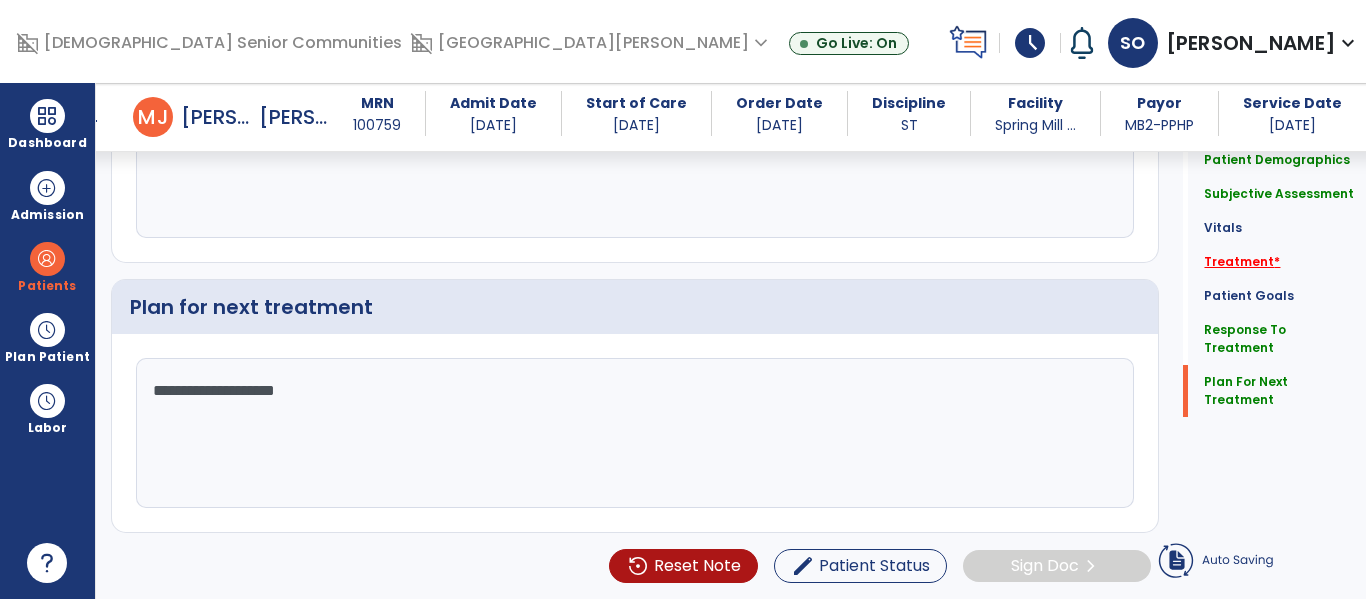 type on "**********" 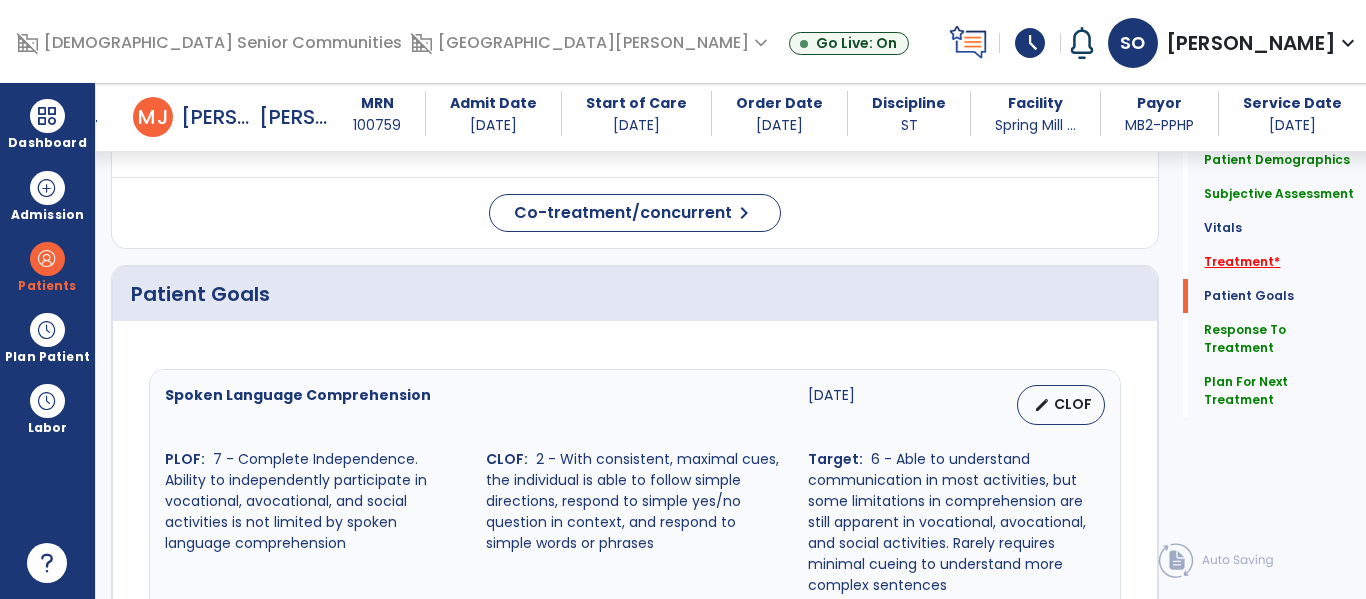 scroll, scrollTop: 1184, scrollLeft: 0, axis: vertical 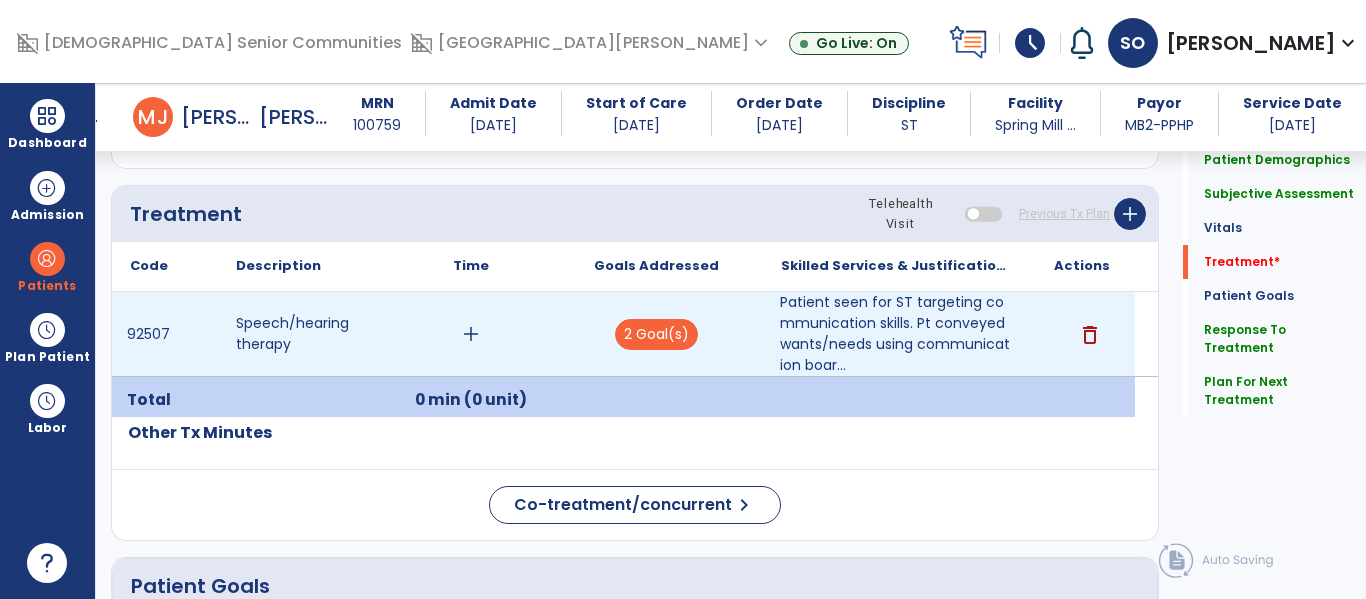 click on "add" at bounding box center (471, 334) 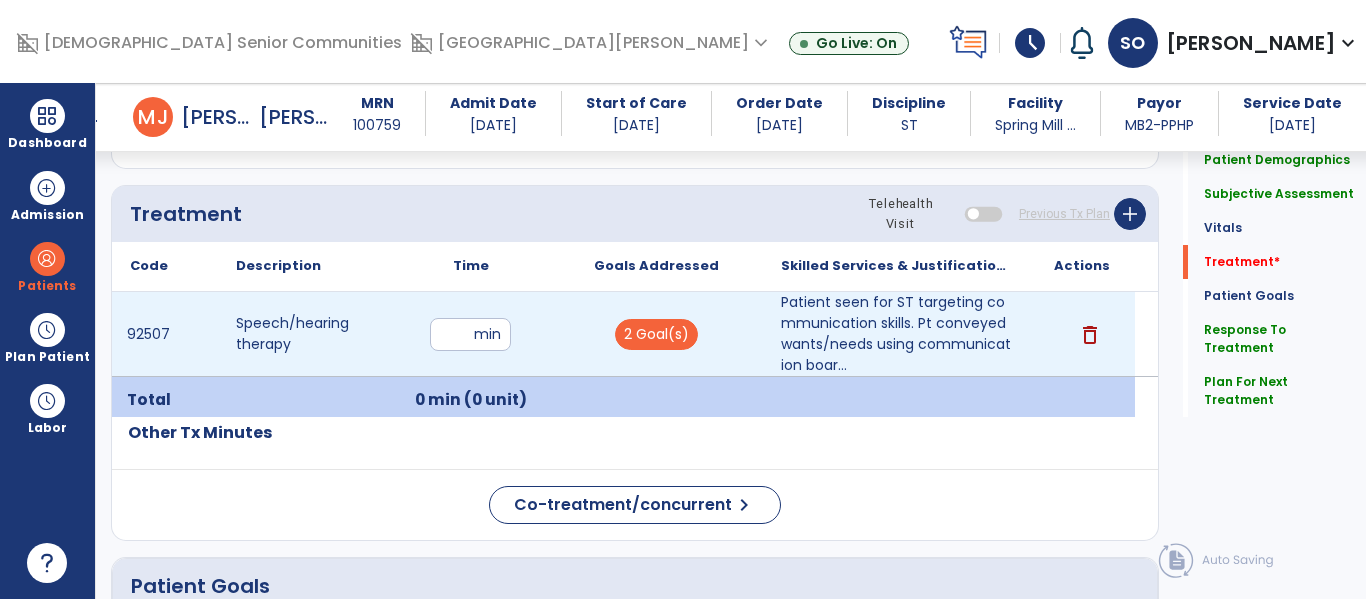 type on "**" 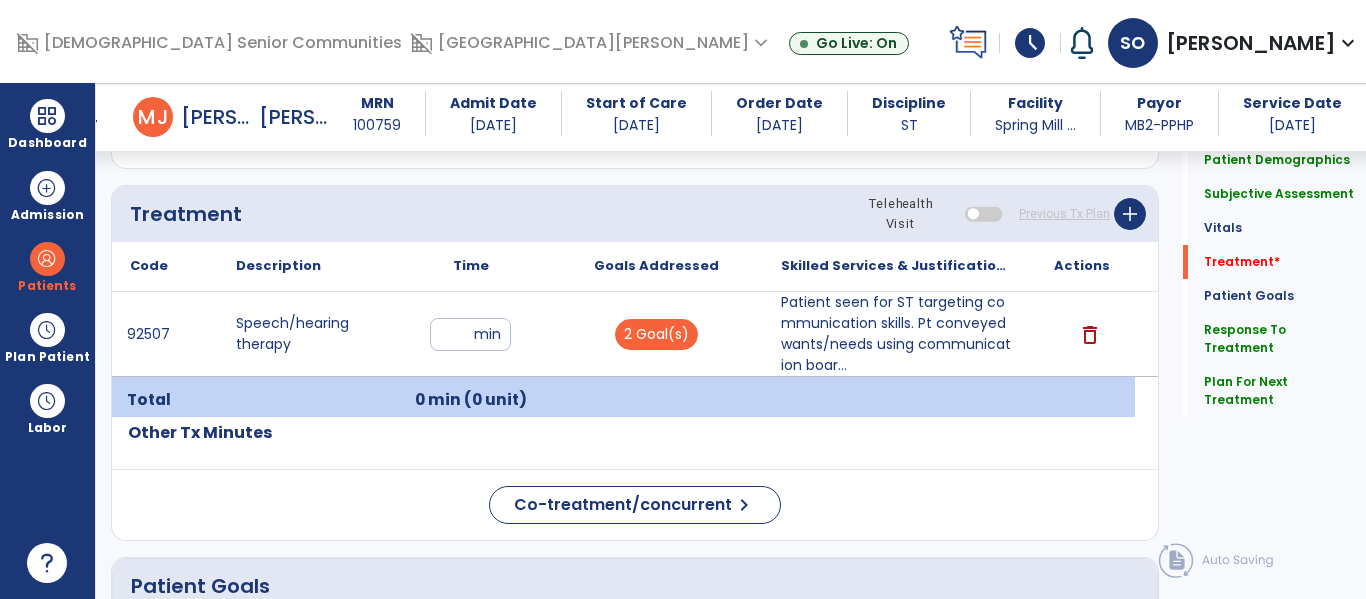 click on "Code
Description
Time" 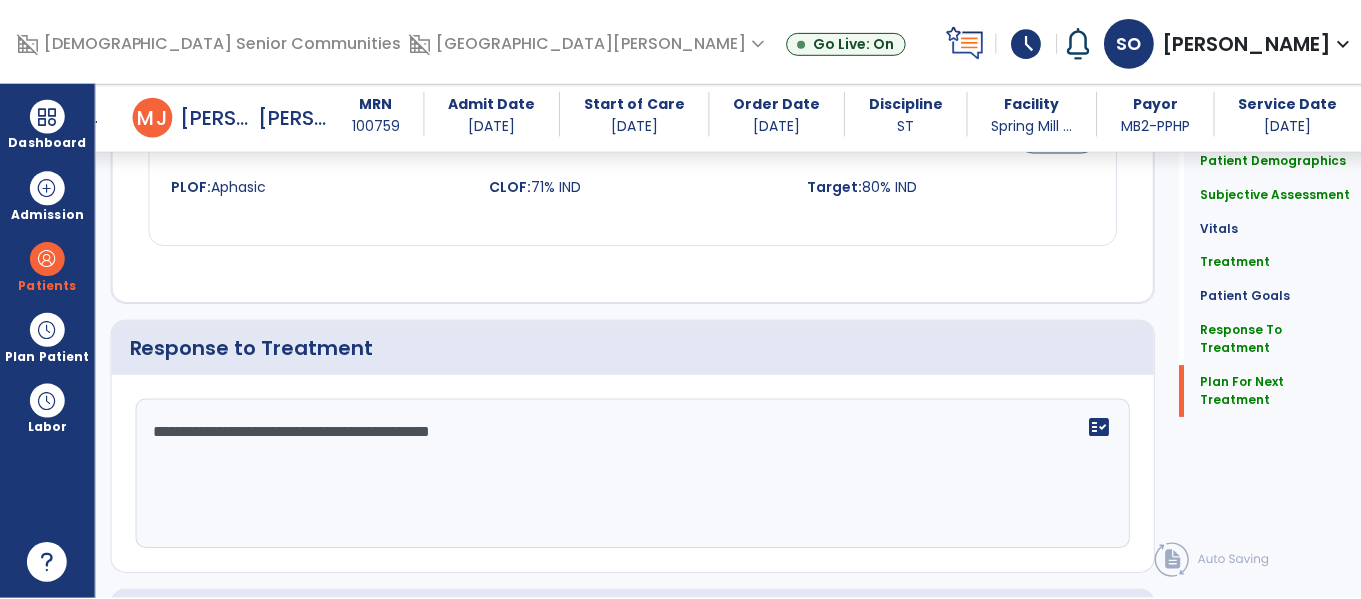 scroll, scrollTop: 3281, scrollLeft: 0, axis: vertical 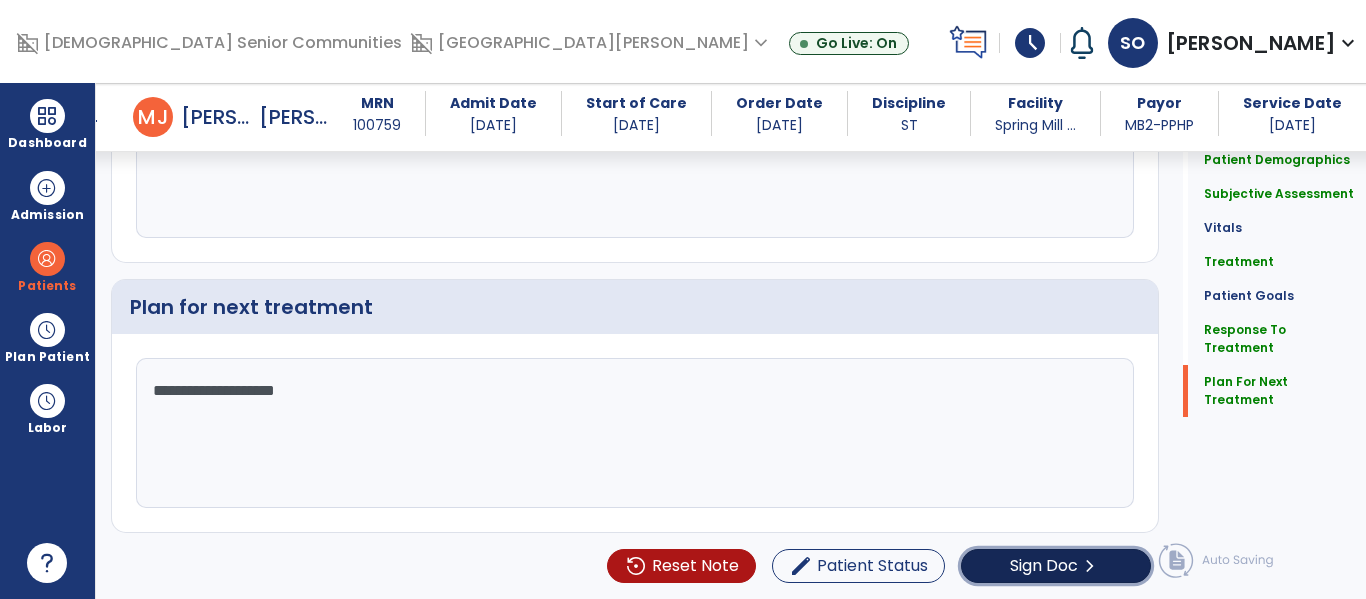 click on "Sign Doc  chevron_right" 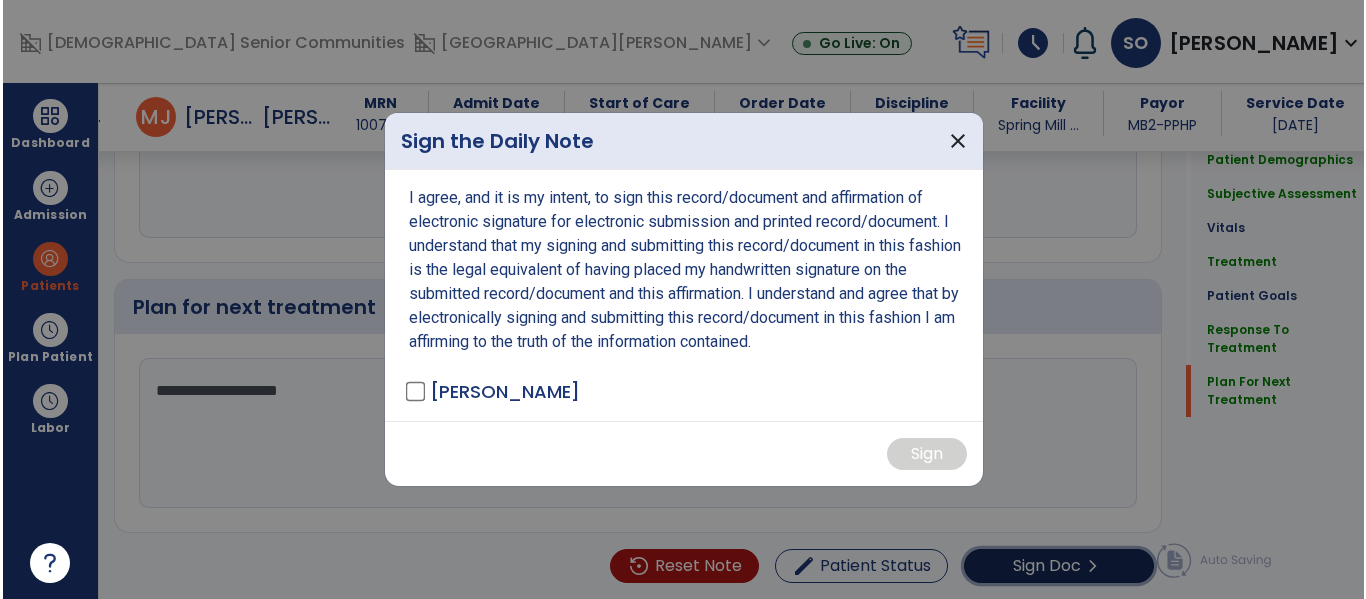 scroll, scrollTop: 3281, scrollLeft: 0, axis: vertical 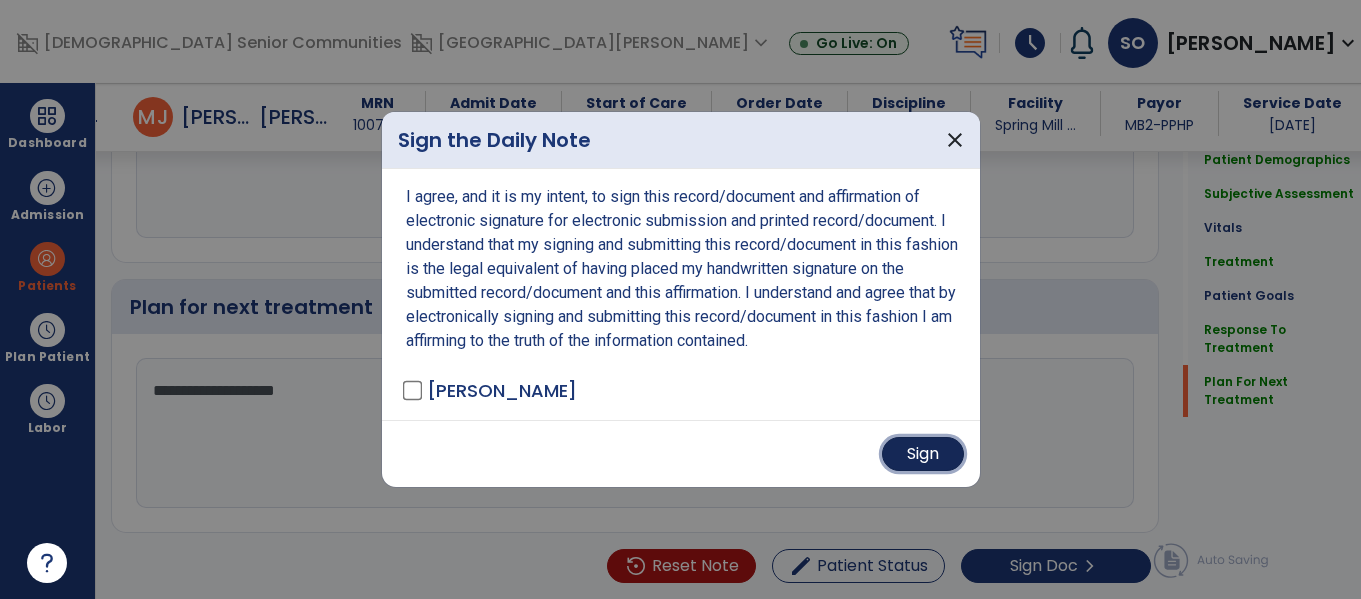 click on "Sign" at bounding box center (923, 454) 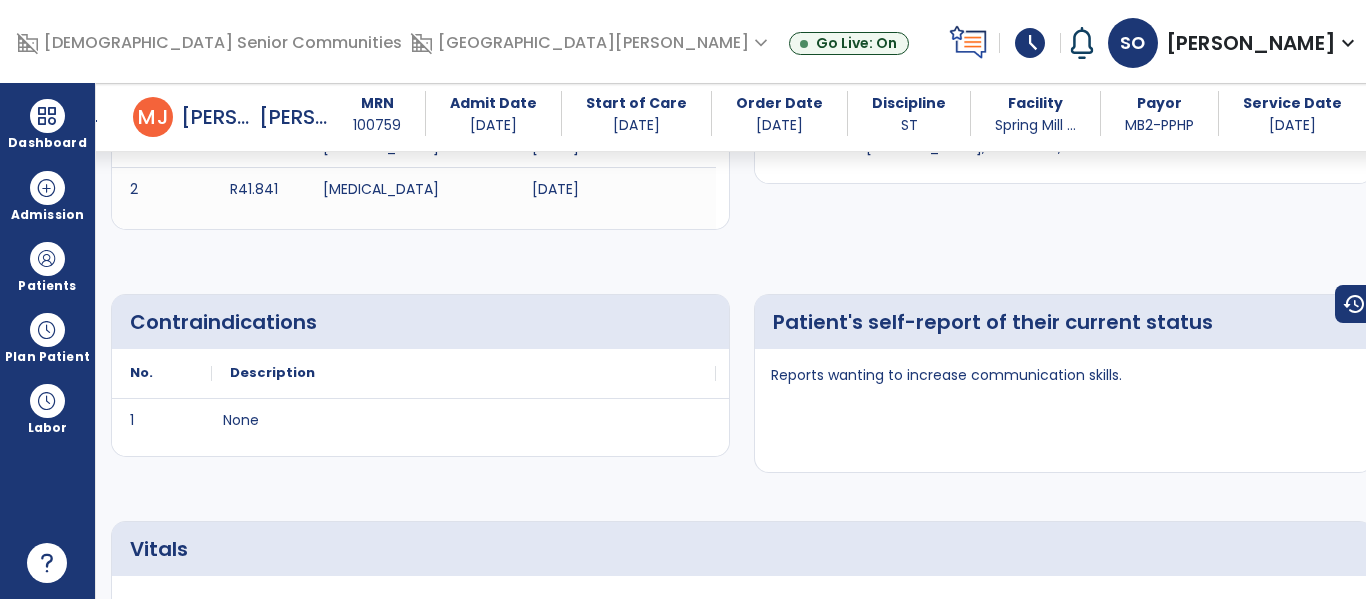 scroll, scrollTop: 0, scrollLeft: 0, axis: both 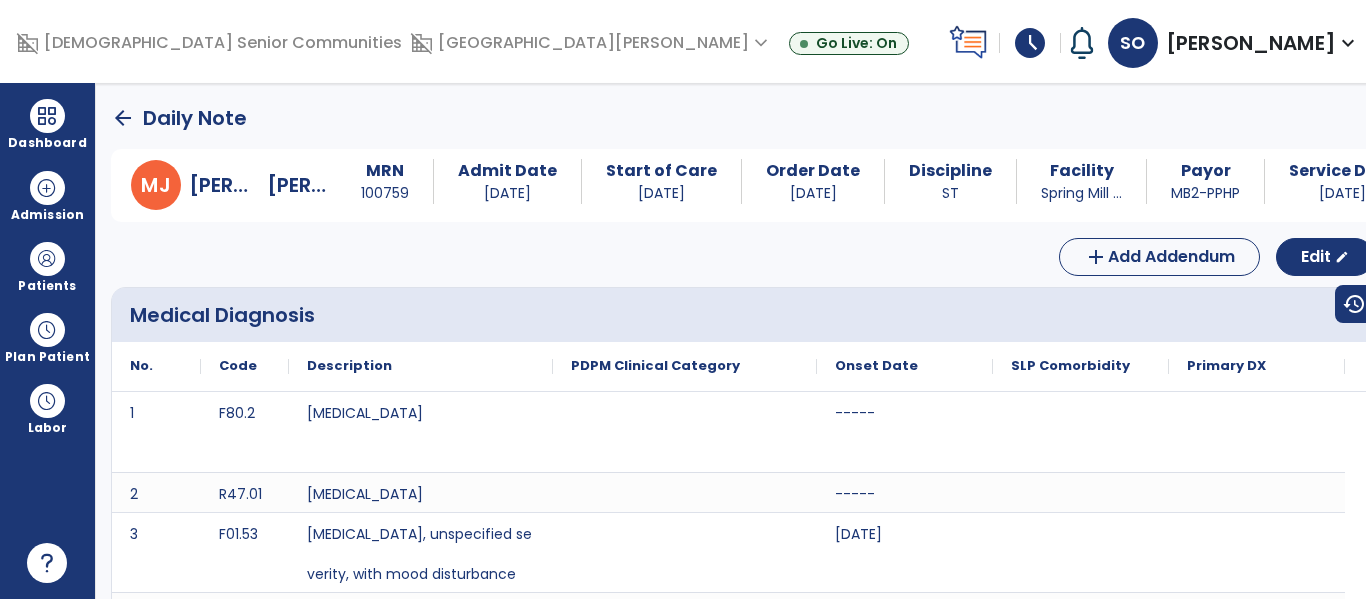 click on "arrow_back" 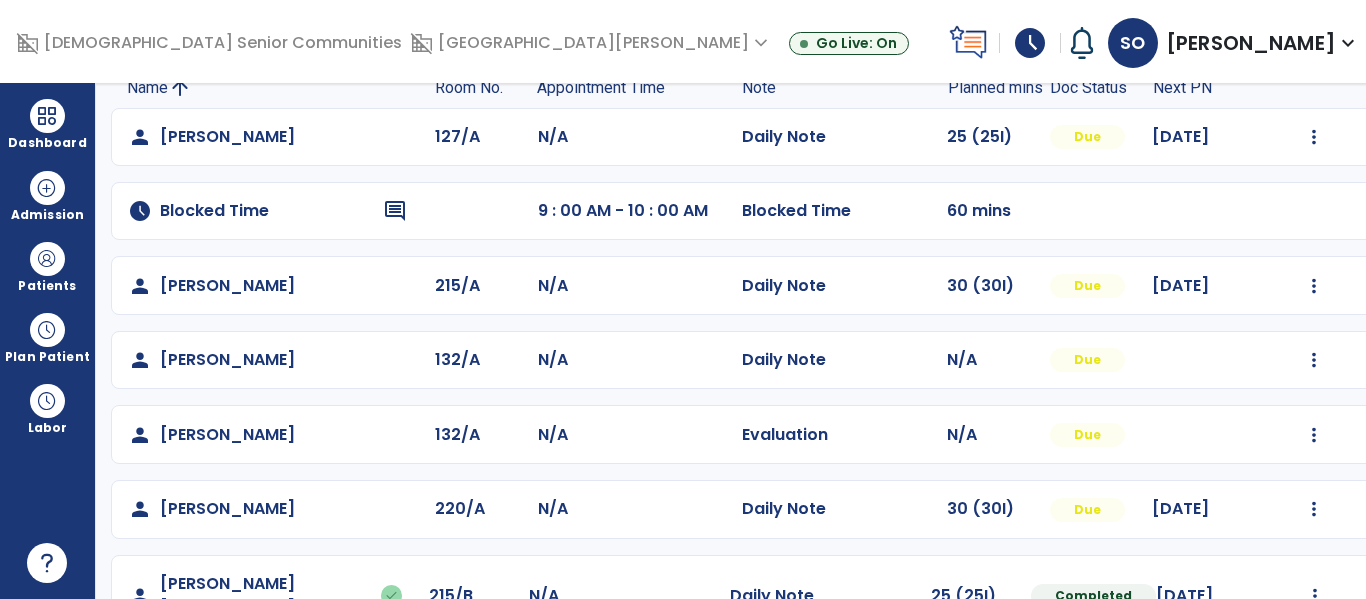 scroll, scrollTop: 147, scrollLeft: 0, axis: vertical 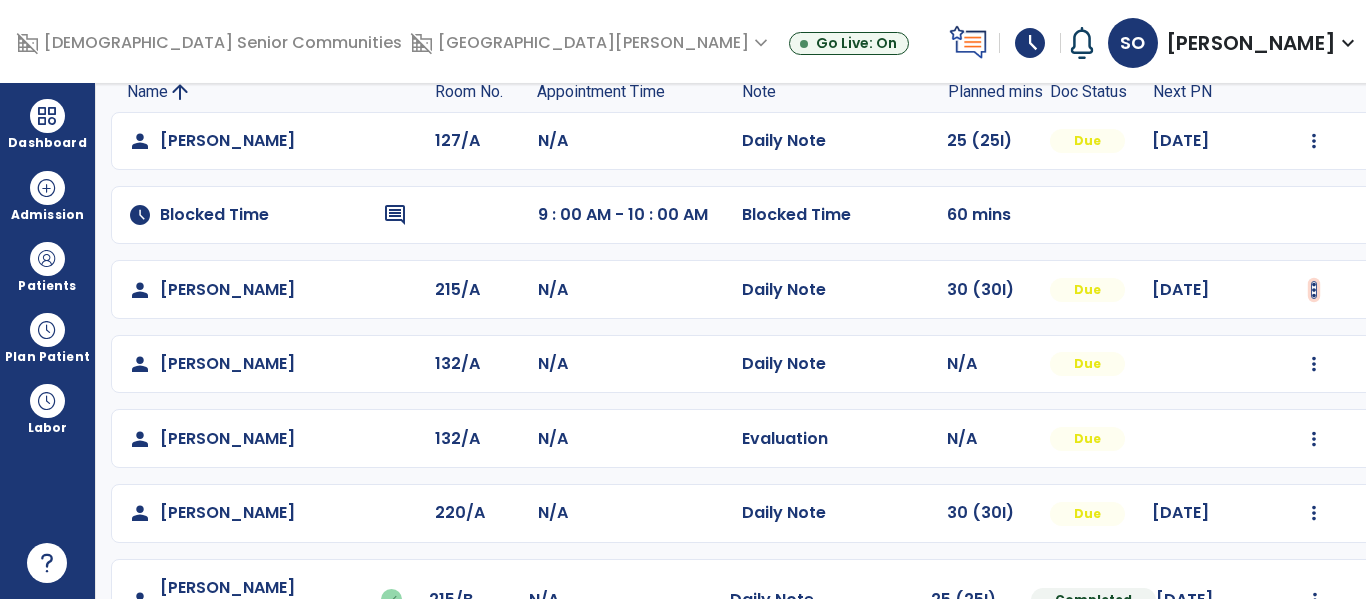 click at bounding box center (1314, 141) 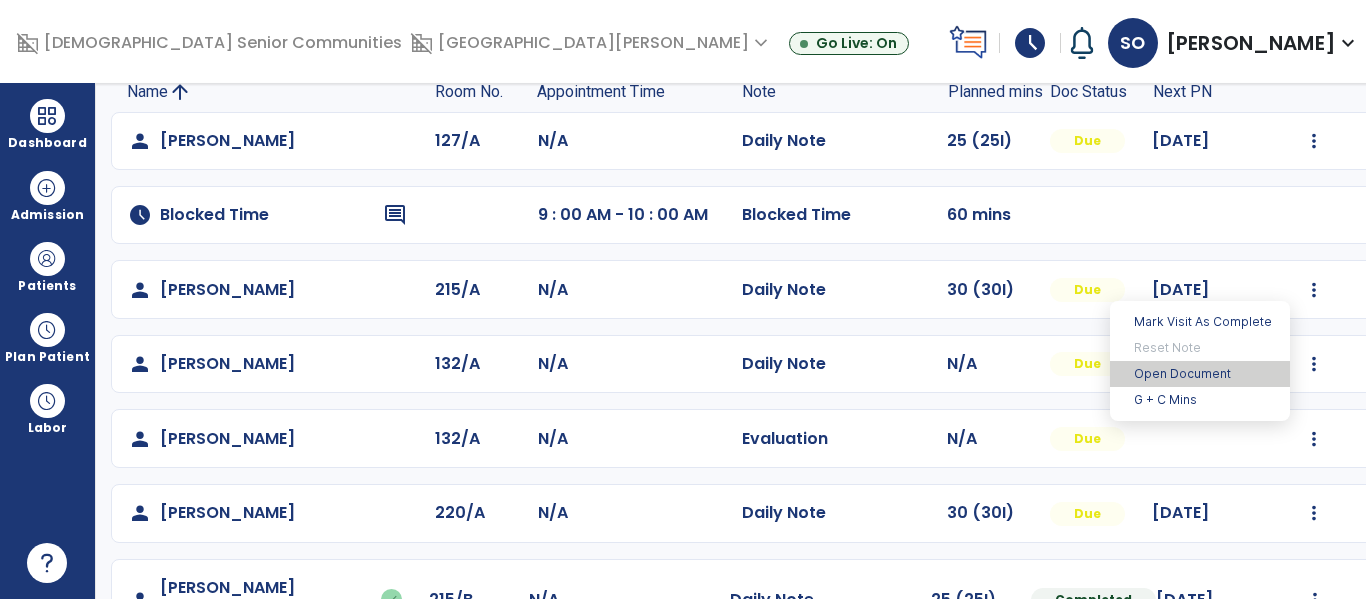 click on "Open Document" at bounding box center (1200, 374) 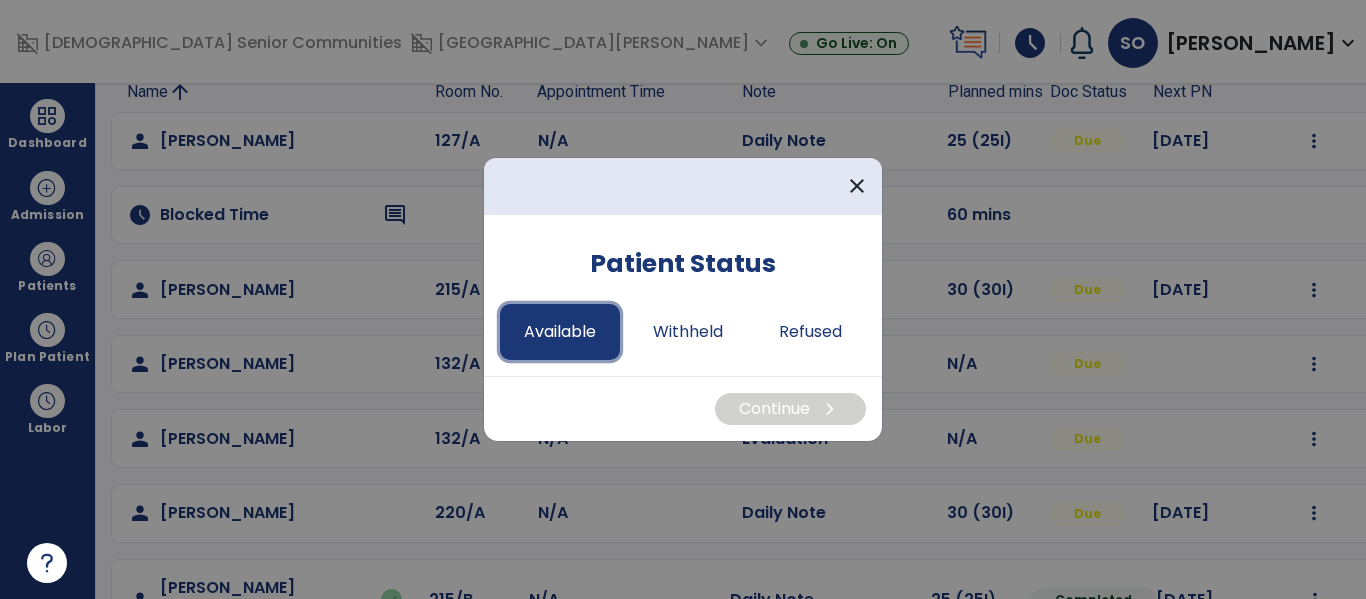 click on "Available" at bounding box center (560, 332) 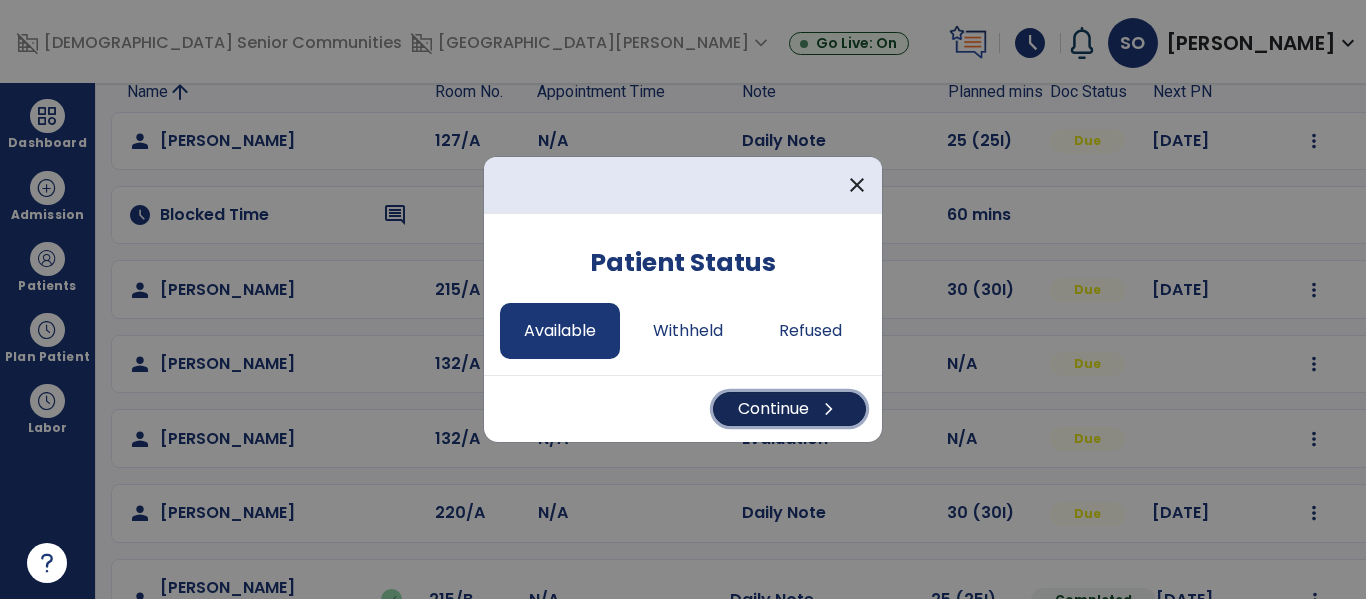 click on "Continue   chevron_right" at bounding box center [789, 409] 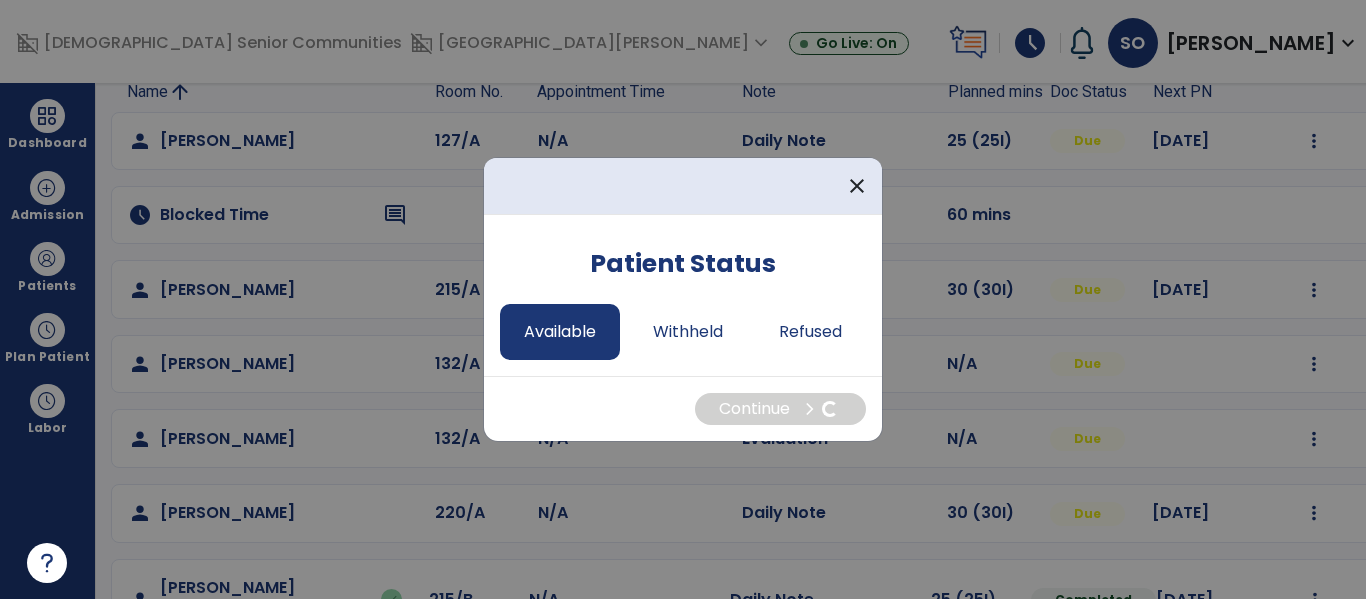 select on "*" 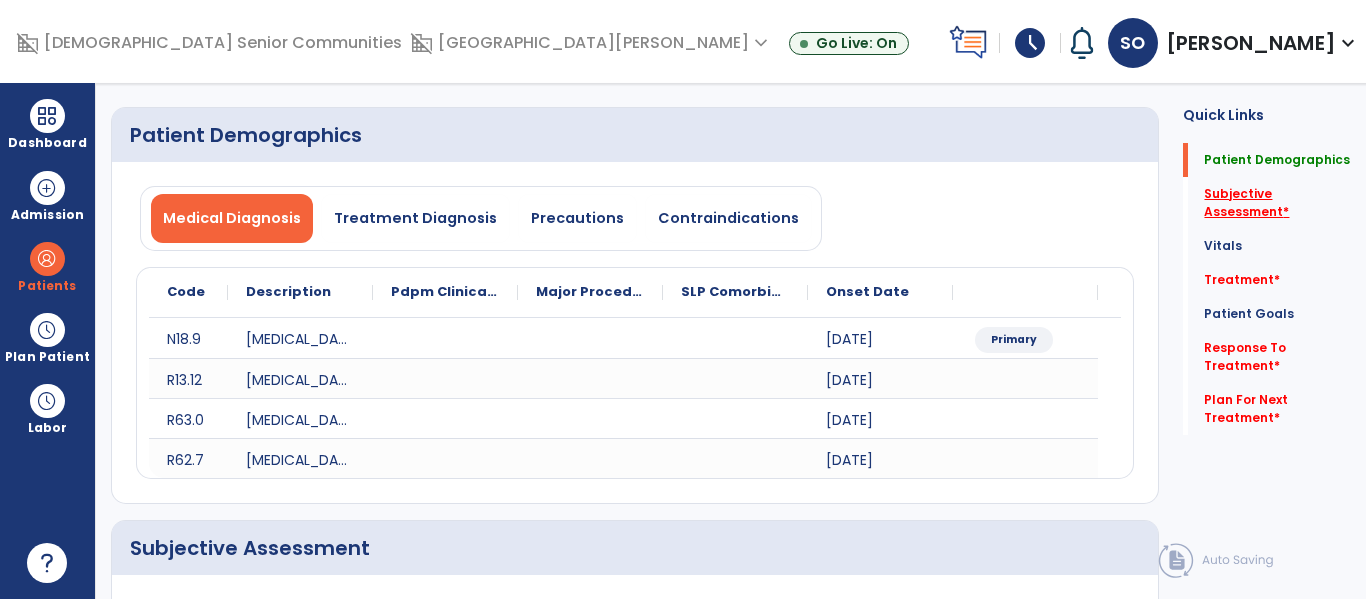 click on "Subjective Assessment   *" 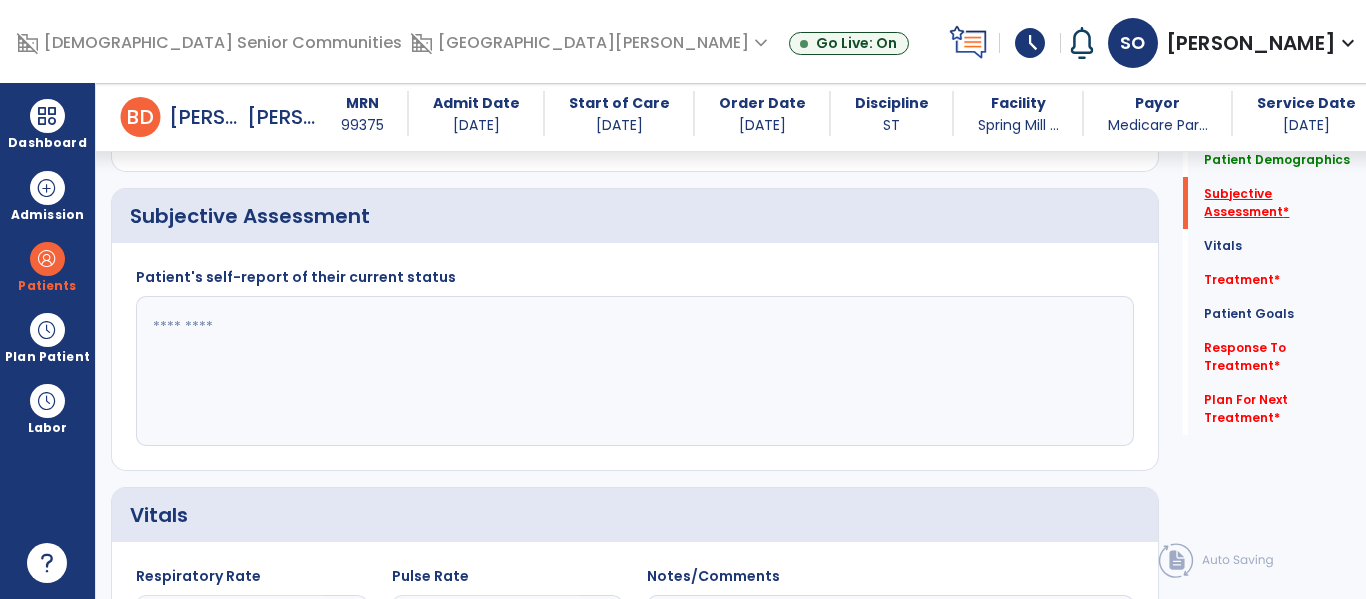 scroll, scrollTop: 467, scrollLeft: 0, axis: vertical 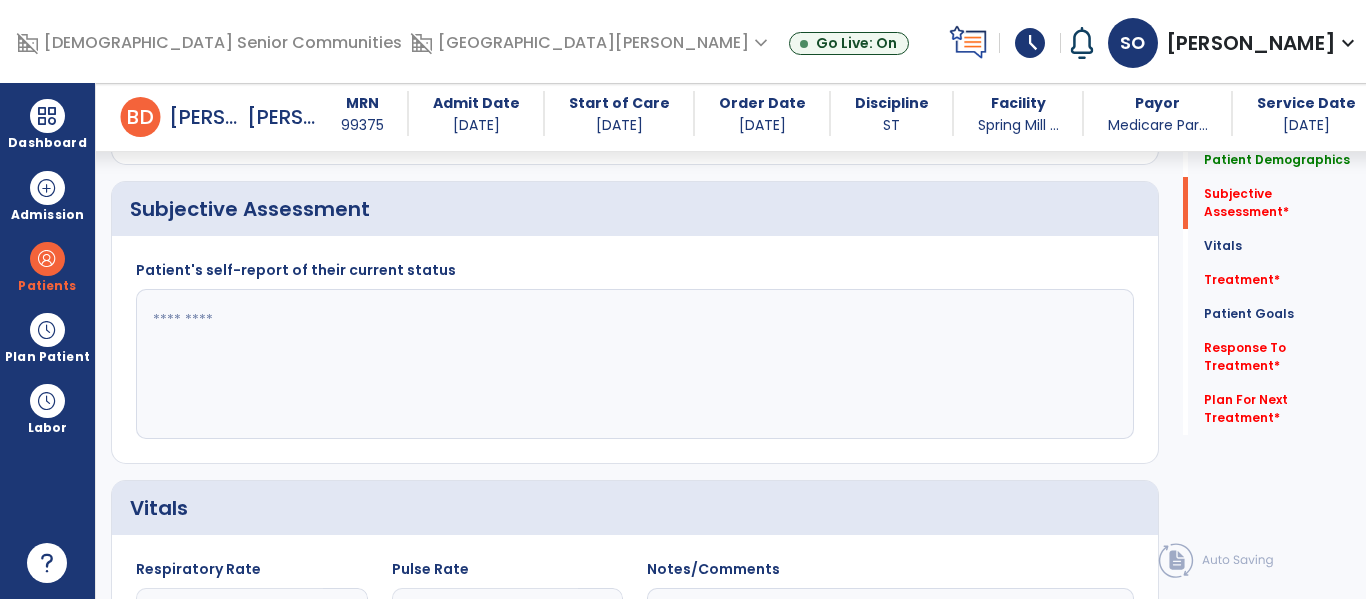 click 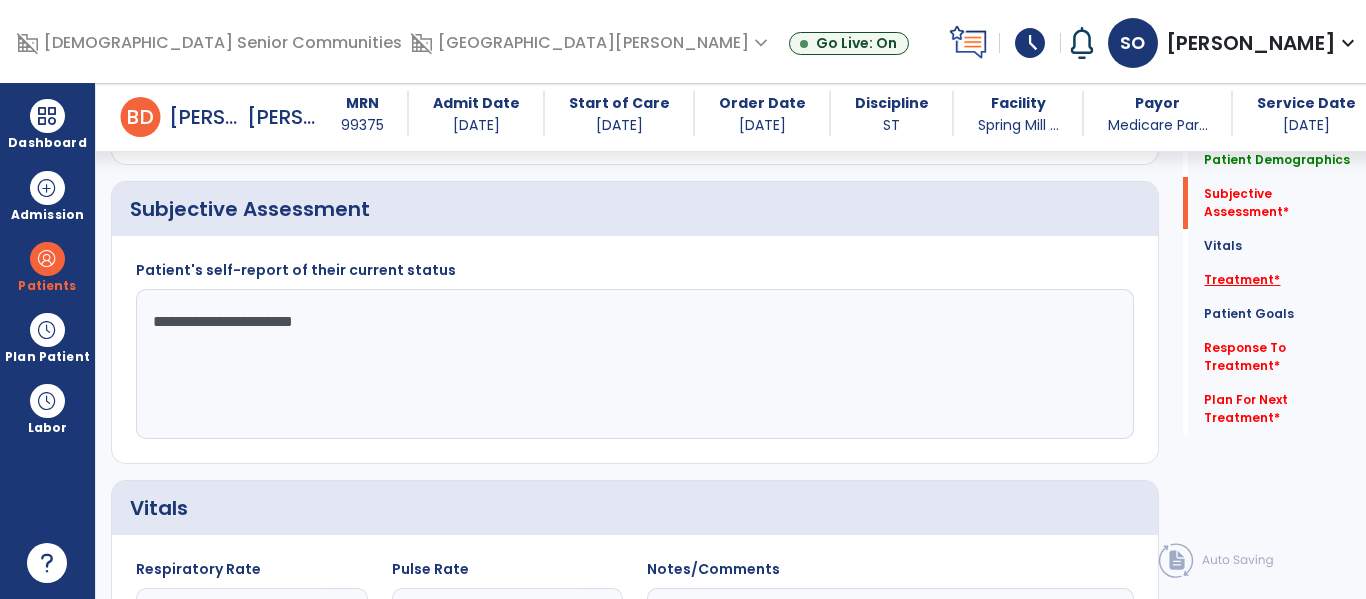 type on "**********" 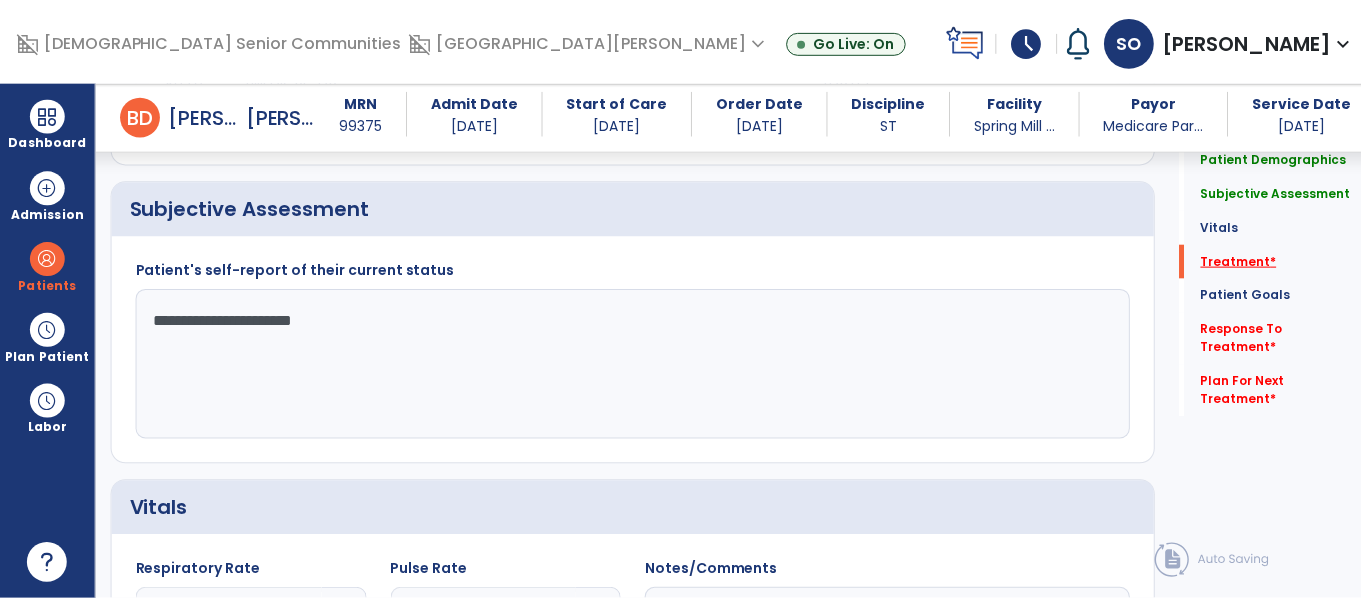 scroll, scrollTop: 1156, scrollLeft: 0, axis: vertical 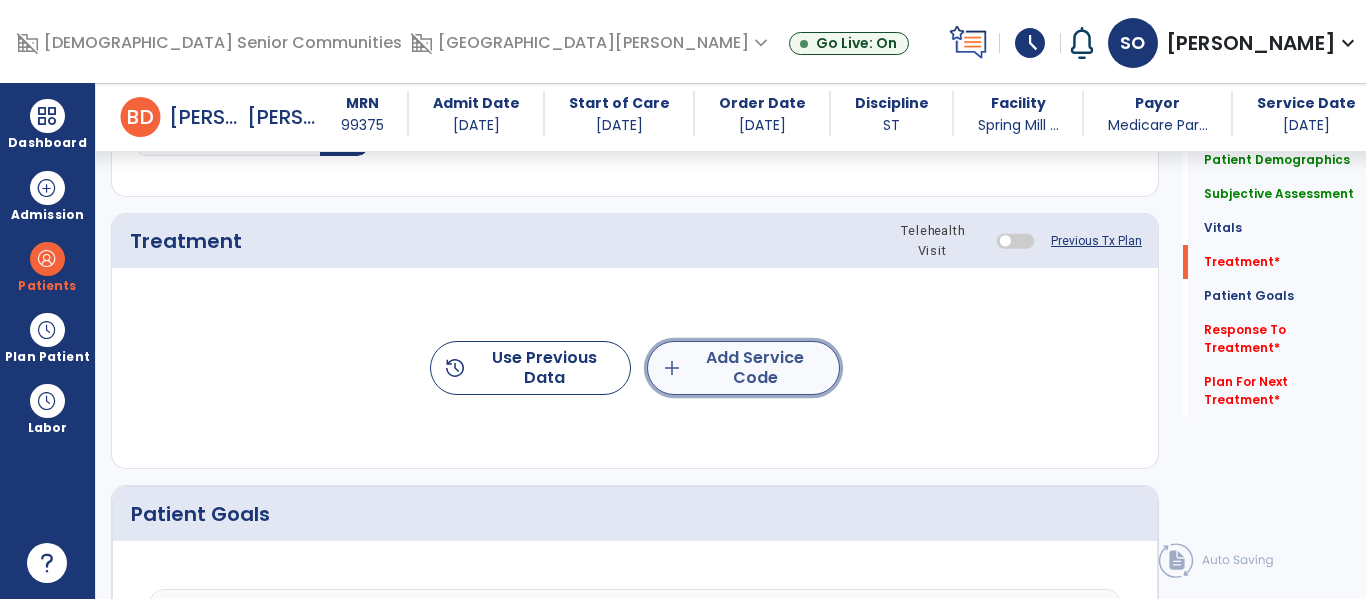 click on "add  Add Service Code" 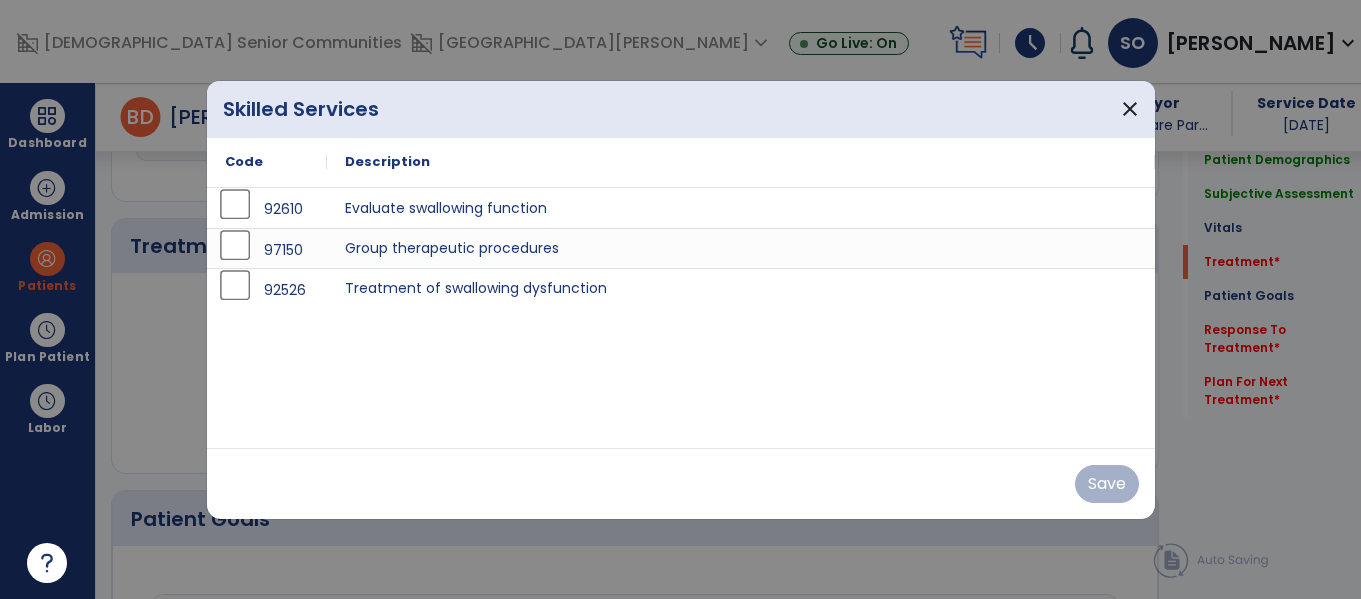 scroll, scrollTop: 1156, scrollLeft: 0, axis: vertical 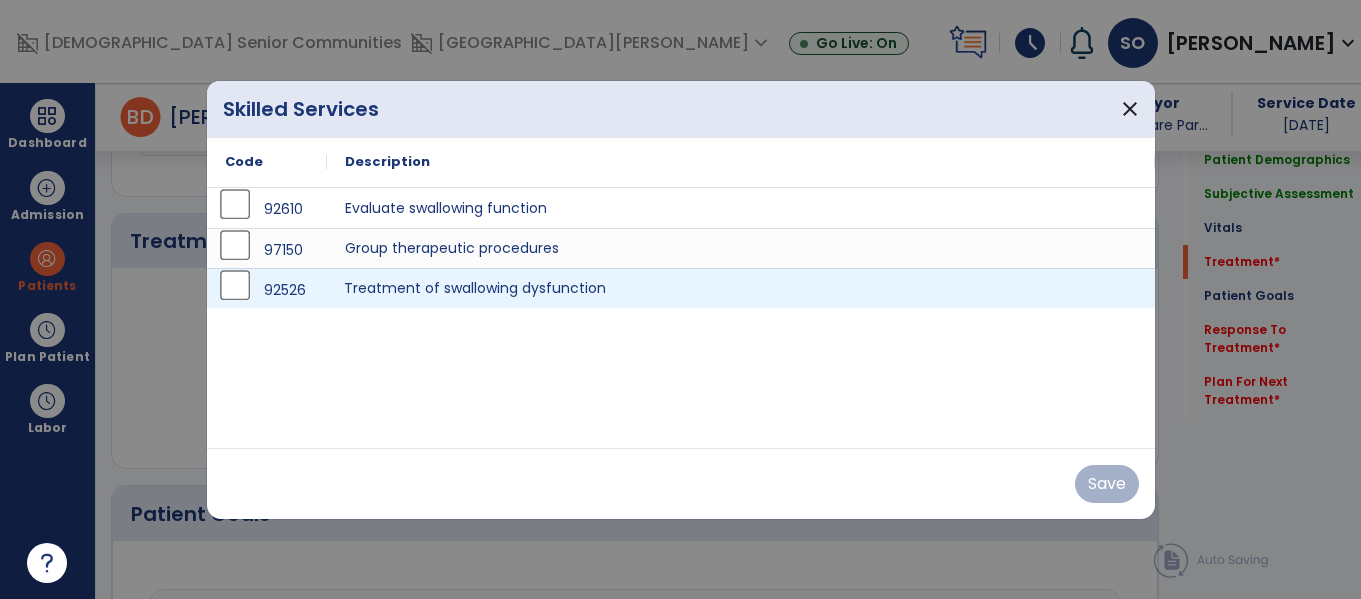 click on "Treatment of swallowing dysfunction" at bounding box center (741, 288) 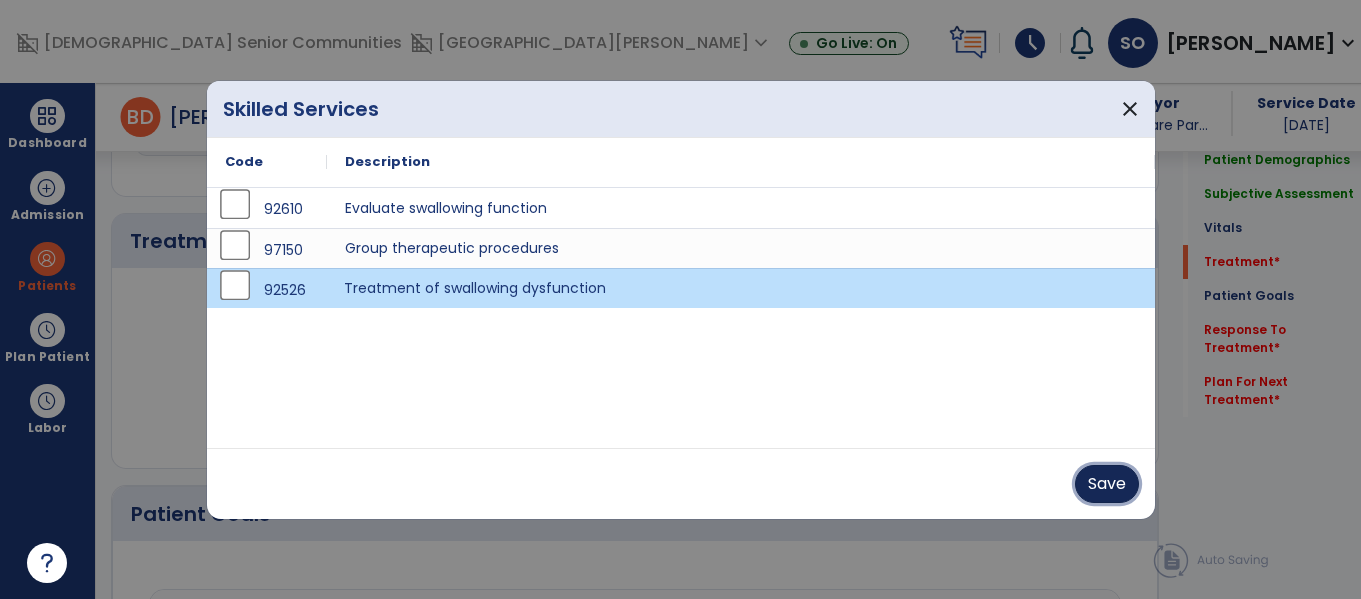 click on "Save" at bounding box center [1107, 484] 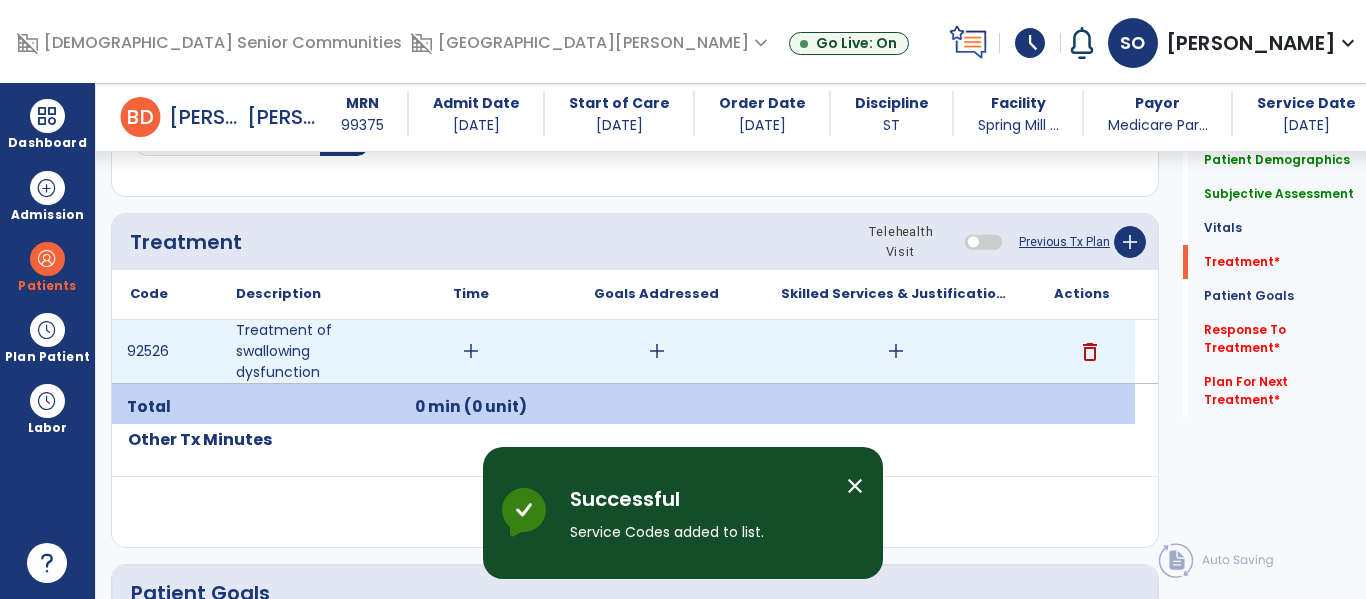 click on "add" at bounding box center (657, 351) 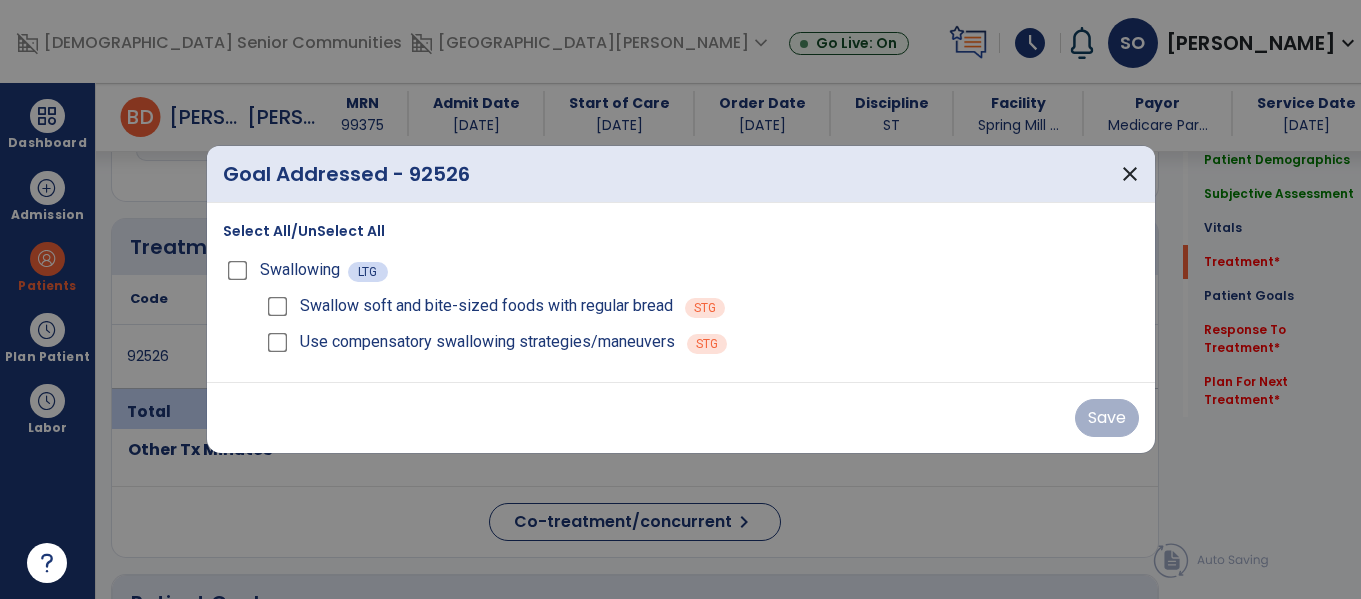 scroll, scrollTop: 1156, scrollLeft: 0, axis: vertical 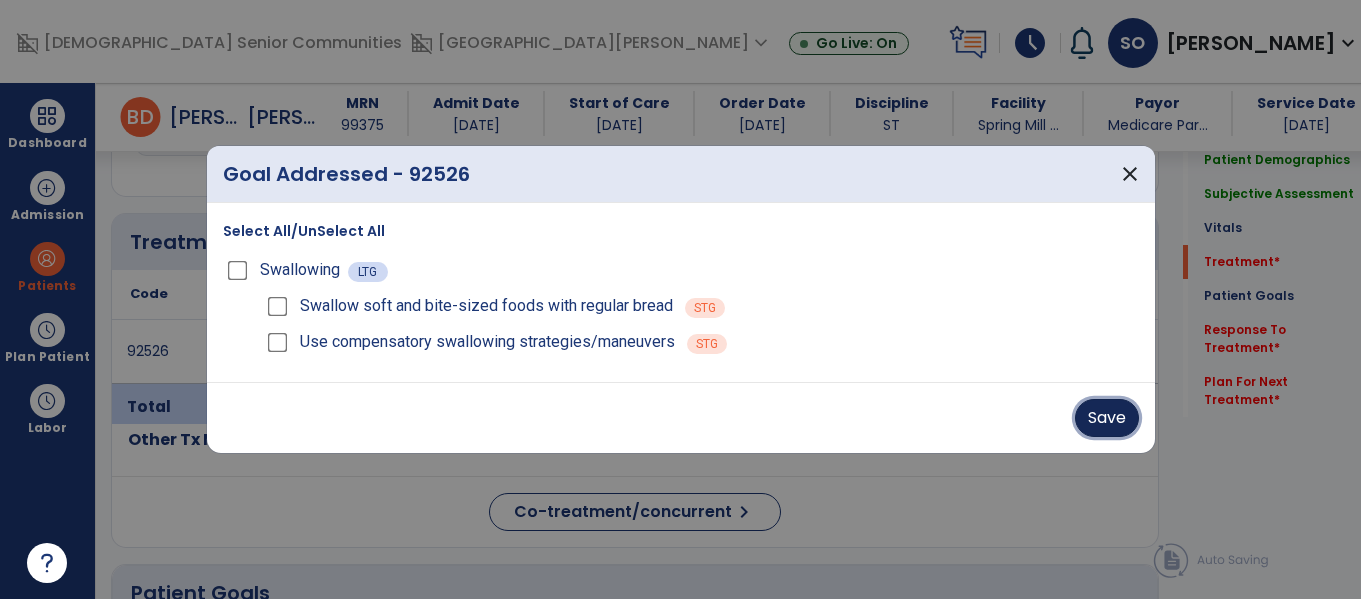click on "Save" at bounding box center [1107, 418] 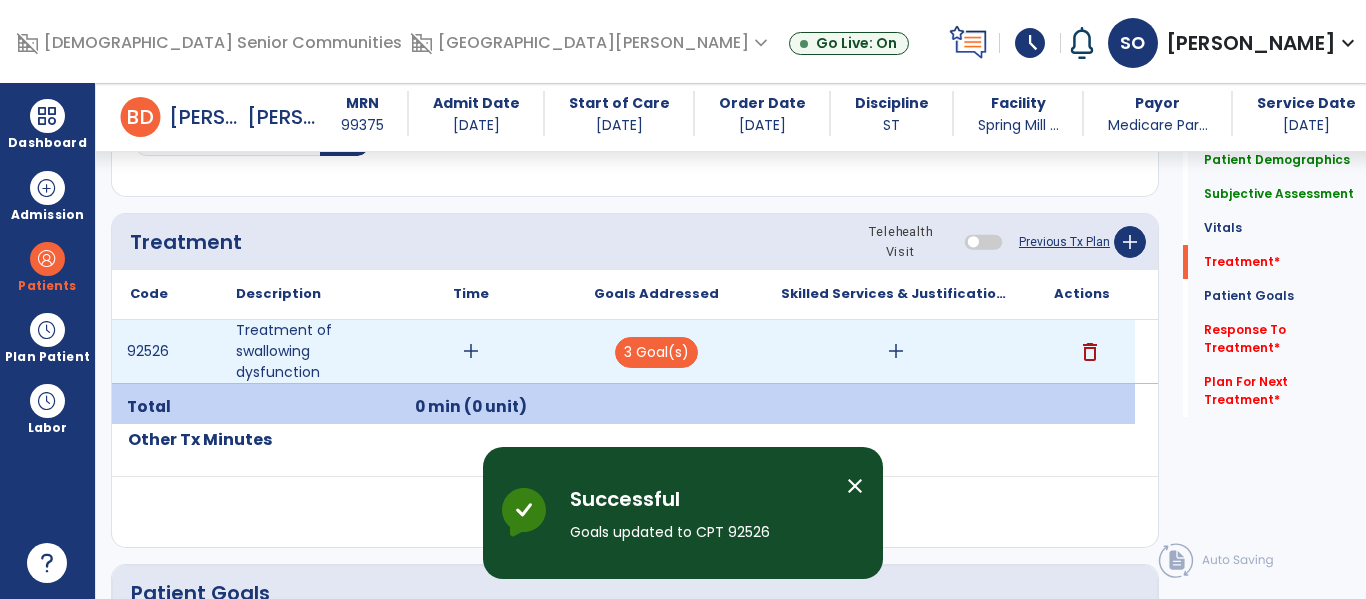 click on "add" at bounding box center (896, 351) 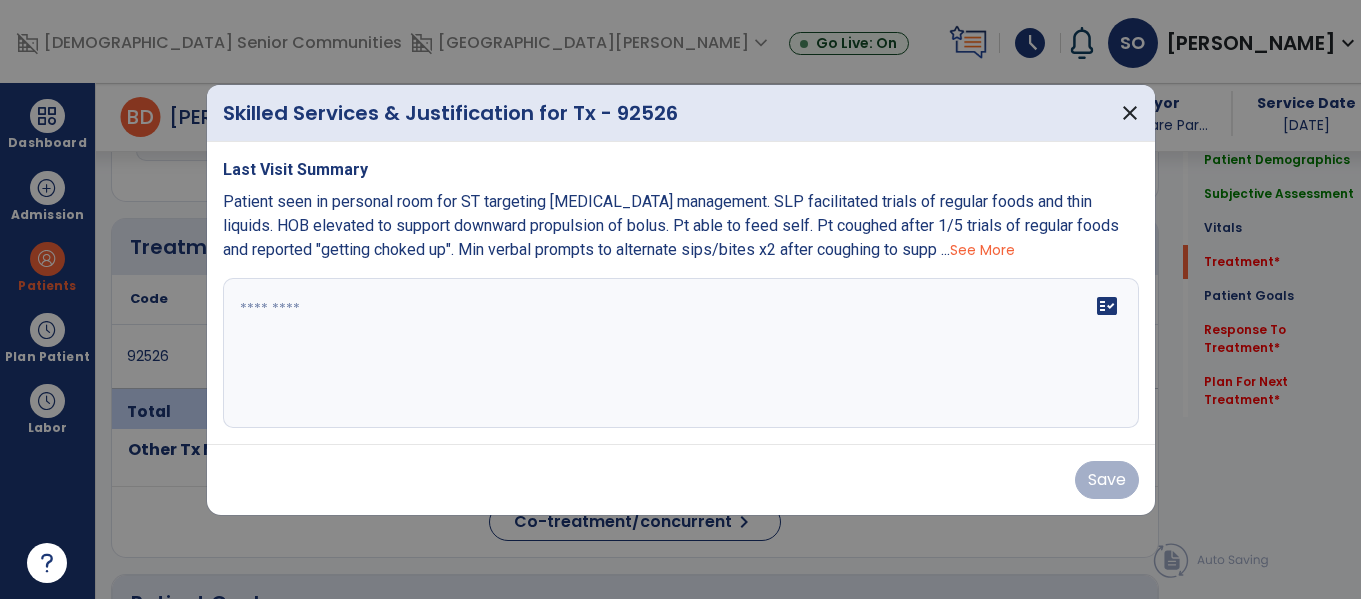 scroll, scrollTop: 1156, scrollLeft: 0, axis: vertical 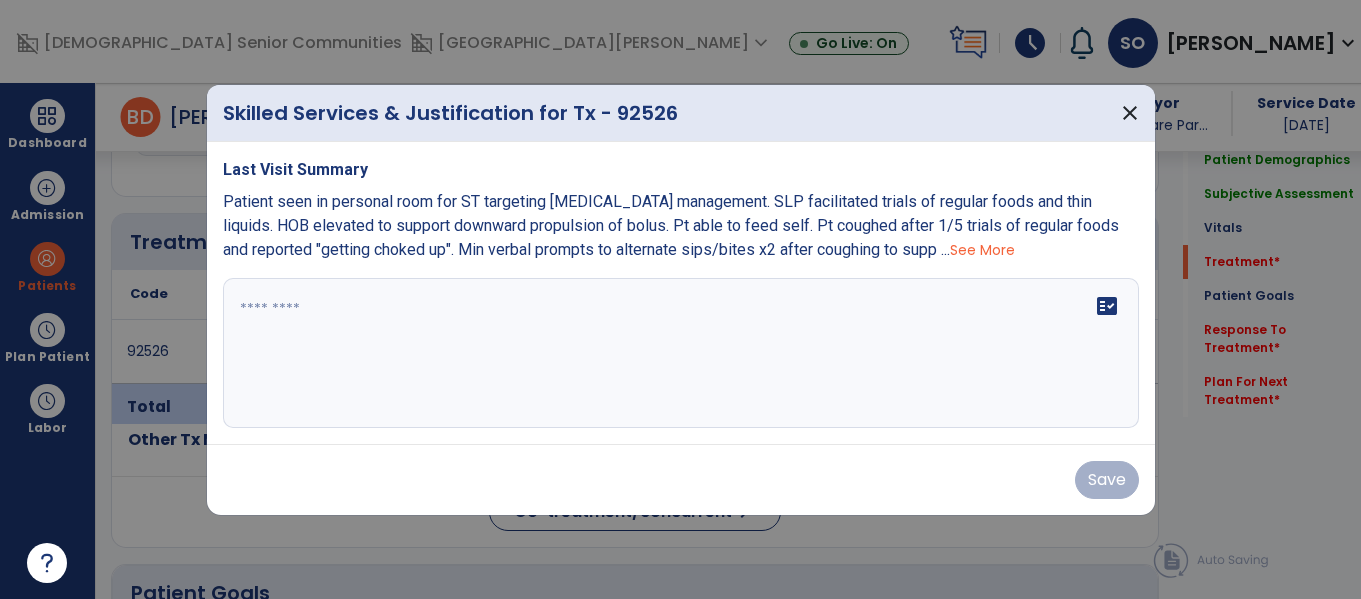 click on "fact_check" at bounding box center (681, 353) 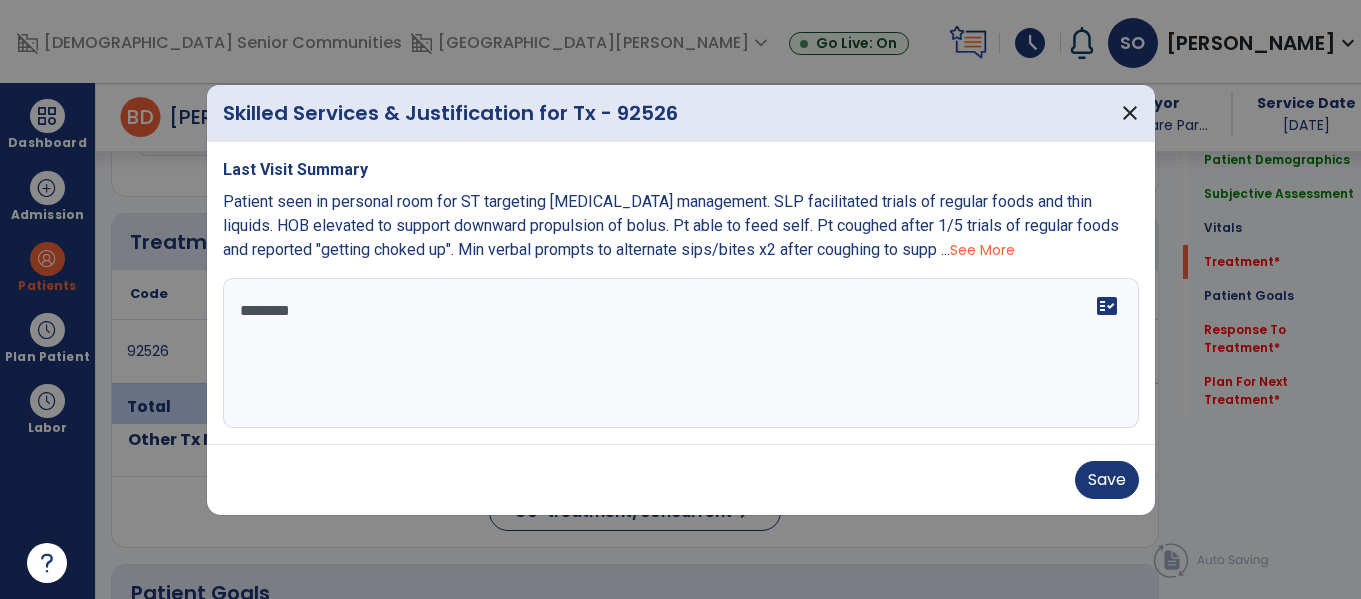 scroll, scrollTop: 0, scrollLeft: 0, axis: both 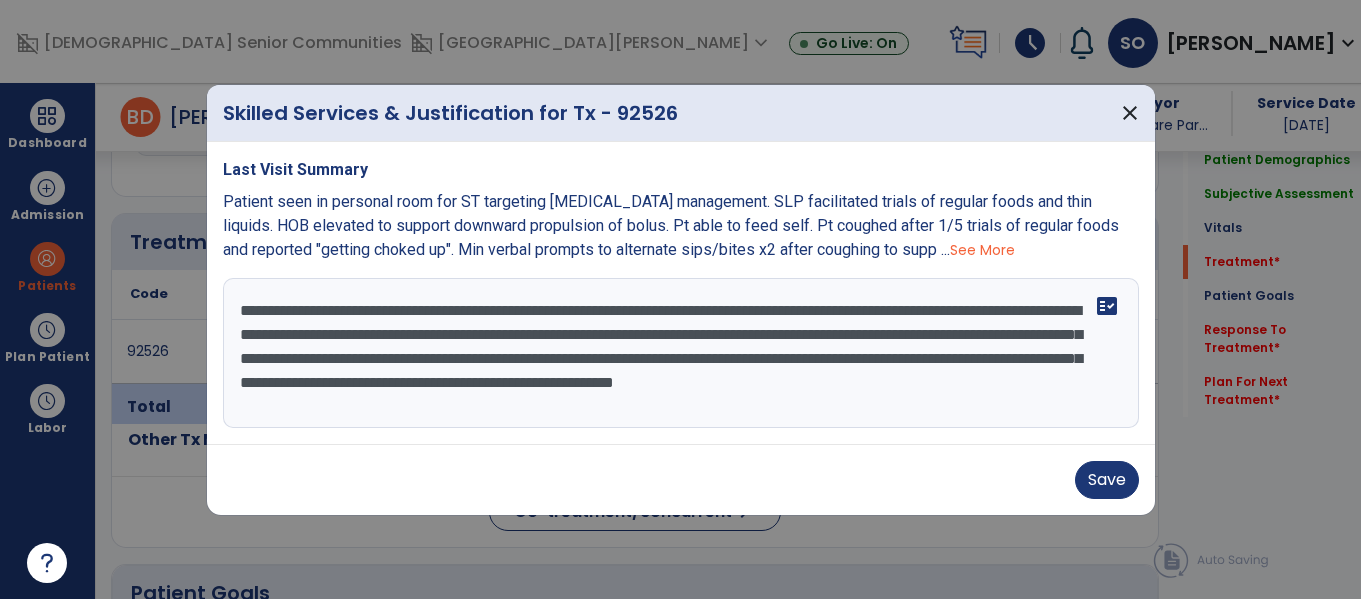 click on "**********" at bounding box center (681, 353) 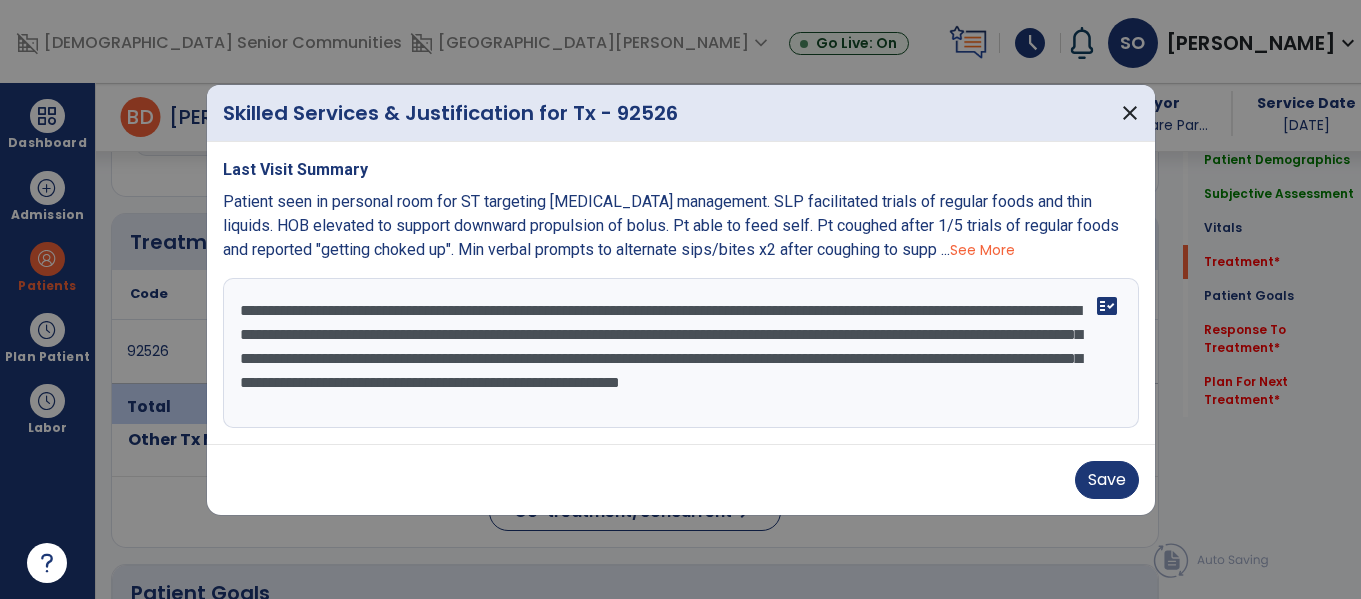 click on "**********" at bounding box center (681, 353) 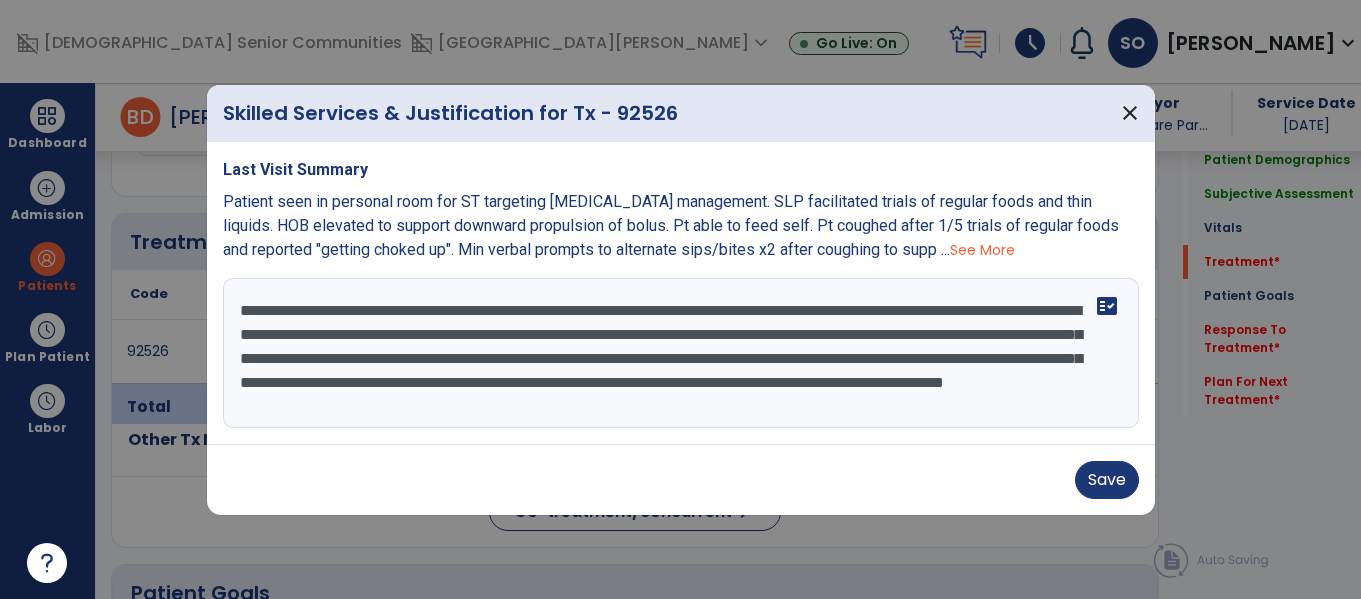 scroll, scrollTop: 24, scrollLeft: 0, axis: vertical 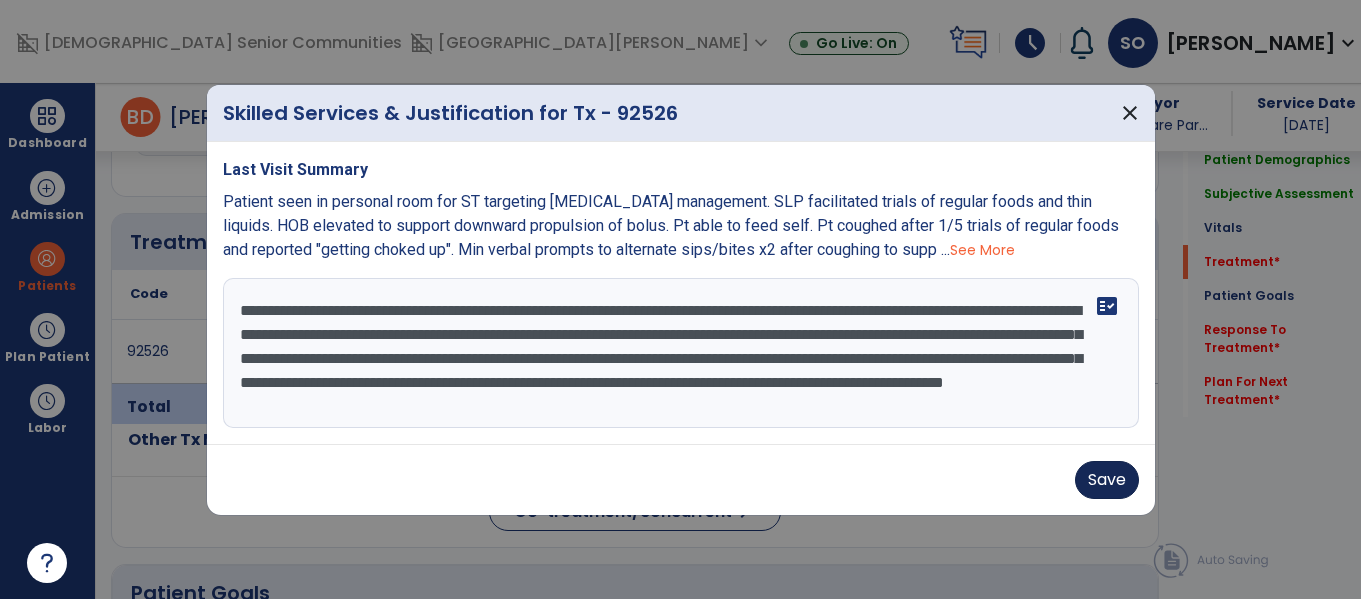 type on "**********" 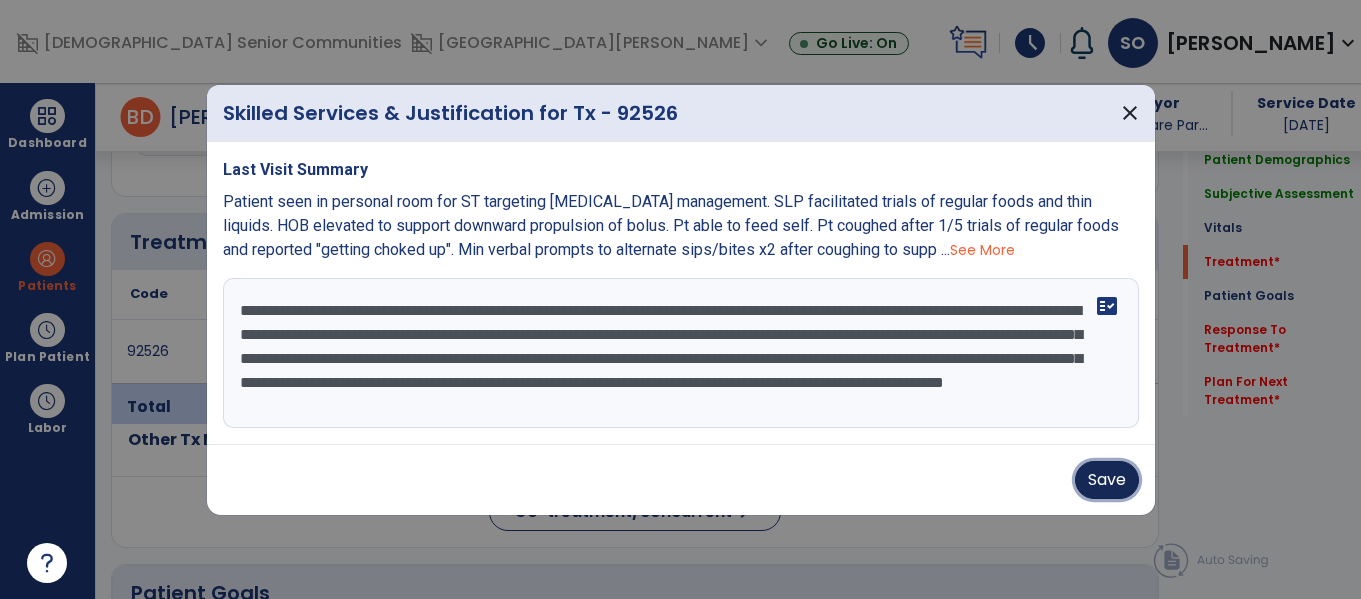 click on "Save" at bounding box center (1107, 480) 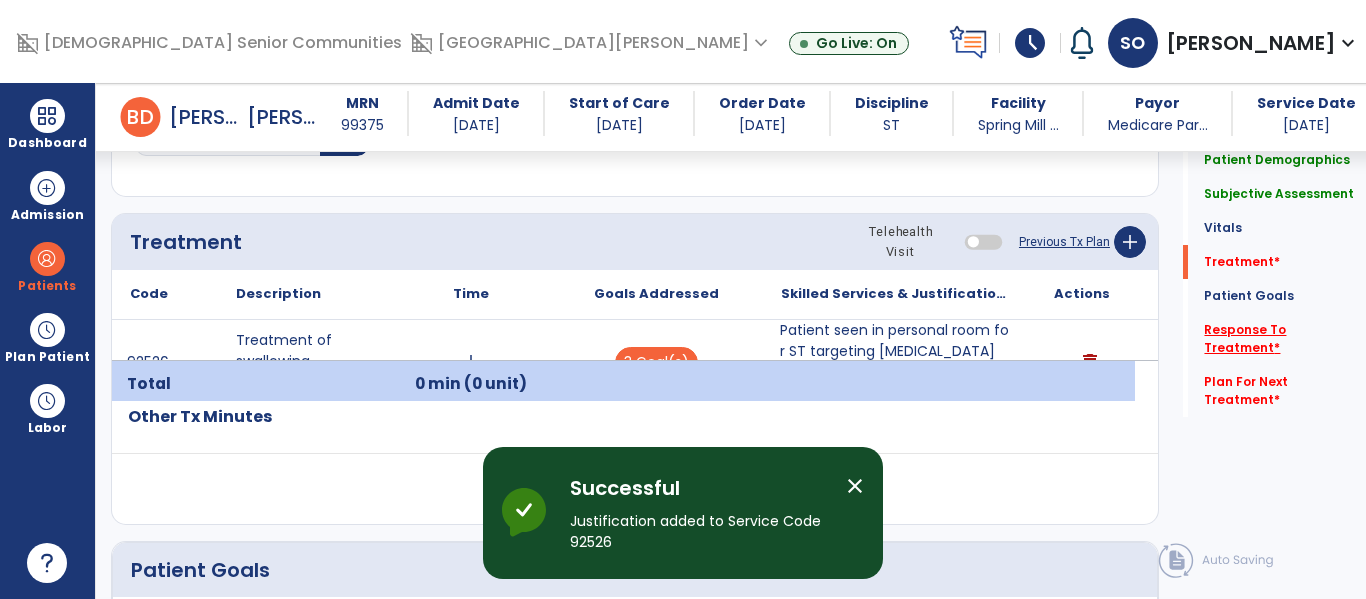 click on "Response To Treatment   *" 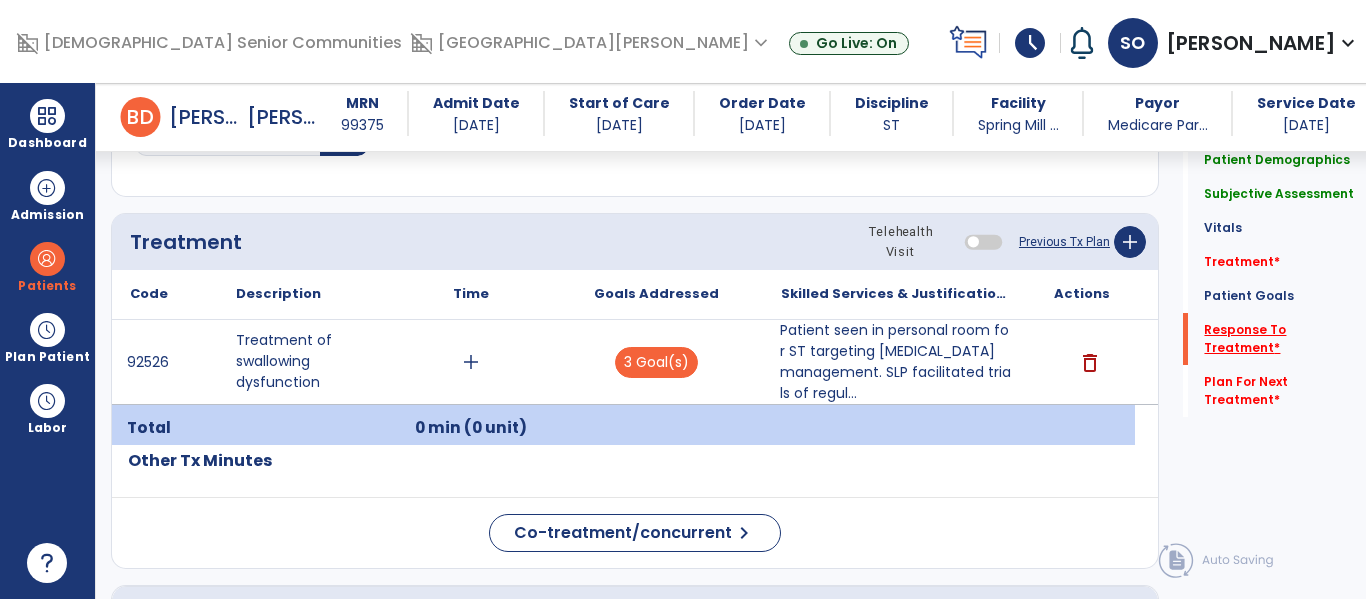 click on "Response To Treatment   *" 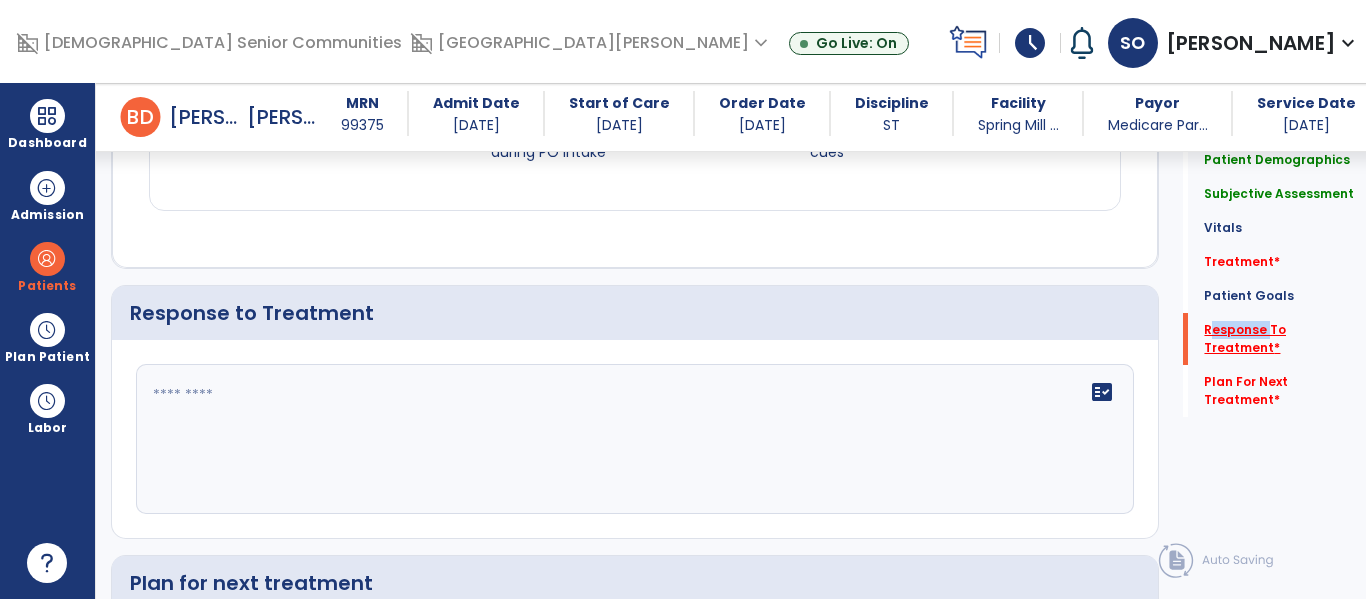scroll, scrollTop: 2240, scrollLeft: 0, axis: vertical 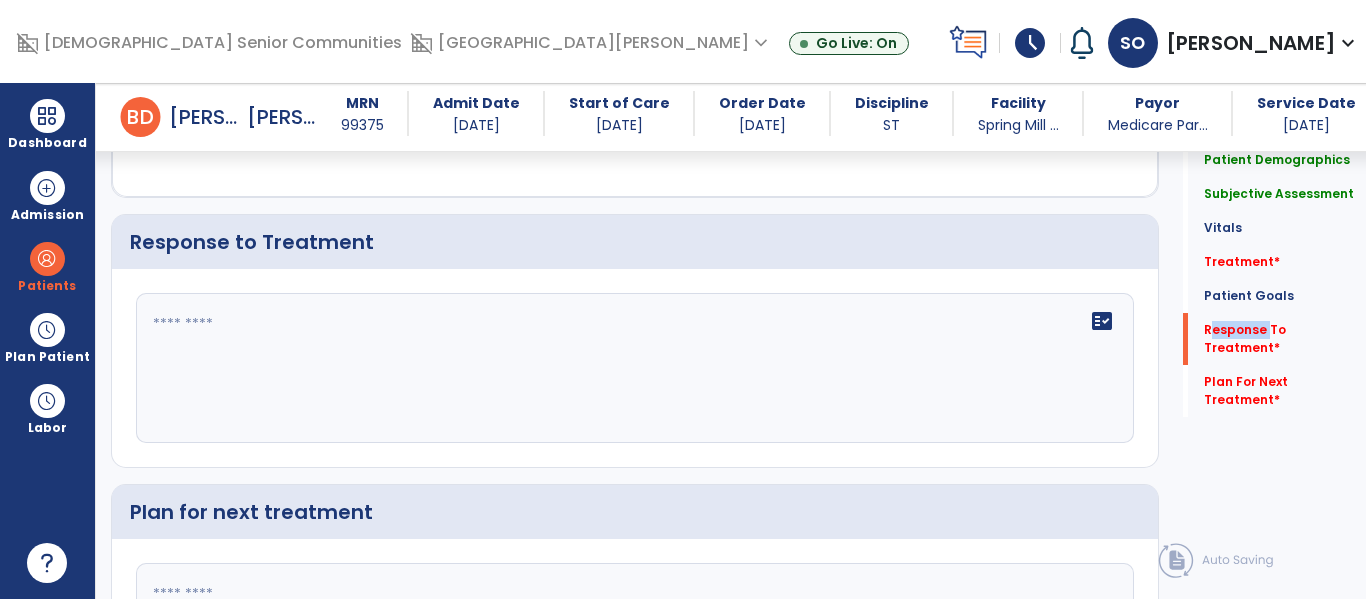 click on "fact_check" 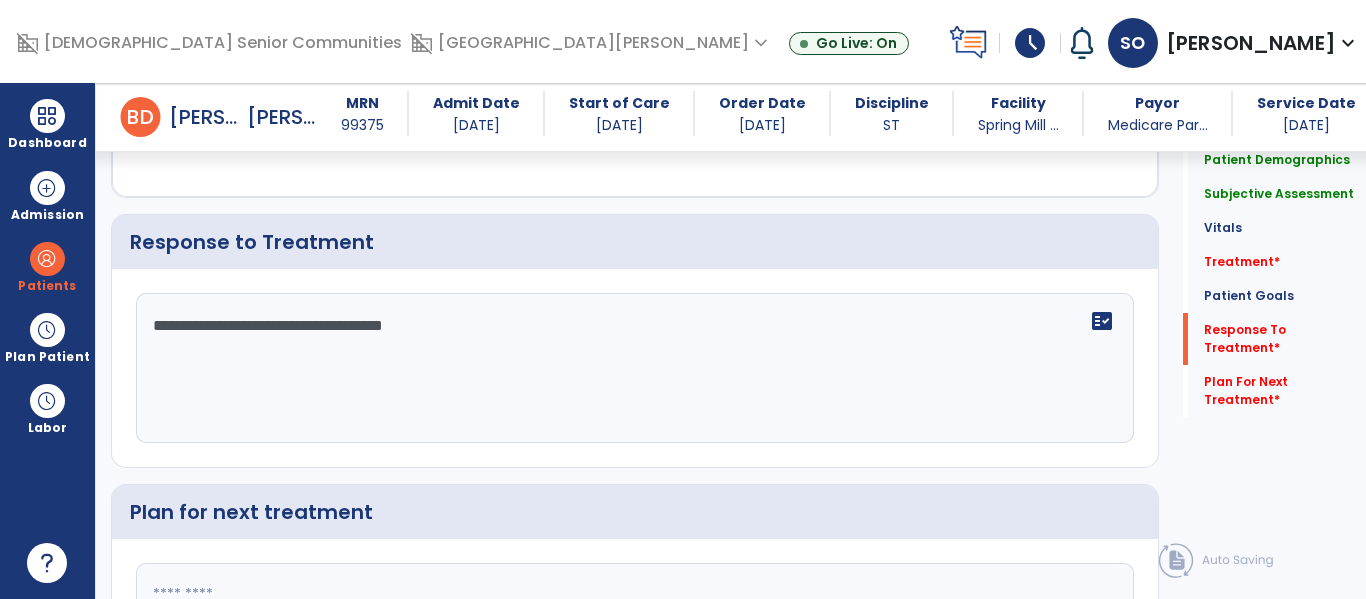 scroll, scrollTop: 2445, scrollLeft: 0, axis: vertical 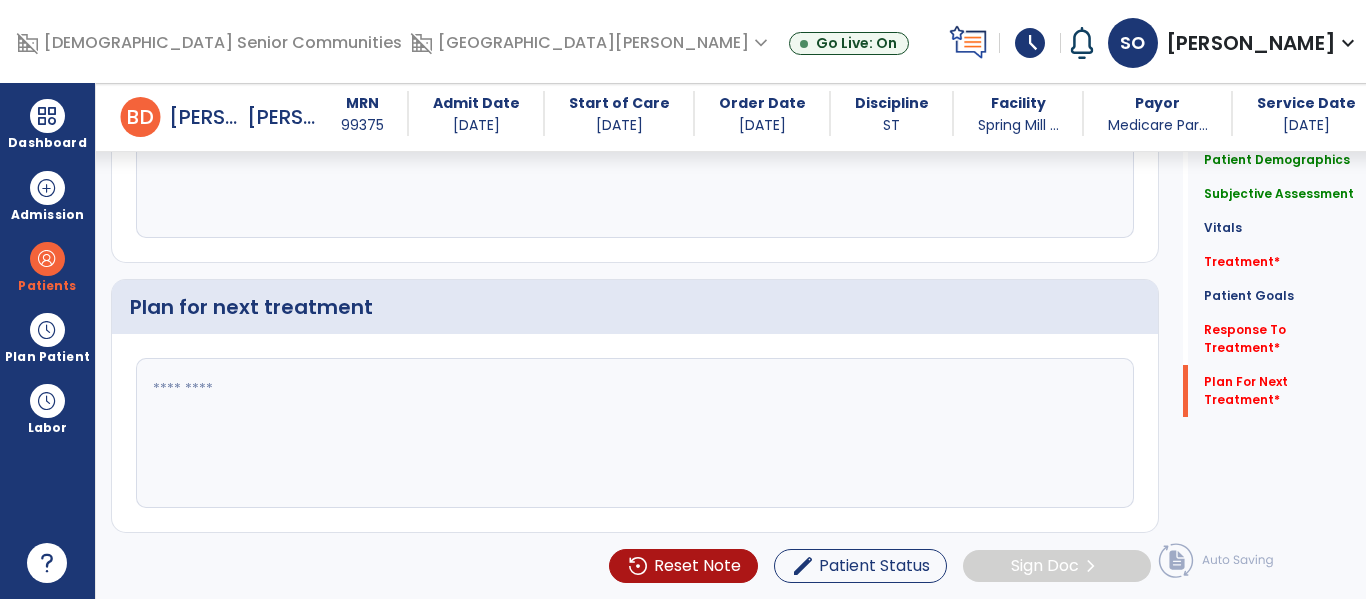 type on "**********" 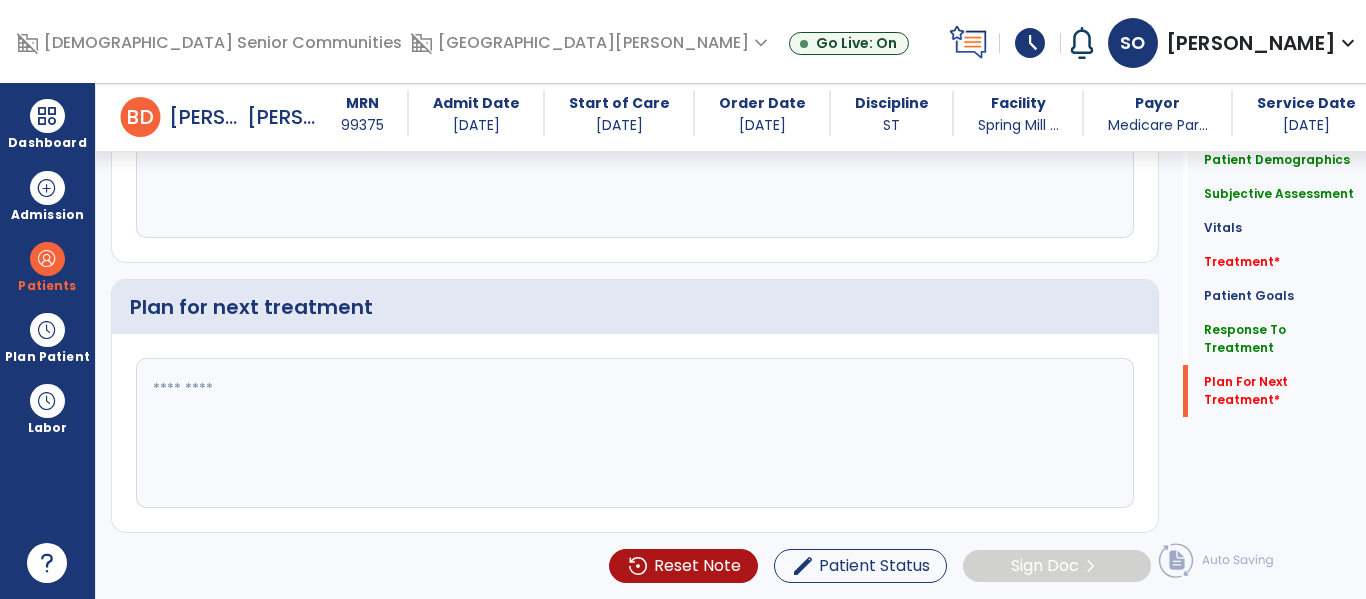 scroll, scrollTop: 2445, scrollLeft: 0, axis: vertical 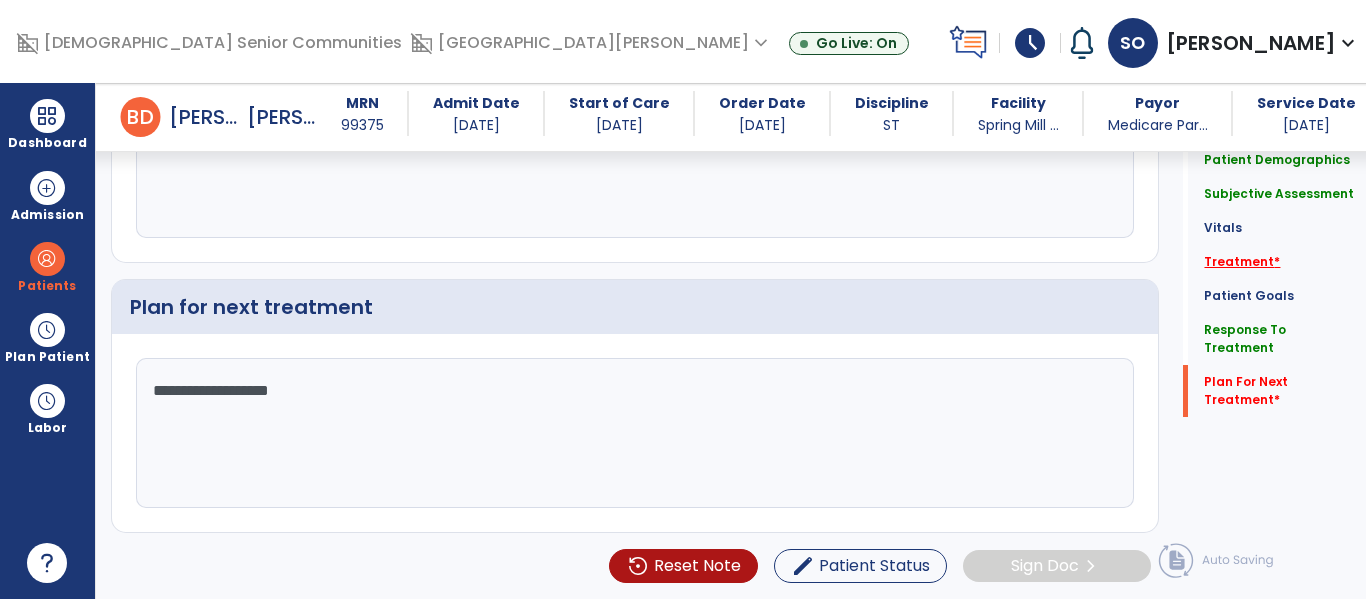 type on "**********" 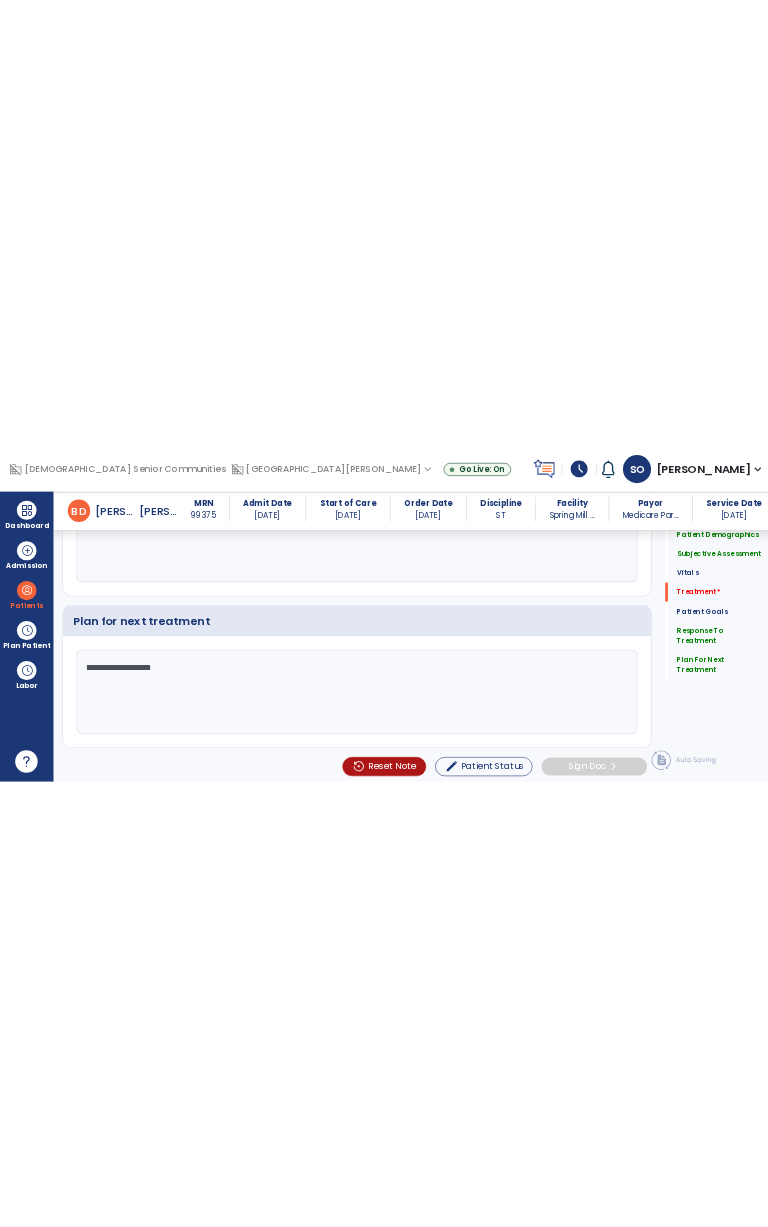 scroll, scrollTop: 1206, scrollLeft: 0, axis: vertical 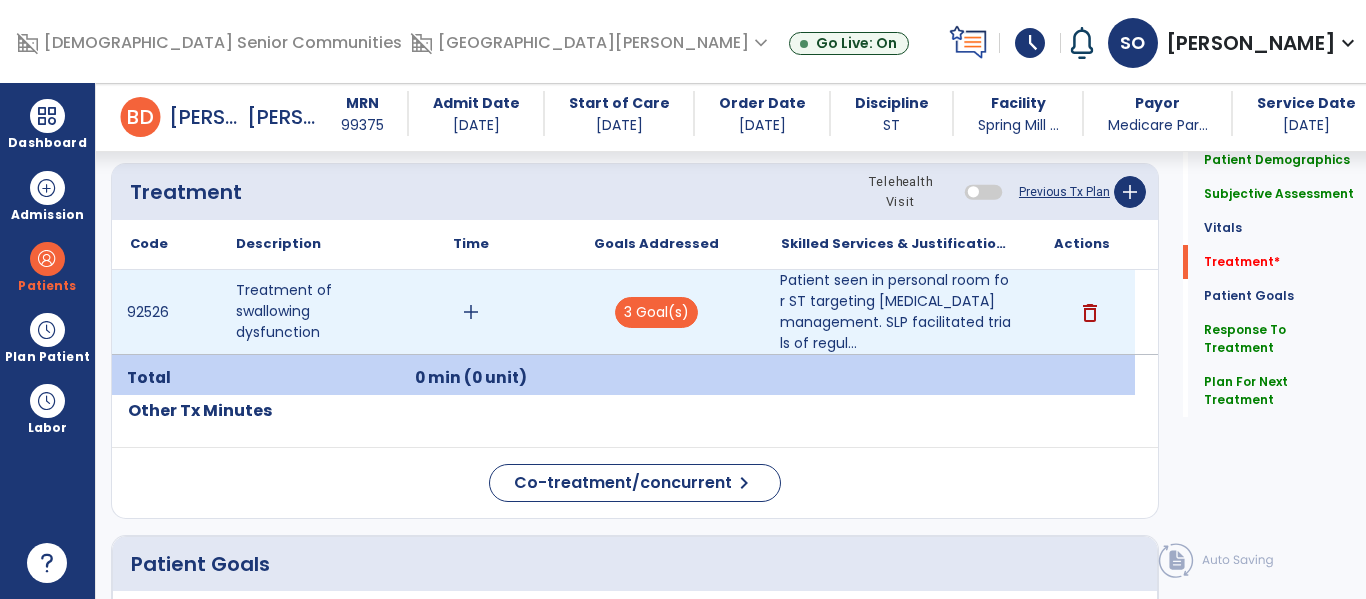 click on "add" at bounding box center [471, 312] 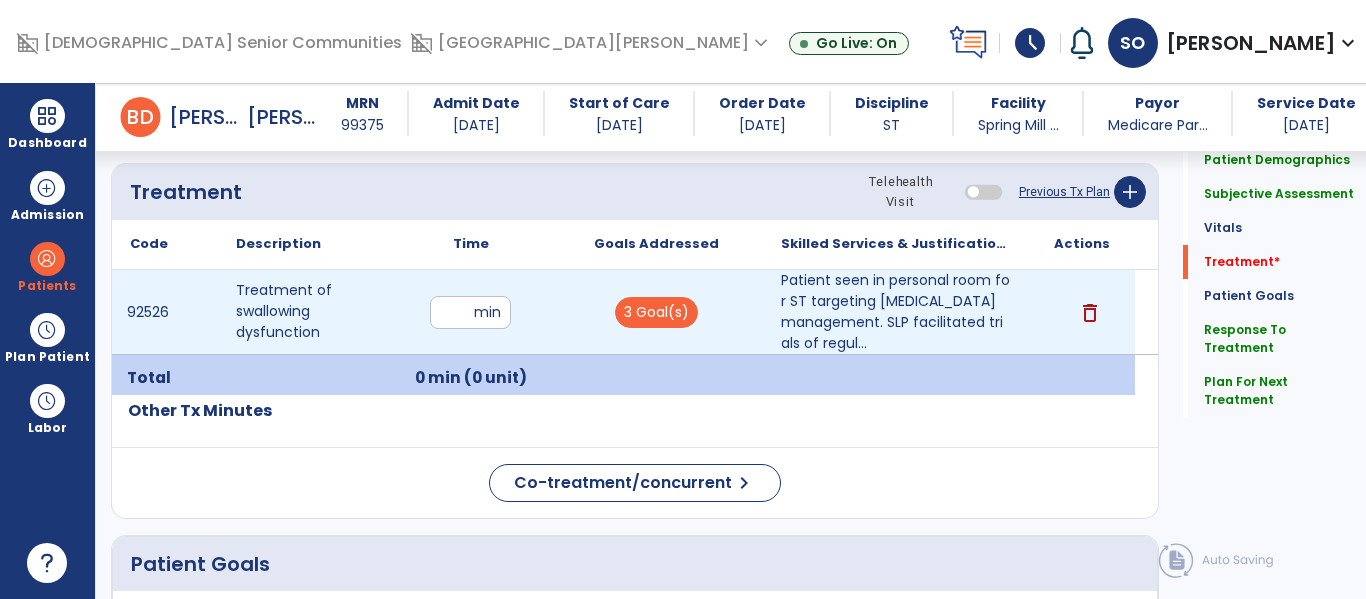 click at bounding box center (470, 312) 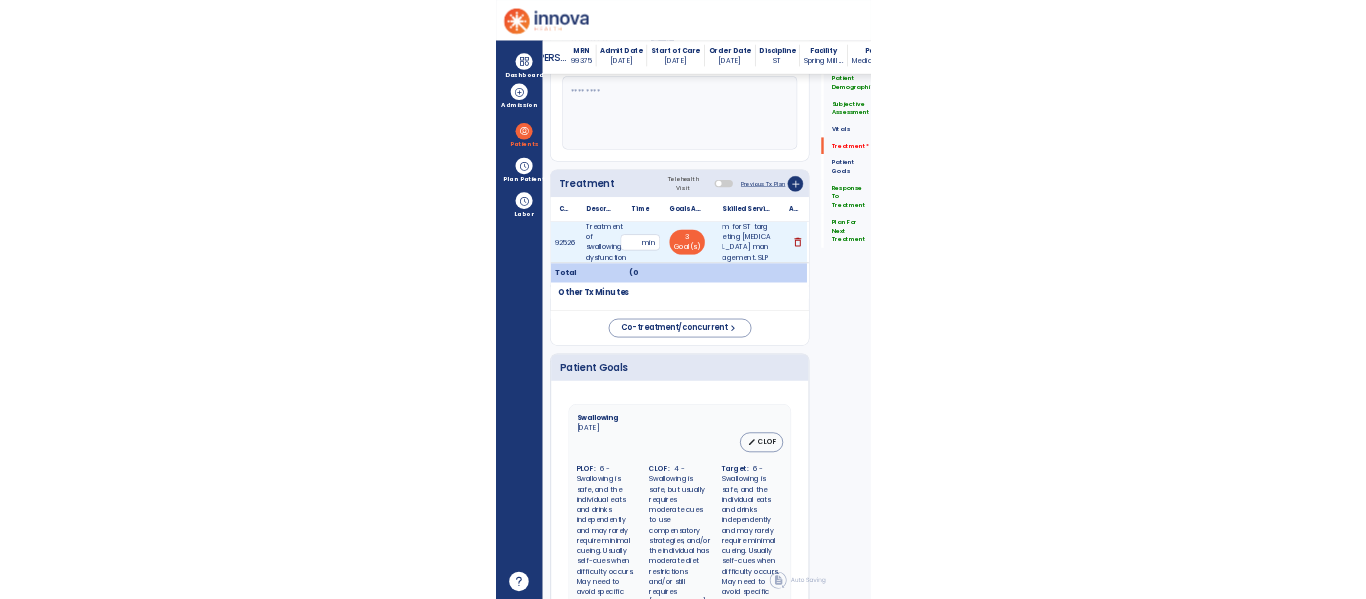 scroll, scrollTop: 1206, scrollLeft: 0, axis: vertical 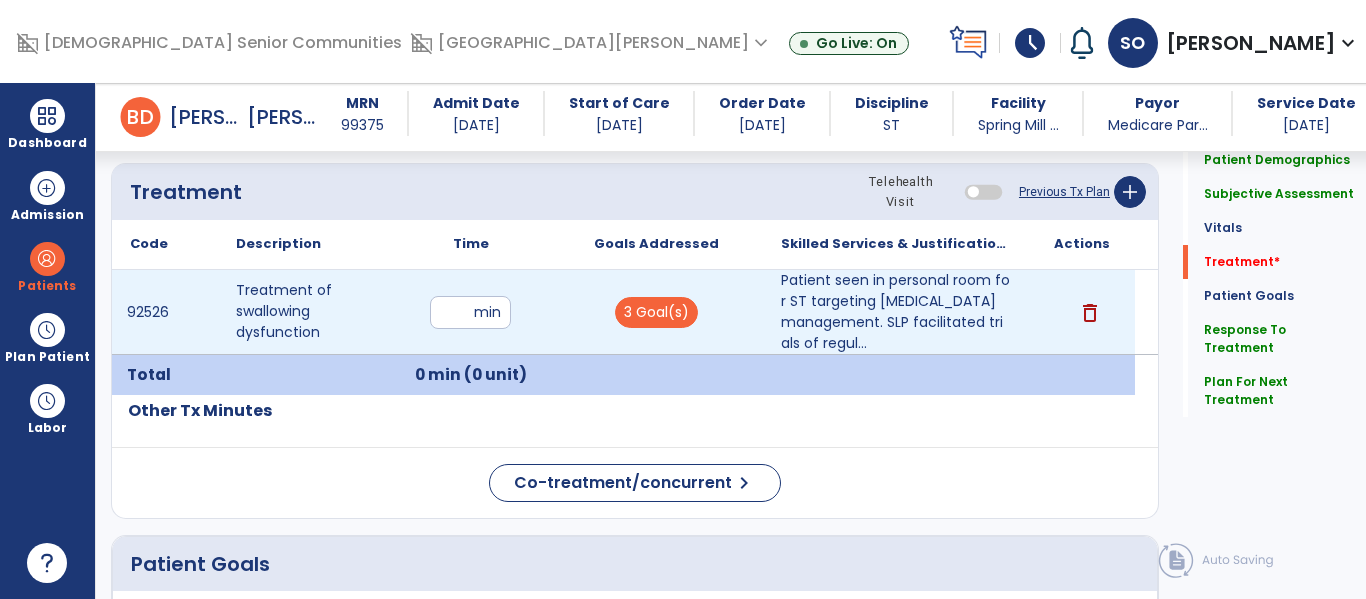 type on "**" 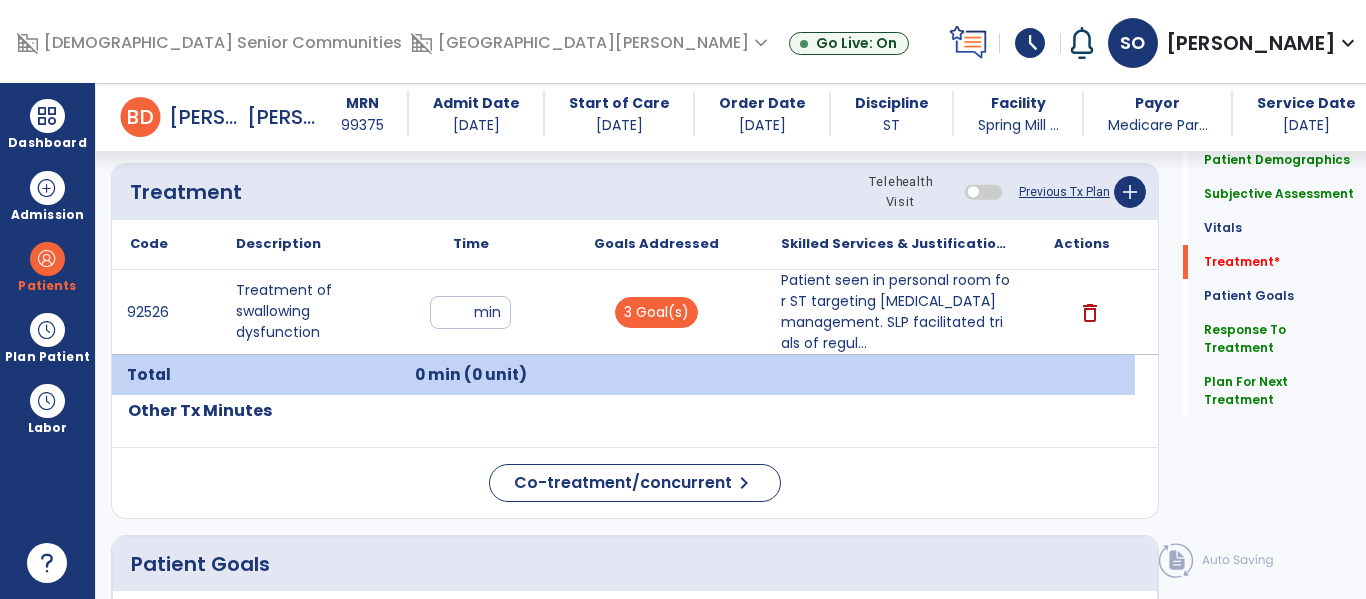 click on "Code
Description
Time" 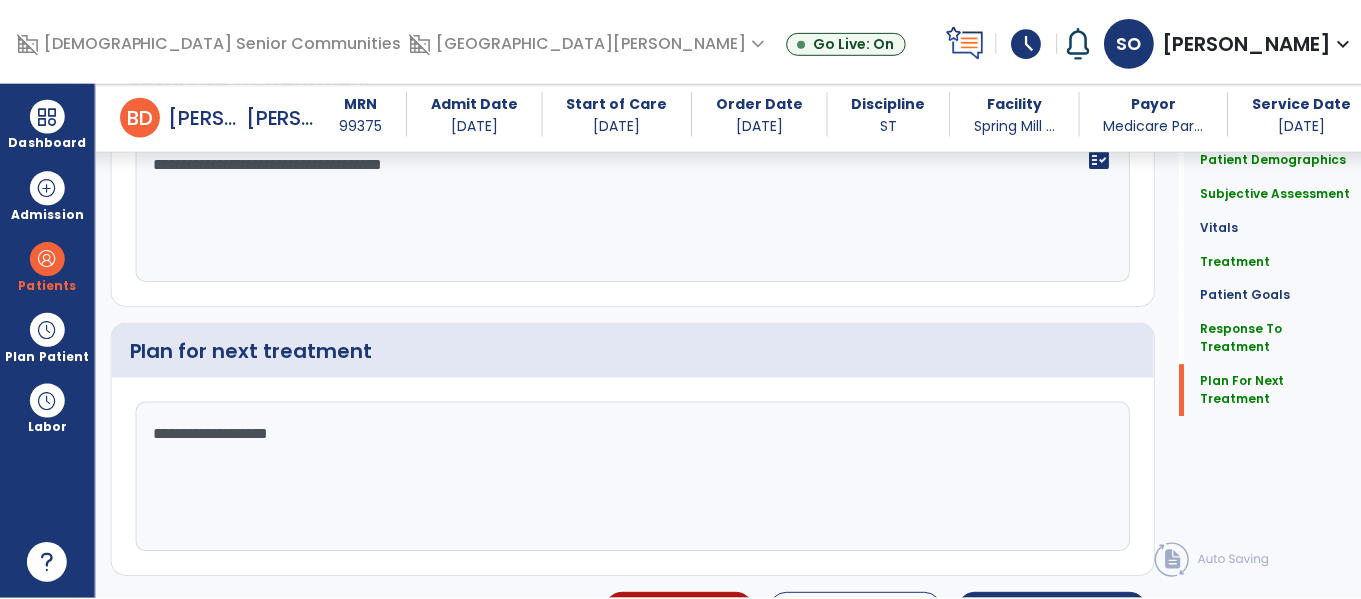 scroll, scrollTop: 2445, scrollLeft: 0, axis: vertical 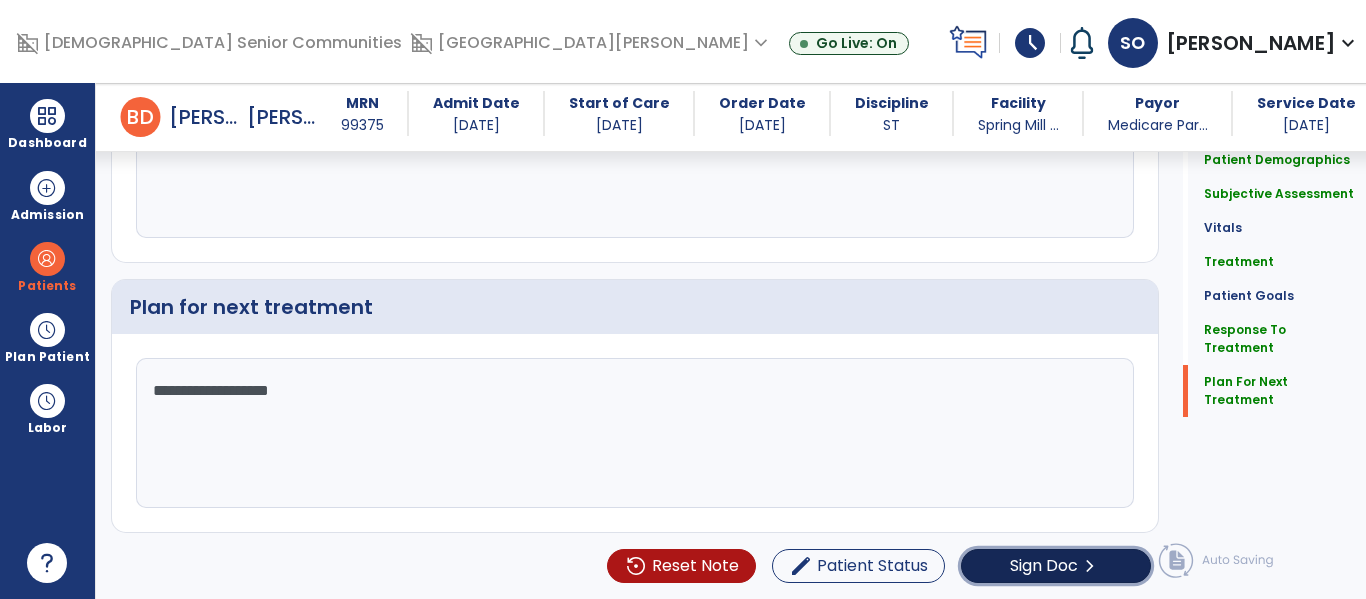 click on "Sign Doc  chevron_right" 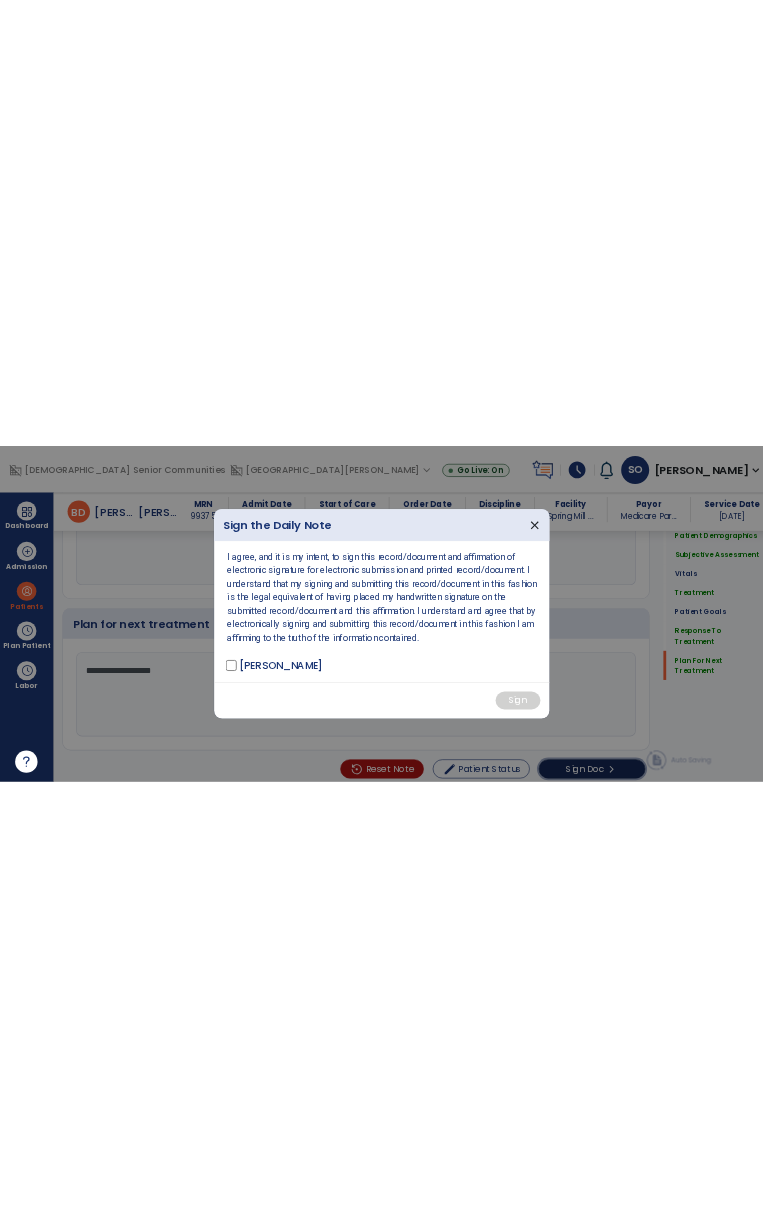 scroll, scrollTop: 2445, scrollLeft: 0, axis: vertical 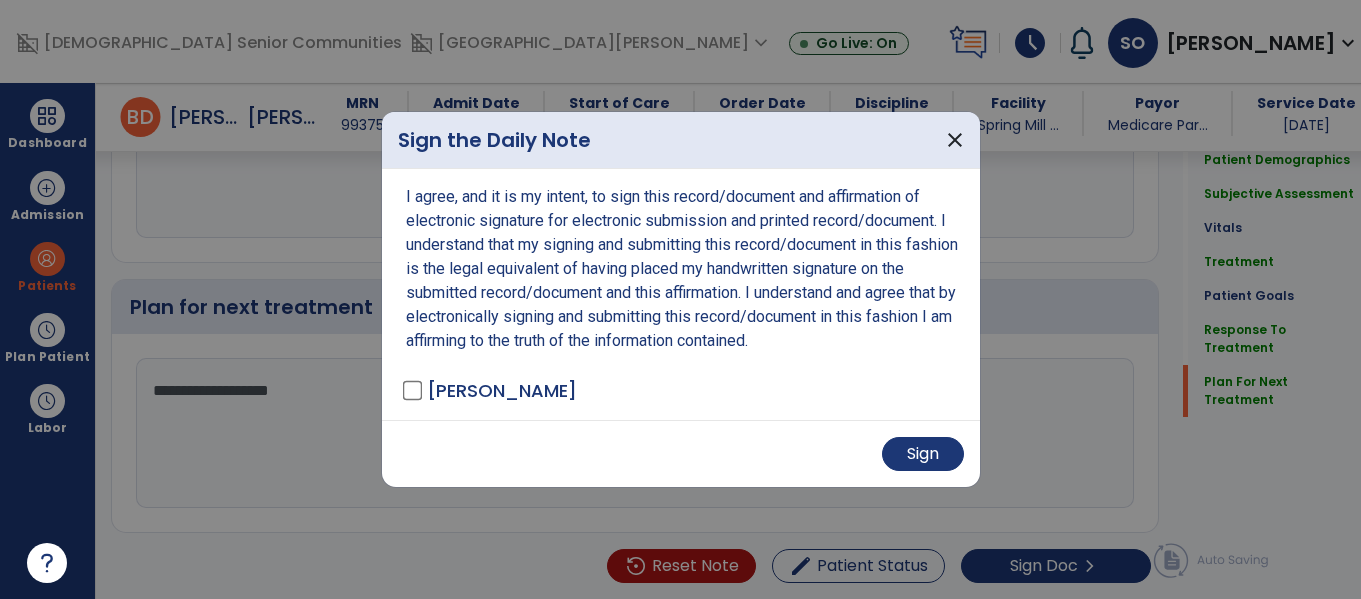 click on "Sign" at bounding box center [681, 453] 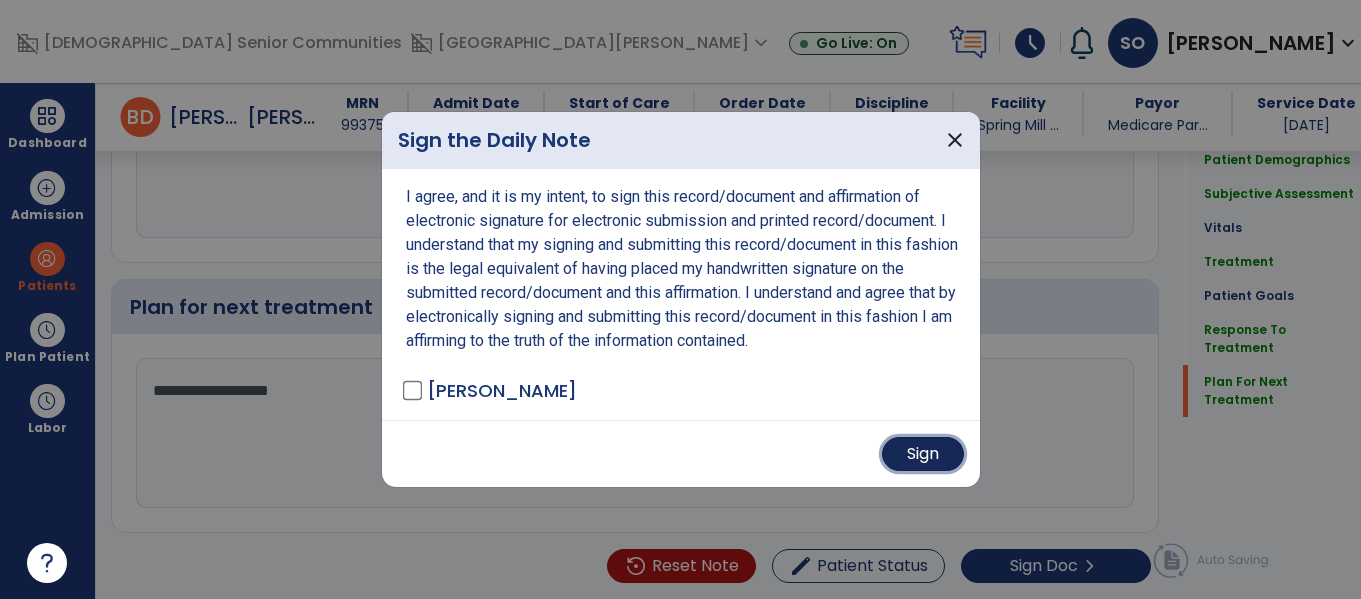 click on "Sign" at bounding box center [923, 454] 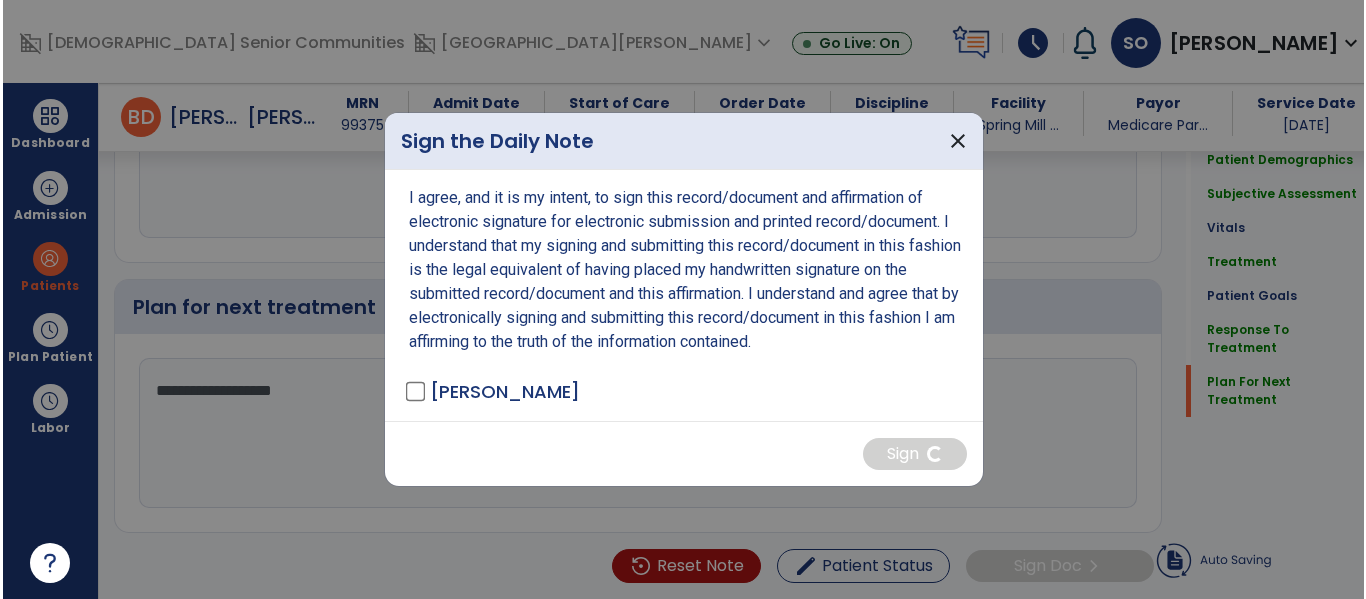 scroll, scrollTop: 2445, scrollLeft: 0, axis: vertical 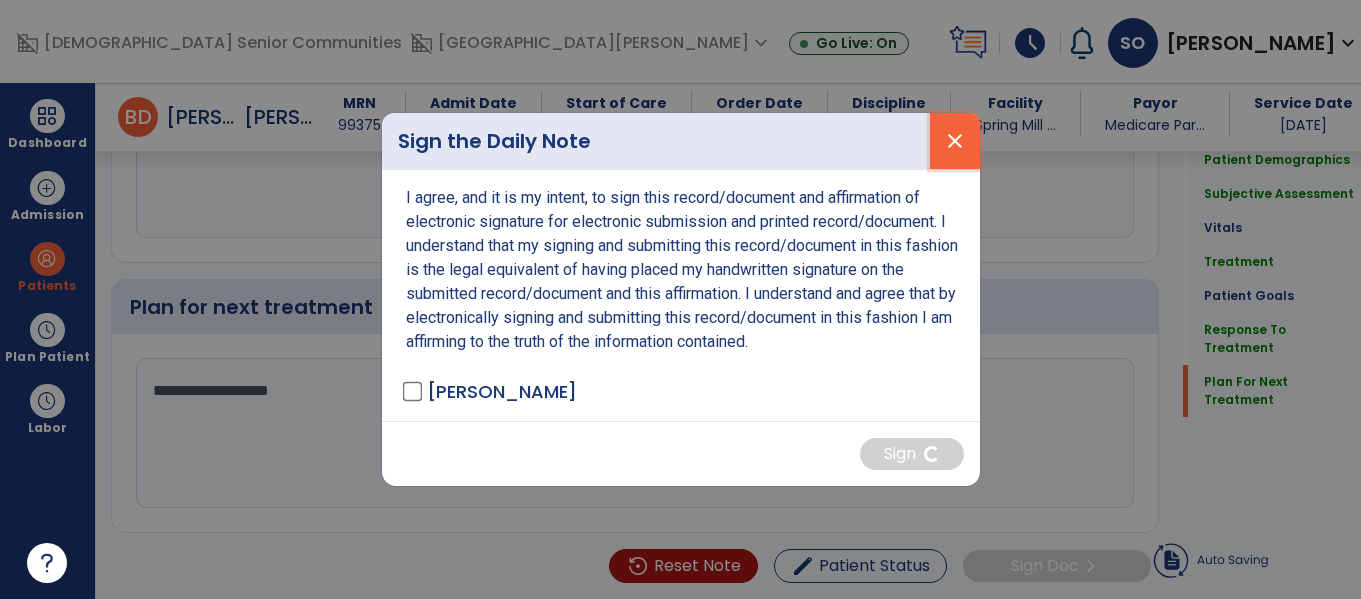click on "close" at bounding box center (955, 141) 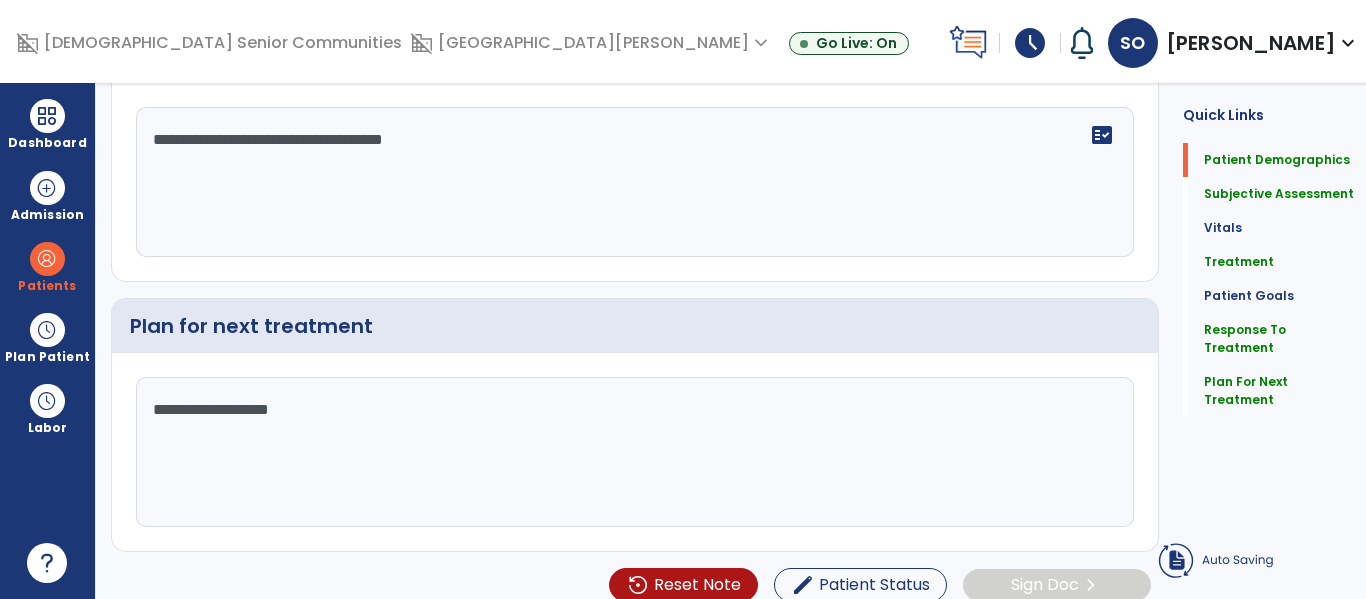 scroll, scrollTop: 0, scrollLeft: 0, axis: both 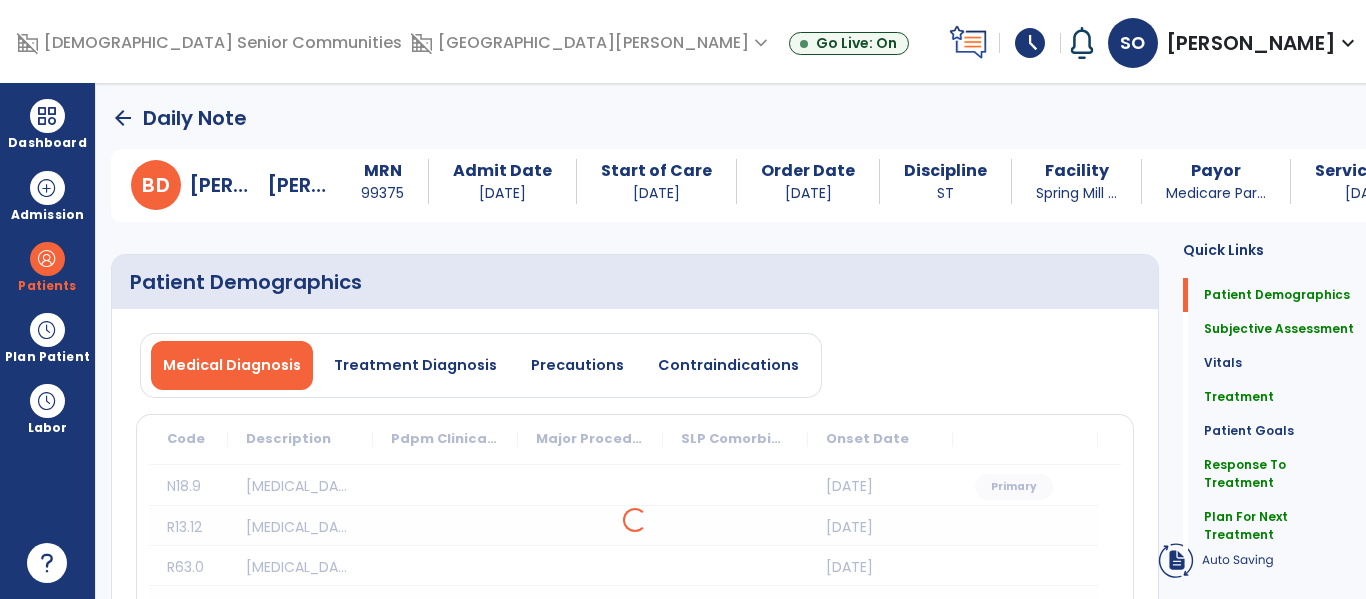 click on "arrow_back" 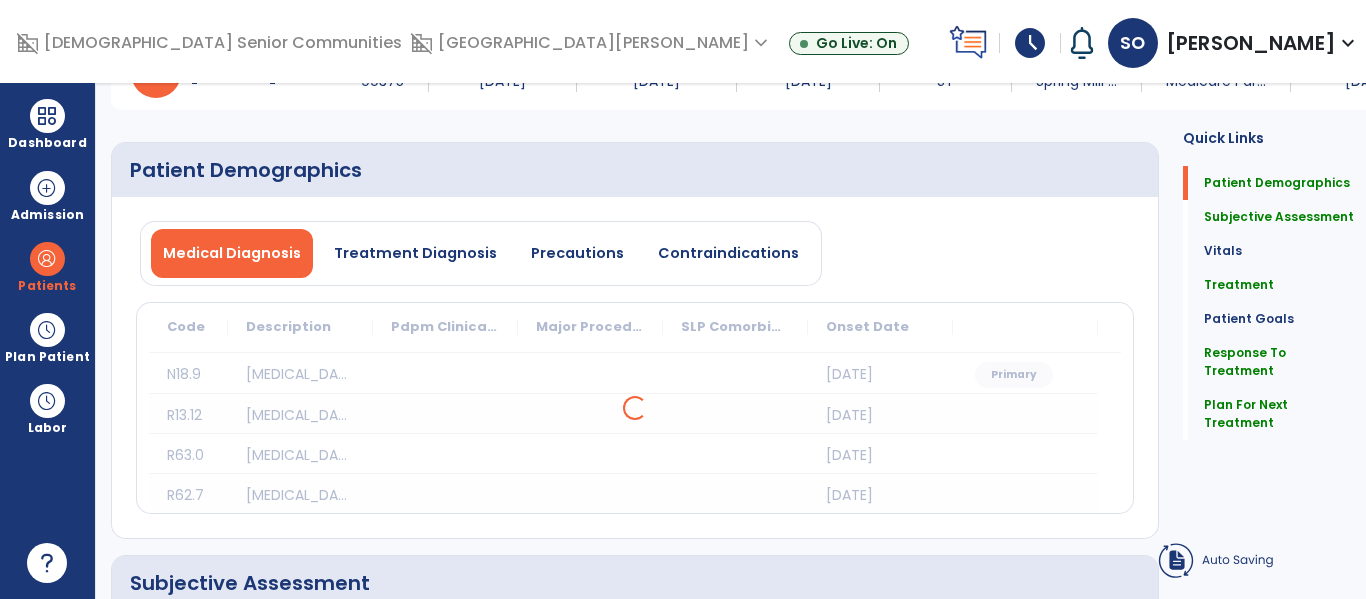 scroll, scrollTop: 0, scrollLeft: 0, axis: both 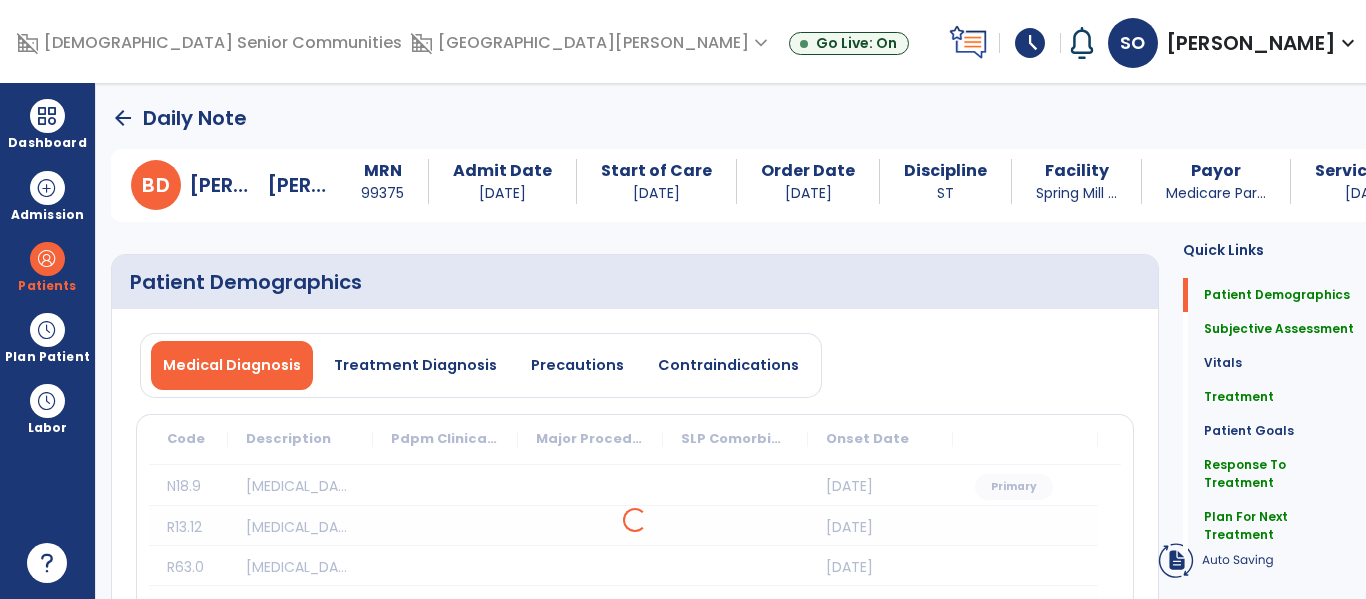 click on "arrow_back" 